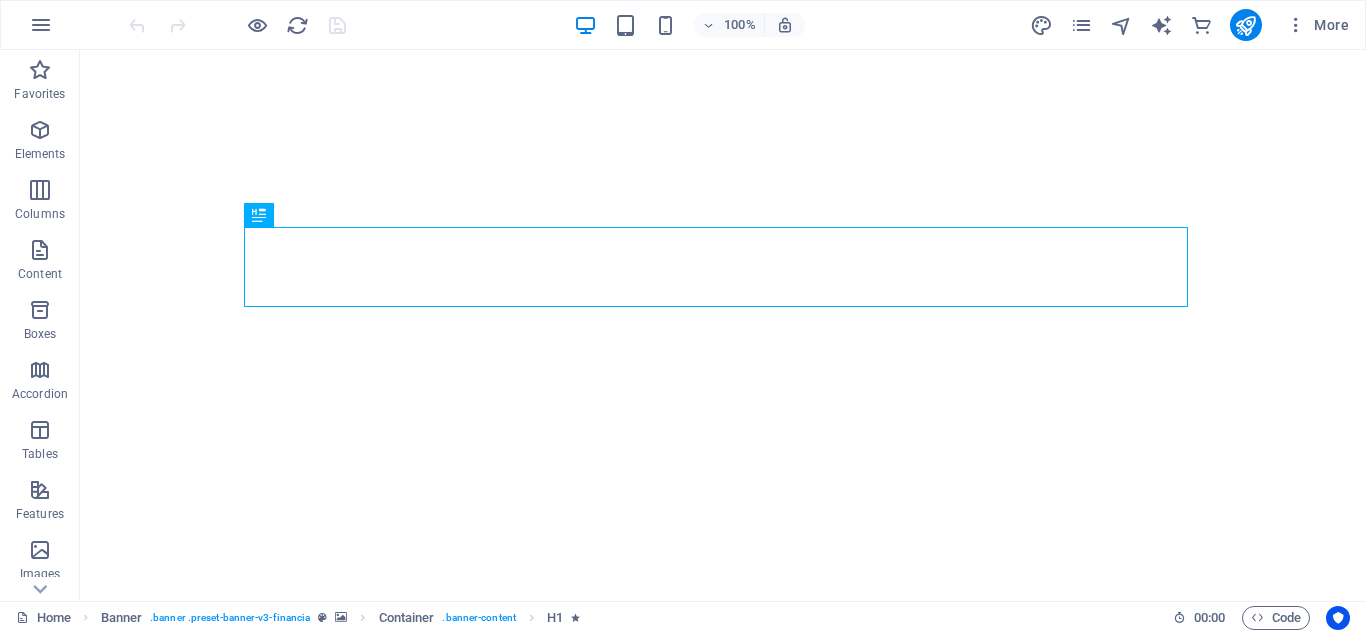 scroll, scrollTop: 0, scrollLeft: 0, axis: both 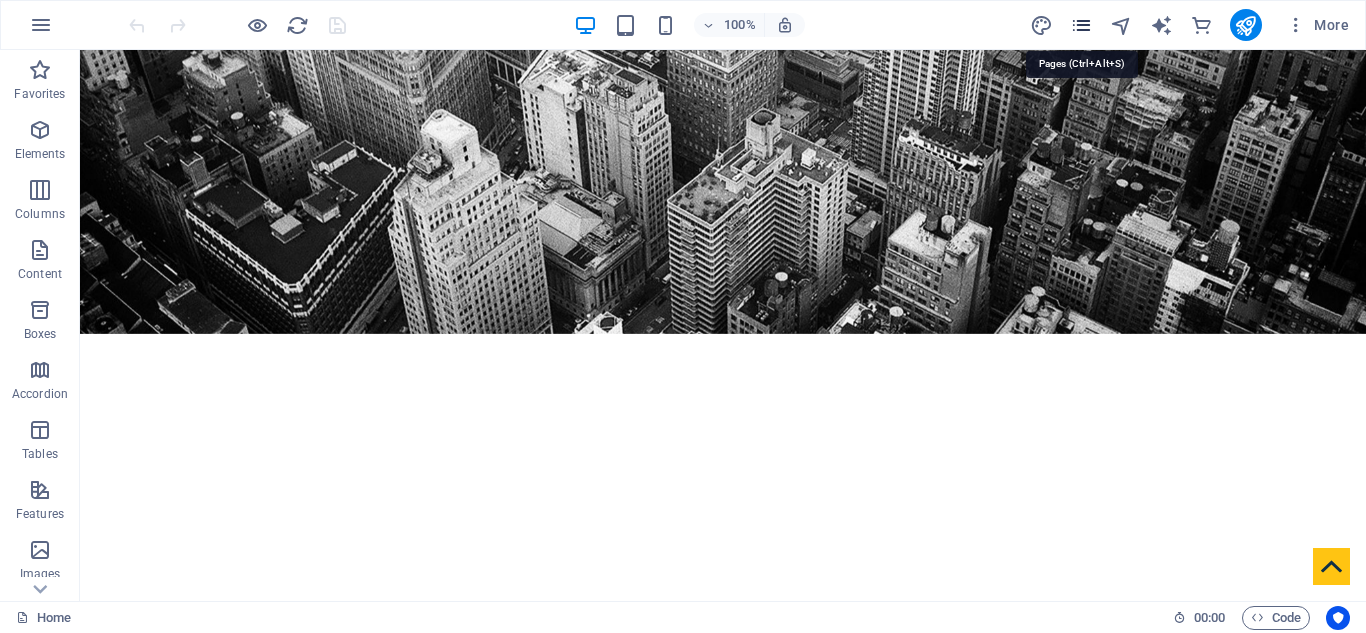 click at bounding box center [1081, 25] 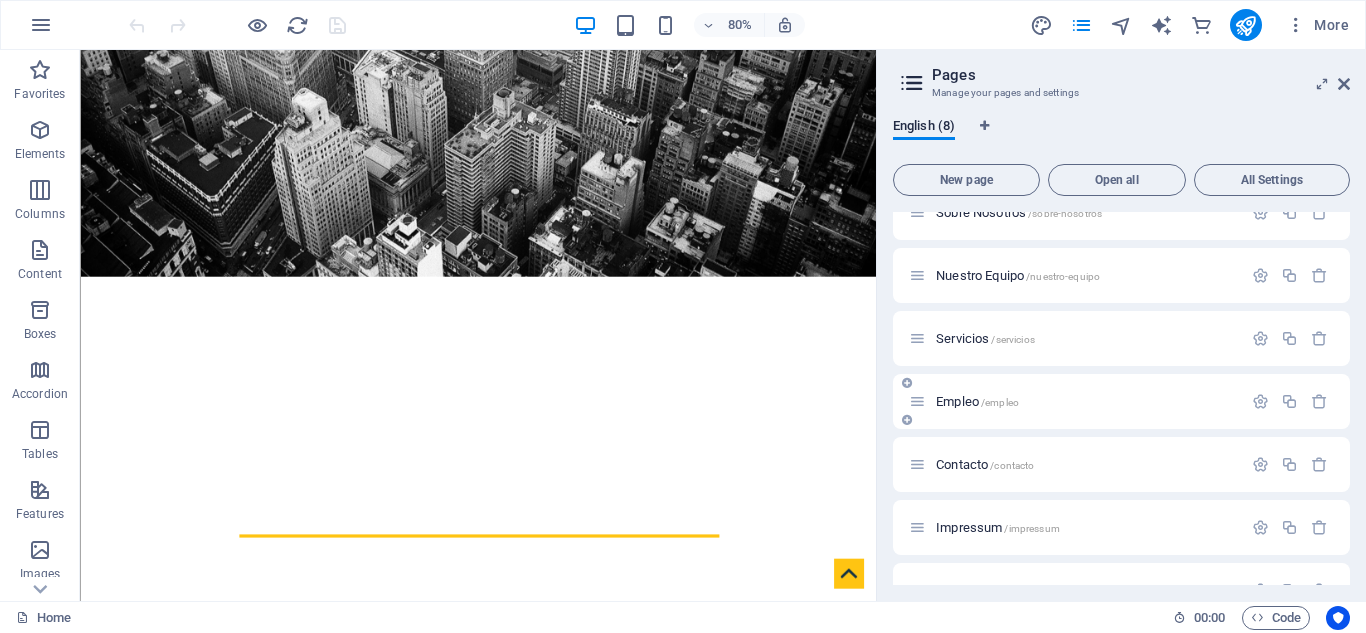 scroll, scrollTop: 131, scrollLeft: 0, axis: vertical 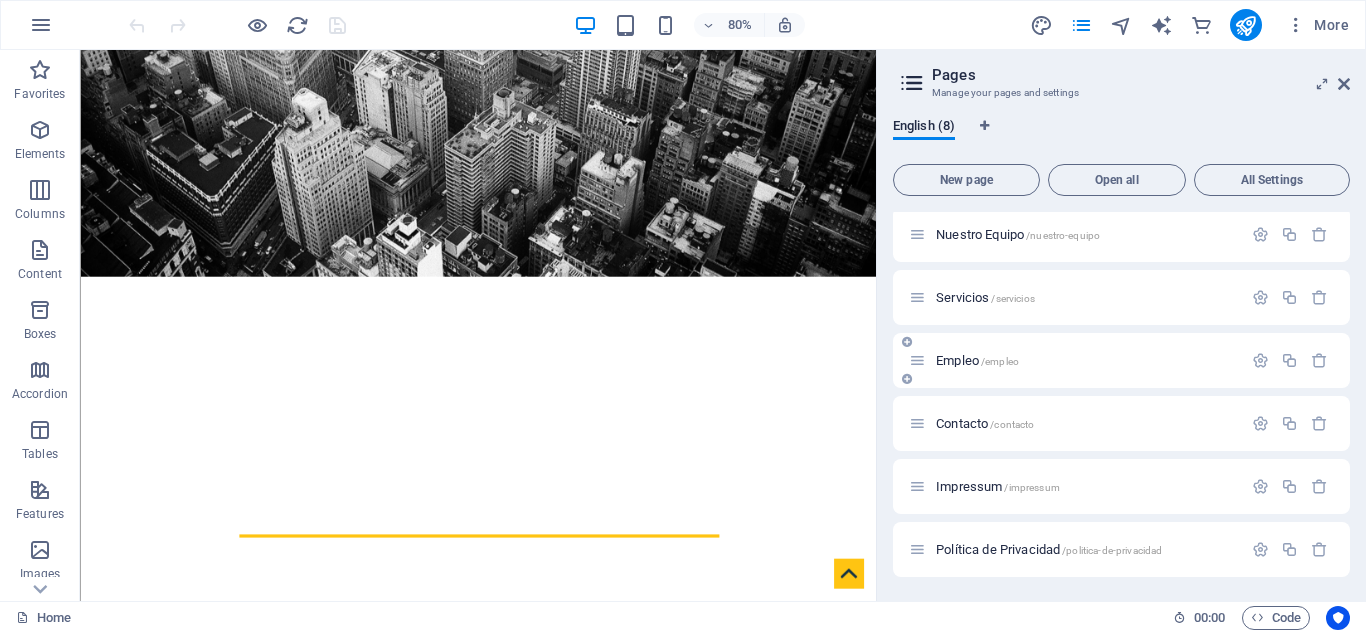 click on "Empleo /empleo" at bounding box center [977, 360] 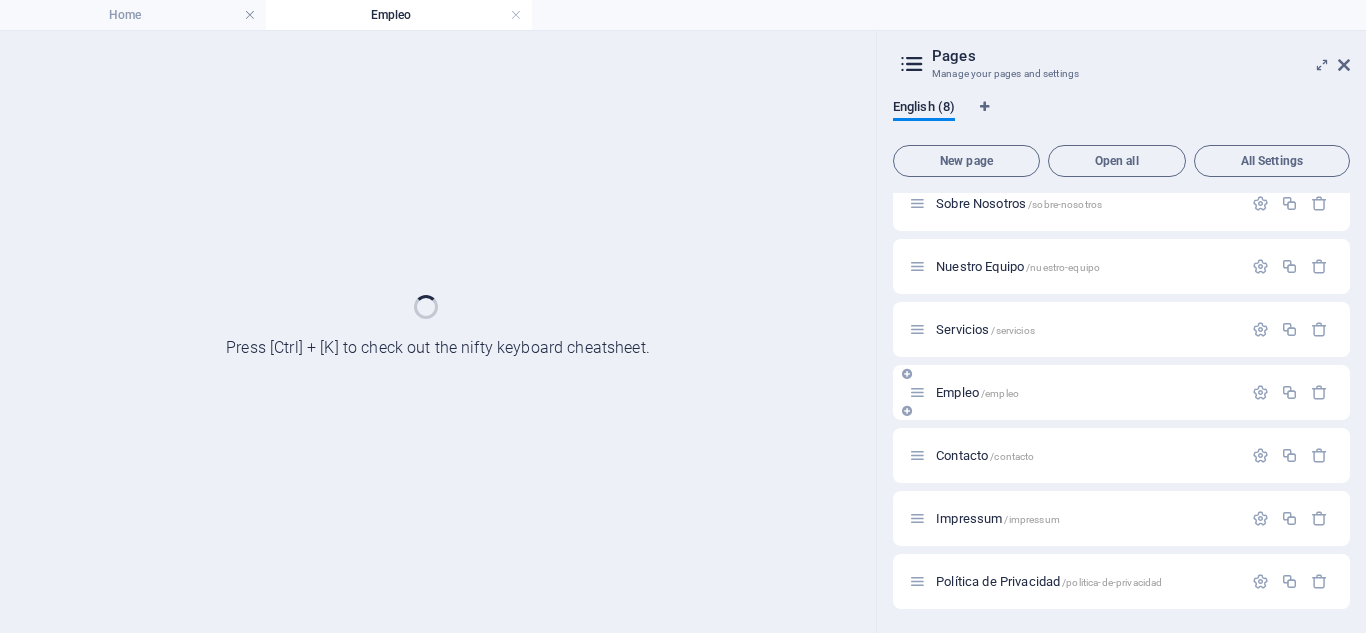 scroll, scrollTop: 80, scrollLeft: 0, axis: vertical 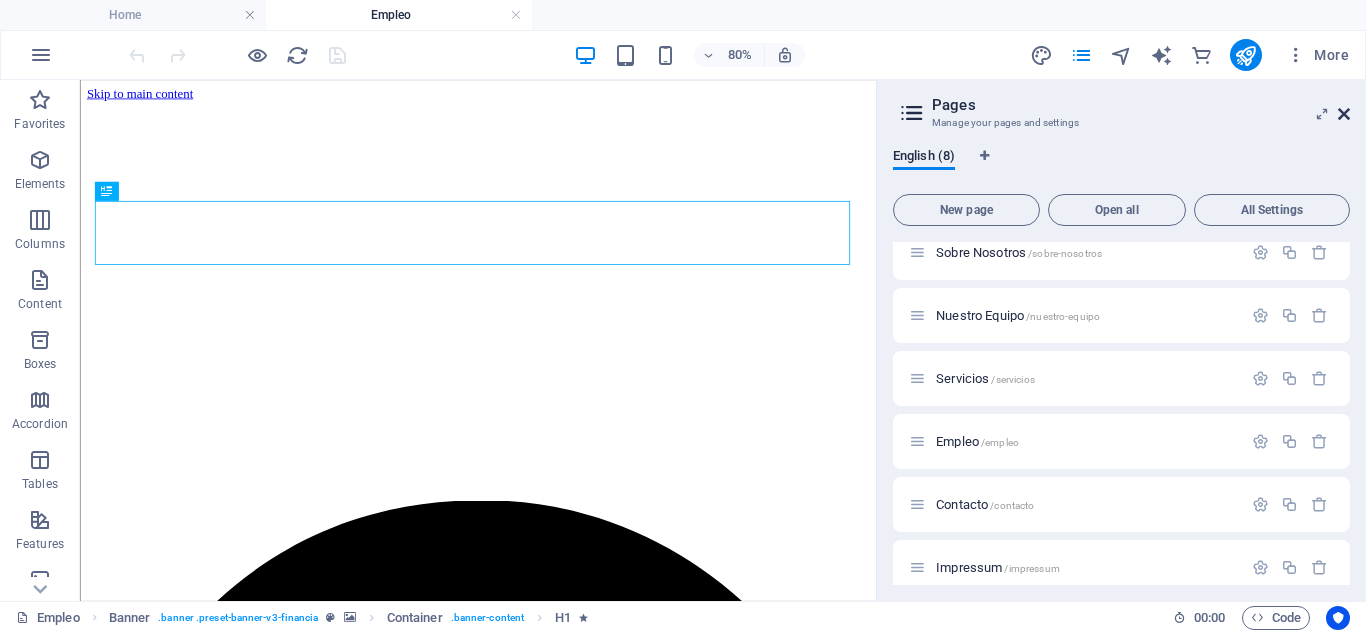 drag, startPoint x: 1344, startPoint y: 118, endPoint x: 1090, endPoint y: 178, distance: 260.99042 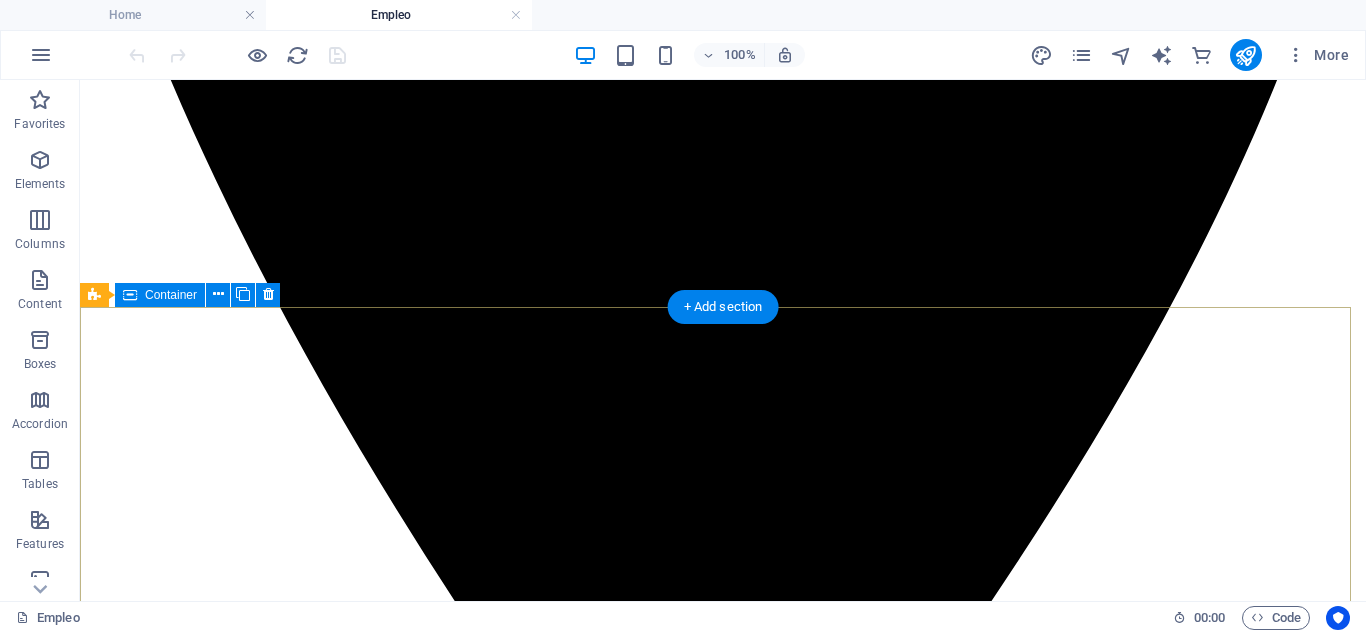 scroll, scrollTop: 1467, scrollLeft: 0, axis: vertical 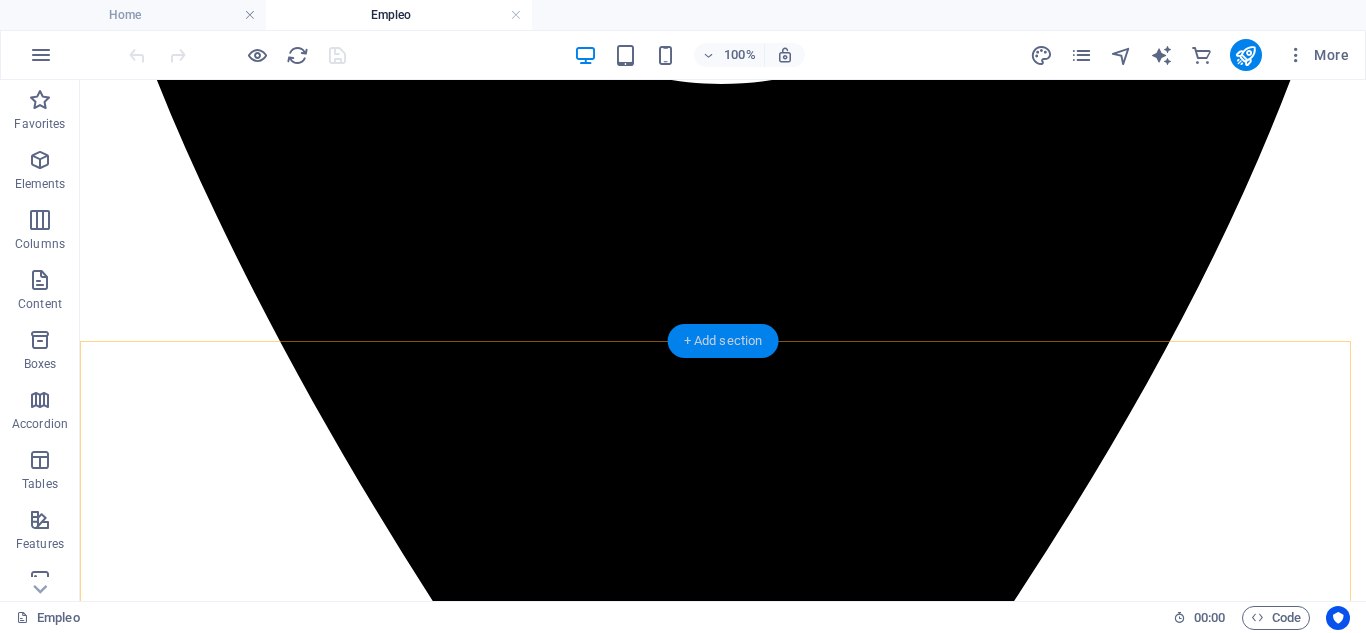 click on "+ Add section" at bounding box center [723, 341] 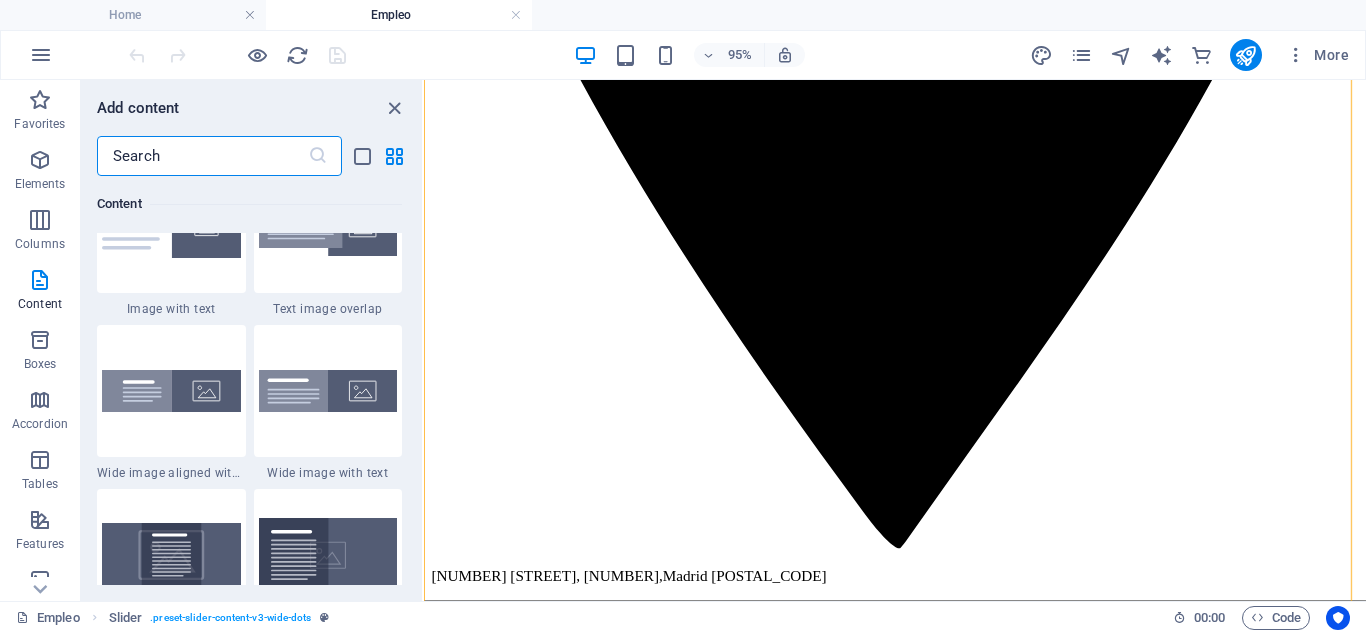 scroll, scrollTop: 3766, scrollLeft: 0, axis: vertical 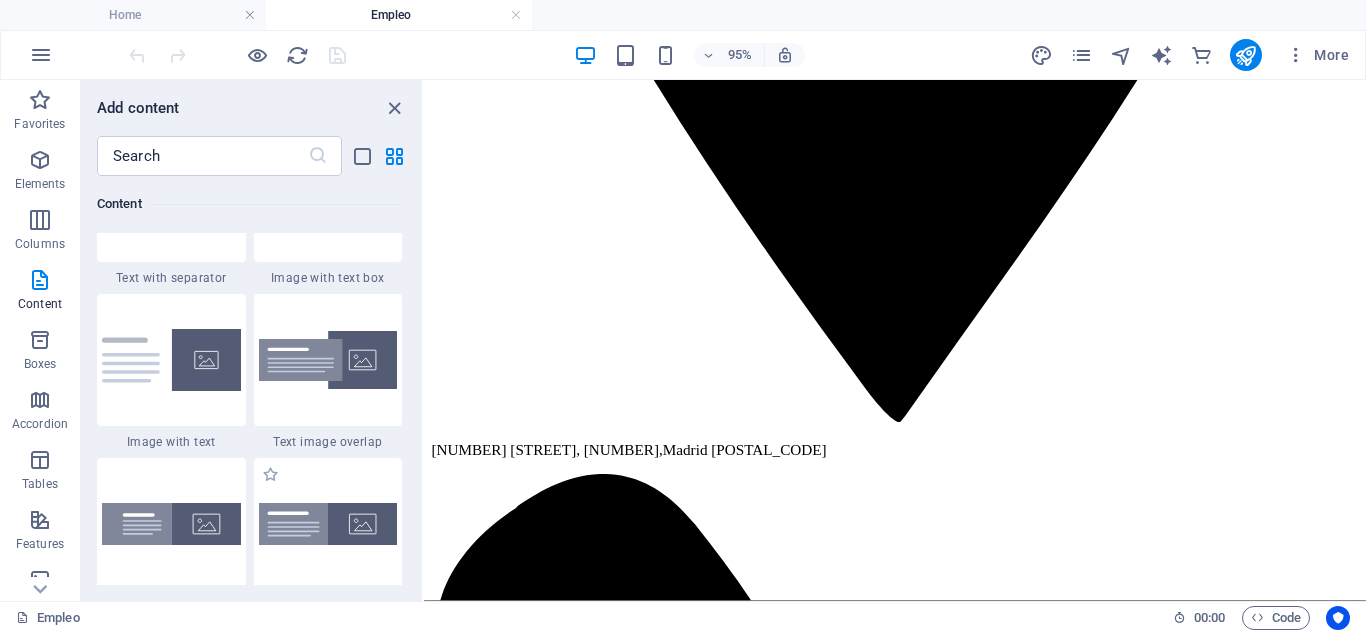 click at bounding box center [328, 360] 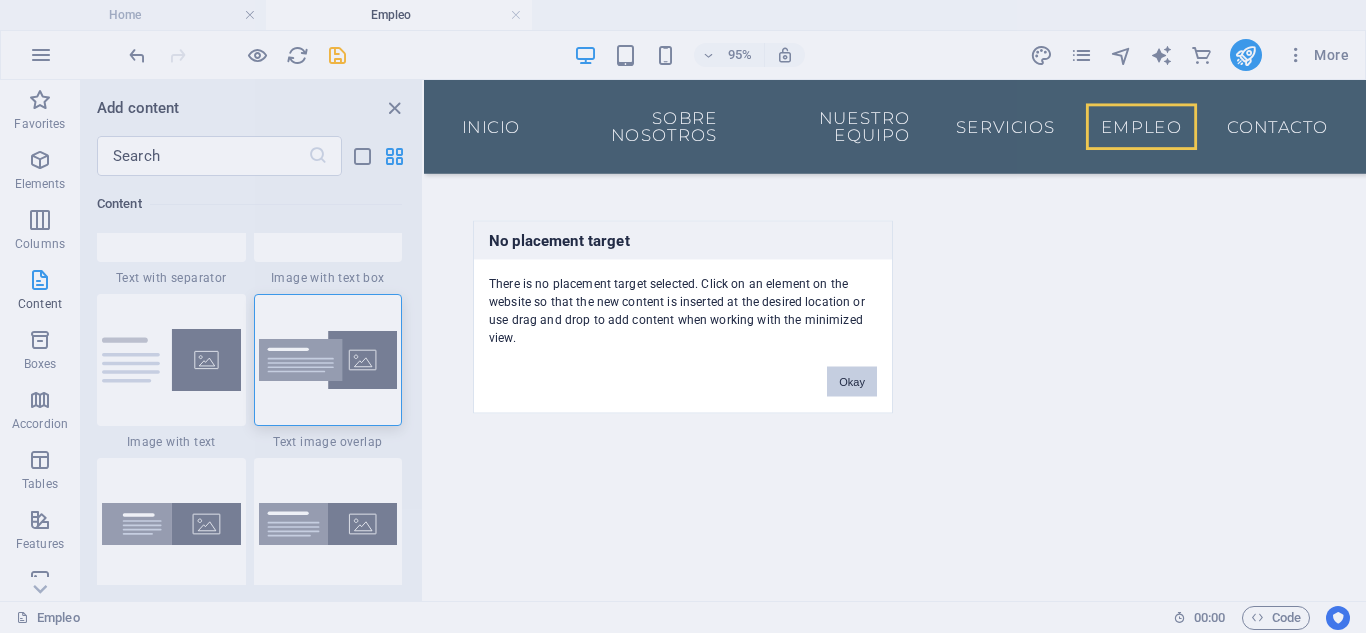 click on "Okay" at bounding box center [852, 381] 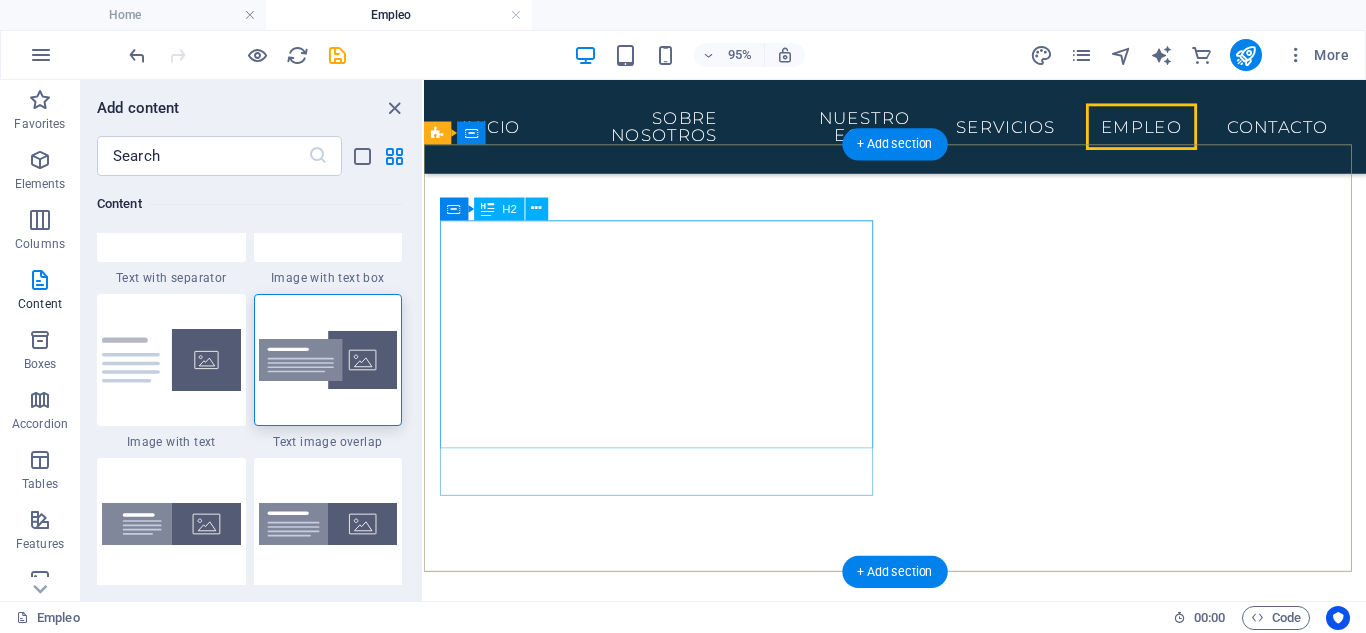 scroll, scrollTop: 1333, scrollLeft: 0, axis: vertical 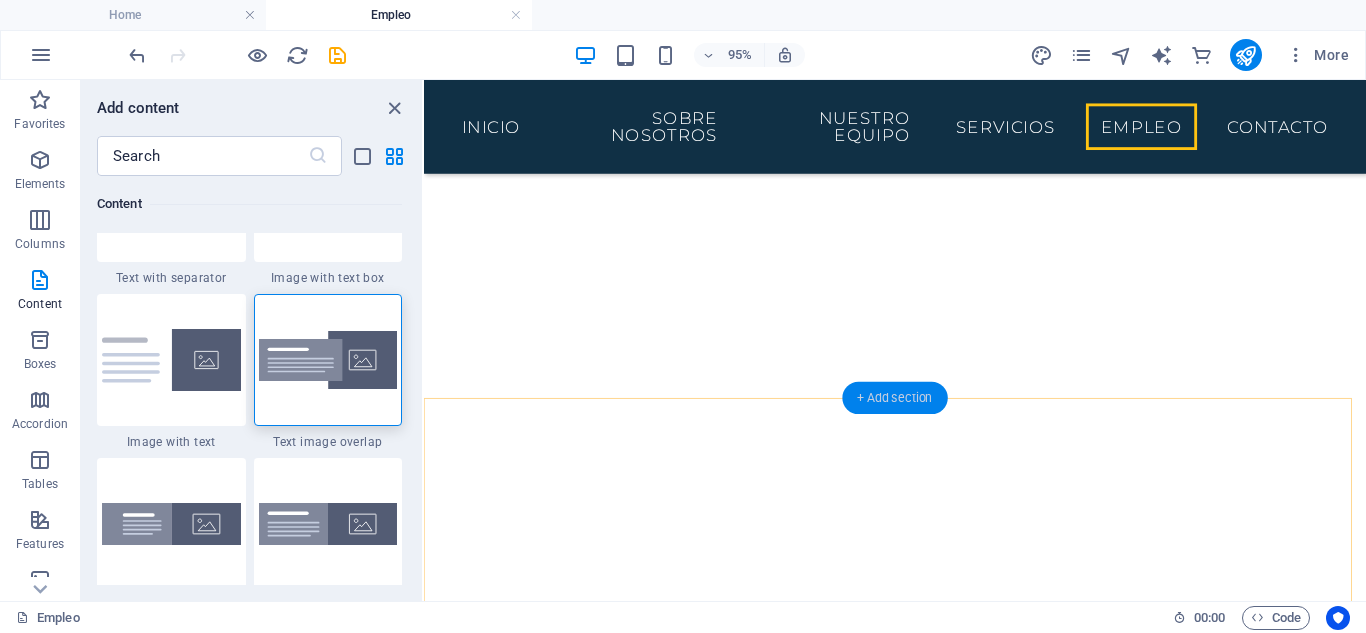 click on "+ Add section" at bounding box center [894, 398] 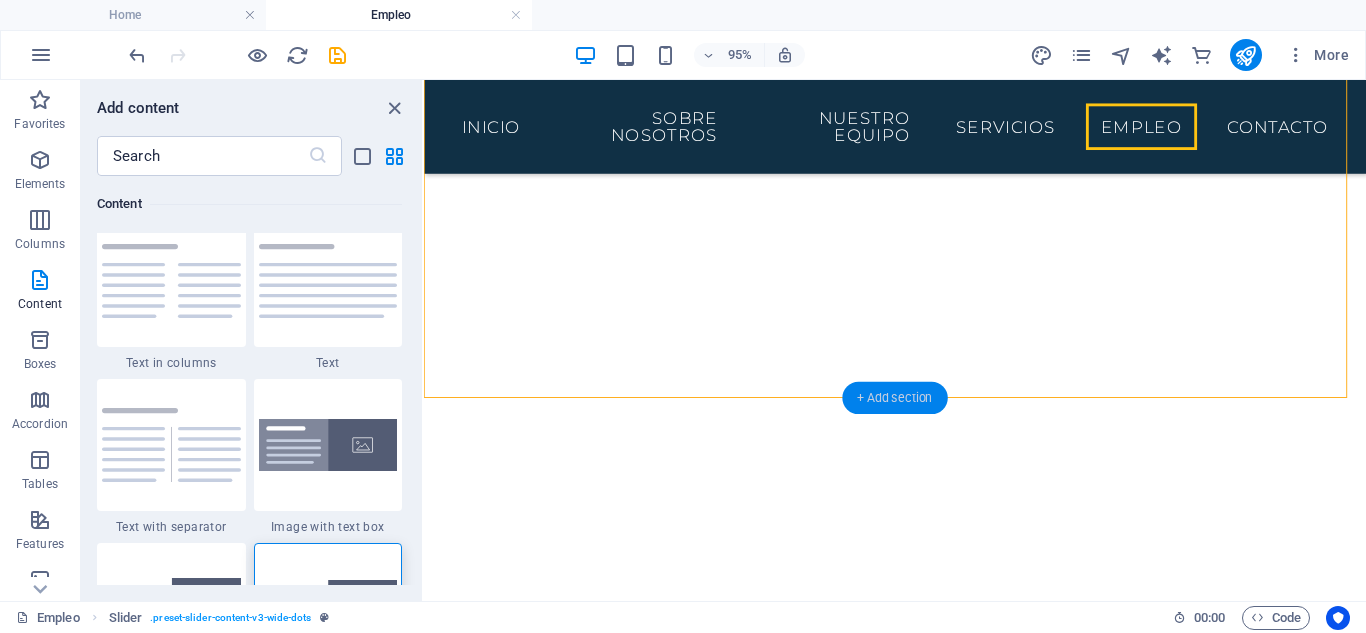 scroll, scrollTop: 3499, scrollLeft: 0, axis: vertical 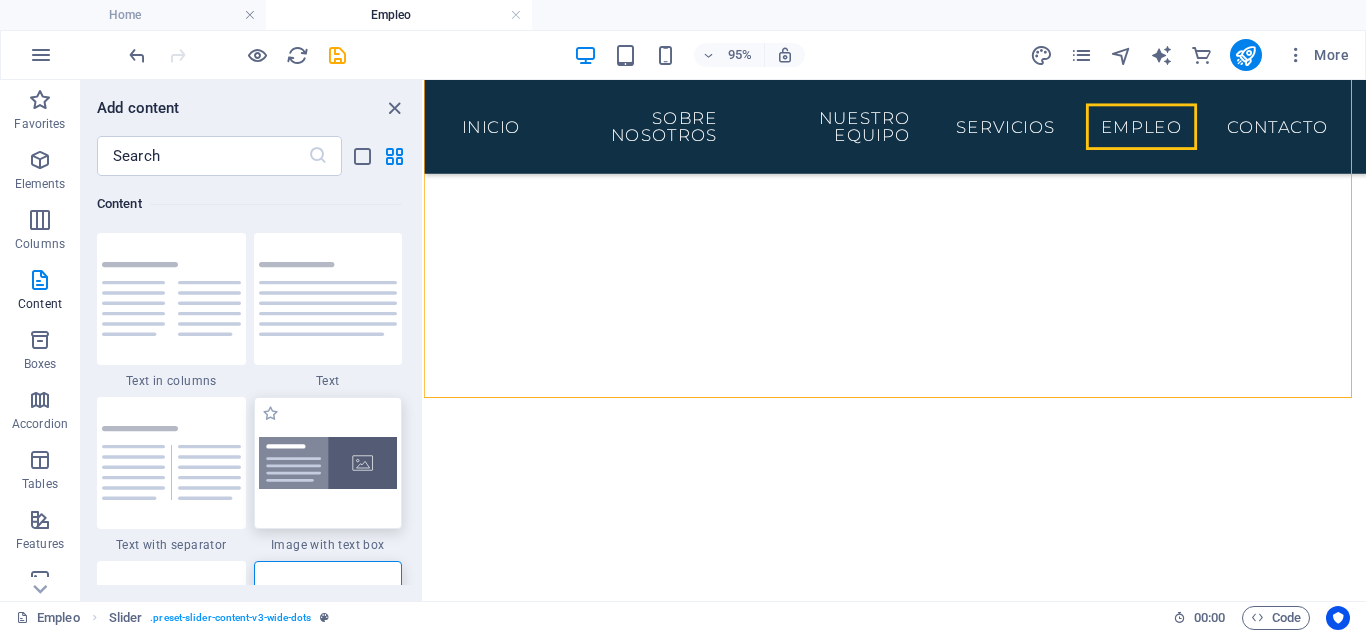 click at bounding box center (328, 463) 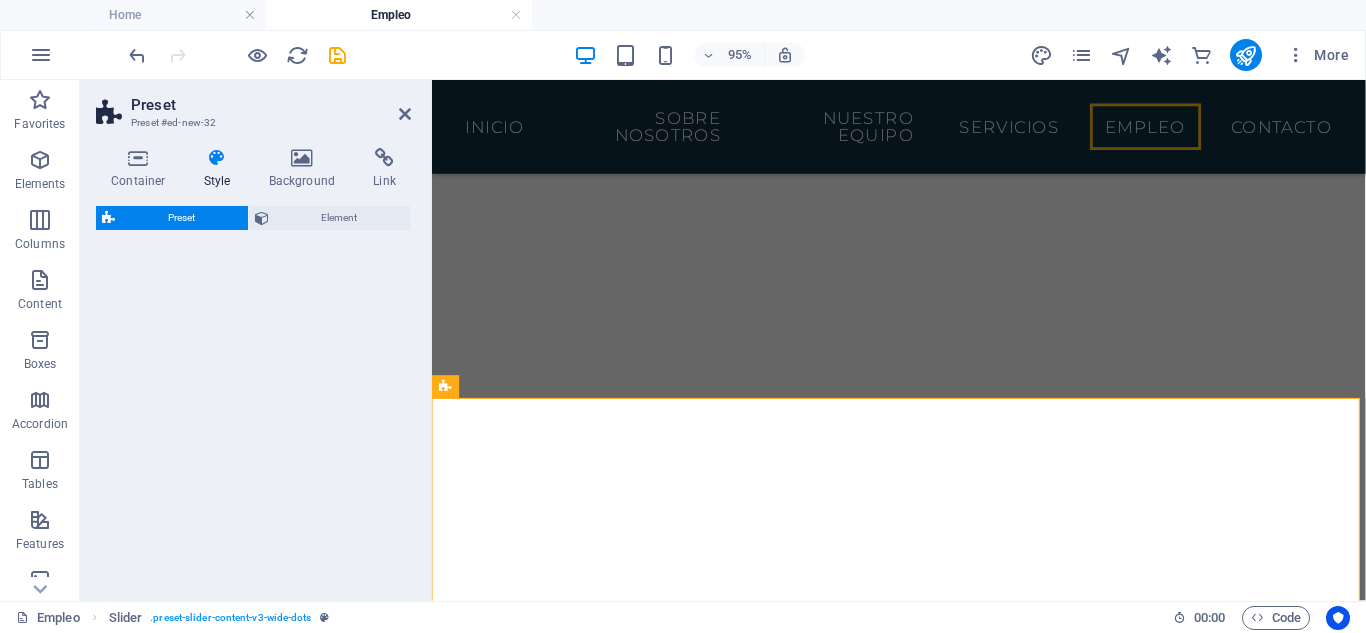 select on "rem" 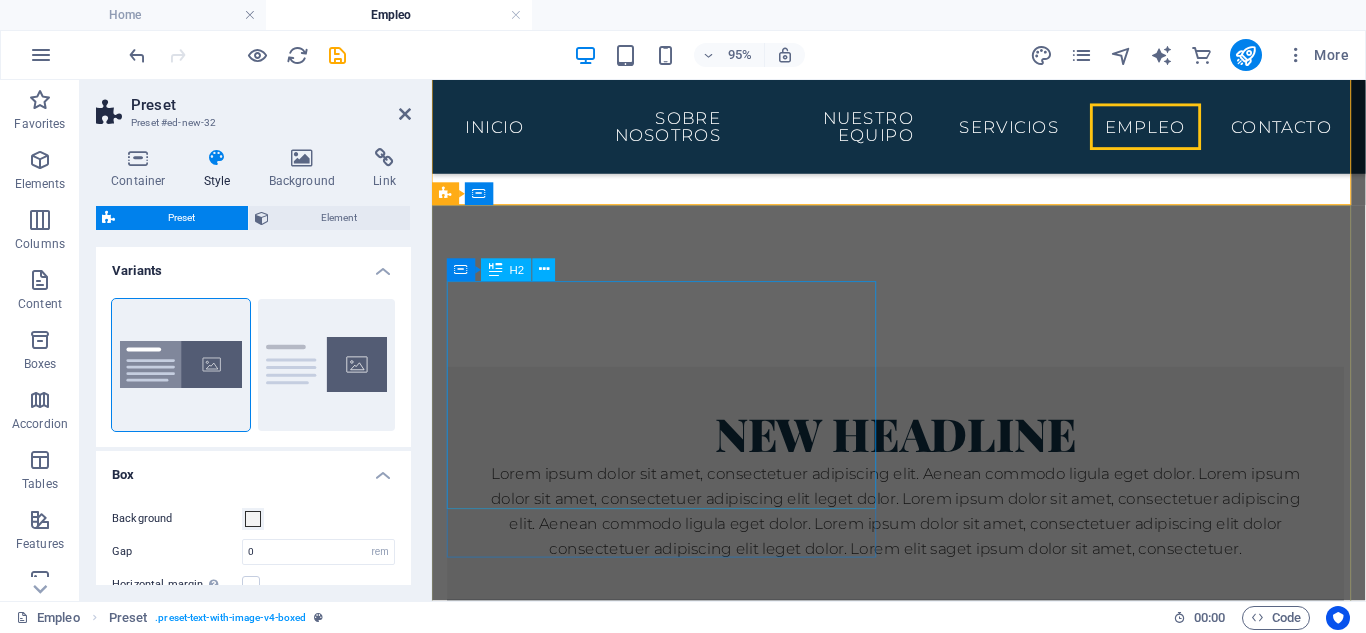 scroll, scrollTop: 2002, scrollLeft: 0, axis: vertical 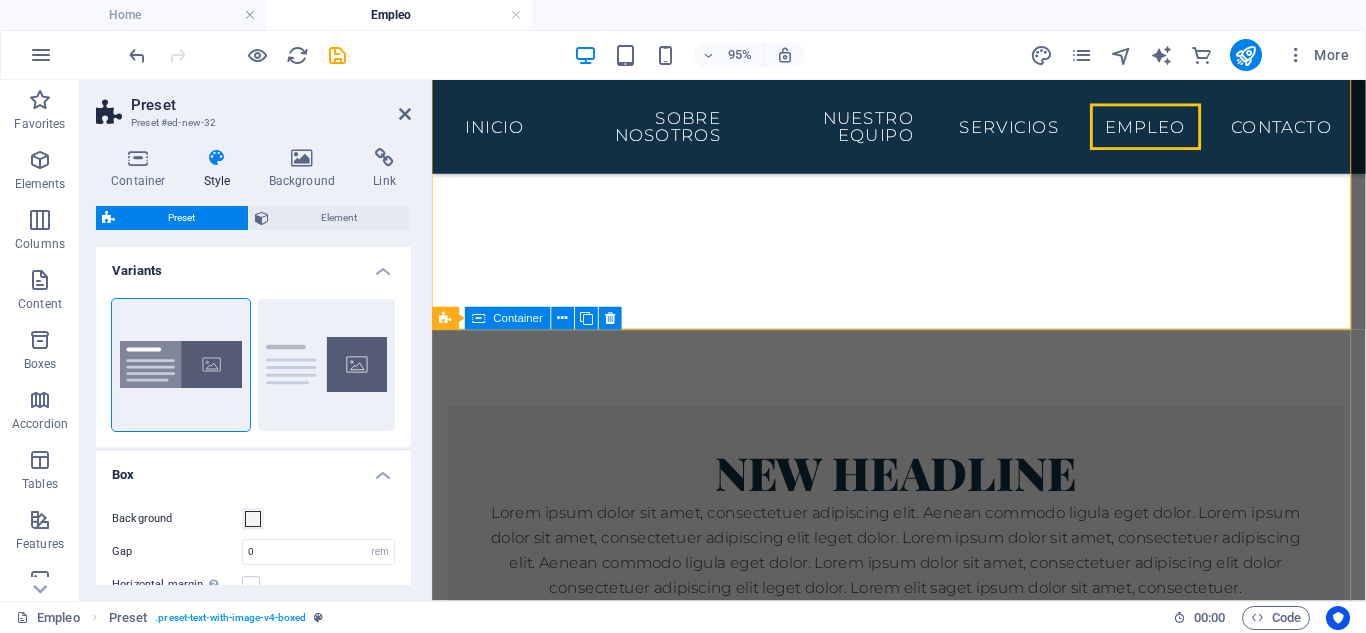 click on "Prácticas del Máster de acceso a la abogacía ¿Estás estudiando el Máster de acceso a la abogacía en España y necesitas completar las prácticas obligatorias? Nosotros tenemos vacantes disponibles para diversas áreas jurídicas.  El Máster de Acceso a la Abogacía es un programa de posgrado obligatorio en España para obtener el título profesional que permite ejercer como abogado.  Para más información envía un correo a:   contacto@tedeschi-advocatorum.eu" at bounding box center [923, 1622] 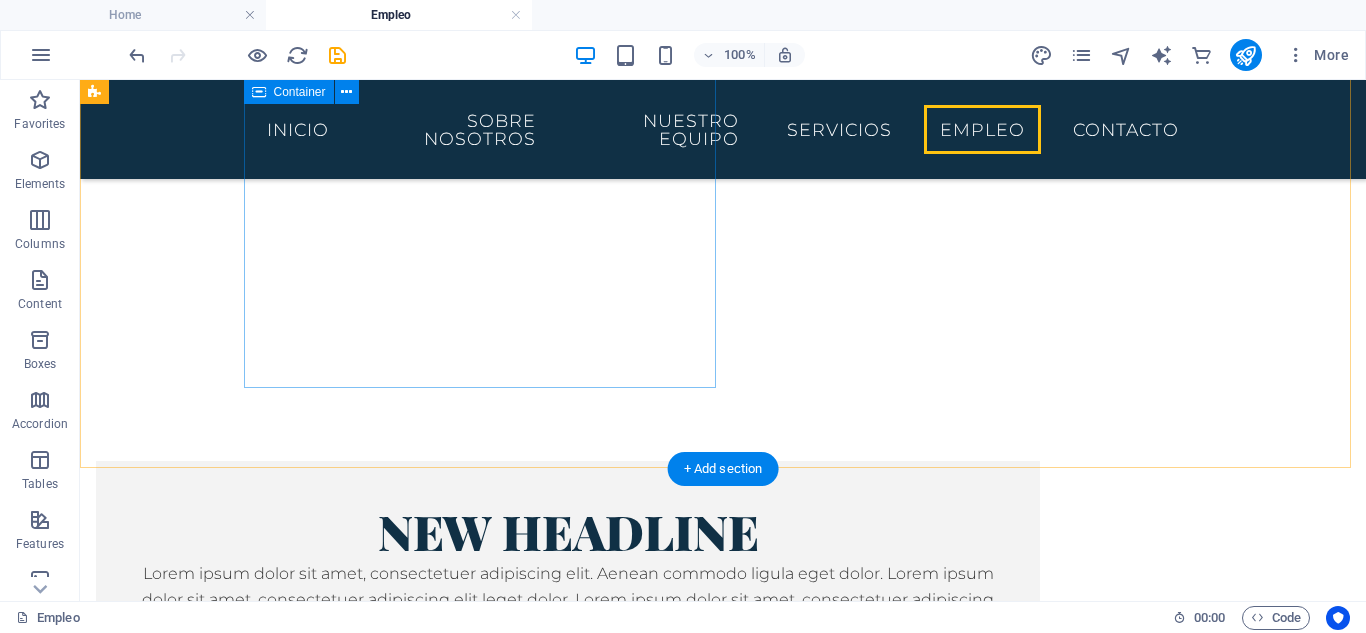 scroll, scrollTop: 2002, scrollLeft: 0, axis: vertical 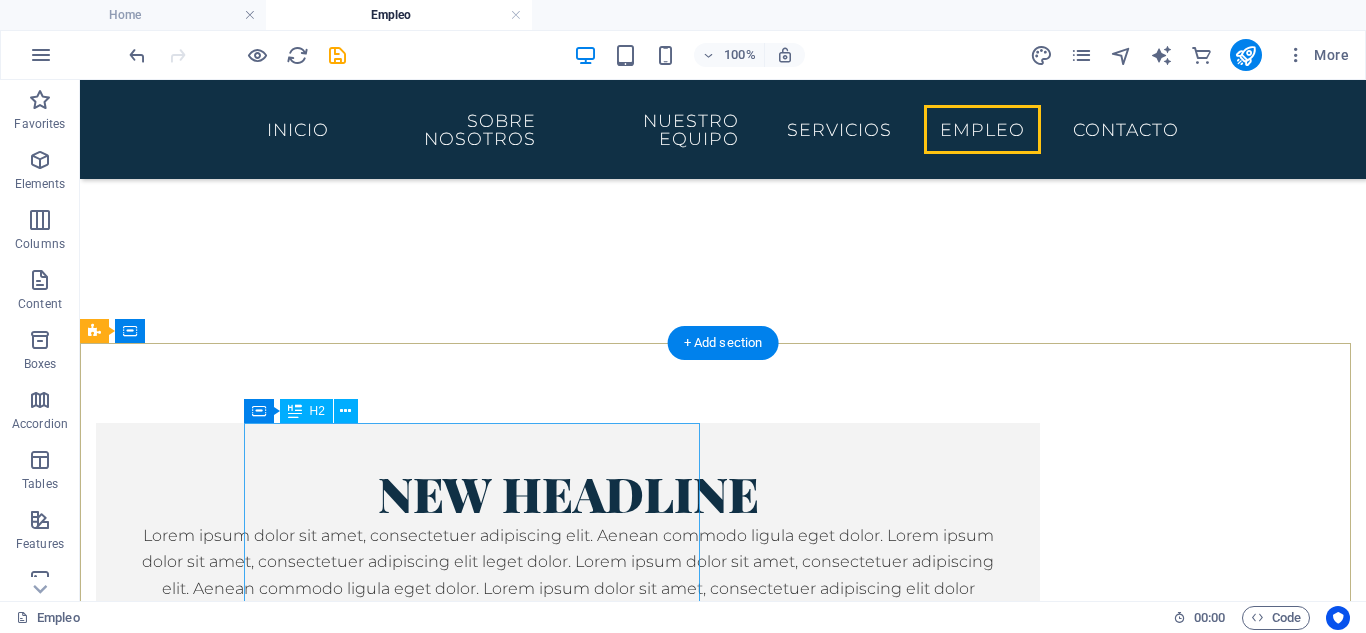 click on "Prácticas del Máster de acceso a la abogacía" at bounding box center (324, 1469) 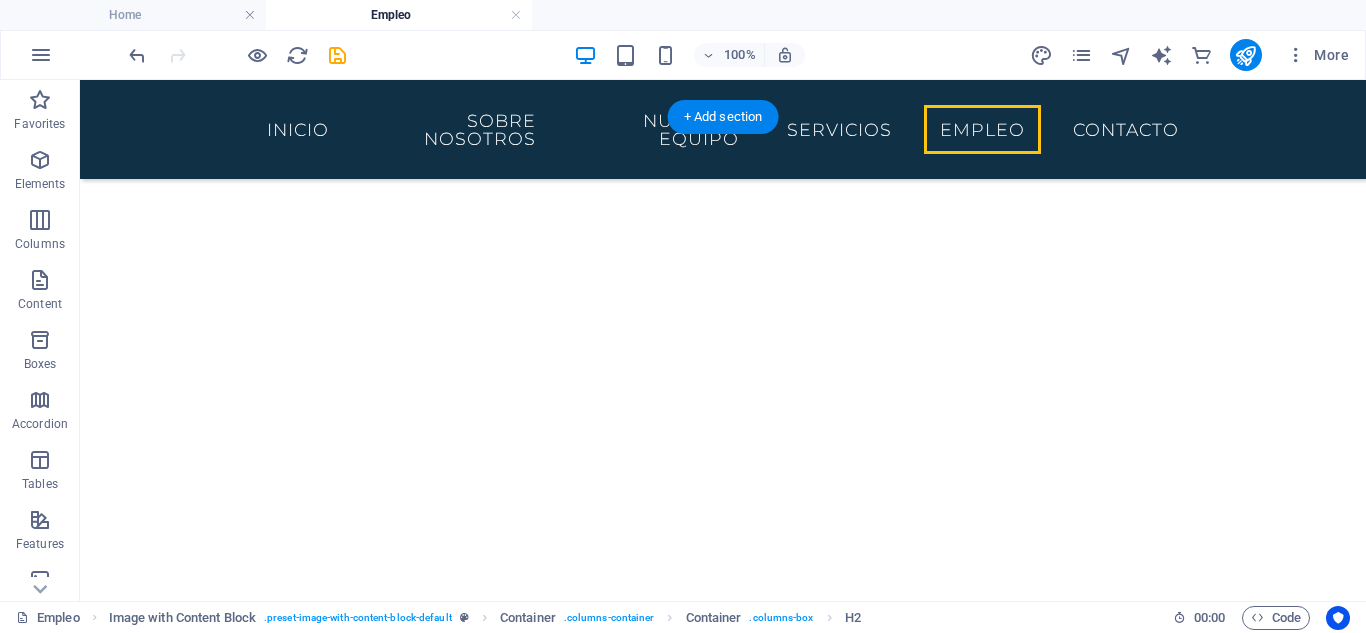 scroll, scrollTop: 1735, scrollLeft: 0, axis: vertical 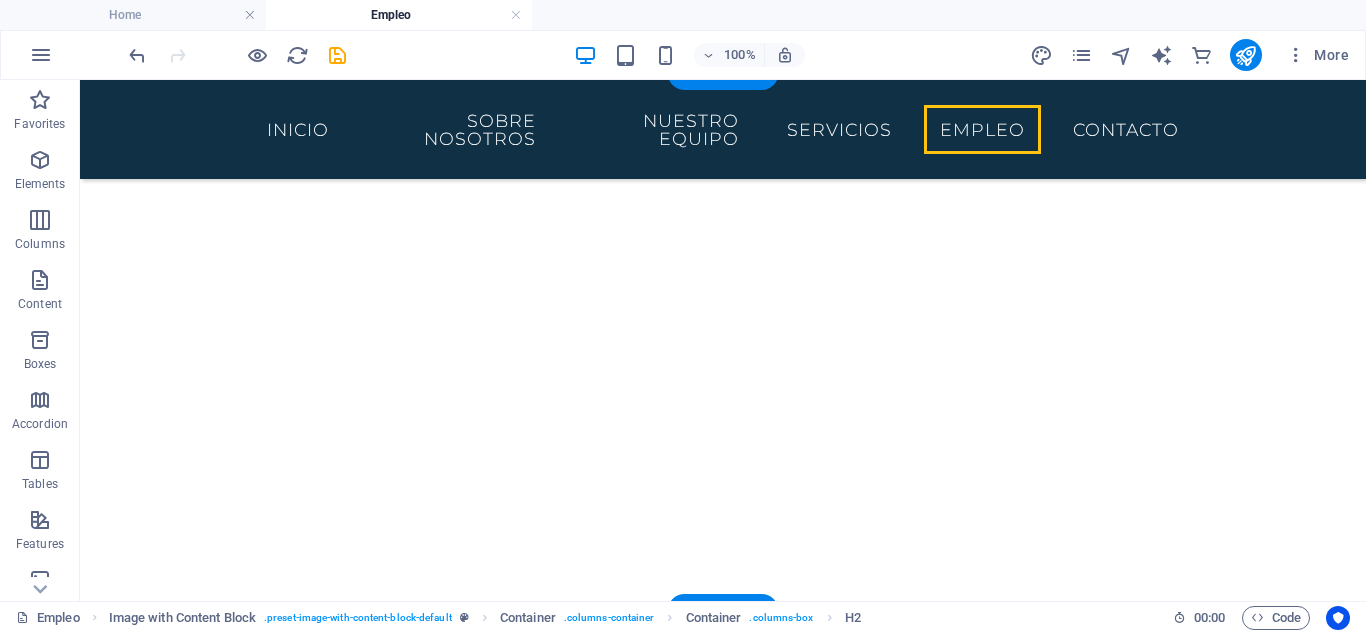 click at bounding box center [568, 1125] 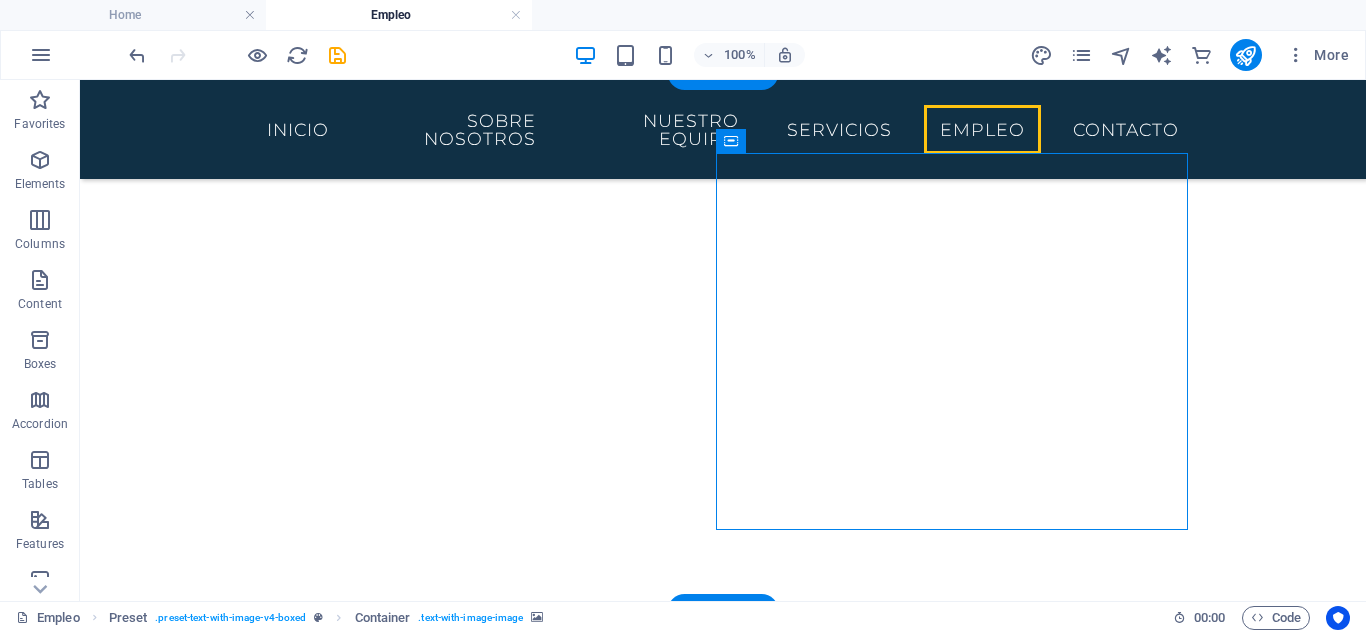 click at bounding box center [568, 1125] 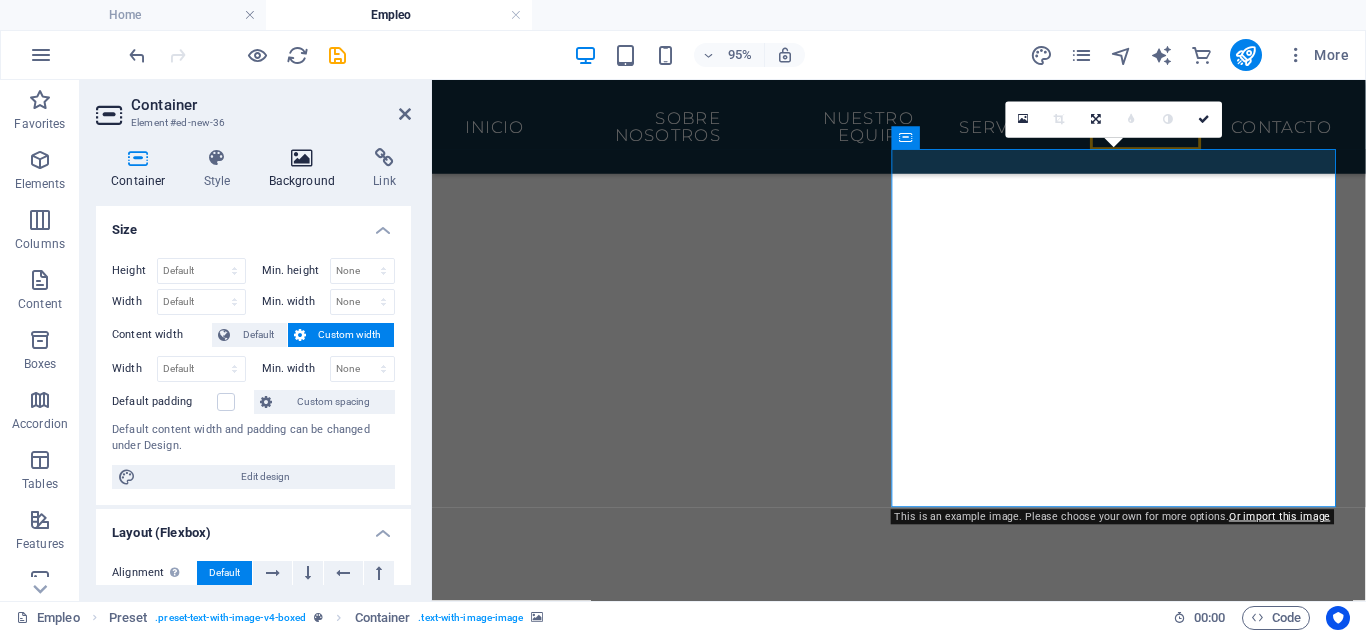 click at bounding box center (302, 158) 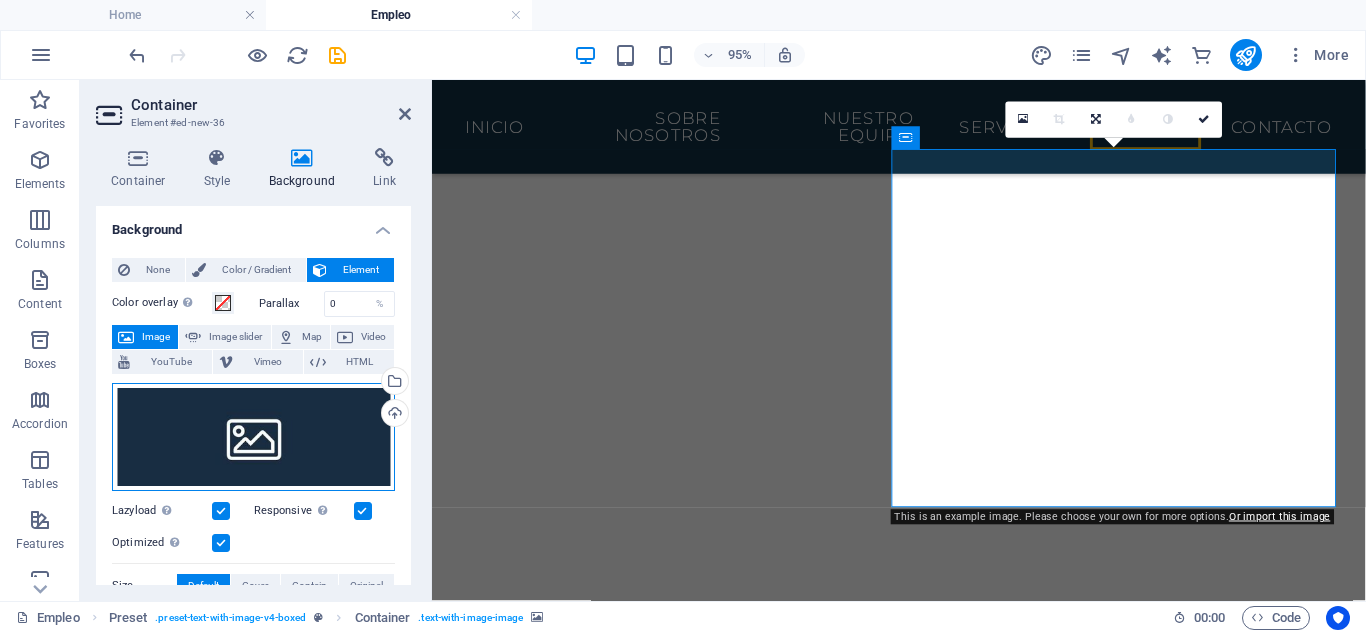 click on "Drag files here, click to choose files or select files from Files or our free stock photos & videos" at bounding box center (253, 437) 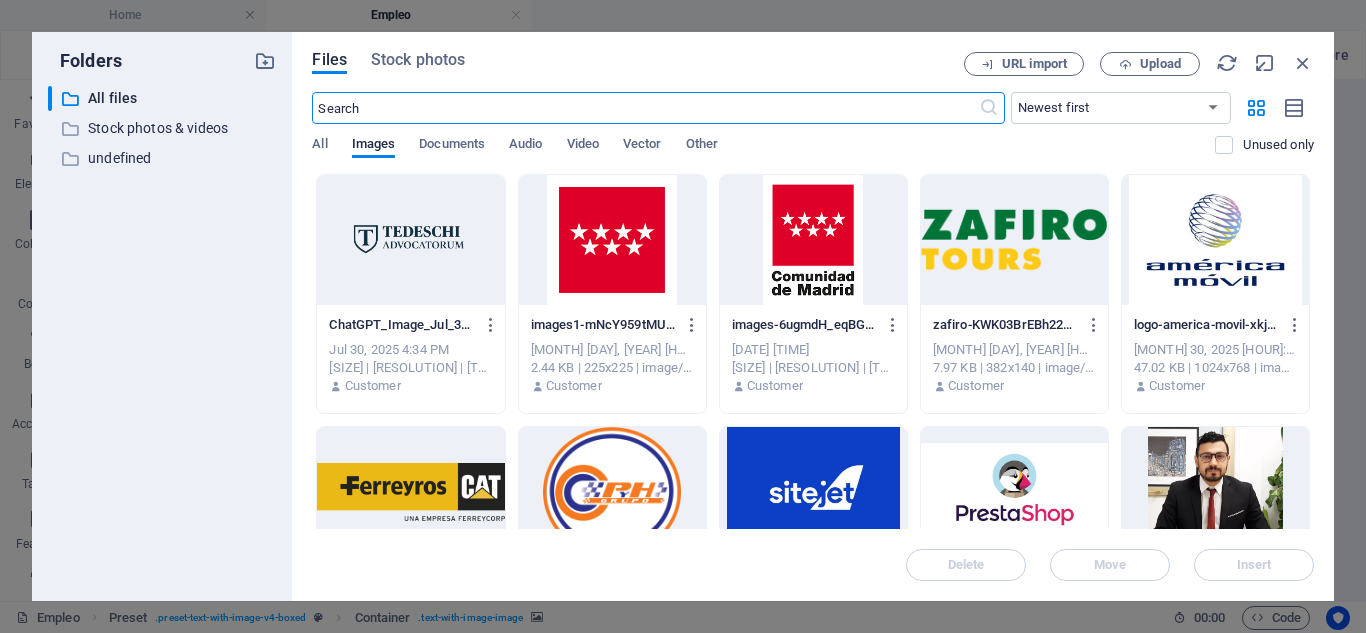 click at bounding box center [410, 240] 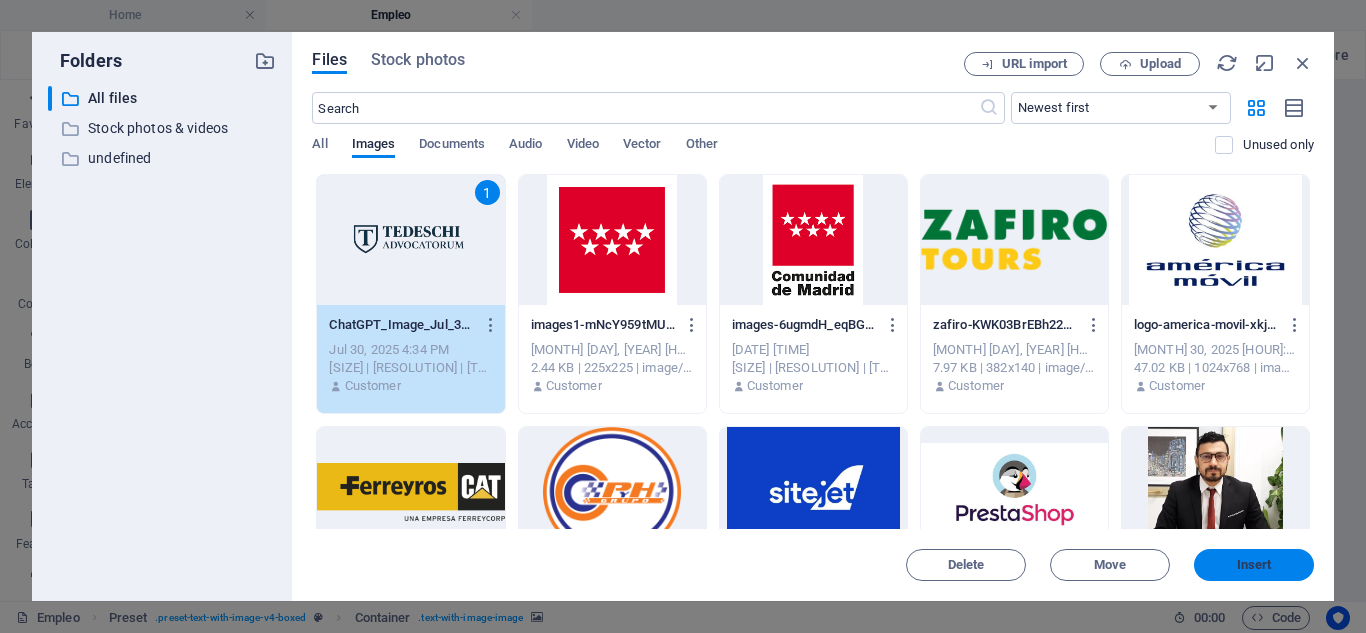 drag, startPoint x: 1249, startPoint y: 563, endPoint x: 852, endPoint y: 503, distance: 401.5084 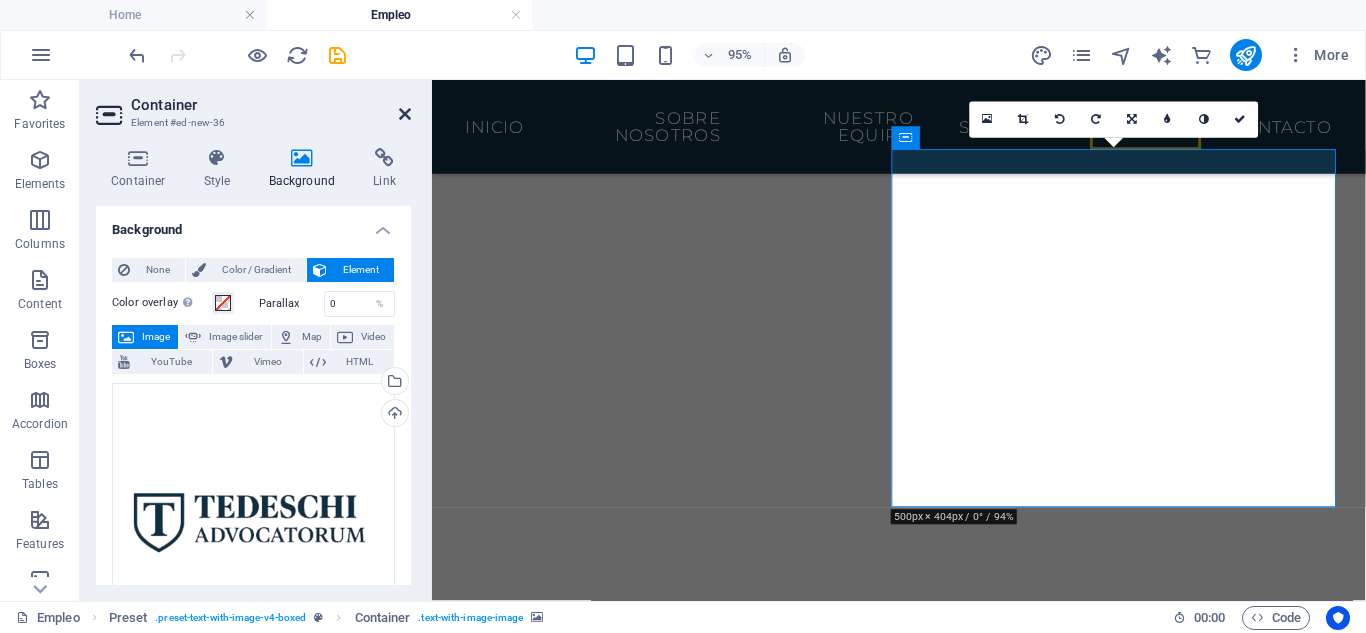 click at bounding box center (405, 114) 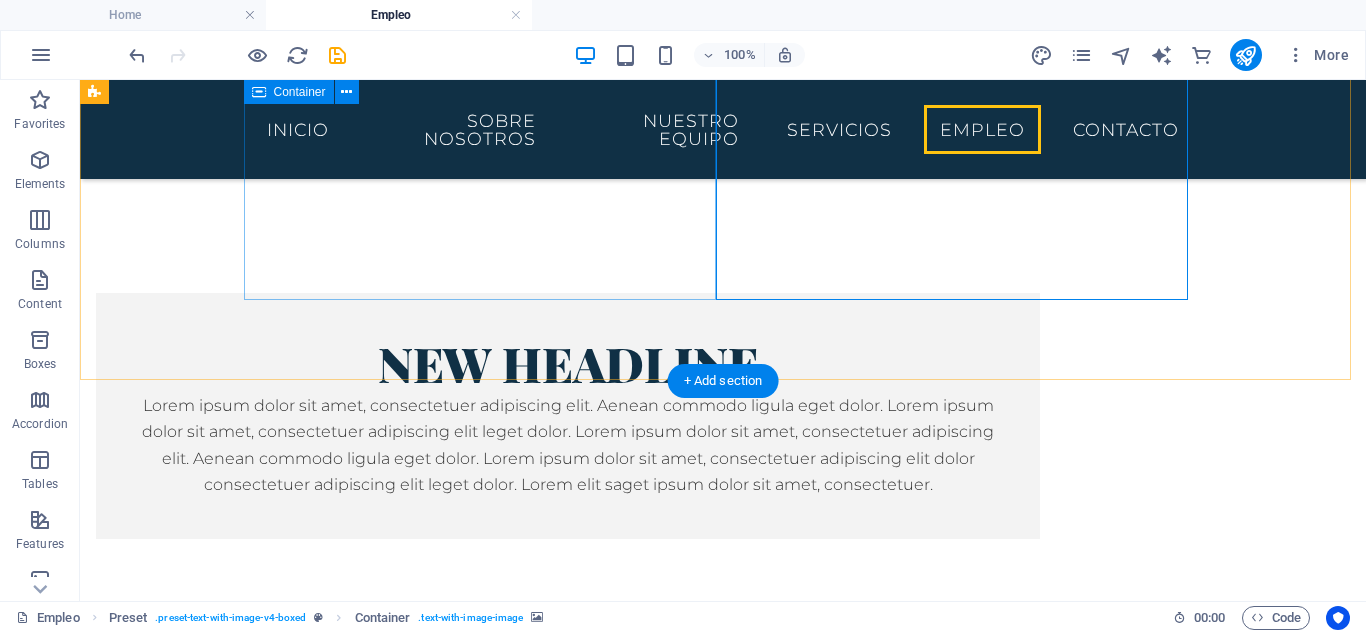 scroll, scrollTop: 2135, scrollLeft: 0, axis: vertical 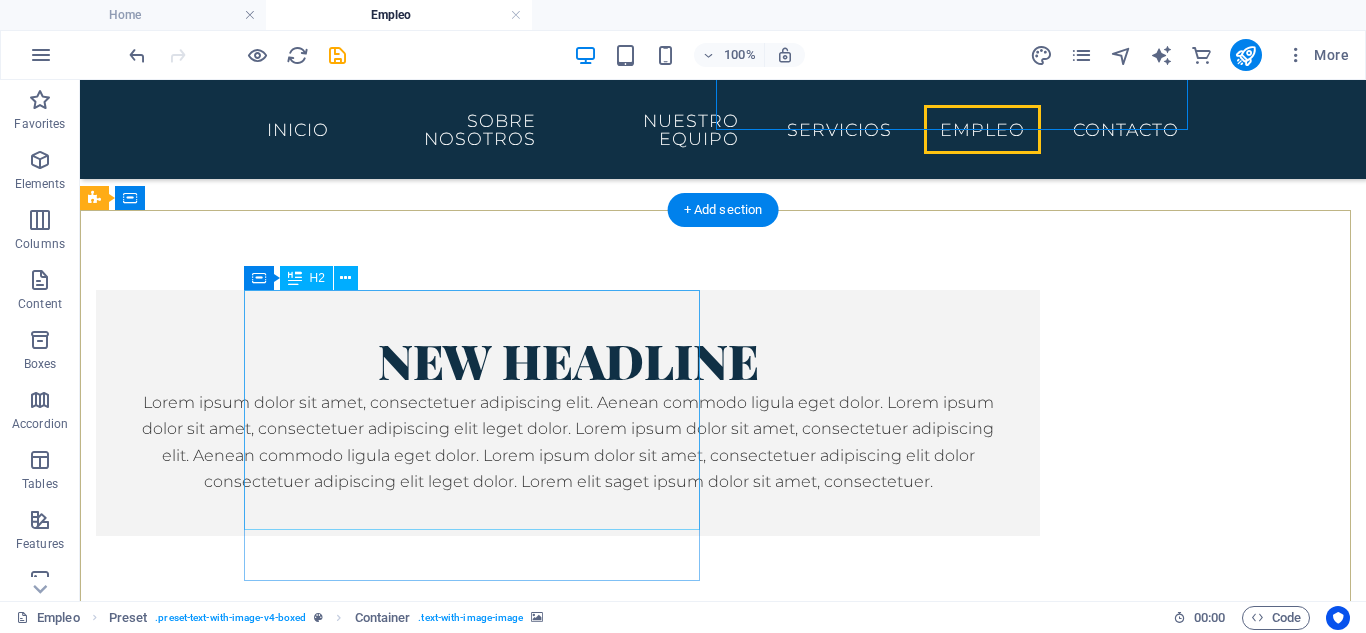 click on "Prácticas del Máster de acceso a la abogacía" at bounding box center (324, 1336) 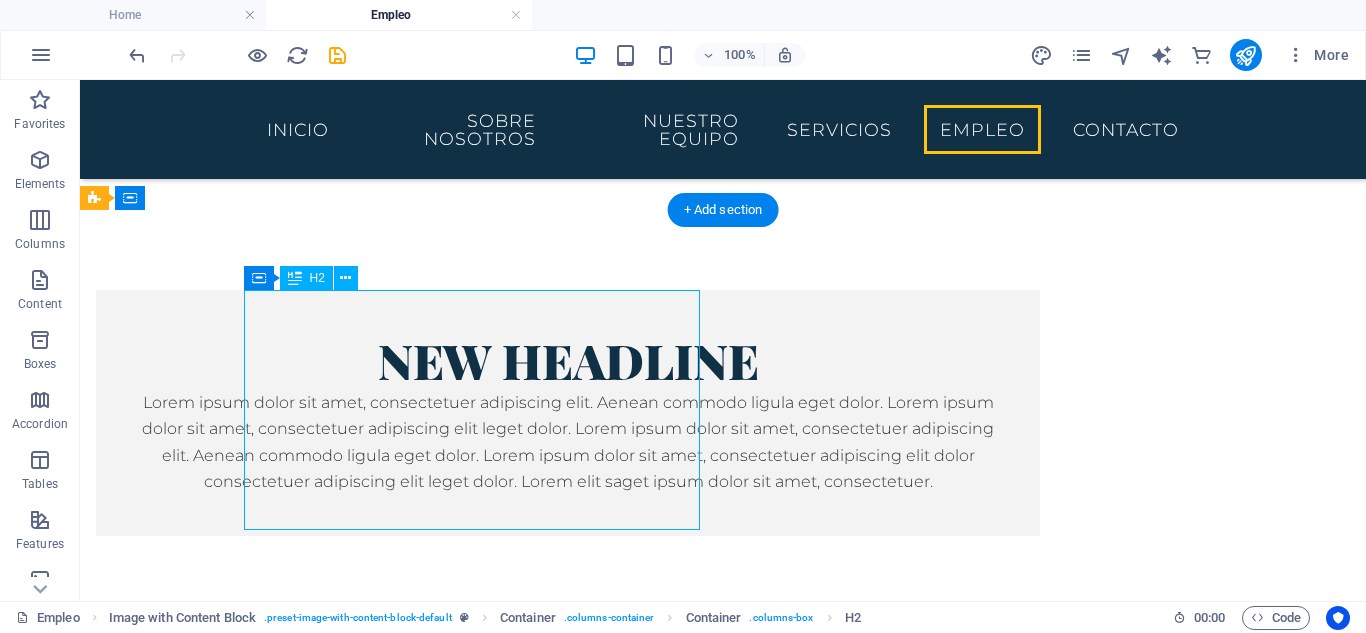 click on "Prácticas del Máster de acceso a la abogacía" at bounding box center [324, 1336] 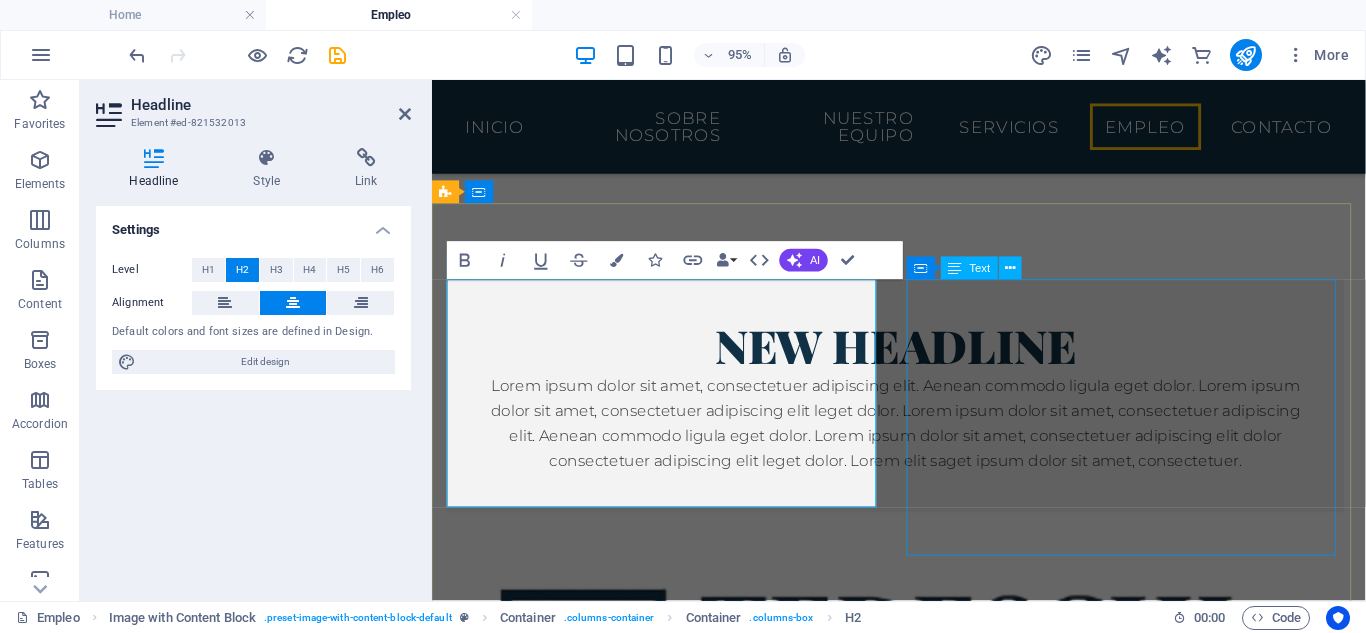 click on "¿Estás estudiando el Máster de acceso a la abogacía en España y necesitas completar las prácticas obligatorias? Nosotros tenemos vacantes disponibles para diversas áreas jurídicas.  El Máster de Acceso a la Abogacía es un programa de posgrado obligatorio en España para obtener el título profesional que permite ejercer como abogado.  Para más información envía un correo a:   contacto@tedeschi-advocatorum.eu" at bounding box center [676, 1617] 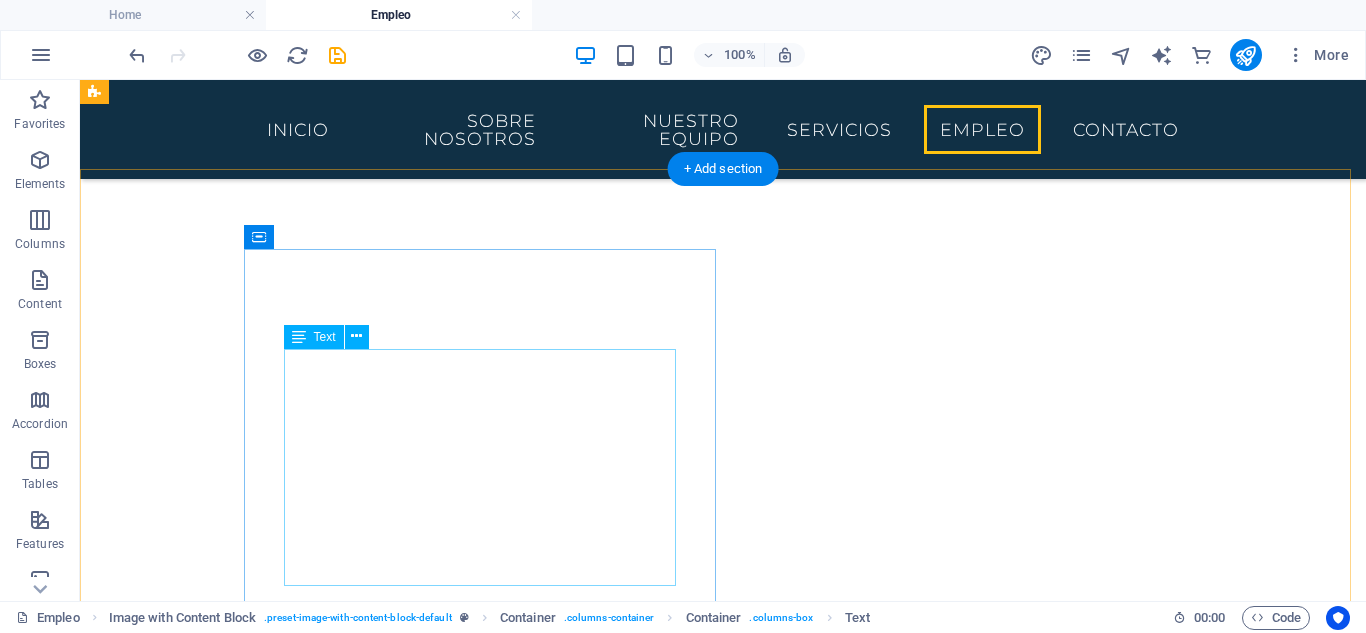 scroll, scrollTop: 1602, scrollLeft: 0, axis: vertical 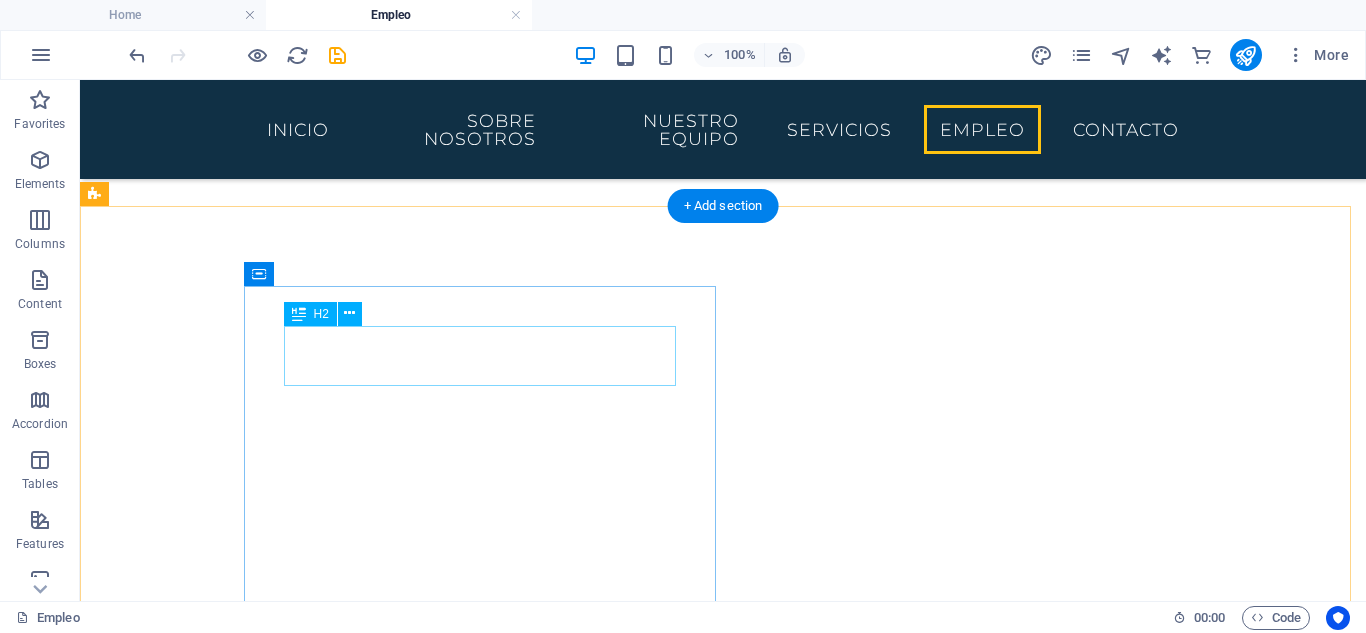 click on "New headline" at bounding box center (568, 893) 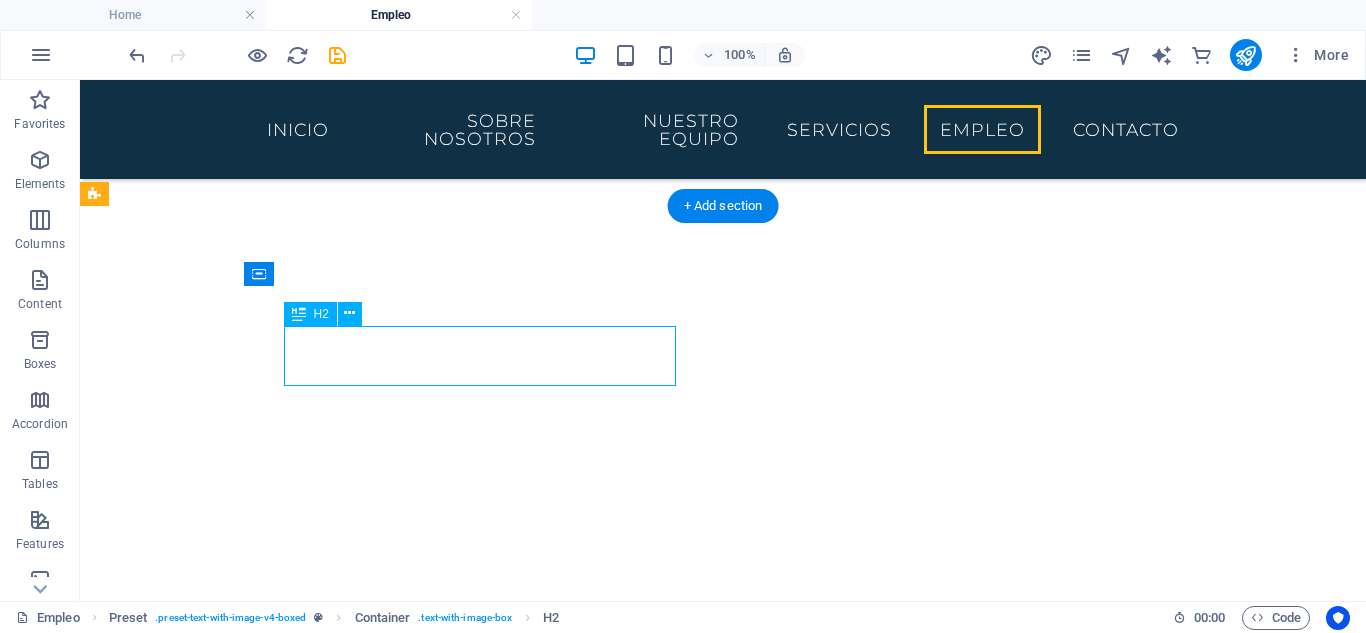 click on "New headline" at bounding box center (568, 893) 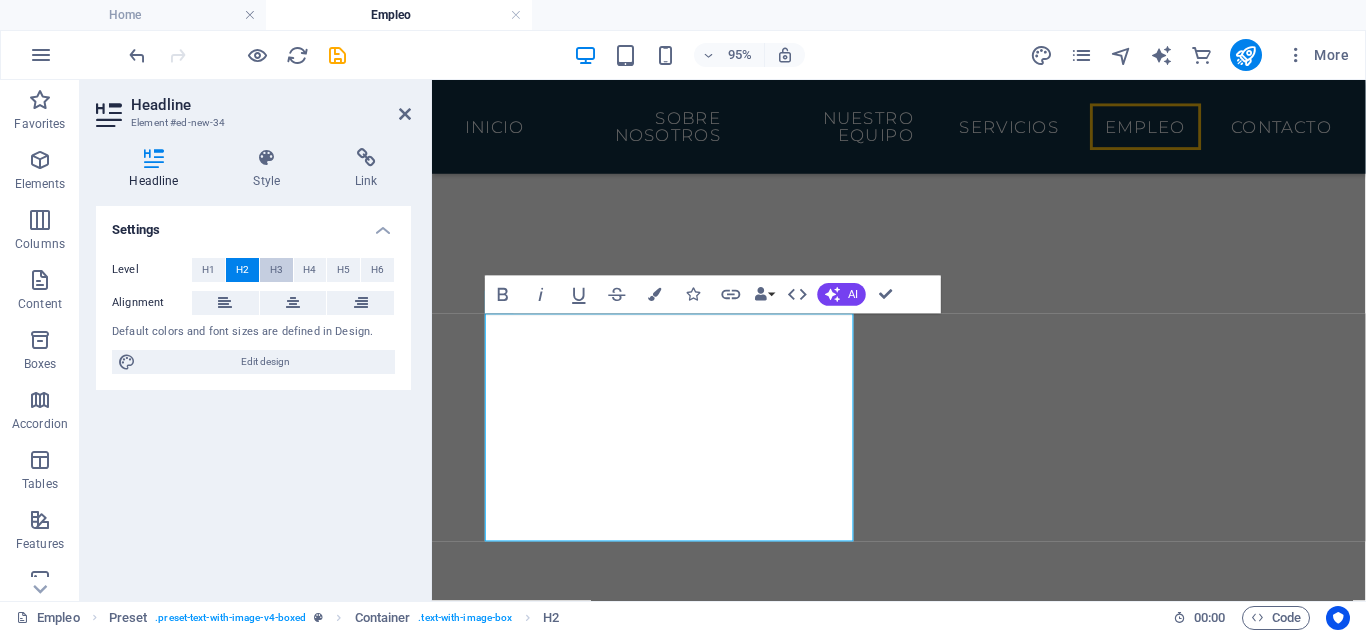 click on "H3" at bounding box center (276, 270) 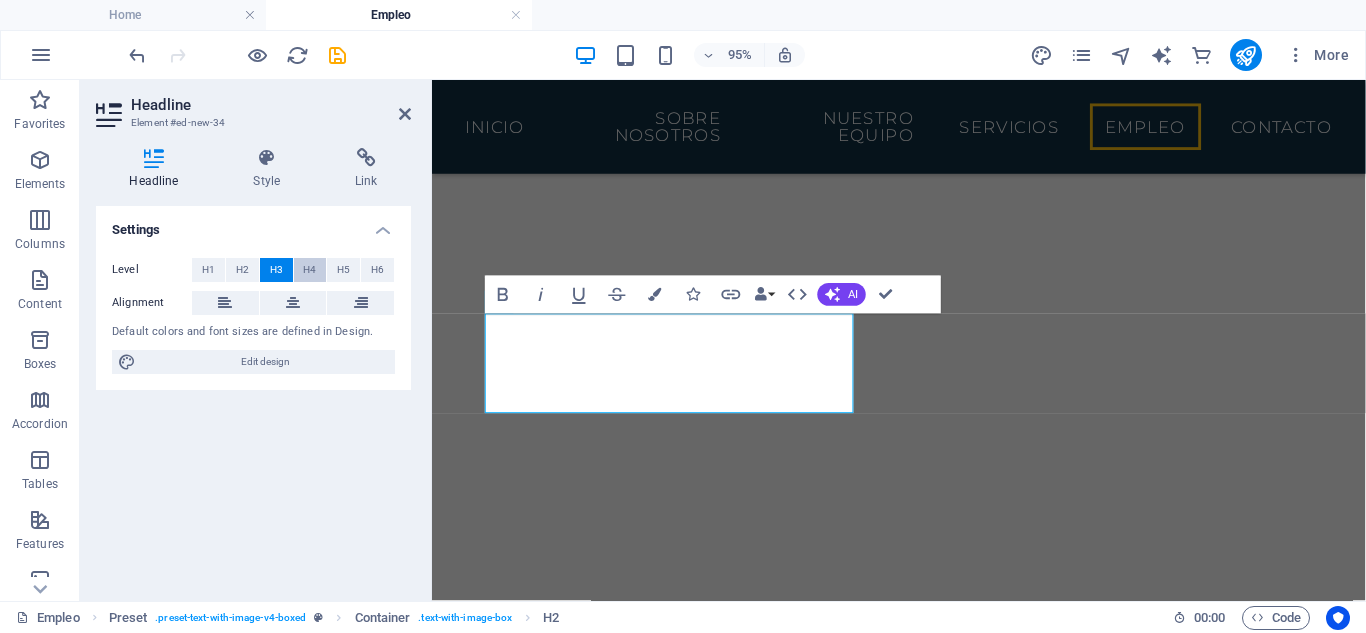 click on "H4" at bounding box center (309, 270) 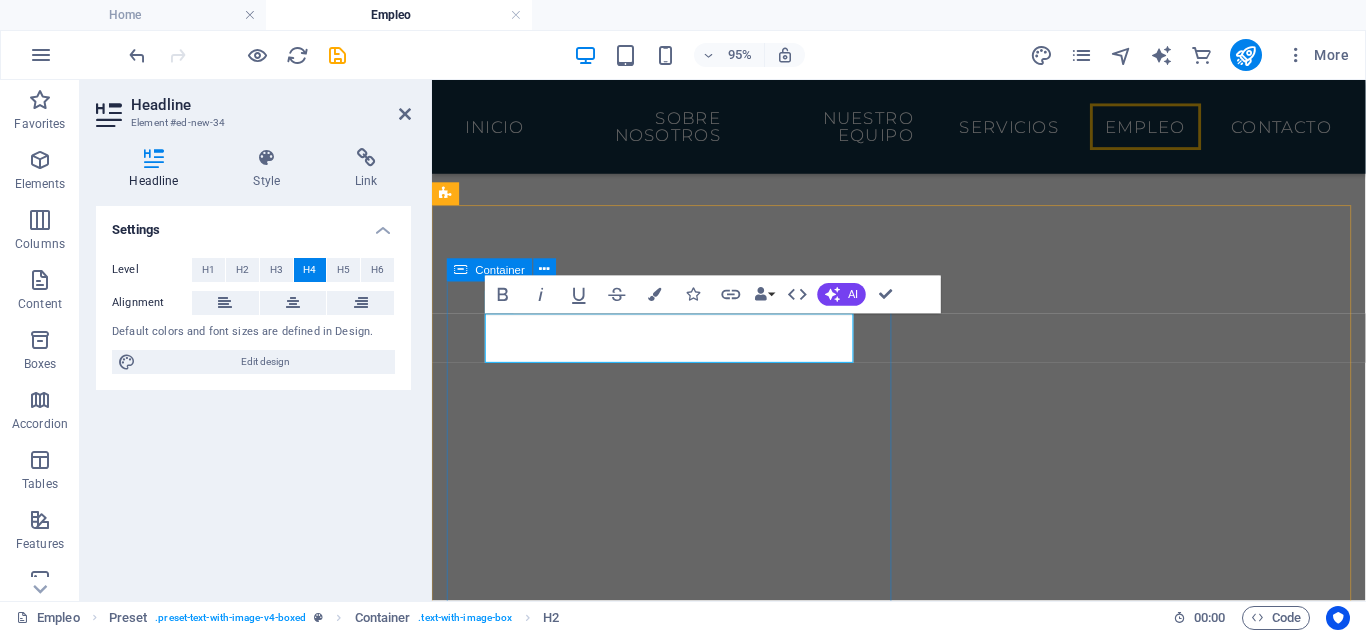 drag, startPoint x: 891, startPoint y: 504, endPoint x: 1251, endPoint y: 483, distance: 360.61197 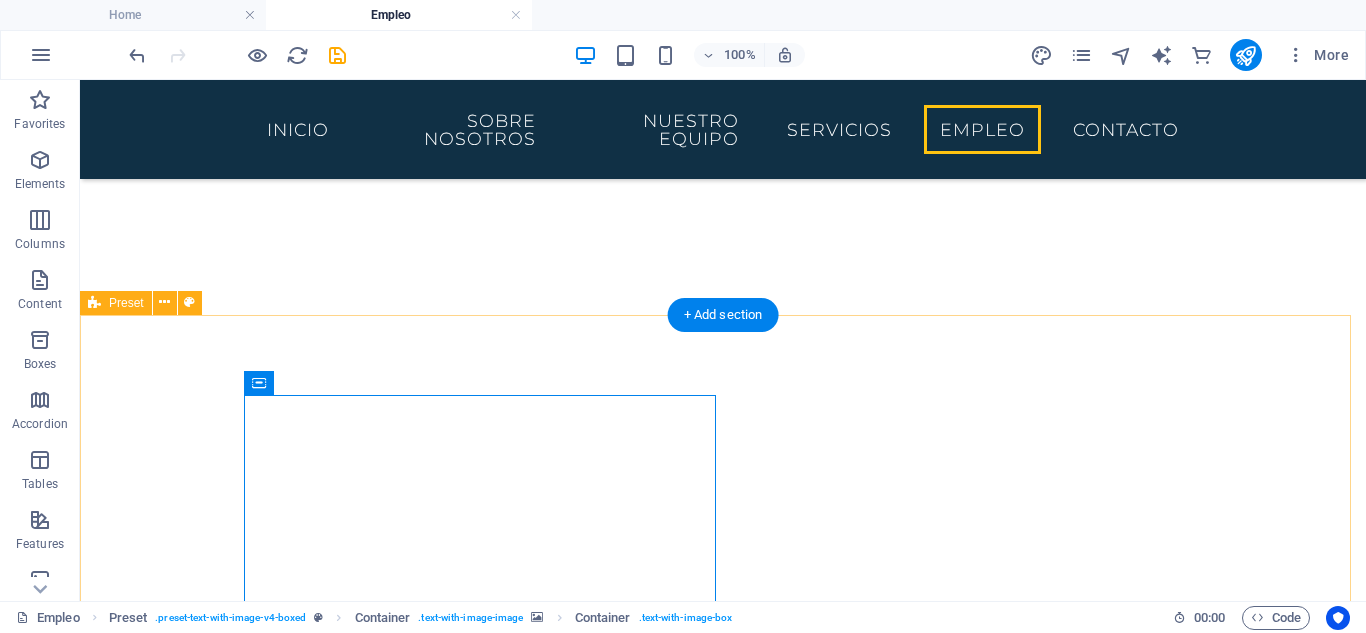 scroll, scrollTop: 2208, scrollLeft: 0, axis: vertical 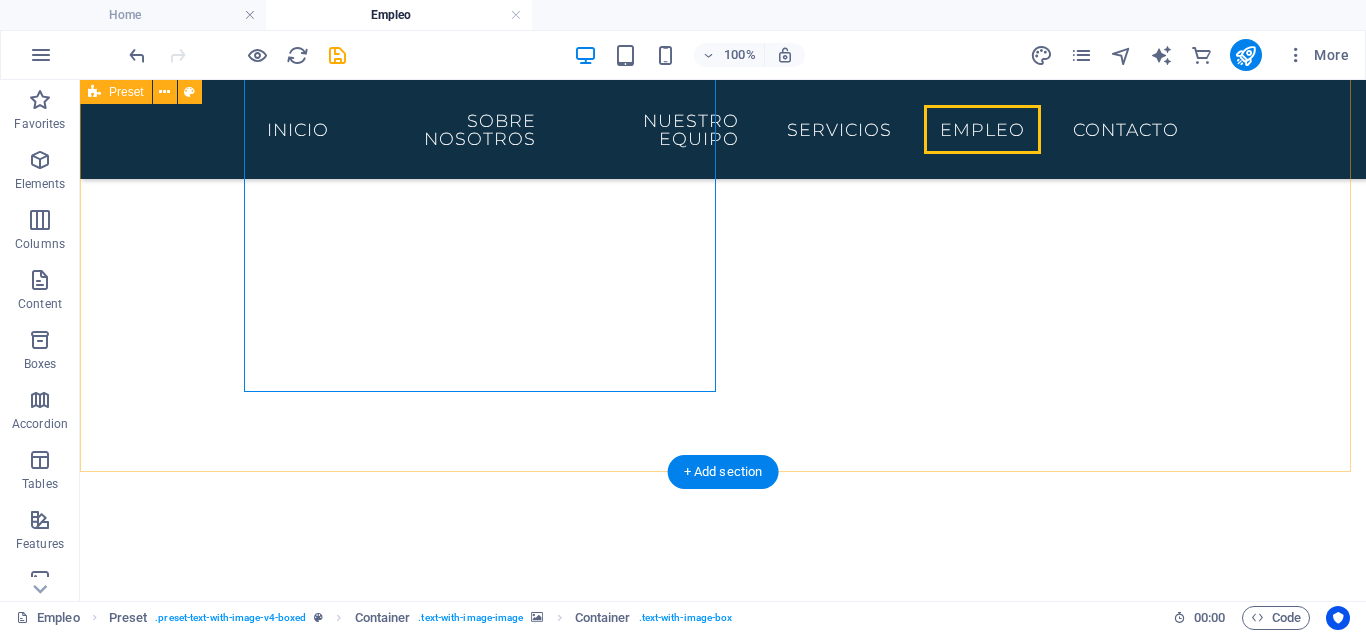 click on "Prácticas del Máster de acceso a la abogacía Lorem ipsum dolor sit amet, consectetuer adipiscing elit. Aenean commodo ligula eget dolor. Lorem ipsum dolor sit amet, consectetuer adipiscing elit leget dolor. Lorem ipsum dolor sit amet, consectetuer adipiscing elit. Aenean commodo ligula eget dolor. Lorem ipsum dolor sit amet, consectetuer adipiscing elit dolor consectetuer adipiscing elit leget dolor. Lorem elit saget ipsum dolor sit amet, consectetuer." at bounding box center (723, 850) 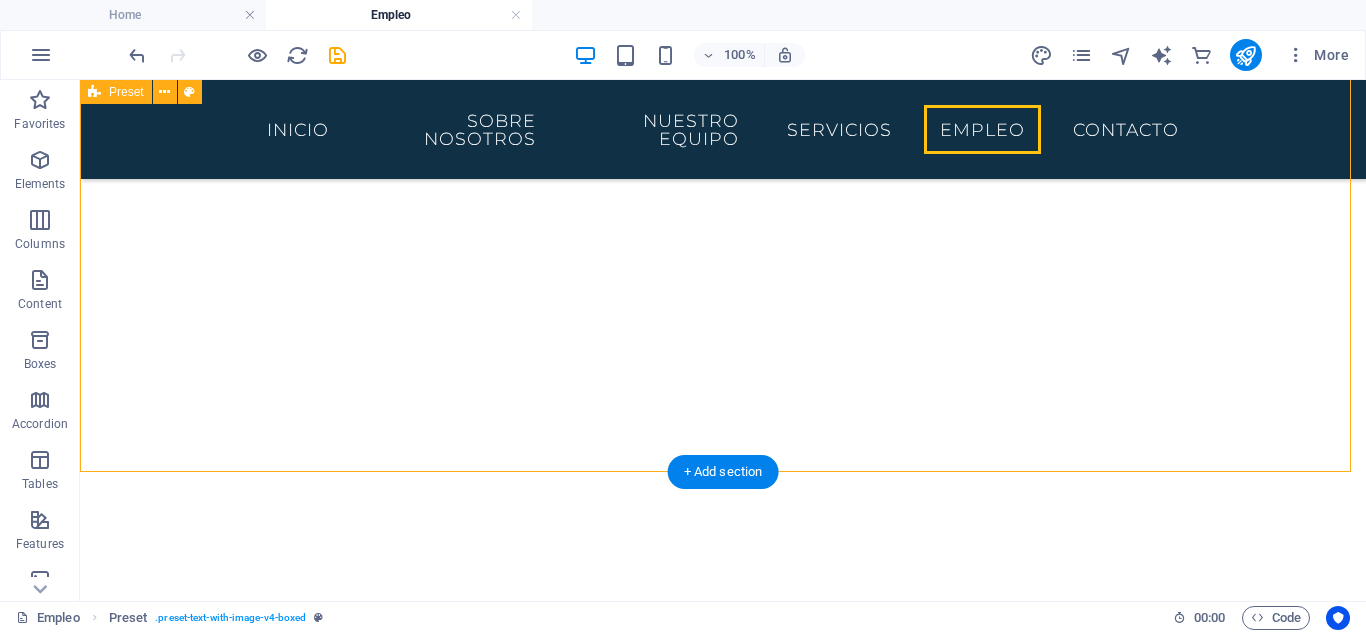 click on "Prácticas del Máster de acceso a la abogacía Lorem ipsum dolor sit amet, consectetuer adipiscing elit. Aenean commodo ligula eget dolor. Lorem ipsum dolor sit amet, consectetuer adipiscing elit leget dolor. Lorem ipsum dolor sit amet, consectetuer adipiscing elit. Aenean commodo ligula eget dolor. Lorem ipsum dolor sit amet, consectetuer adipiscing elit dolor consectetuer adipiscing elit leget dolor. Lorem elit saget ipsum dolor sit amet, consectetuer." at bounding box center (723, 850) 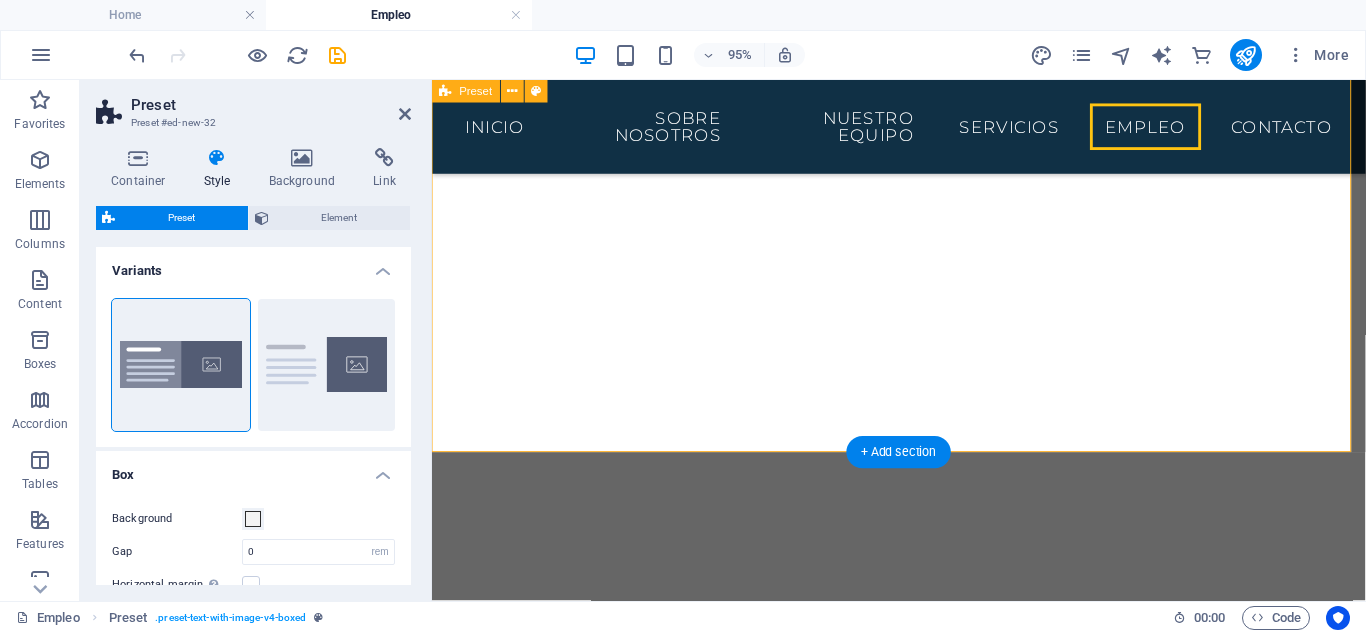 click on "Prácticas del Máster de acceso a la abogacía Lorem ipsum dolor sit amet, consectetuer adipiscing elit. Aenean commodo ligula eget dolor. Lorem ipsum dolor sit amet, consectetuer adipiscing elit leget dolor. Lorem ipsum dolor sit amet, consectetuer adipiscing elit. Aenean commodo ligula eget dolor. Lorem ipsum dolor sit amet, consectetuer adipiscing elit dolor consectetuer adipiscing elit leget dolor. Lorem elit saget ipsum dolor sit amet, consectetuer." at bounding box center (923, 850) 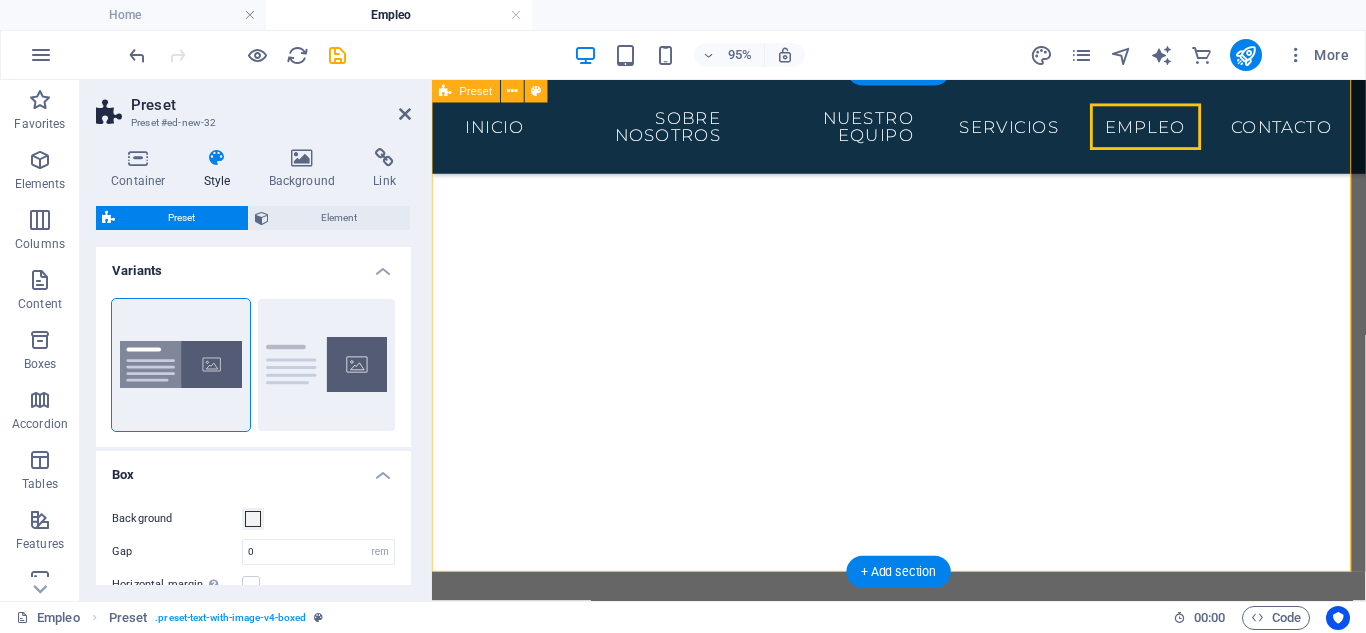 scroll, scrollTop: 1942, scrollLeft: 0, axis: vertical 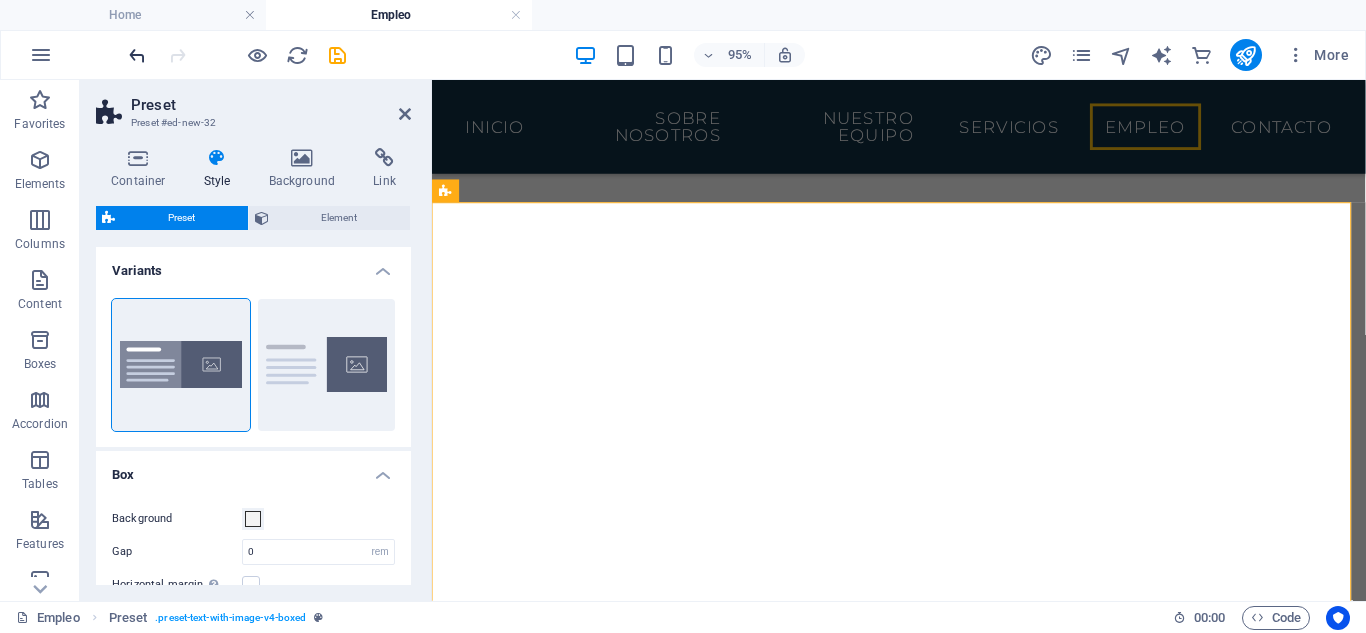 click at bounding box center (137, 55) 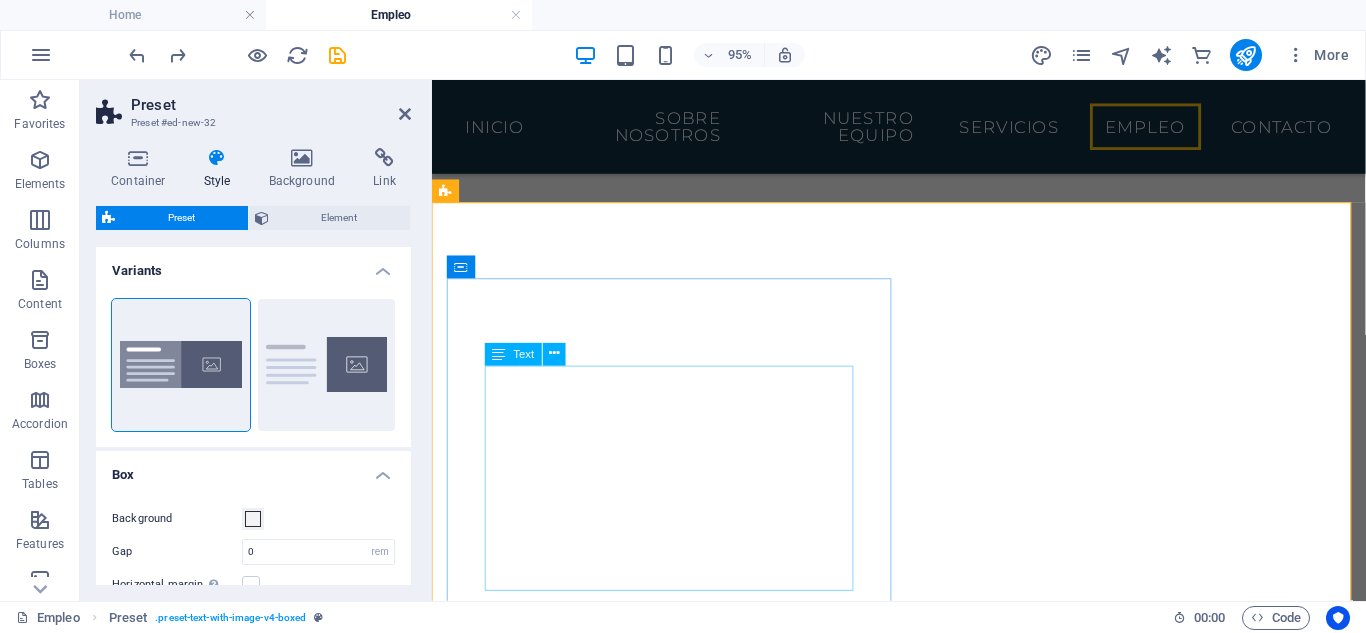 click on "Lorem ipsum dolor sit amet, consectetuer adipiscing elit. Aenean commodo ligula eget dolor. Lorem ipsum dolor sit amet, consectetuer adipiscing elit leget dolor. Lorem ipsum dolor sit amet, consectetuer adipiscing elit. Aenean commodo ligula eget dolor. Lorem ipsum dolor sit amet, consectetuer adipiscing elit dolor consectetuer adipiscing elit leget dolor. Lorem elit saget ipsum dolor sit amet, consectetuer." at bounding box center [920, 945] 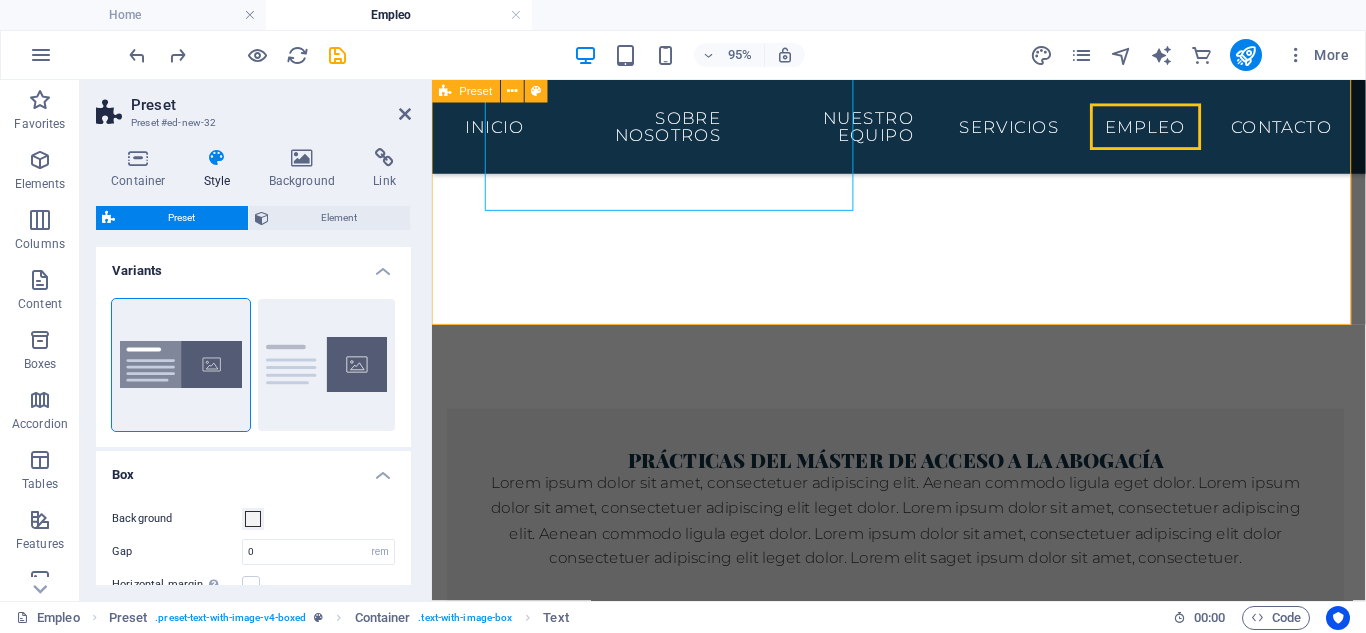 scroll, scrollTop: 2475, scrollLeft: 0, axis: vertical 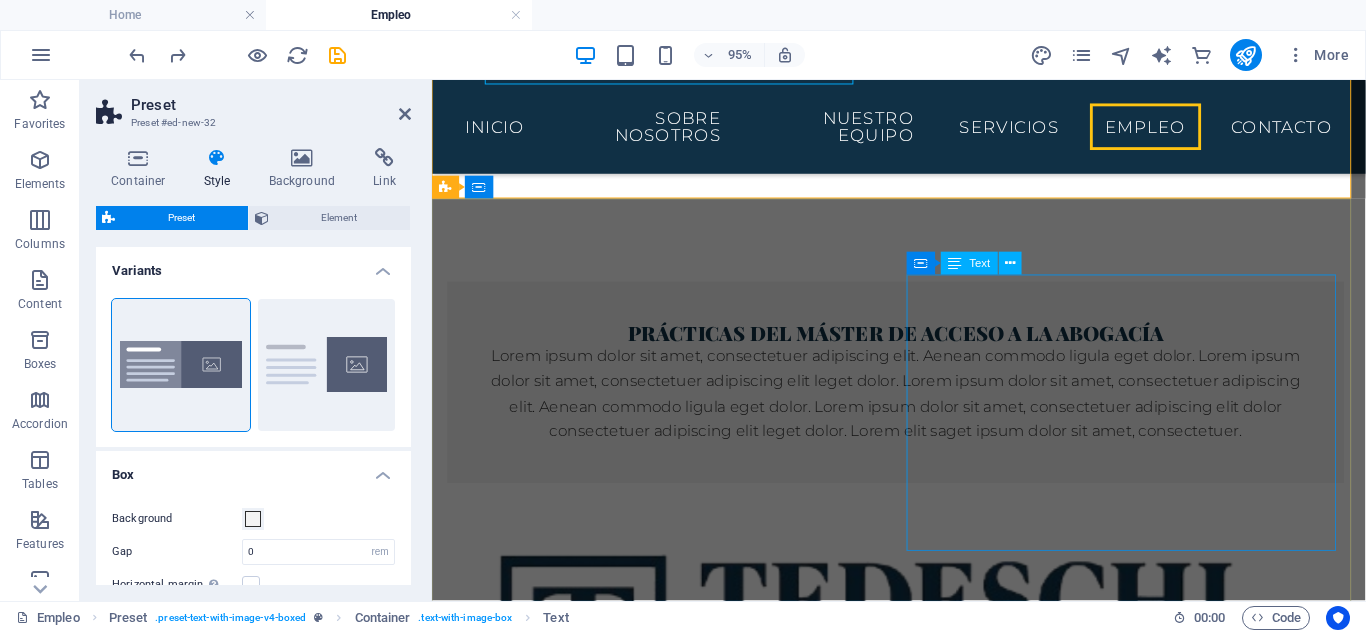 click on "¿Estás estudiando el Máster de acceso a la abogacía en España y necesitas completar las prácticas obligatorias? Nosotros tenemos vacantes disponibles para diversas áreas jurídicas.  El Máster de Acceso a la Abogacía es un programa de posgrado obligatorio en España para obtener el título profesional que permite ejercer como abogado.  Para más información envía un correo a:   contacto@tedeschi-advocatorum.eu" at bounding box center (676, 1577) 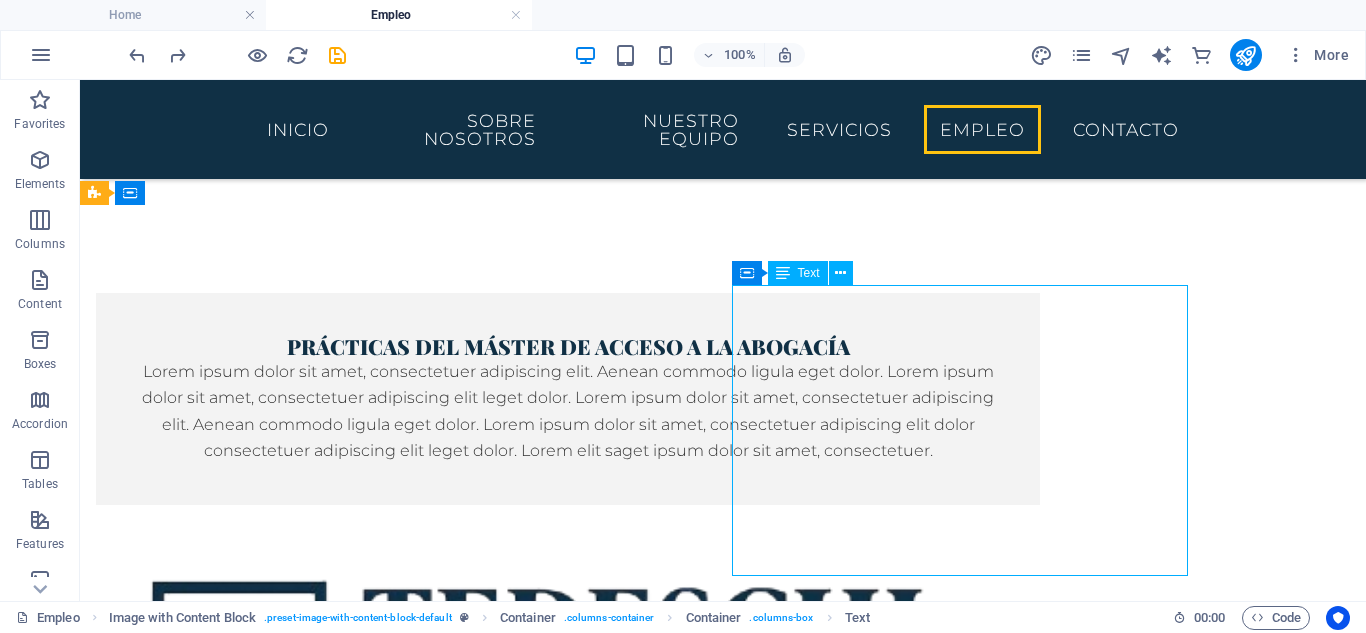 click on "¿Estás estudiando el Máster de acceso a la abogacía en España y necesitas completar las prácticas obligatorias? Nosotros tenemos vacantes disponibles para diversas áreas jurídicas.  El Máster de Acceso a la Abogacía es un programa de posgrado obligatorio en España para obtener el título profesional que permite ejercer como abogado.  Para más información envía un correo a:   contacto@tedeschi-advocatorum.eu" at bounding box center [324, 1577] 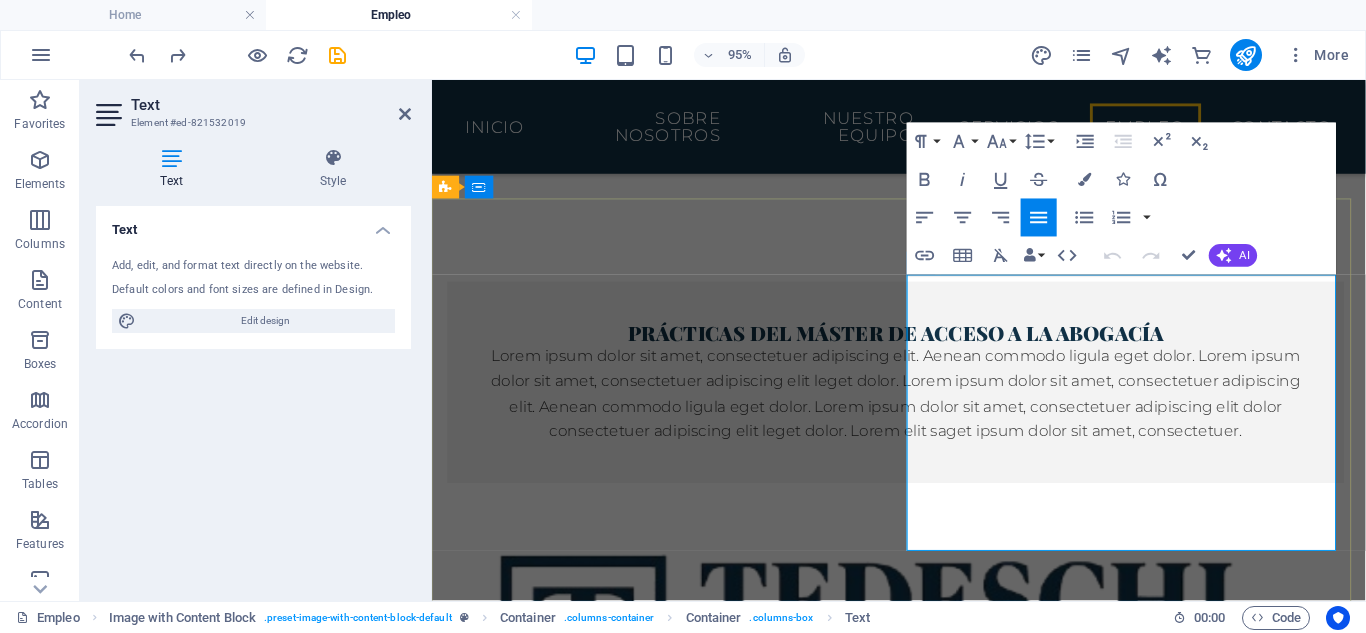 drag, startPoint x: 934, startPoint y: 297, endPoint x: 1303, endPoint y: 563, distance: 454.88132 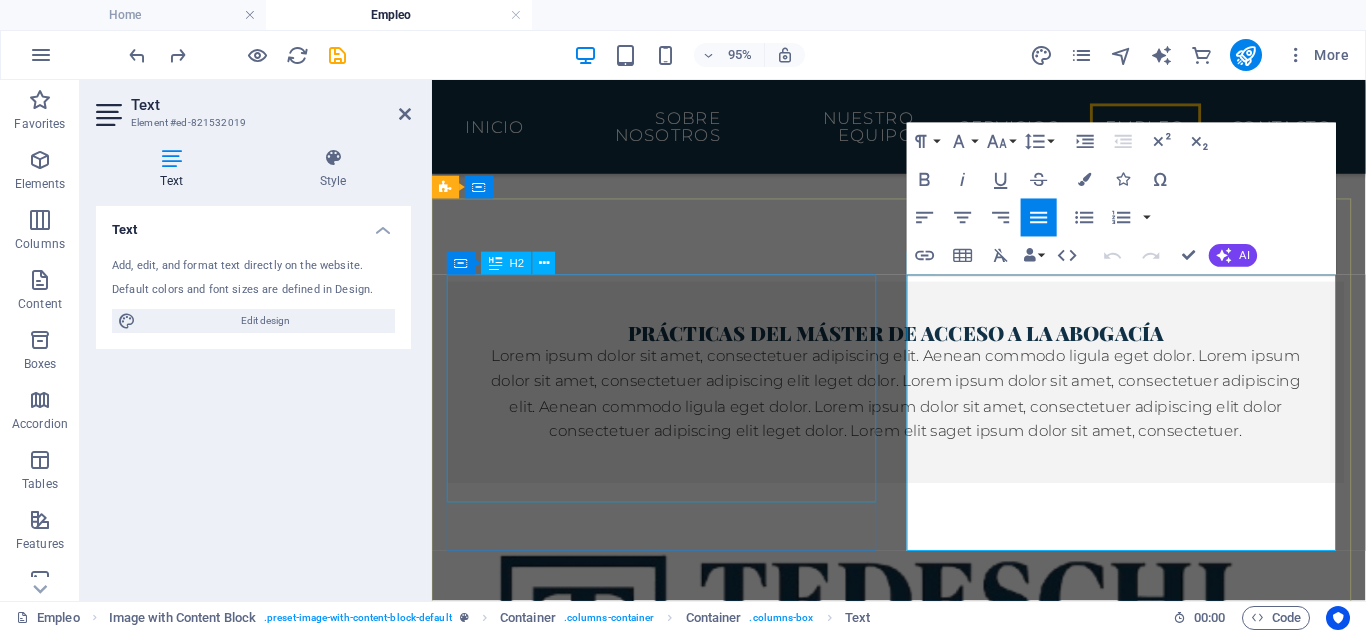click on "Prácticas del Máster de acceso a la abogacía" at bounding box center [676, 1296] 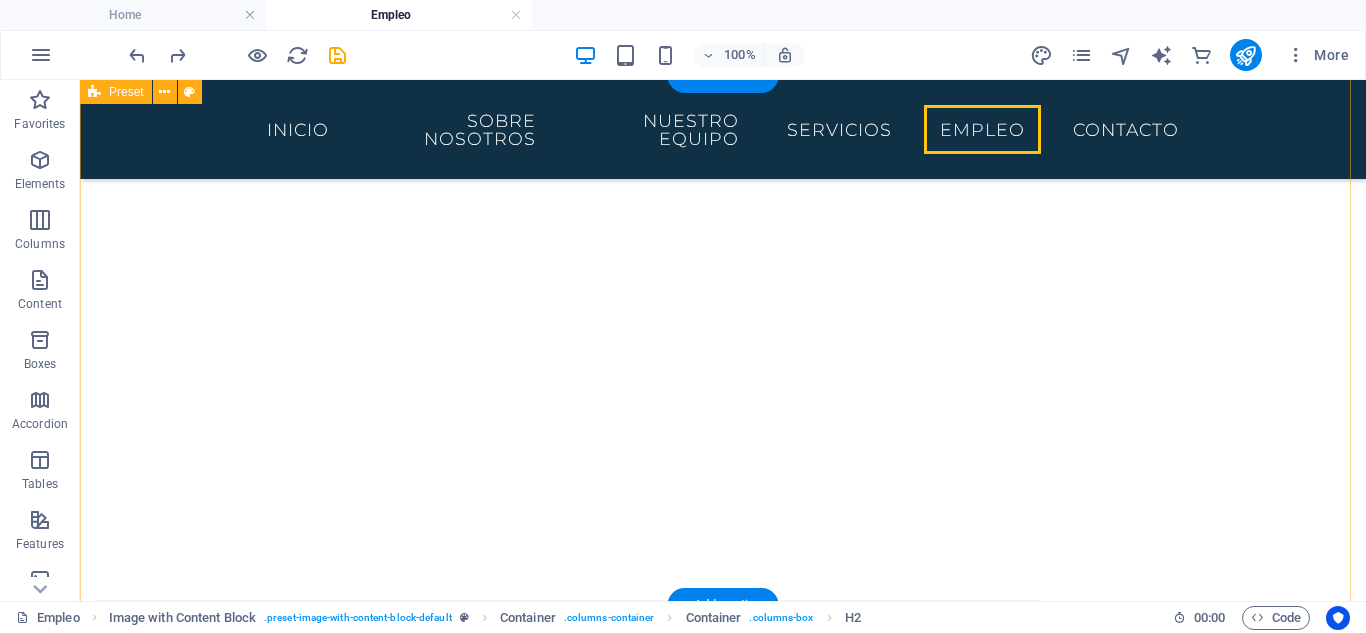 scroll, scrollTop: 2075, scrollLeft: 0, axis: vertical 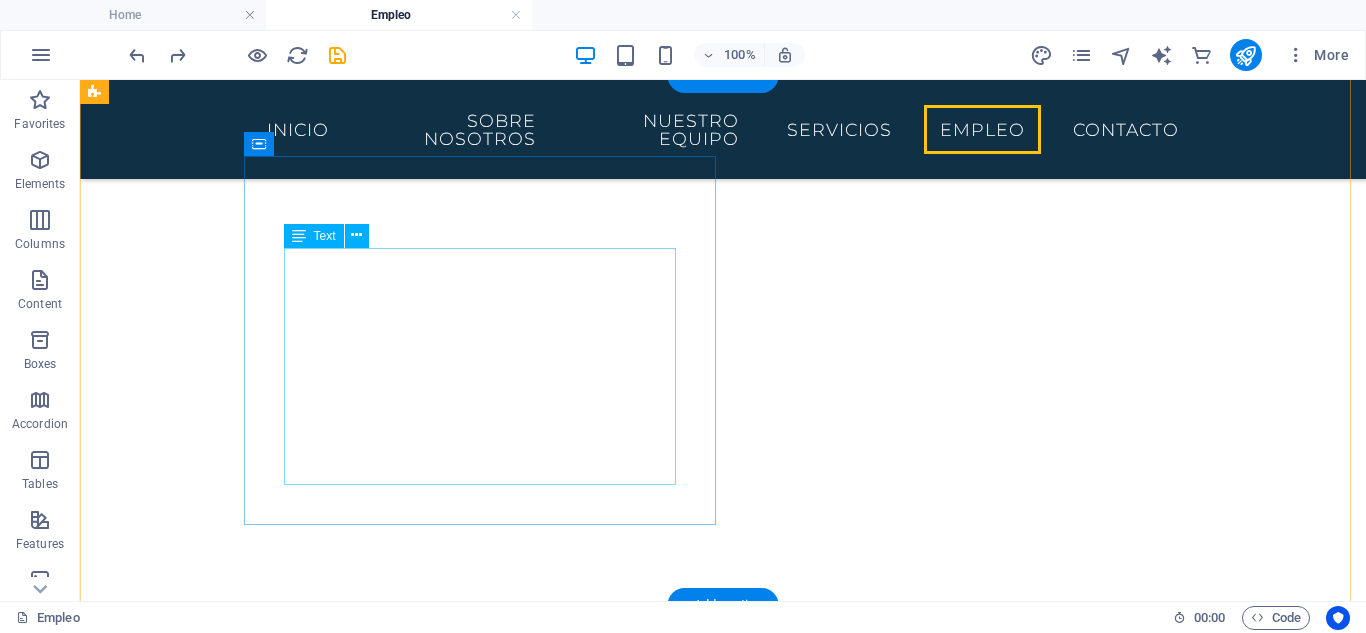 click on "Lorem ipsum dolor sit amet, consectetuer adipiscing elit. Aenean commodo ligula eget dolor. Lorem ipsum dolor sit amet, consectetuer adipiscing elit leget dolor. Lorem ipsum dolor sit amet, consectetuer adipiscing elit. Aenean commodo ligula eget dolor. Lorem ipsum dolor sit amet, consectetuer adipiscing elit dolor consectetuer adipiscing elit leget dolor. Lorem elit saget ipsum dolor sit amet, consectetuer." at bounding box center (568, 812) 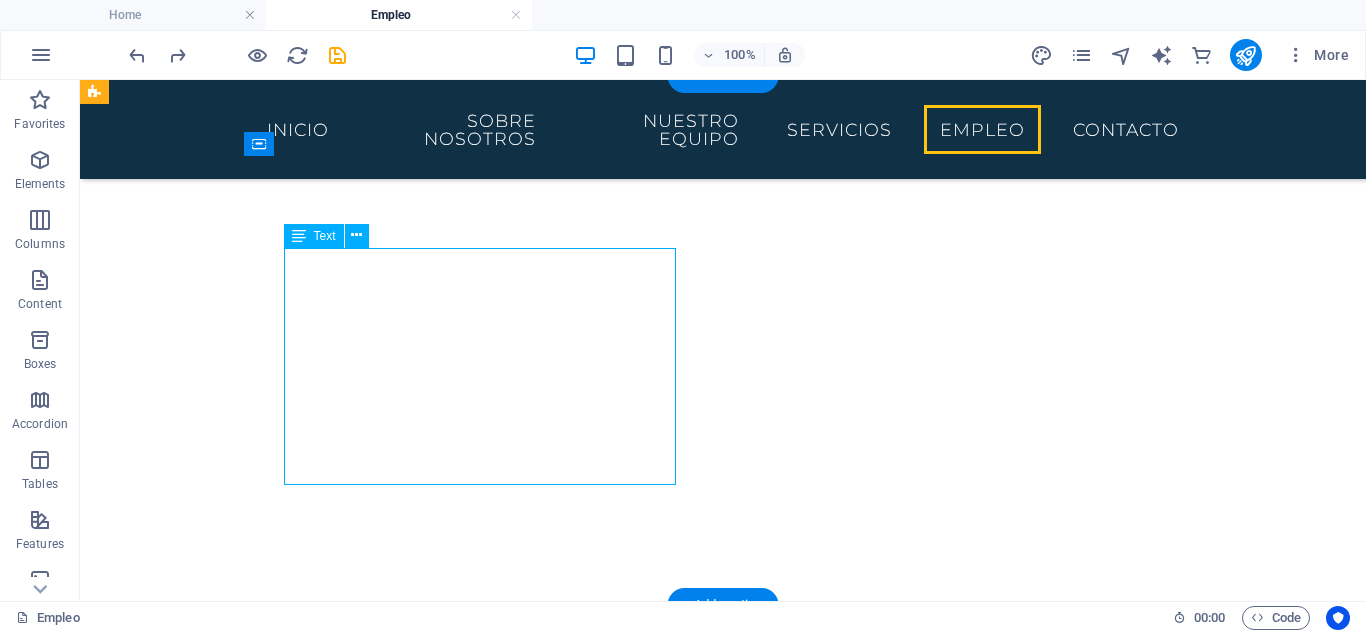 click on "Lorem ipsum dolor sit amet, consectetuer adipiscing elit. Aenean commodo ligula eget dolor. Lorem ipsum dolor sit amet, consectetuer adipiscing elit leget dolor. Lorem ipsum dolor sit amet, consectetuer adipiscing elit. Aenean commodo ligula eget dolor. Lorem ipsum dolor sit amet, consectetuer adipiscing elit dolor consectetuer adipiscing elit leget dolor. Lorem elit saget ipsum dolor sit amet, consectetuer." at bounding box center (568, 812) 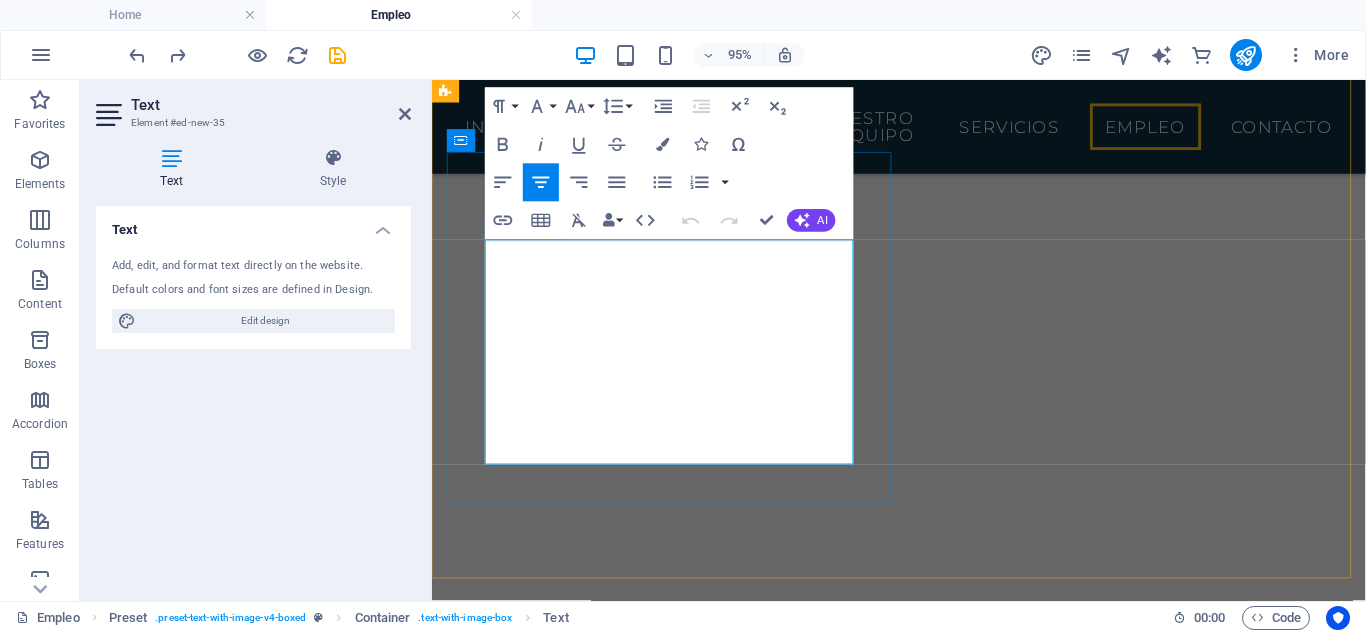 click on "Lorem ipsum dolor sit amet, consectetuer adipiscing elit. Aenean commodo ligula eget dolor. Lorem ipsum dolor sit amet, consectetuer adipiscing elit leget dolor. Lorem ipsum dolor sit amet, consectetuer adipiscing elit. Aenean commodo ligula eget dolor. Lorem ipsum dolor sit amet, consectetuer adipiscing elit dolor consectetuer adipiscing elit leget dolor. Lorem elit saget ipsum dolor sit amet, consectetuer." at bounding box center (920, 812) 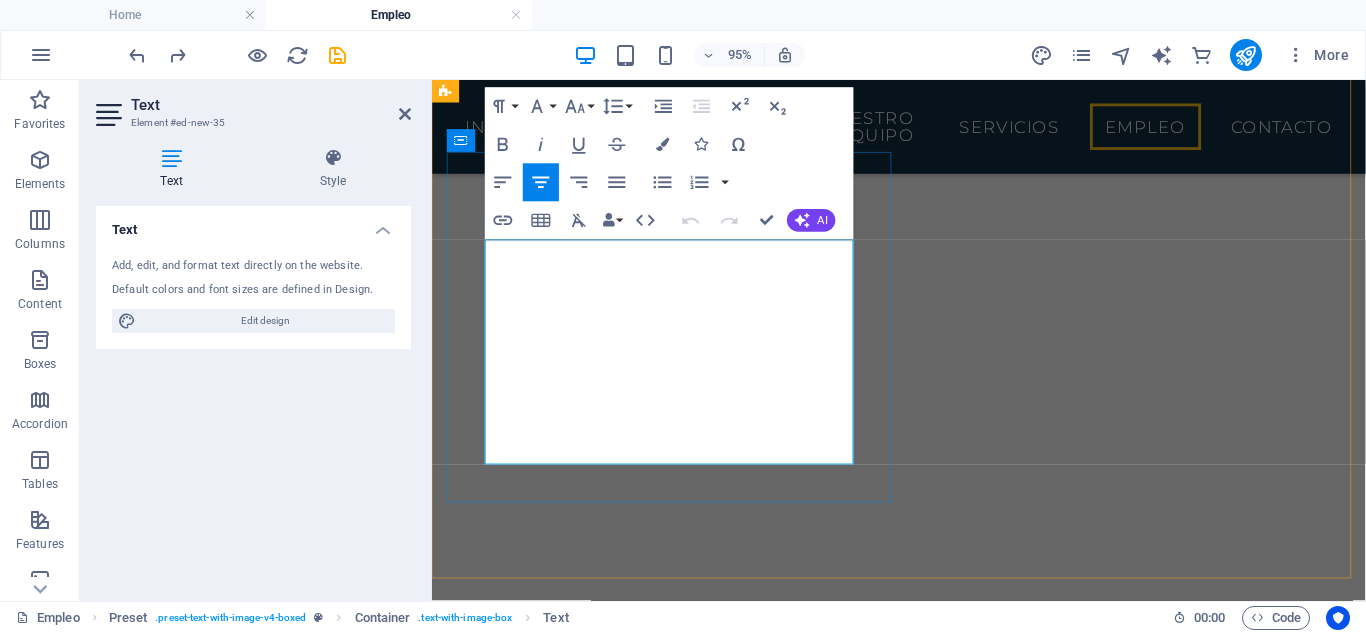 click on "Lorem ipsum dolor sit amet, consectetuer adipiscing elit. Aenean commodo ligula eget dolor. Lorem ipsum dolor sit amet, consectetuer adipiscing elit leget dolor. Lorem ipsum dolor sit amet, consectetuer adipiscing elit. Aenean commodo ligula eget dolor. Lorem ipsum dolor sit amet, consectetuer adipiscing elit dolor consectetuer adipiscing elit leget dolor. Lorem elit saget ipsum dolor sit amet, consectetuer." at bounding box center (920, 812) 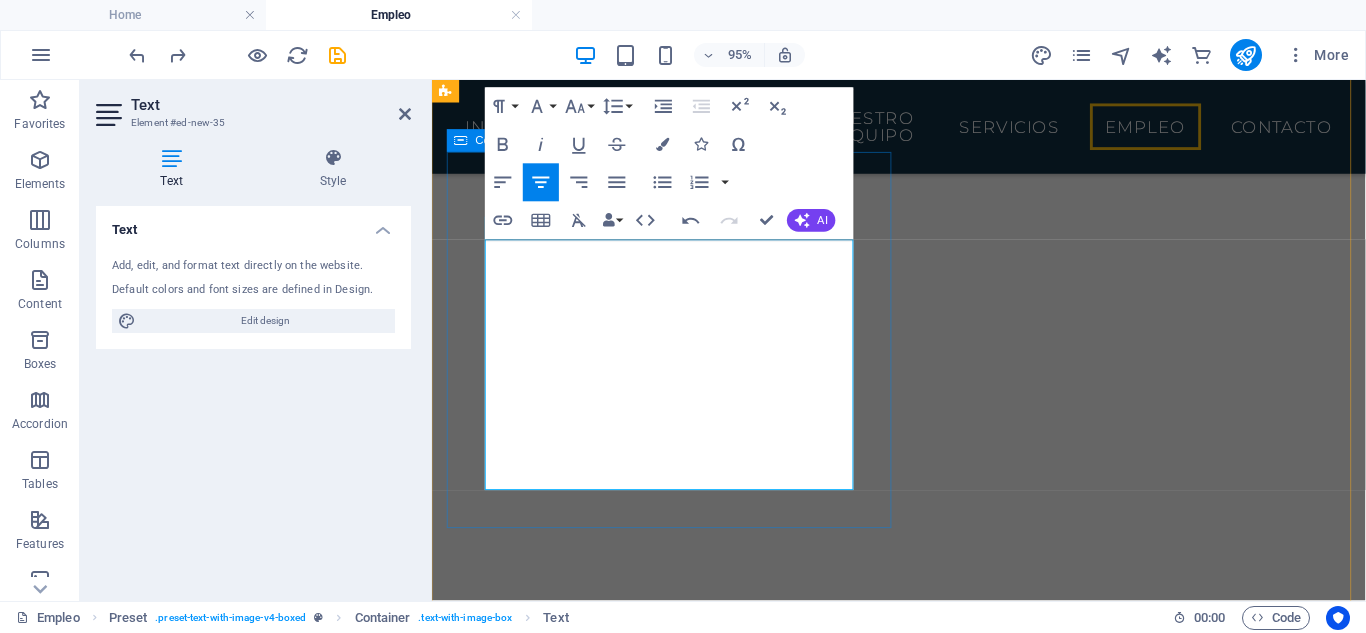 drag, startPoint x: 513, startPoint y: 284, endPoint x: 859, endPoint y: 516, distance: 416.58133 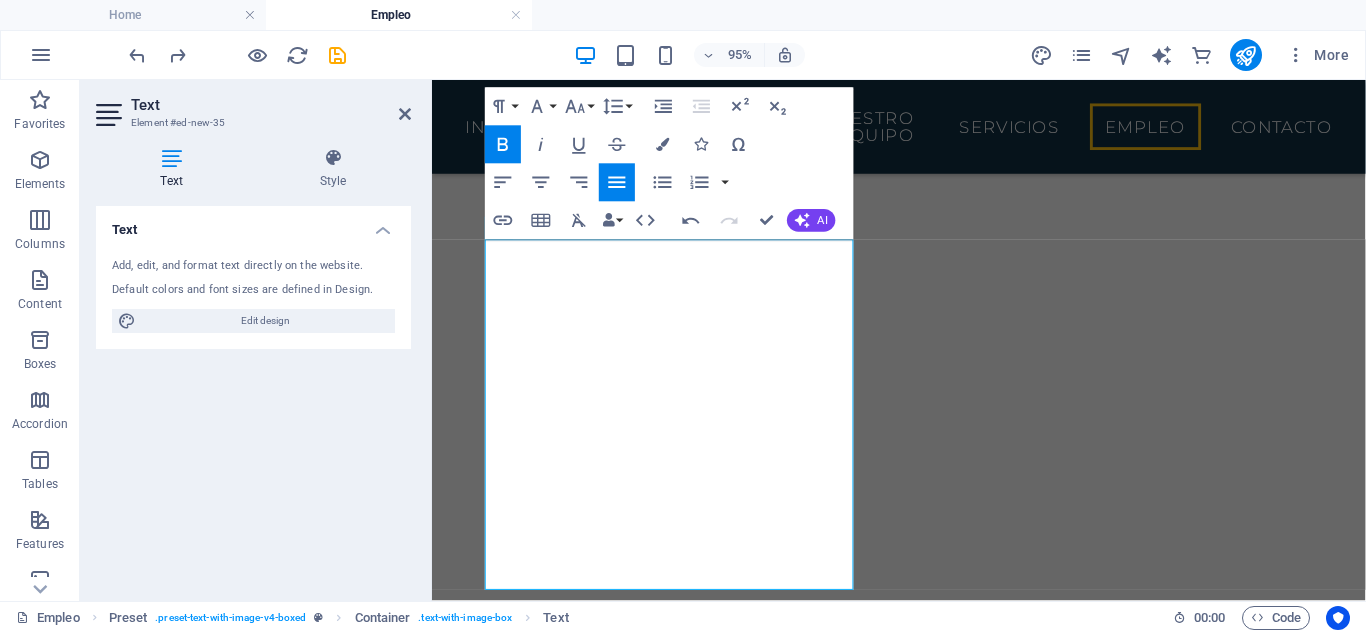 click at bounding box center [920, 1287] 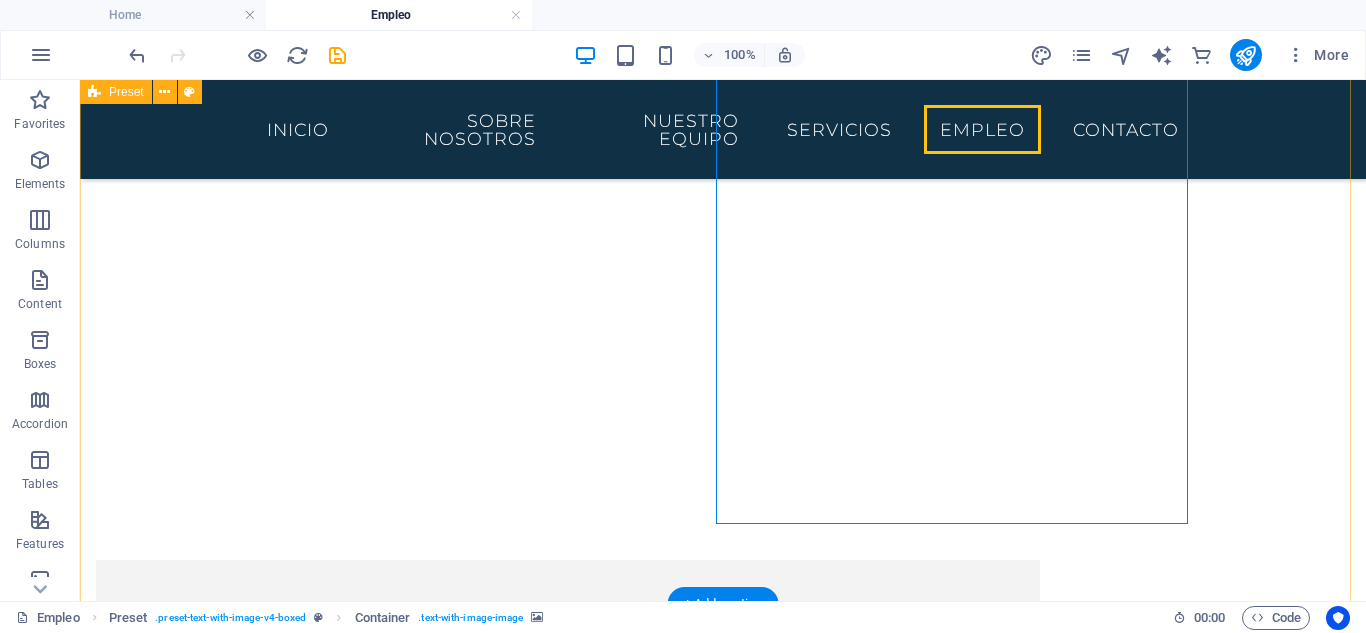scroll, scrollTop: 2075, scrollLeft: 0, axis: vertical 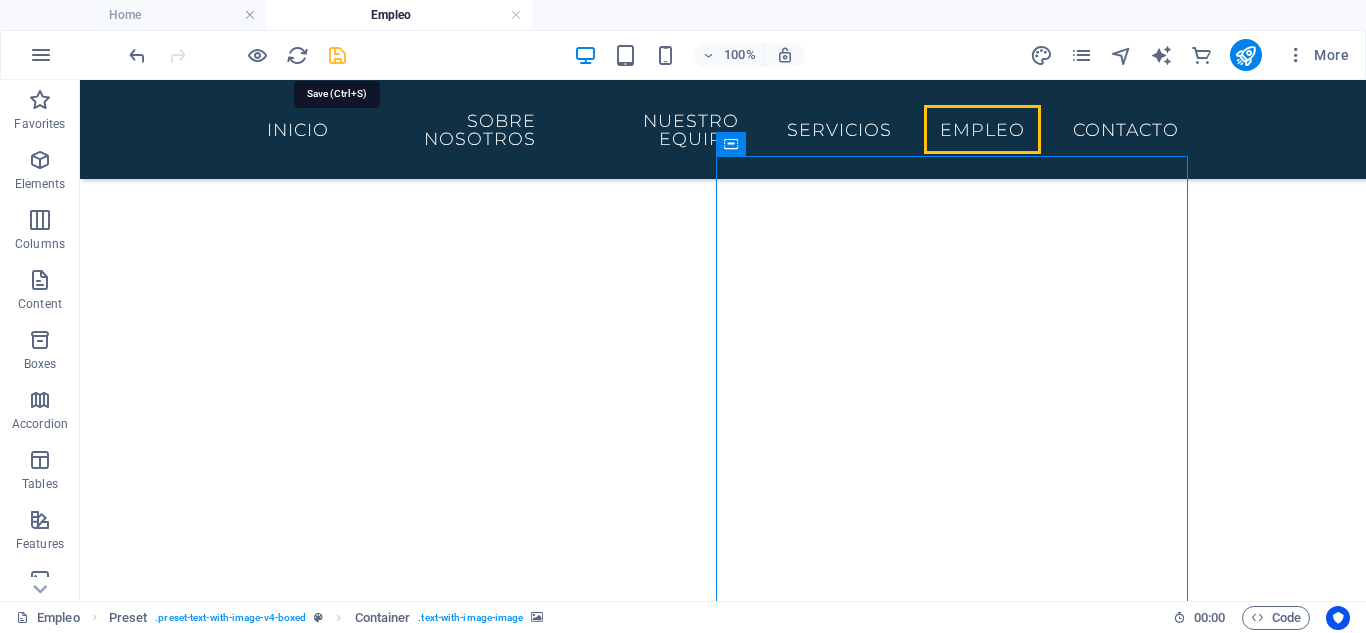 click at bounding box center [337, 55] 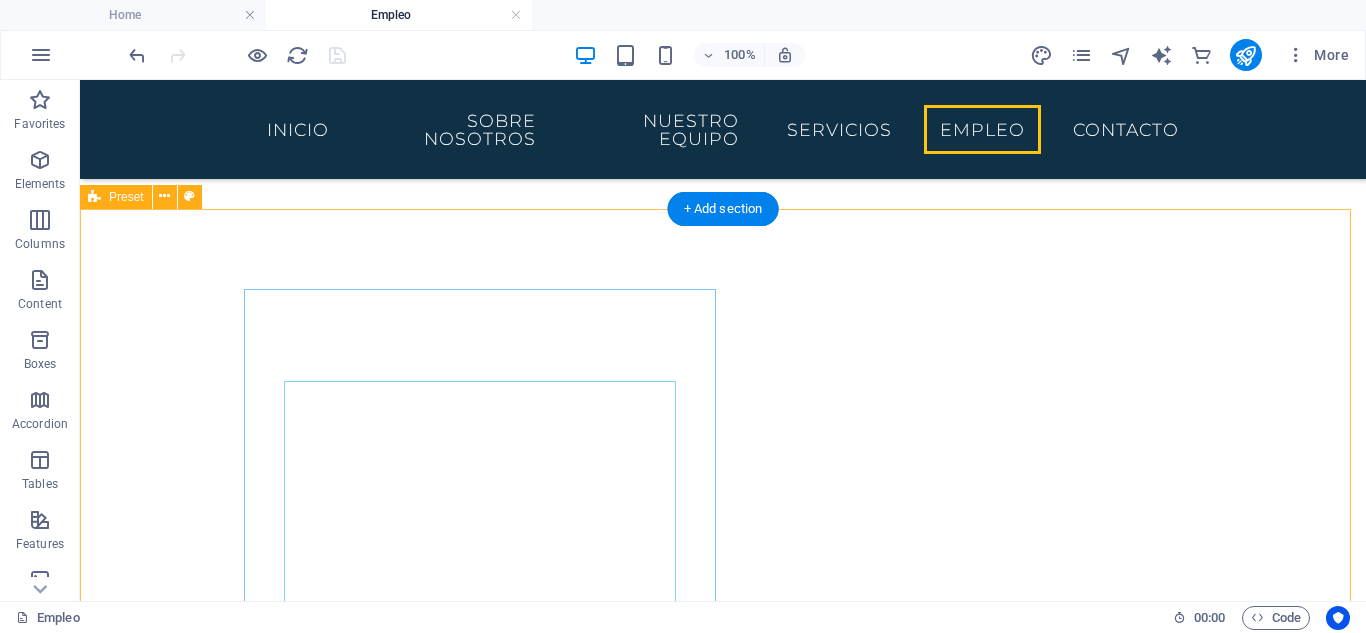scroll, scrollTop: 1942, scrollLeft: 0, axis: vertical 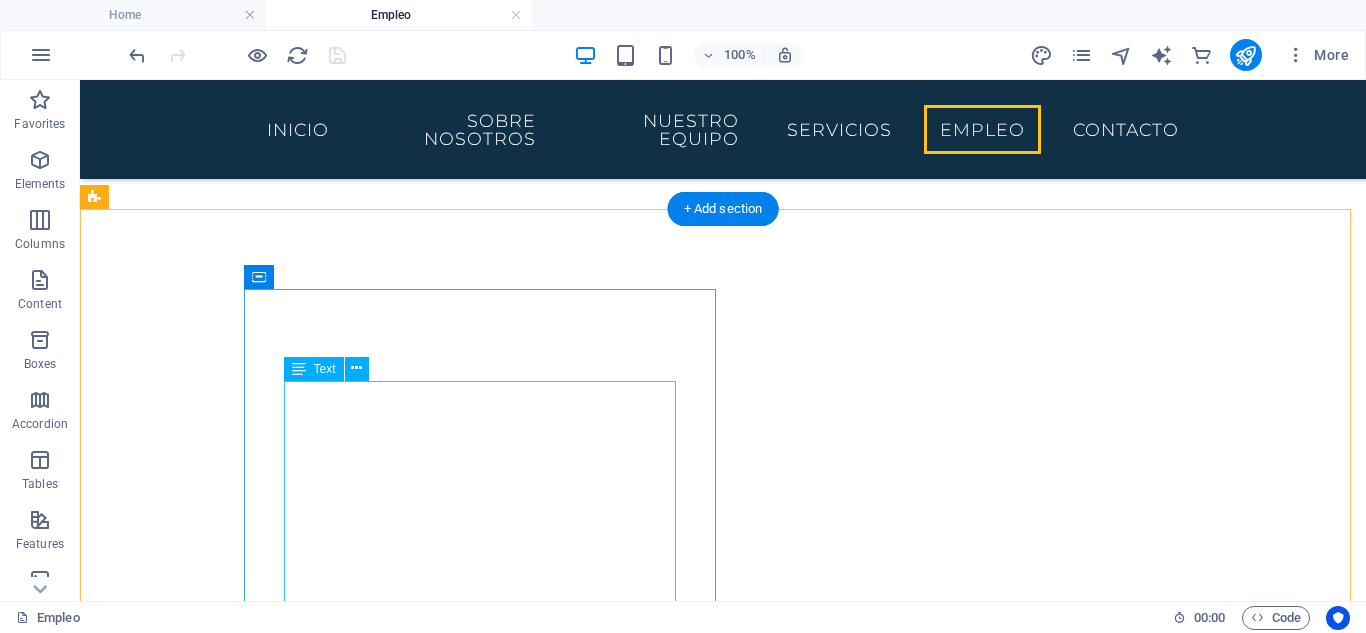 click on "¿Estás estudiando el Máster de acceso a la abogacía en España y necesitas completar las prácticas obligatorias? Nosotros tenemos vacantes disponibles para diversas áreas jurídicas.  El Máster de Acceso a la Abogacía es un programa de posgrado obligatorio en España para obtener el título profesional que permite ejercer como abogado.  Para más información envía un correo a:   contacto@tedeschi-advocatorum.eu" at bounding box center (568, 1011) 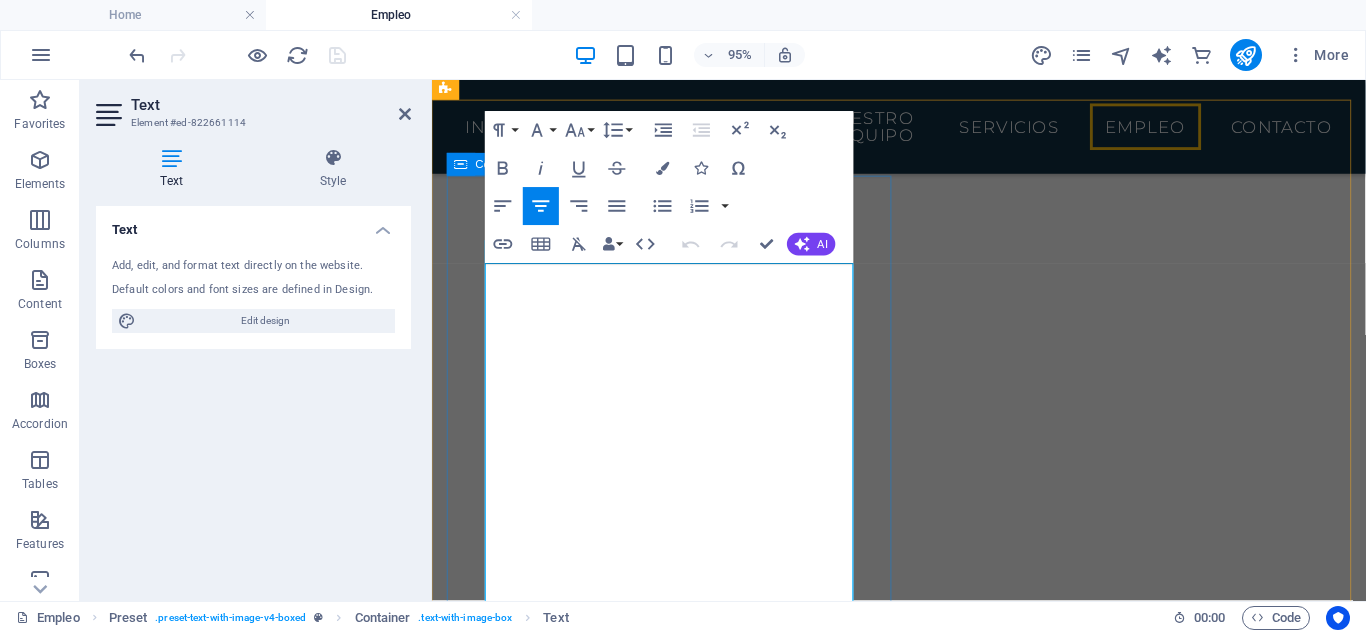 scroll, scrollTop: 2075, scrollLeft: 0, axis: vertical 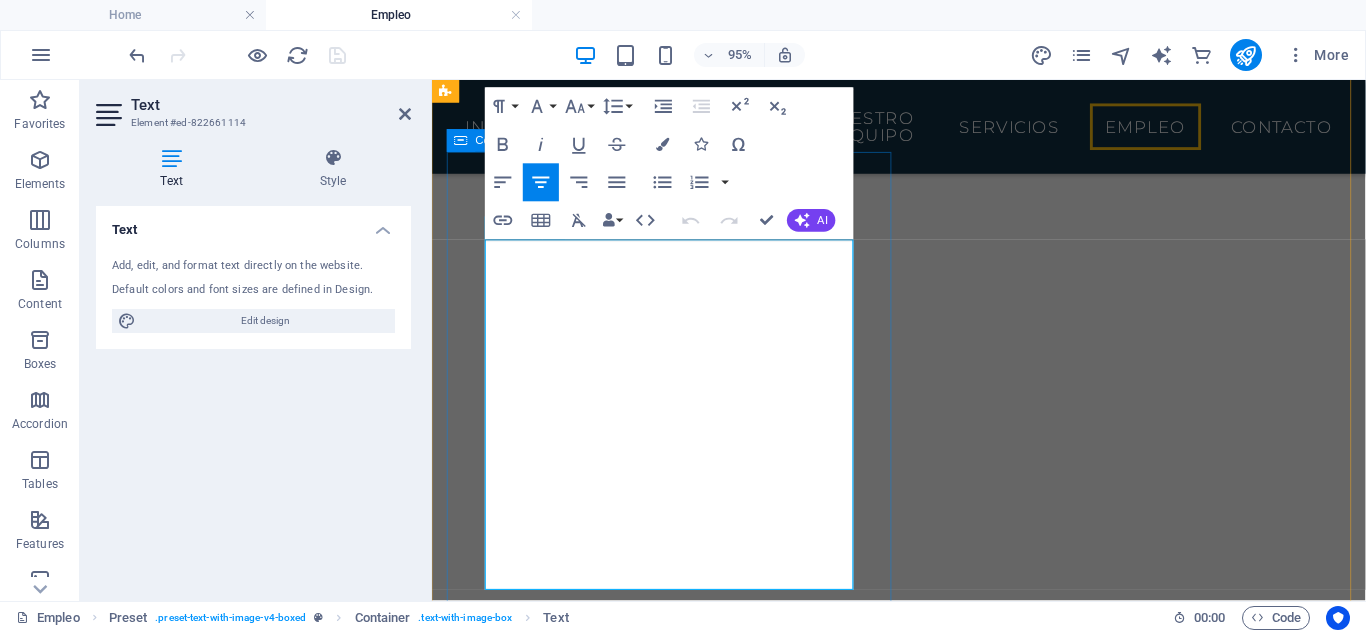 drag, startPoint x: 491, startPoint y: 439, endPoint x: 800, endPoint y: 519, distance: 319.18802 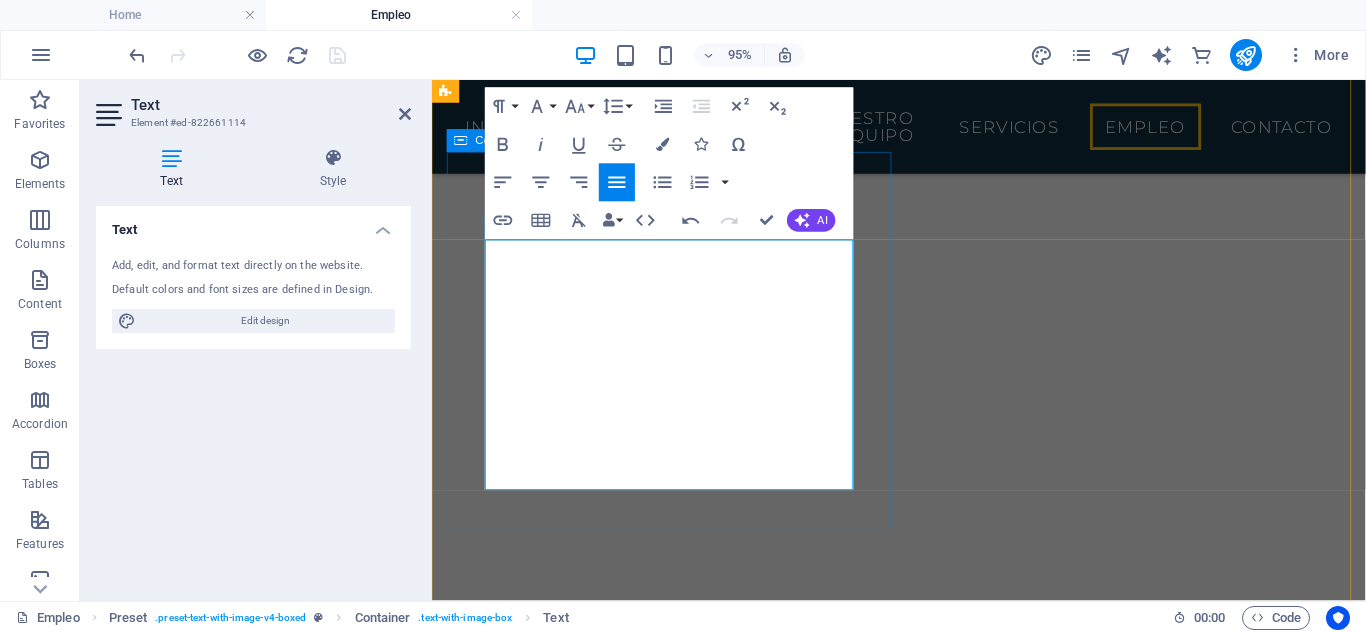 click at bounding box center [920, 878] 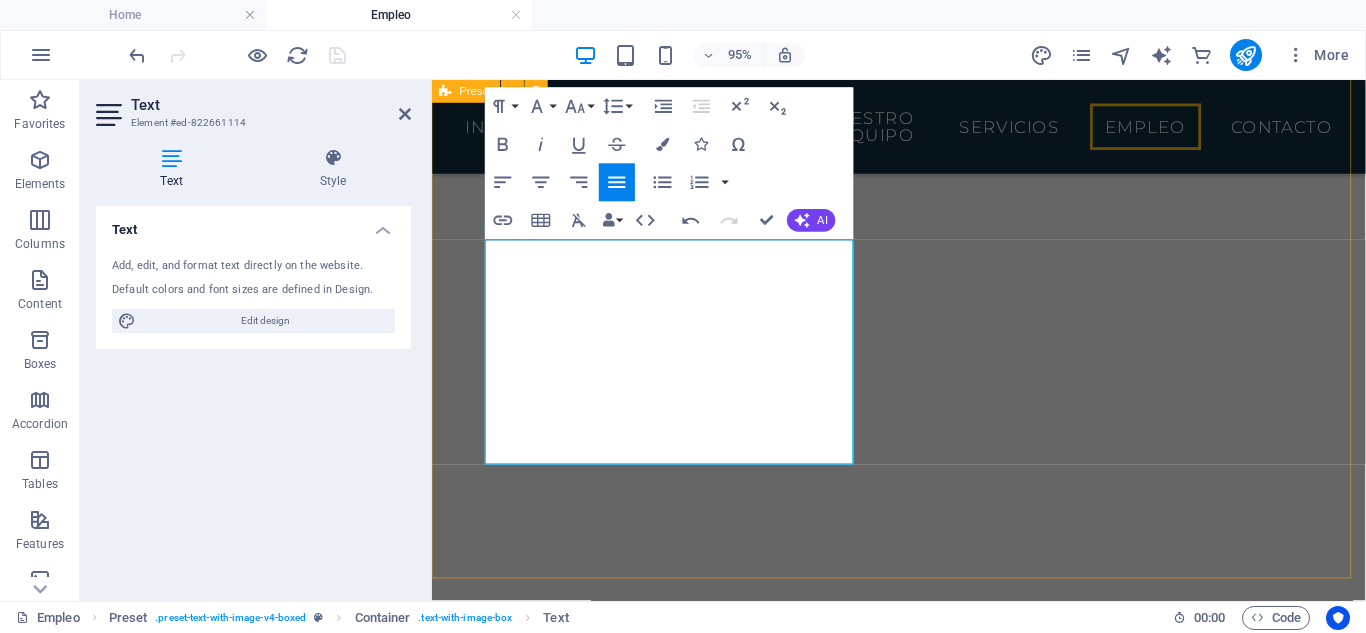 click on "Prácticas del Máster de acceso a la abogacía ¿Estás estudiando el Máster de acceso a la abogacía en España y necesitas completar las prácticas obligatorias? Nosotros tenemos vacantes disponibles para diversas áreas jurídicas.  Para más información envía un correo a:   contacto@tedeschi-advocatorum.eu Drop content here or  Add elements  Paste clipboard" at bounding box center [923, 1080] 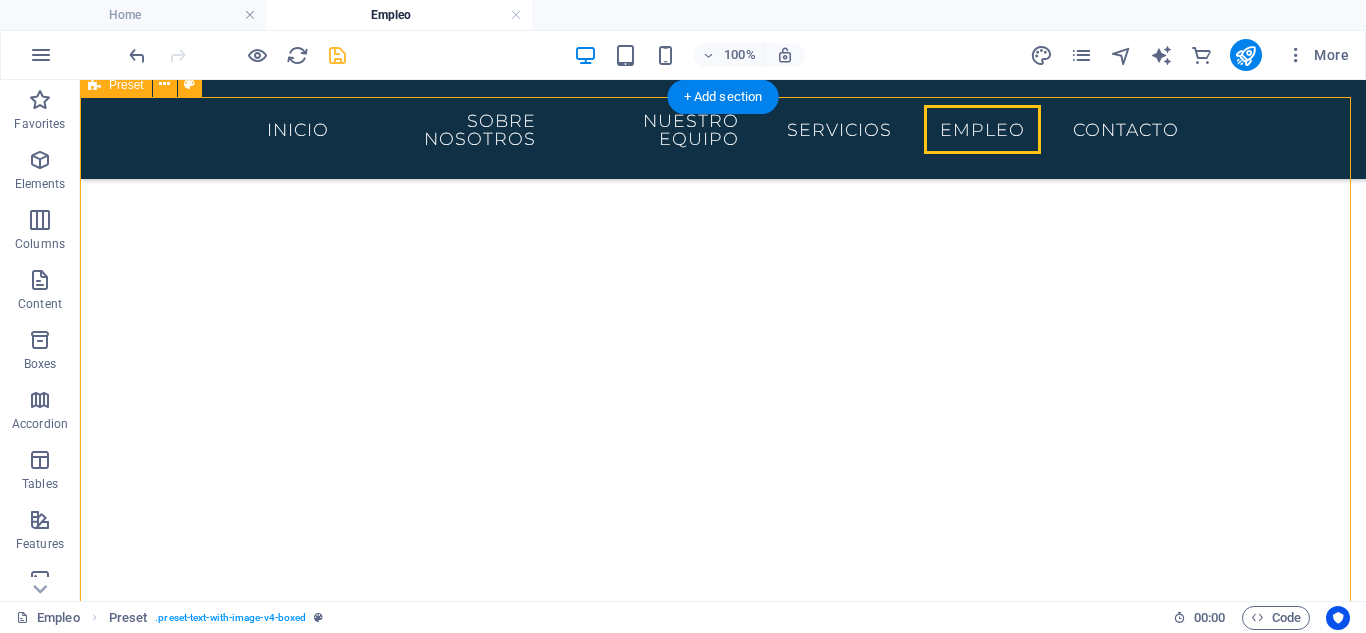 scroll, scrollTop: 2075, scrollLeft: 0, axis: vertical 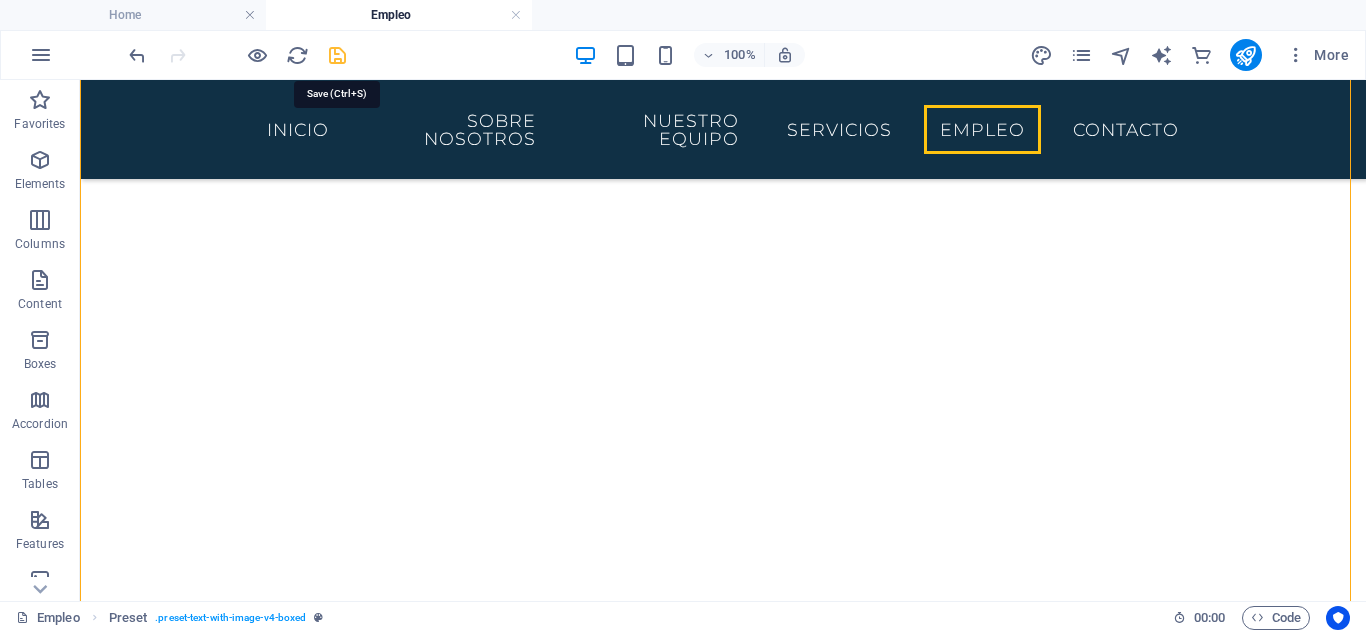 click at bounding box center (337, 55) 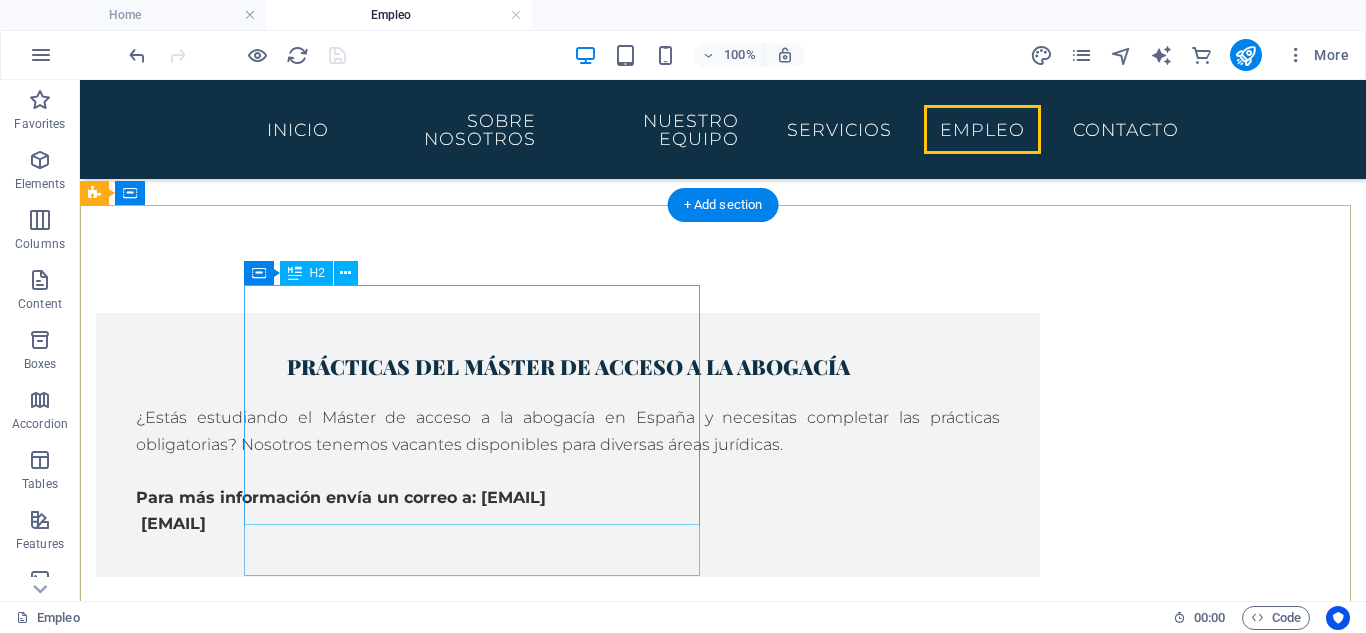 scroll, scrollTop: 2342, scrollLeft: 0, axis: vertical 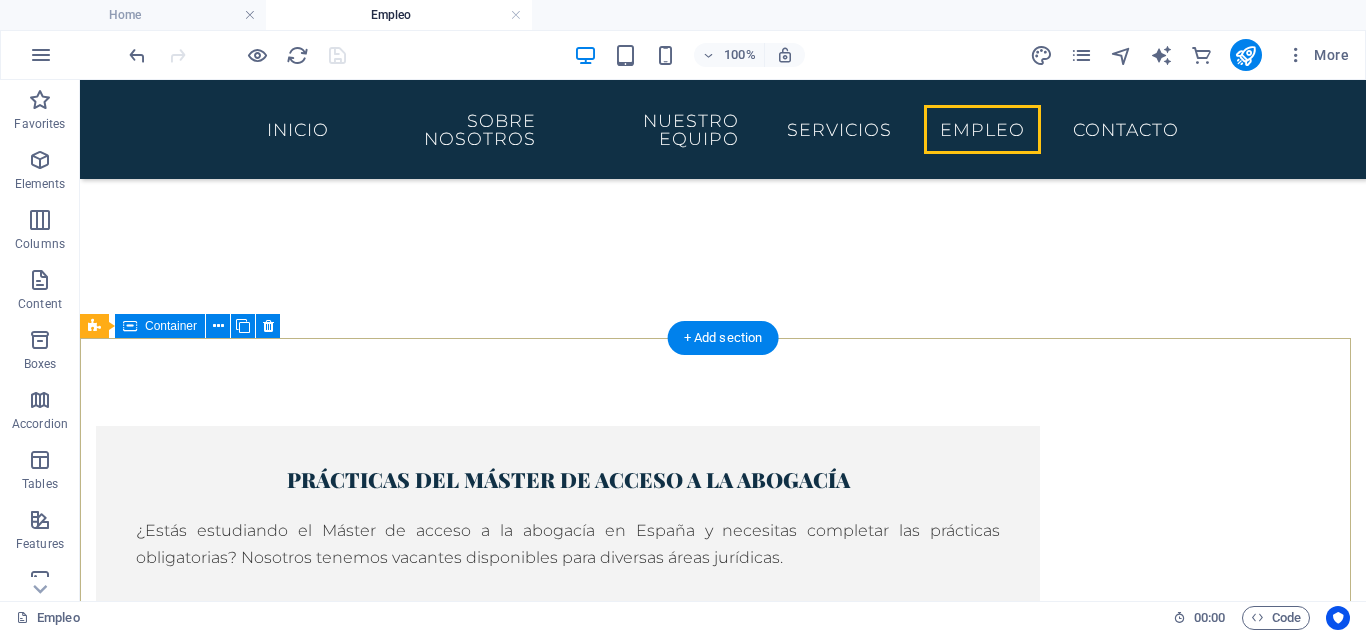 click on "Prácticas del Máster de acceso a la abogacía ¿Estás estudiando el Máster de acceso a la abogacía en España y necesitas completar las prácticas obligatorias? Nosotros tenemos vacantes disponibles para diversas áreas jurídicas.  El Máster de Acceso a la Abogacía es un programa de posgrado obligatorio en España para obtener el título profesional que permite ejercer como abogado.  Para más información envía un correo a:   contacto@tedeschi-advocatorum.eu" at bounding box center (723, 1634) 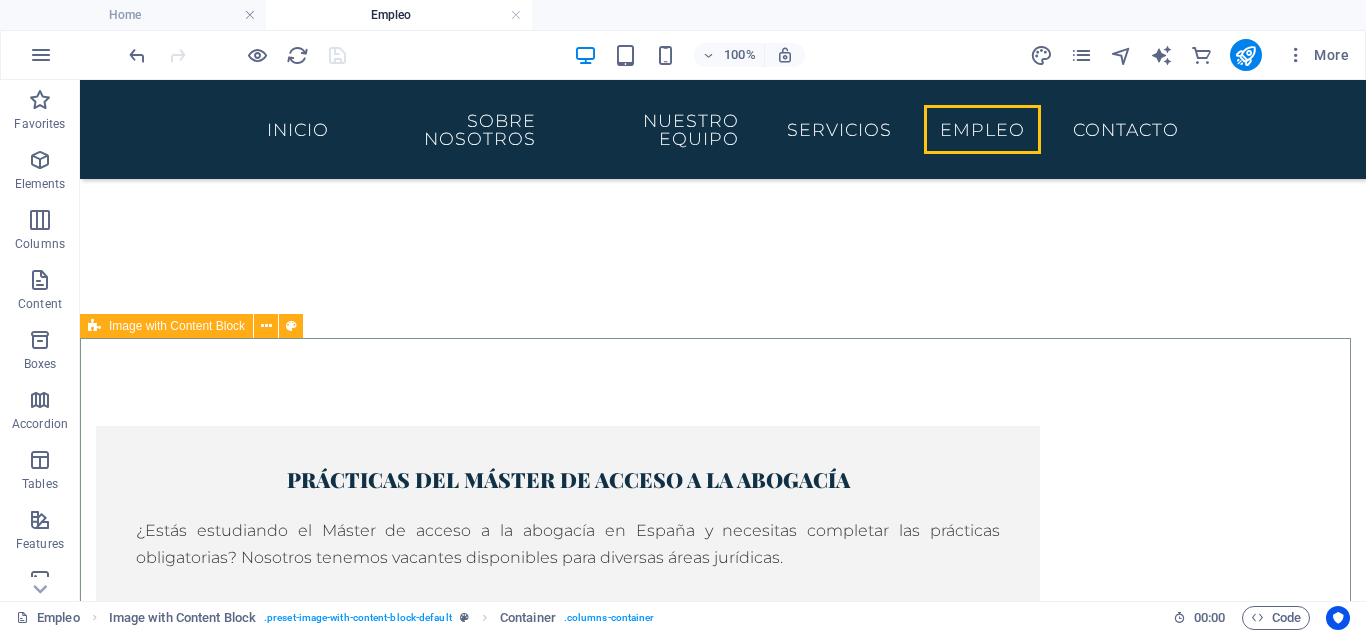 click at bounding box center [94, 326] 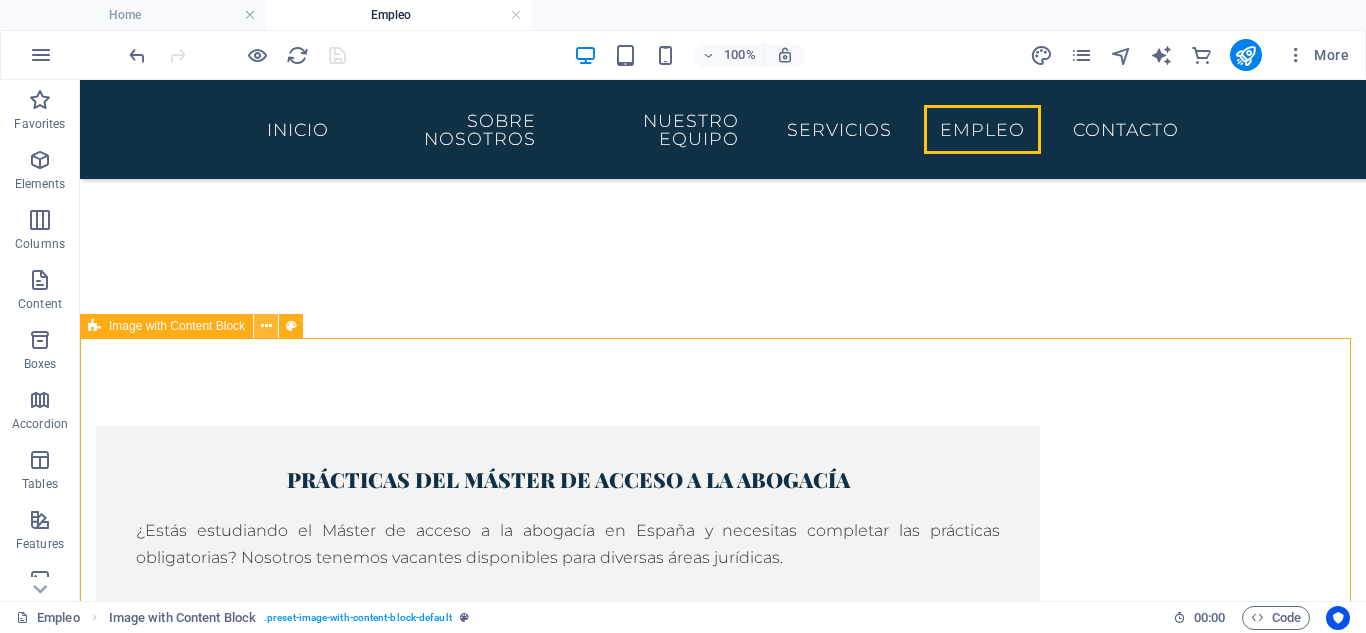 click at bounding box center (266, 326) 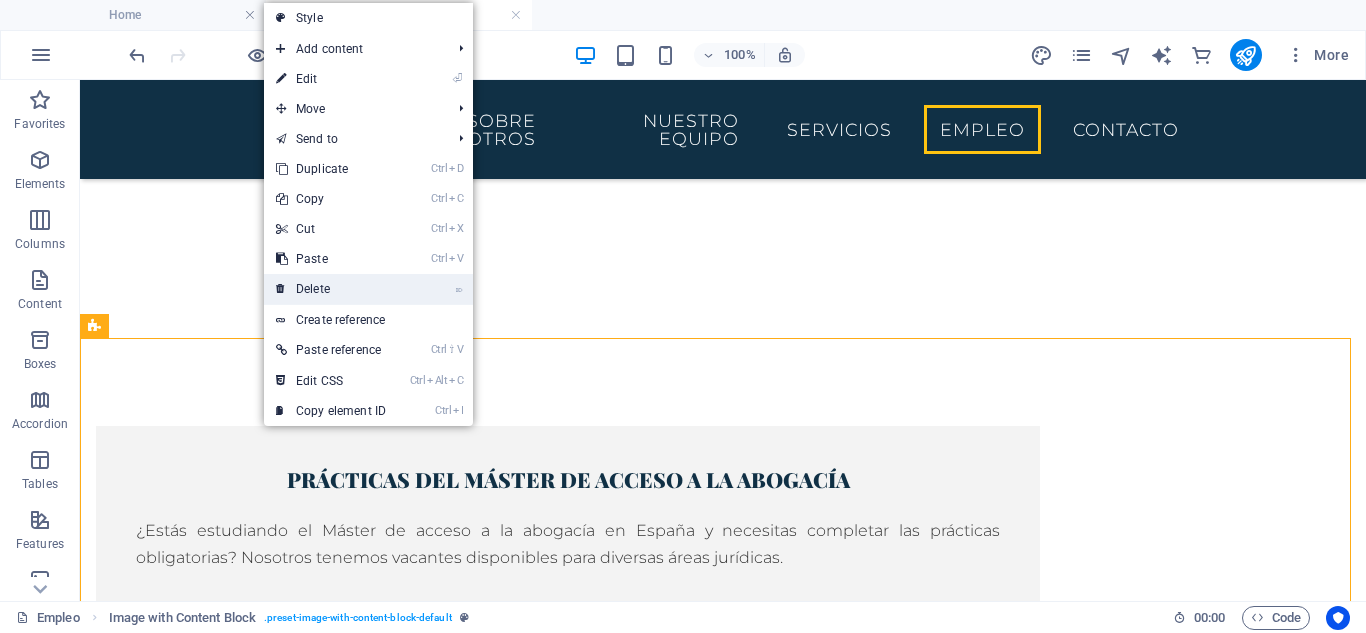 click on "⌦  Delete" at bounding box center [331, 289] 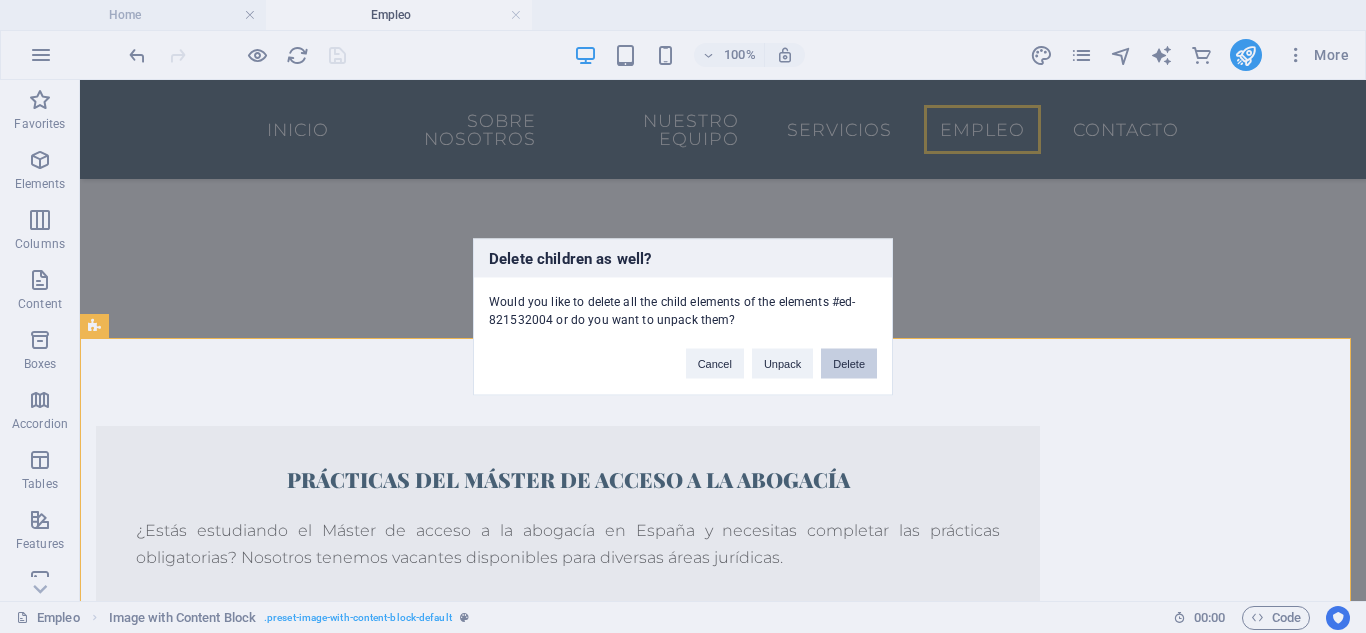 click on "Delete" at bounding box center (849, 363) 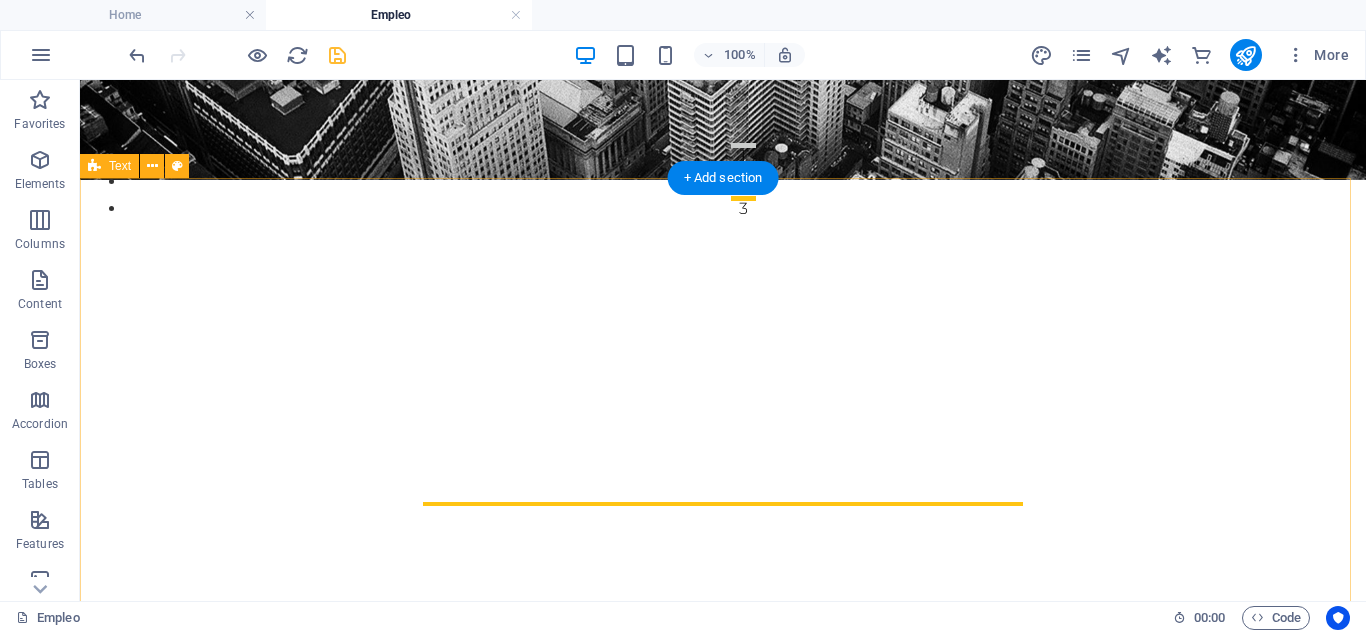 scroll, scrollTop: 533, scrollLeft: 0, axis: vertical 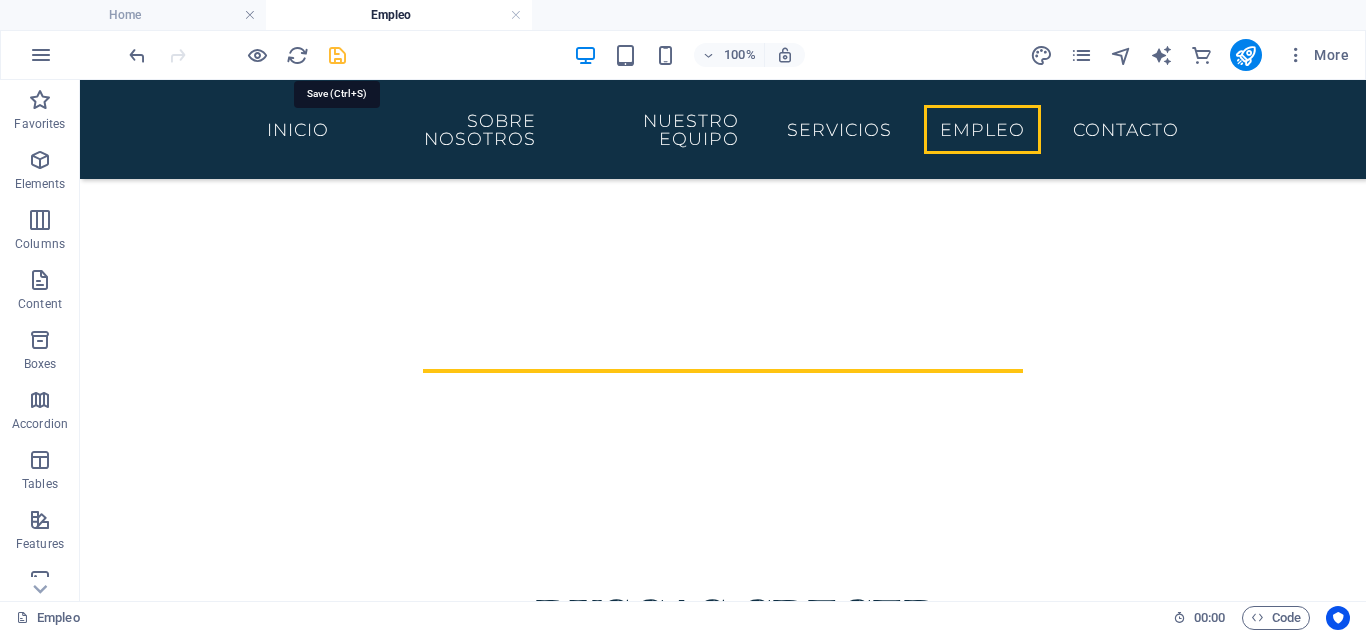 click at bounding box center (337, 55) 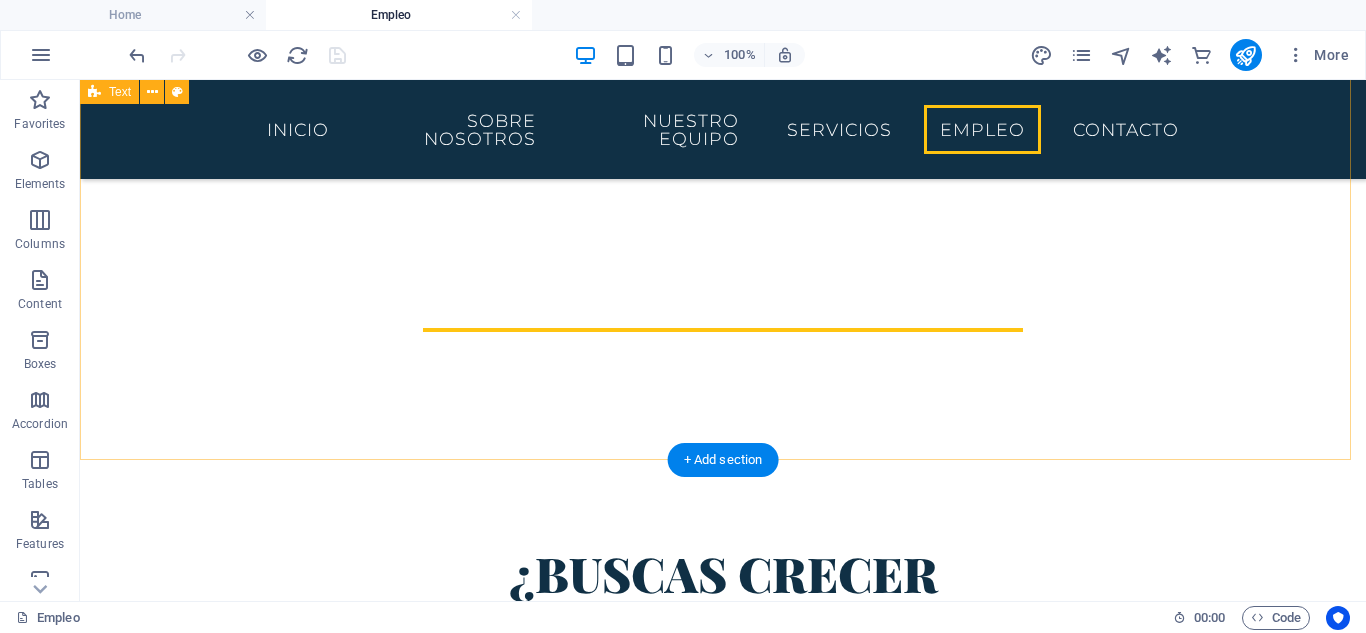 scroll, scrollTop: 533, scrollLeft: 0, axis: vertical 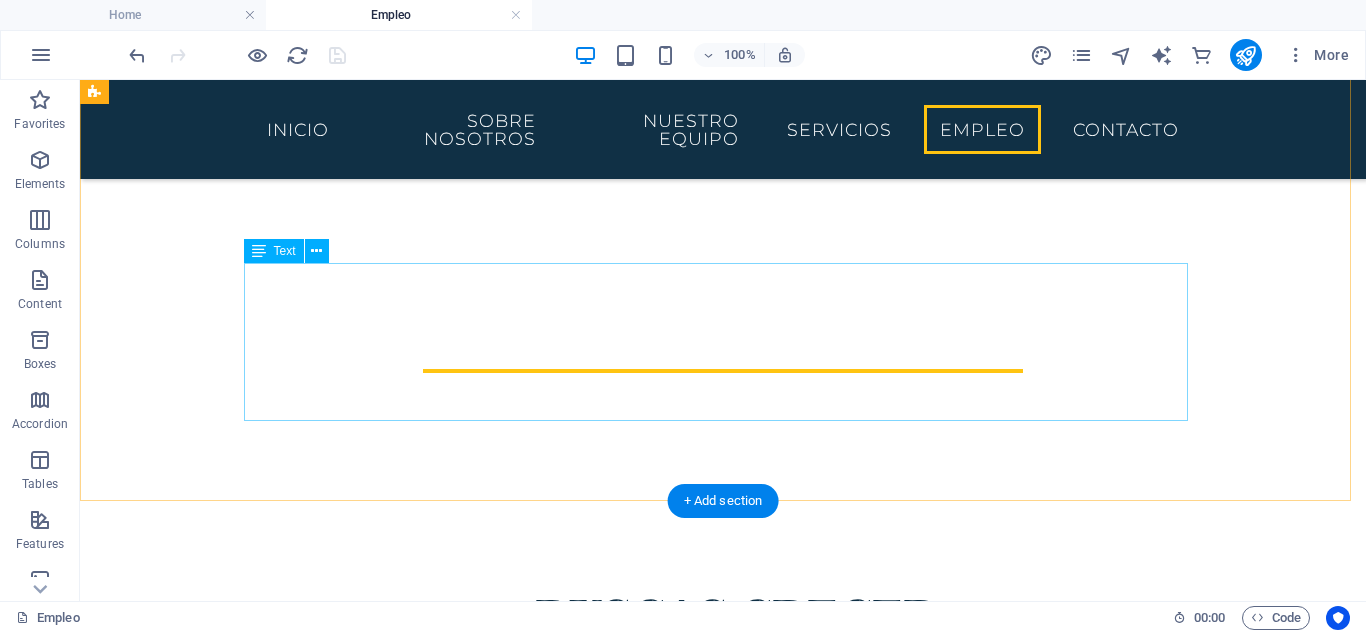click on "En Tedeschi Advocatorum creemos en el talento, la diversidad y el crecimiento constante. Apostamos por profesionales con visión internacional, compromiso ético y pasión por el Derecho. Si te interesa formar parte de un despacho en expansión, con un equipo multidisciplinar y proyectos desafiantes, este es tu lugar. Ofrecemos oportunidades reales de desarrollo, formación continua y un entorno donde tu crecimiento es también el nuestro. Únete a una firma que combina excelencia jurídica, cercanía humana y vocación global." at bounding box center (723, 799) 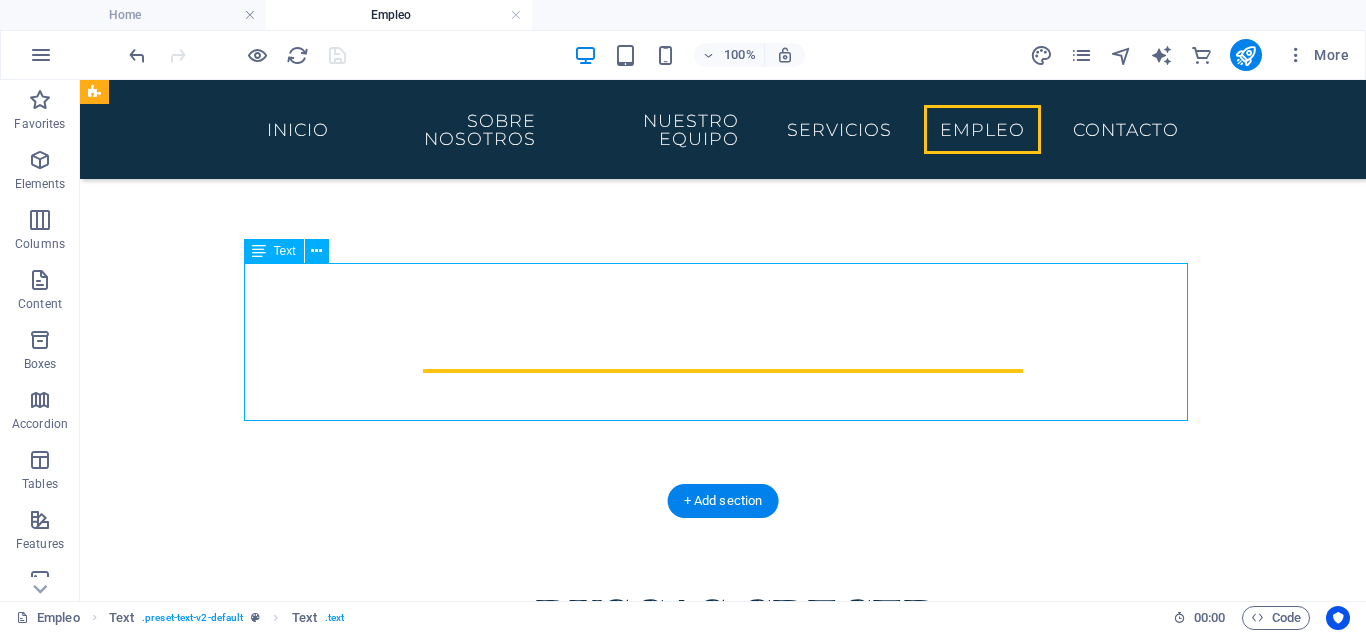 click on "En Tedeschi Advocatorum creemos en el talento, la diversidad y el crecimiento constante. Apostamos por profesionales con visión internacional, compromiso ético y pasión por el Derecho. Si te interesa formar parte de un despacho en expansión, con un equipo multidisciplinar y proyectos desafiantes, este es tu lugar. Ofrecemos oportunidades reales de desarrollo, formación continua y un entorno donde tu crecimiento es también el nuestro. Únete a una firma que combina excelencia jurídica, cercanía humana y vocación global." at bounding box center (723, 799) 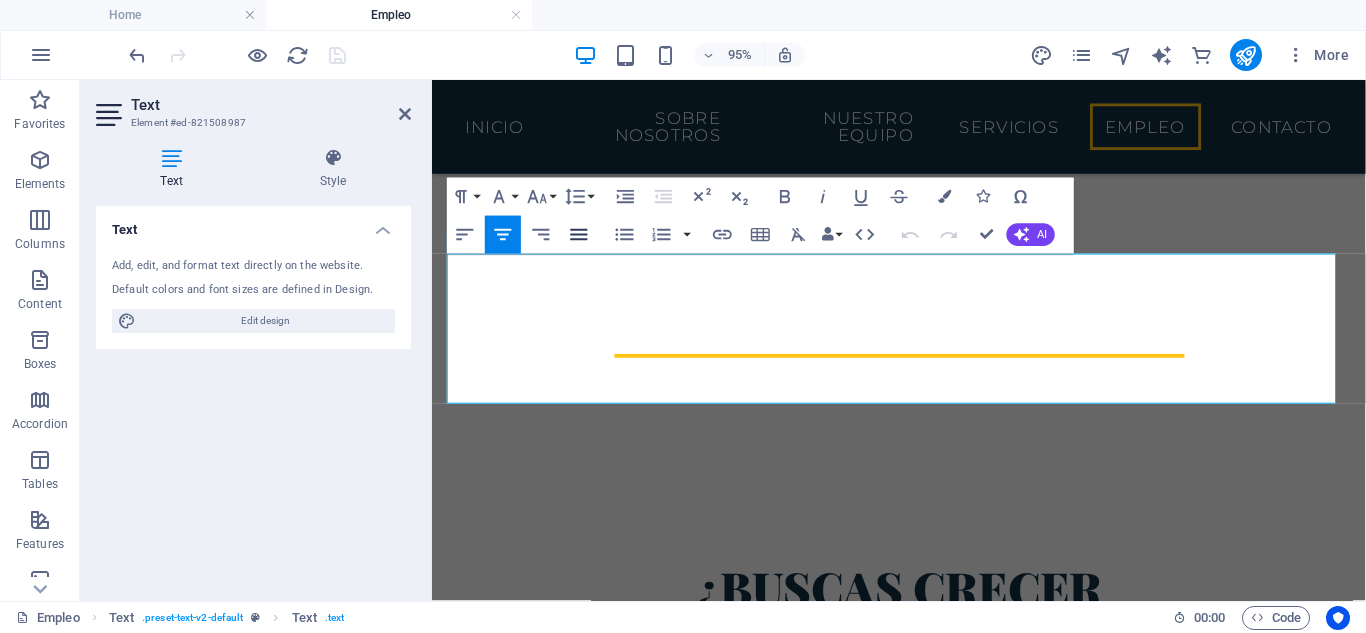 click 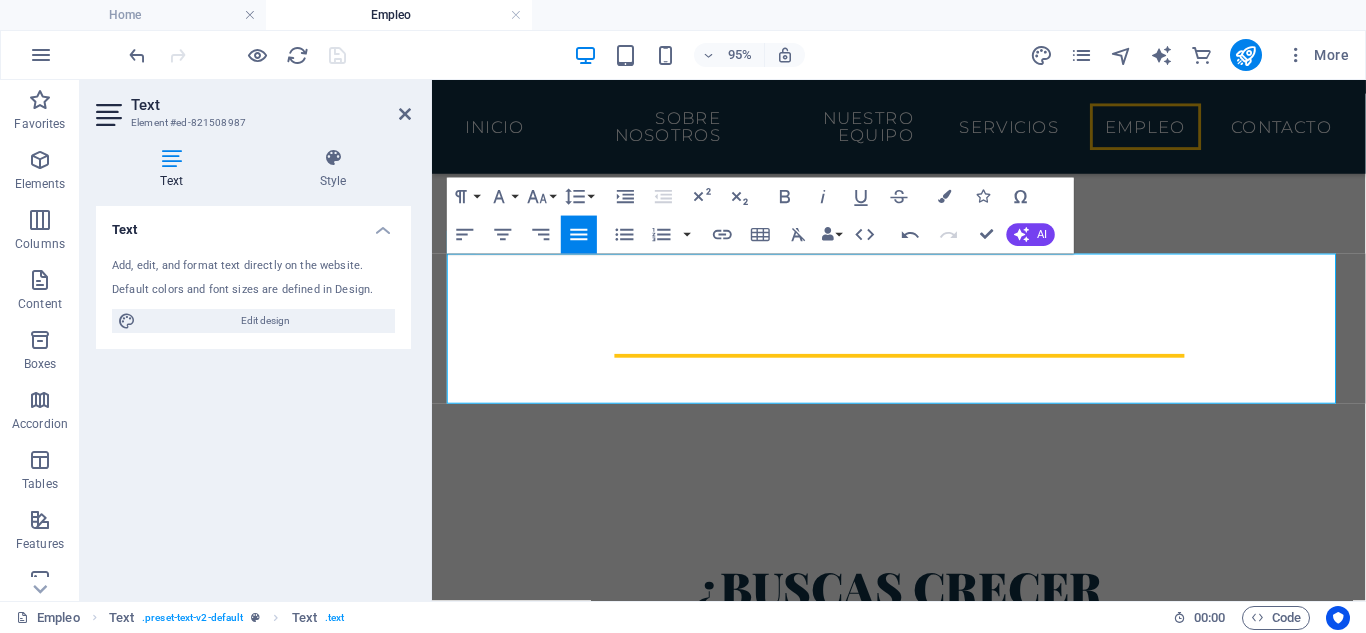drag, startPoint x: 1290, startPoint y: 406, endPoint x: 393, endPoint y: 256, distance: 909.4553 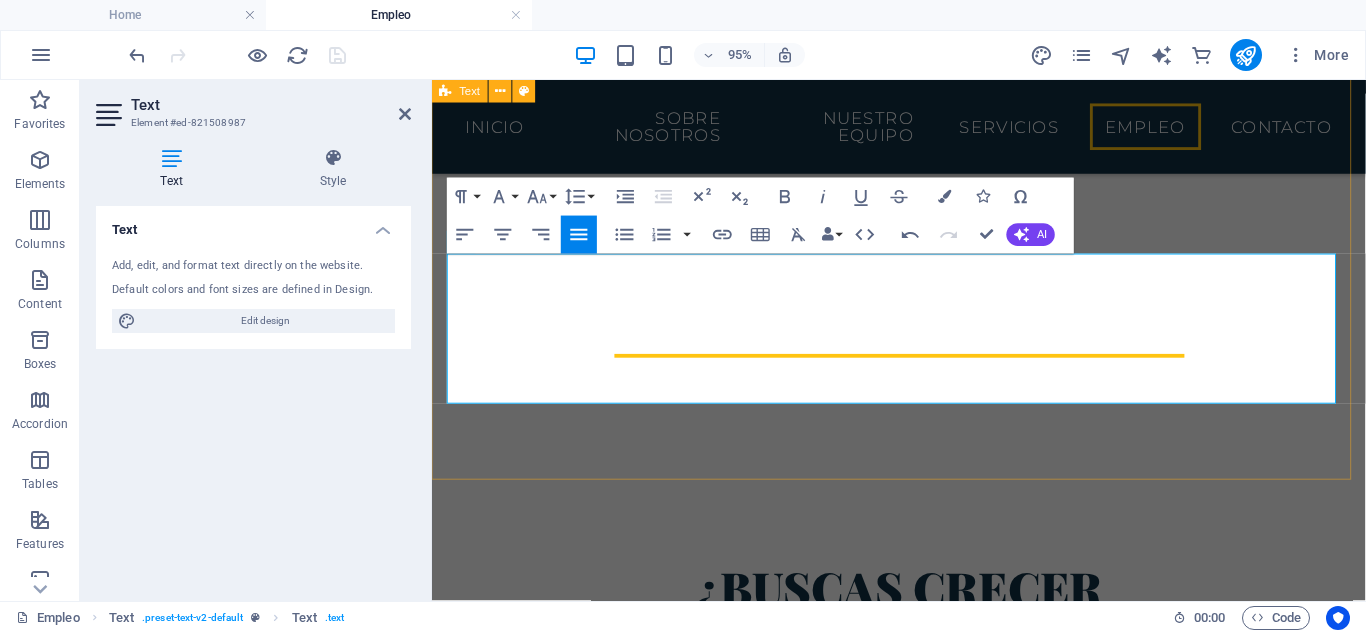 click on "¿Buscas crecer profesionalmente? En Tedeschi Advocatorum creemos en el talento, la diversidad y el crecimiento constante. Apostamos por profesionales con visión internacional, compromiso ético y pasión por el Derecho. Si te interesa formar parte de un despacho en expansión, con un equipo multidisciplinar y proyectos desafiantes, este es tu lugar. Ofrecemos oportunidades reales de desarrollo, formación continua y un entorno donde tu crecimiento es también el nuestro. Únete a una firma que combina excelencia jurídica, cercanía humana y vocación global." at bounding box center [923, 731] 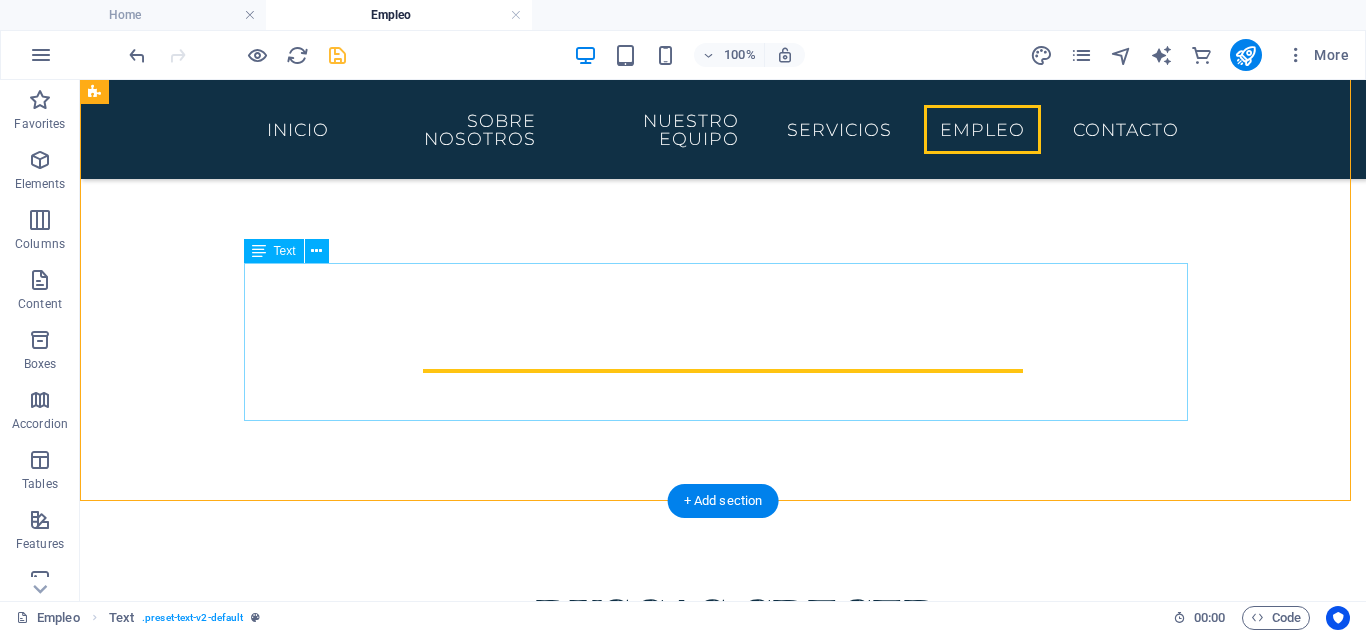 click on "En Tedeschi Advocatorum creemos en el talento, la diversidad y el crecimiento constante. Apostamos por profesionales con visión internacional, compromiso ético y pasión por el Derecho. Si te interesa formar parte de un despacho en expansión, con un equipo multidisciplinar y proyectos desafiantes, este es tu lugar. Ofrecemos oportunidades reales de desarrollo, formación continua y un entorno donde tu crecimiento es también el nuestro. Únete a una firma que combina excelencia jurídica, cercanía humana y vocación global." at bounding box center [723, 799] 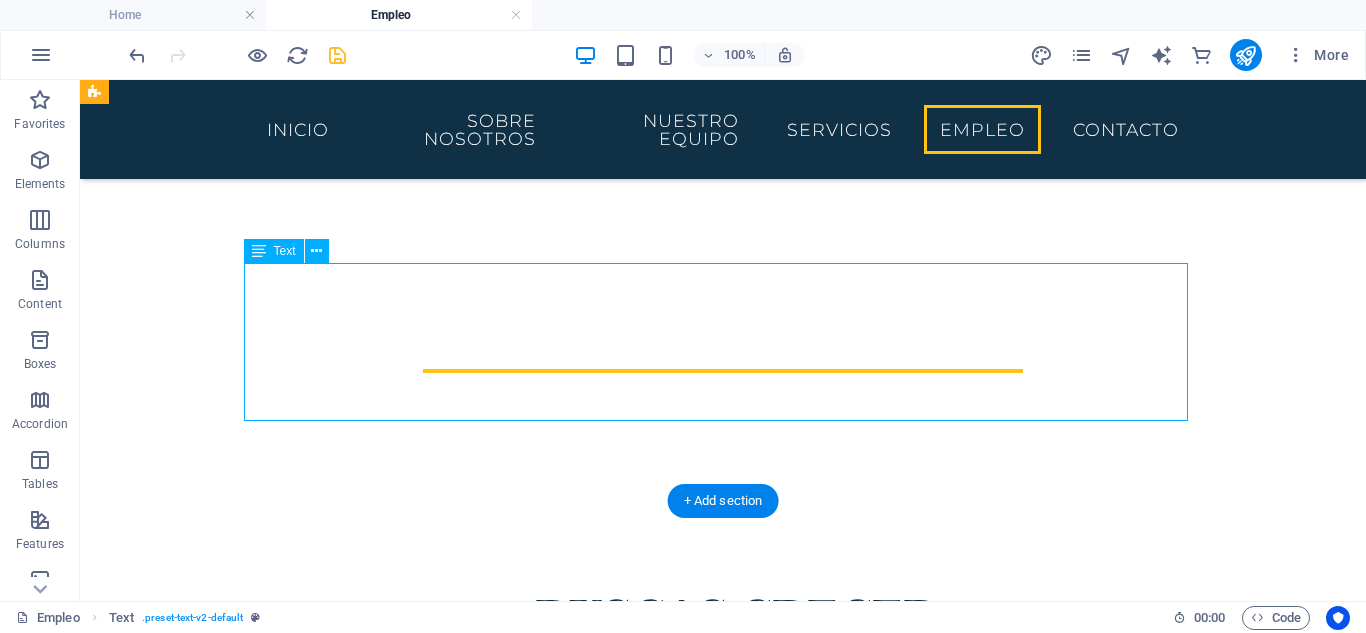 click on "En Tedeschi Advocatorum creemos en el talento, la diversidad y el crecimiento constante. Apostamos por profesionales con visión internacional, compromiso ético y pasión por el Derecho. Si te interesa formar parte de un despacho en expansión, con un equipo multidisciplinar y proyectos desafiantes, este es tu lugar. Ofrecemos oportunidades reales de desarrollo, formación continua y un entorno donde tu crecimiento es también el nuestro. Únete a una firma que combina excelencia jurídica, cercanía humana y vocación global." at bounding box center [723, 799] 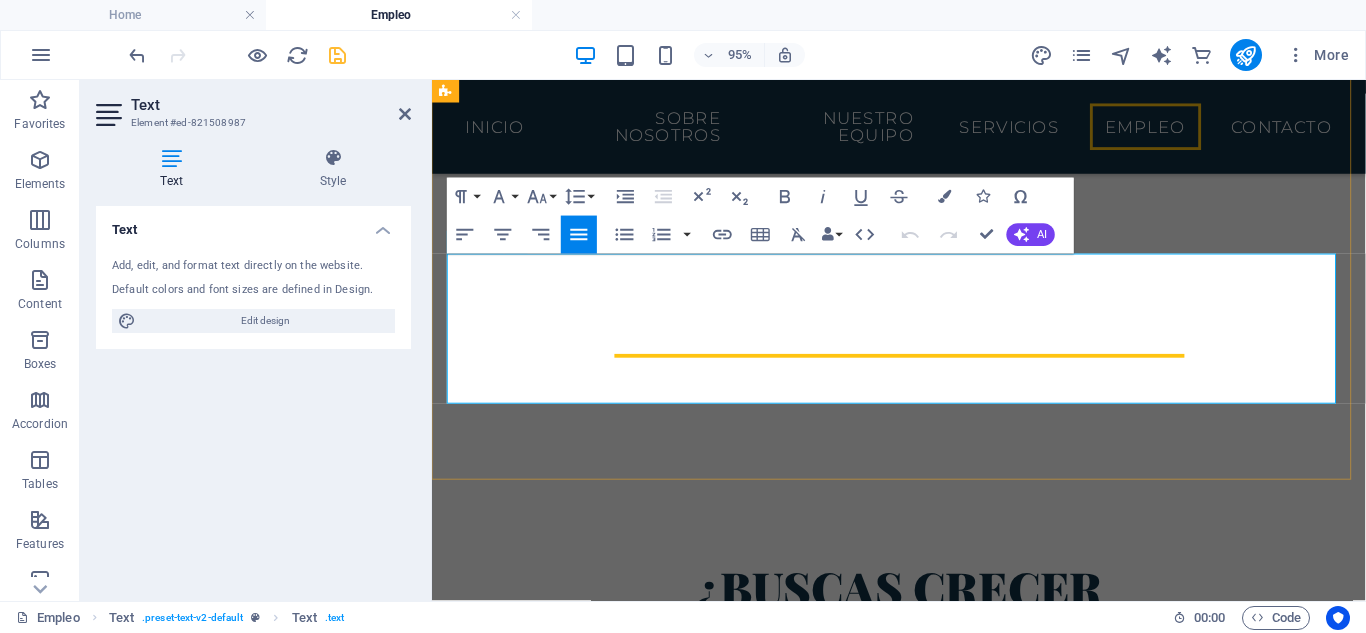 drag, startPoint x: 850, startPoint y: 386, endPoint x: 1077, endPoint y: 411, distance: 228.3725 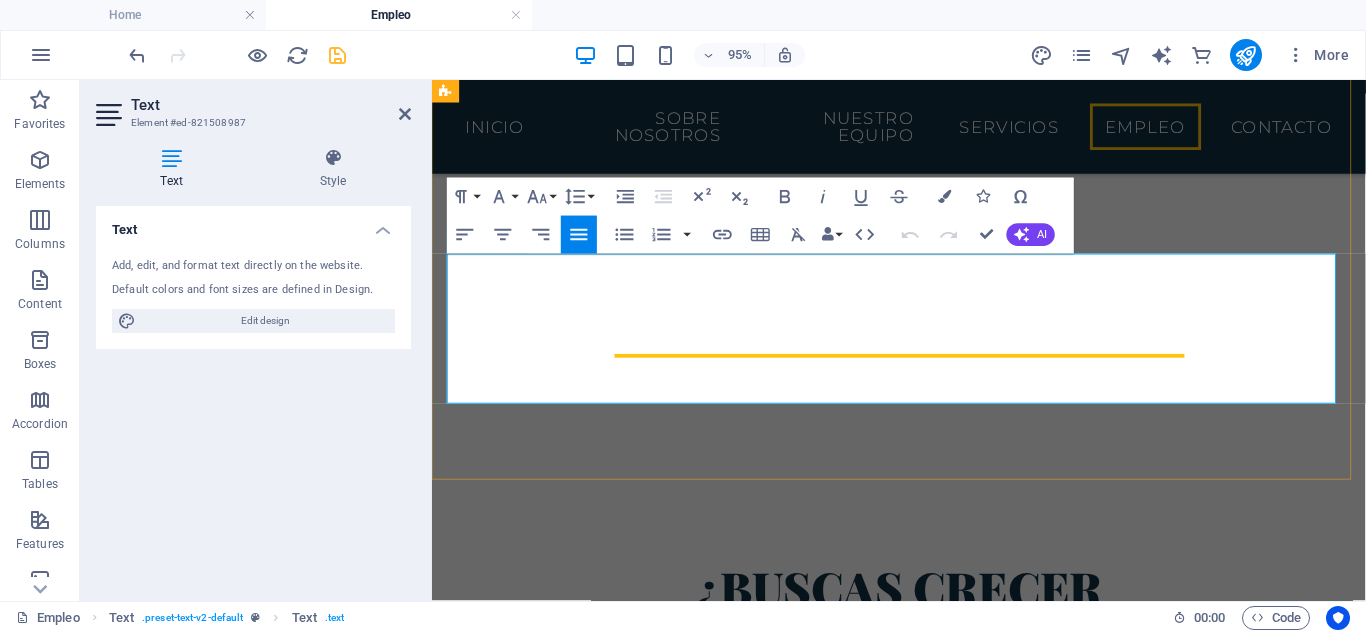 click on "Skip to main content
Plaza Daniel Zuazo, 1 ,  Madrid   28024 +34 612 23 83 25  contacto@tedeschi-advocatorum.eu Tedeschi advocatorum Aesoría jurídica y de empresas en Madrid Inicio Sobre Nosotros Nuestro Equipo Servicios Empleo Contacto ¿Buscas crecer profesionalmente? En Tedeschi Advocatorum creemos en el talento, la diversidad y el crecimiento constante. Apostamos por profesionales con visión internacional, compromiso ético y pasión por el Derecho. Si te interesa formar parte de un despacho en expansión, con un equipo multidisciplinar y proyectos desafiantes, este es tu lugar. Ofrecemos oportunidades reales de desarrollo, formación continua y un entorno donde tu crecimiento es también el nuestro. Únete a una firma que combina excelencia jurídica, cercanía humana y vocación global. Consultor/a Financiero/a de Empresas (Madrid o modalidad híbrida) Descripción del puesto: Funciones: Análisis financiero y evaluación de riesgos Asesoramiento en estructuras societarias y planes de negocio 1 2 3" at bounding box center [923, 2245] 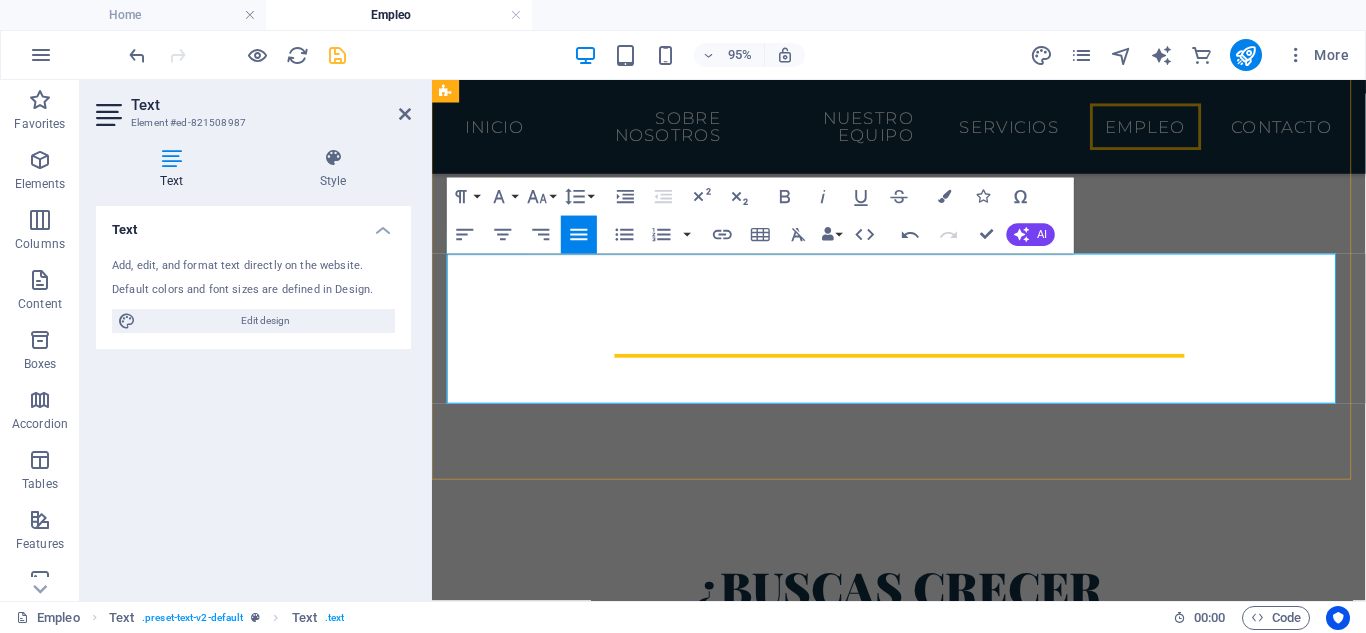click on "Ofrecemos oportunidades reales de desarrollo, formación continua y un entorno donde tu crecimiento es también el nuestro." at bounding box center [924, 825] 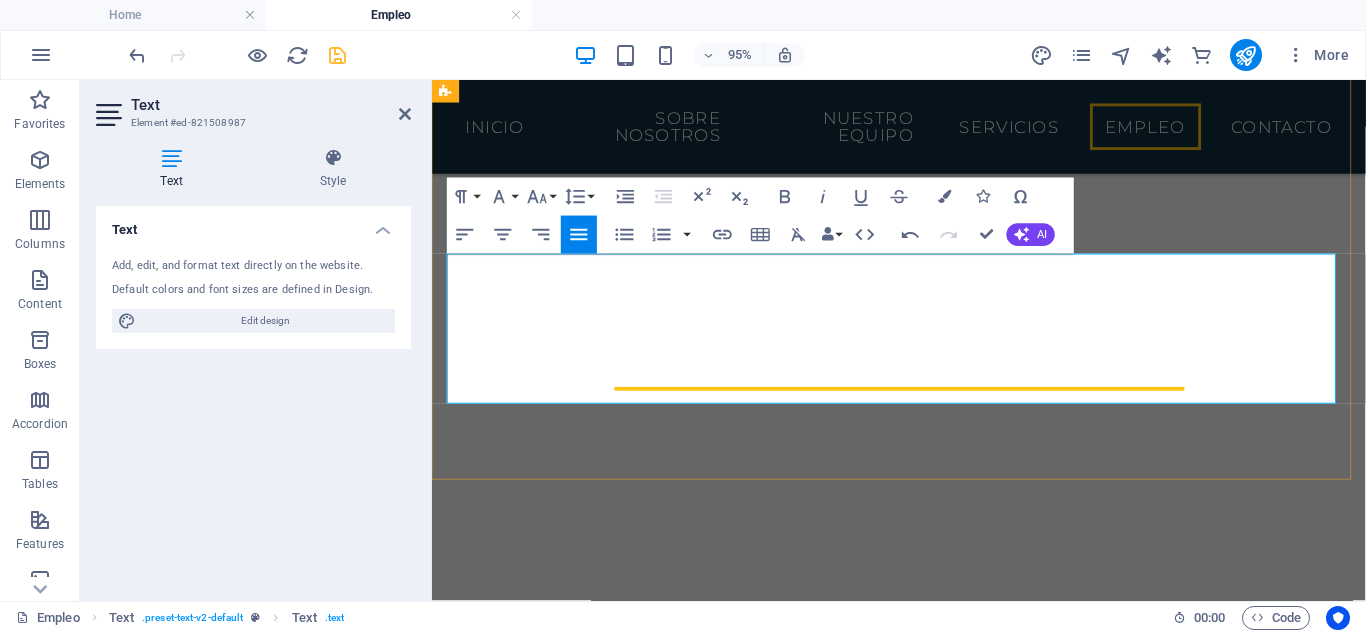 scroll, scrollTop: 400, scrollLeft: 0, axis: vertical 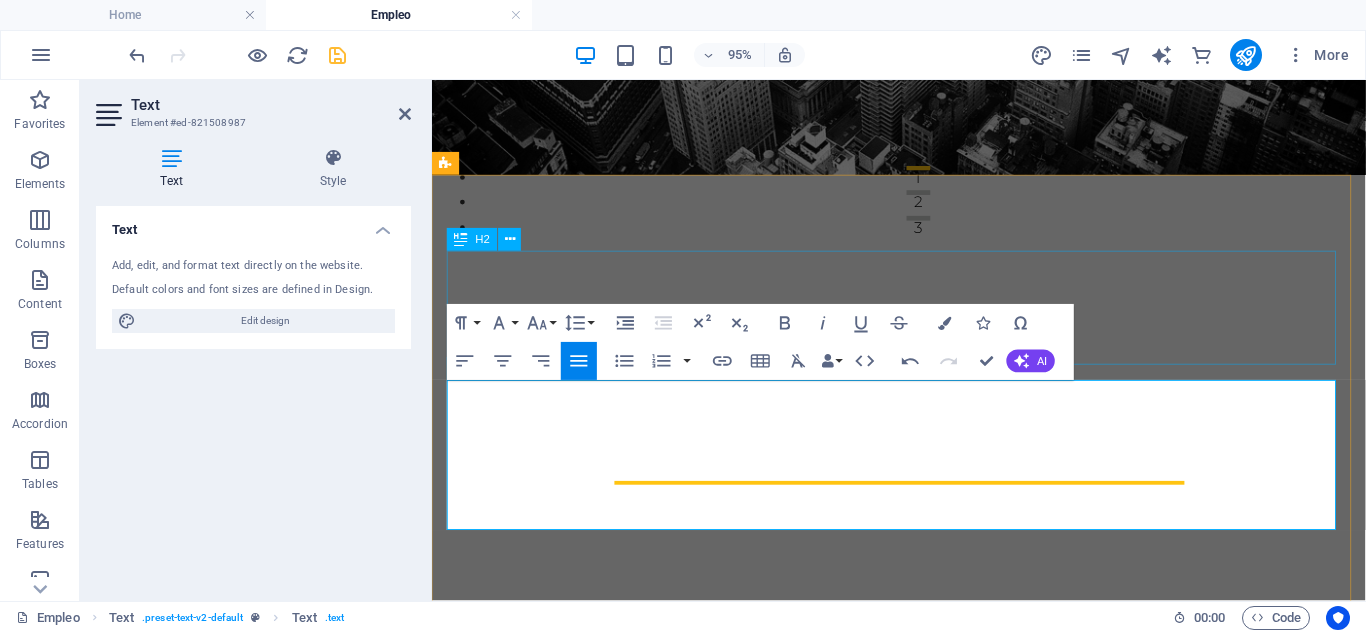 click on "¿Buscas crecer profesionalmente?" at bounding box center [924, 876] 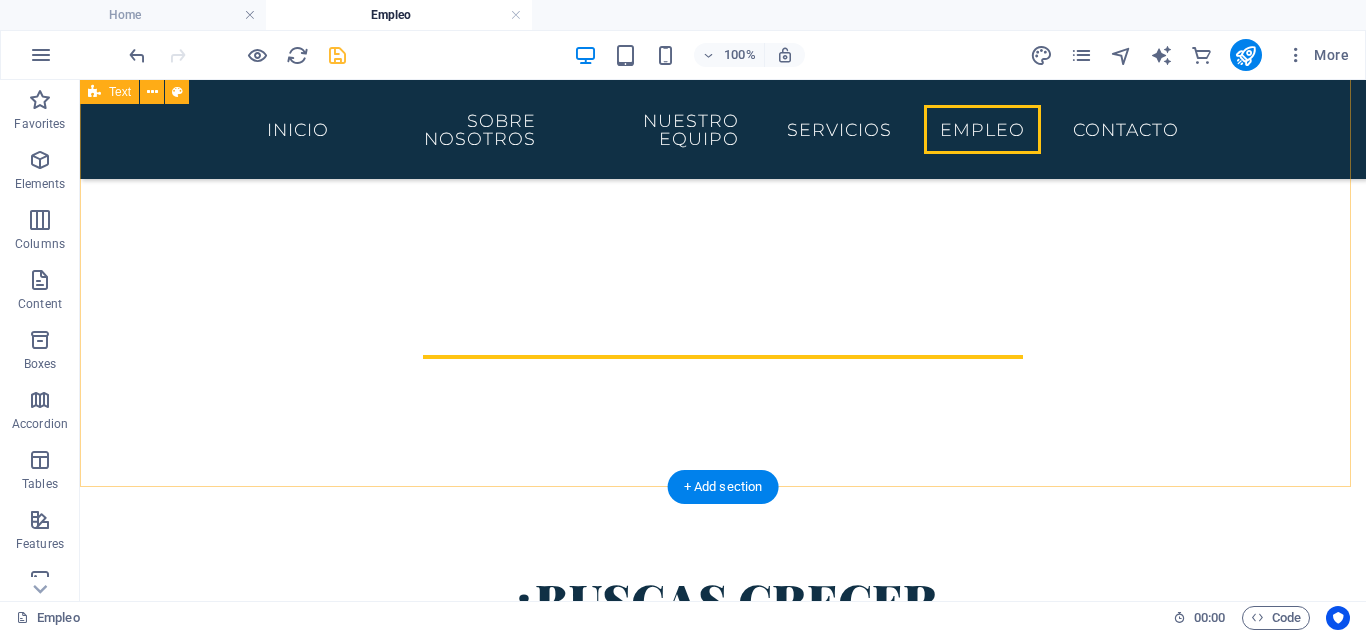 scroll, scrollTop: 533, scrollLeft: 0, axis: vertical 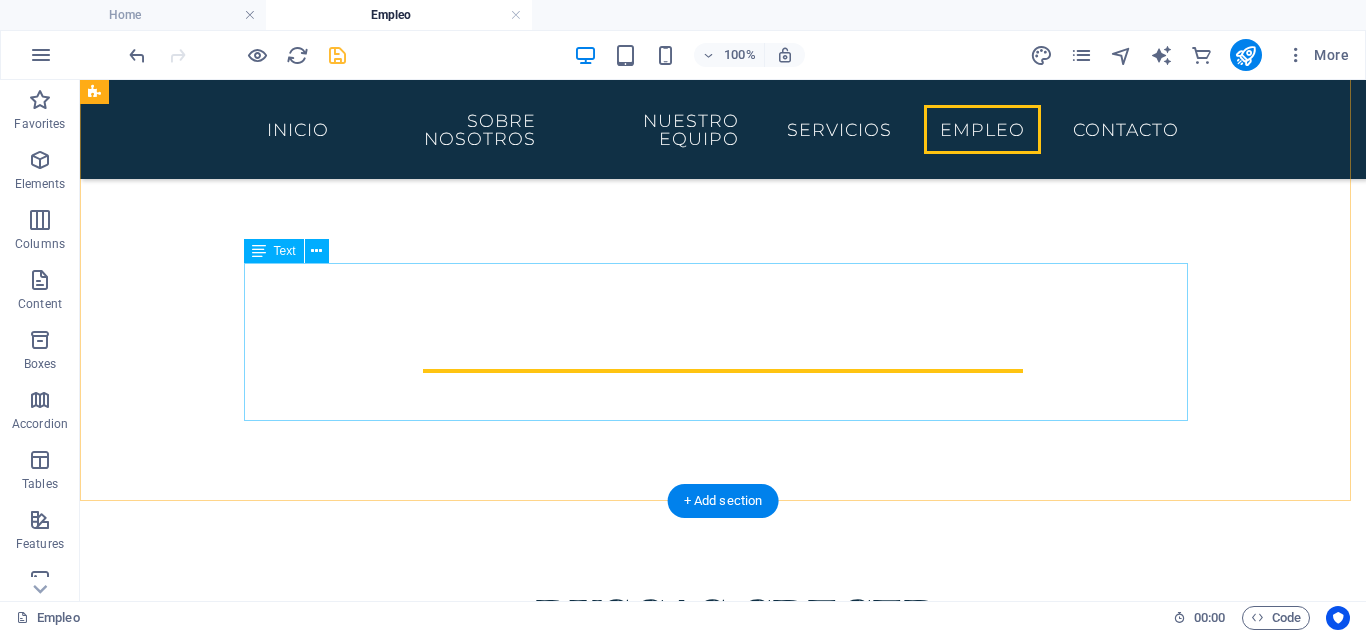 click on "En Tedeschi Advocatorum creemos en el talento, la diversidad y el crecimiento constante. Apostamos por profesionales con visión internacional, compromiso ético y pasión por el Derecho. Si te interesa formar parte de un despacho en expansión, con un equipo multidisciplinar y proyectos desafiantes, este es tu lugar. Ofrecemos oportunidades reales de desarrollo, formación continua y un entorno donde tu crecimiento es también el nuestro." at bounding box center (723, 799) 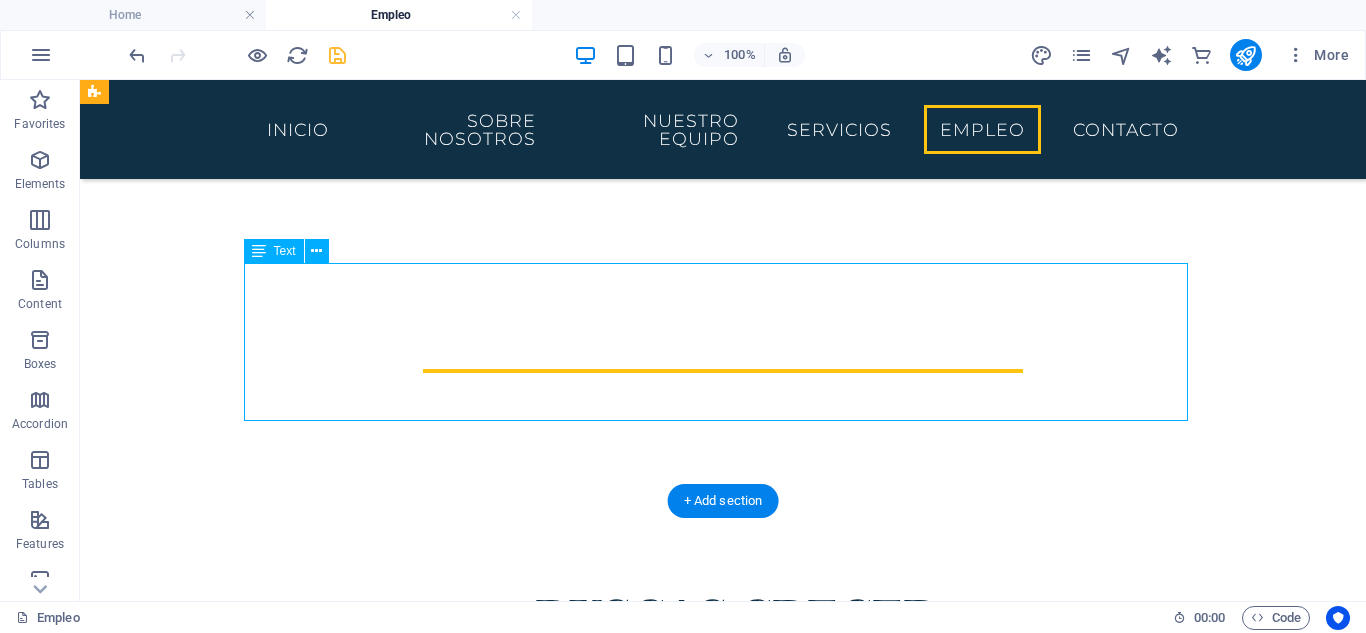 click on "En Tedeschi Advocatorum creemos en el talento, la diversidad y el crecimiento constante. Apostamos por profesionales con visión internacional, compromiso ético y pasión por el Derecho. Si te interesa formar parte de un despacho en expansión, con un equipo multidisciplinar y proyectos desafiantes, este es tu lugar. Ofrecemos oportunidades reales de desarrollo, formación continua y un entorno donde tu crecimiento es también el nuestro." at bounding box center (723, 799) 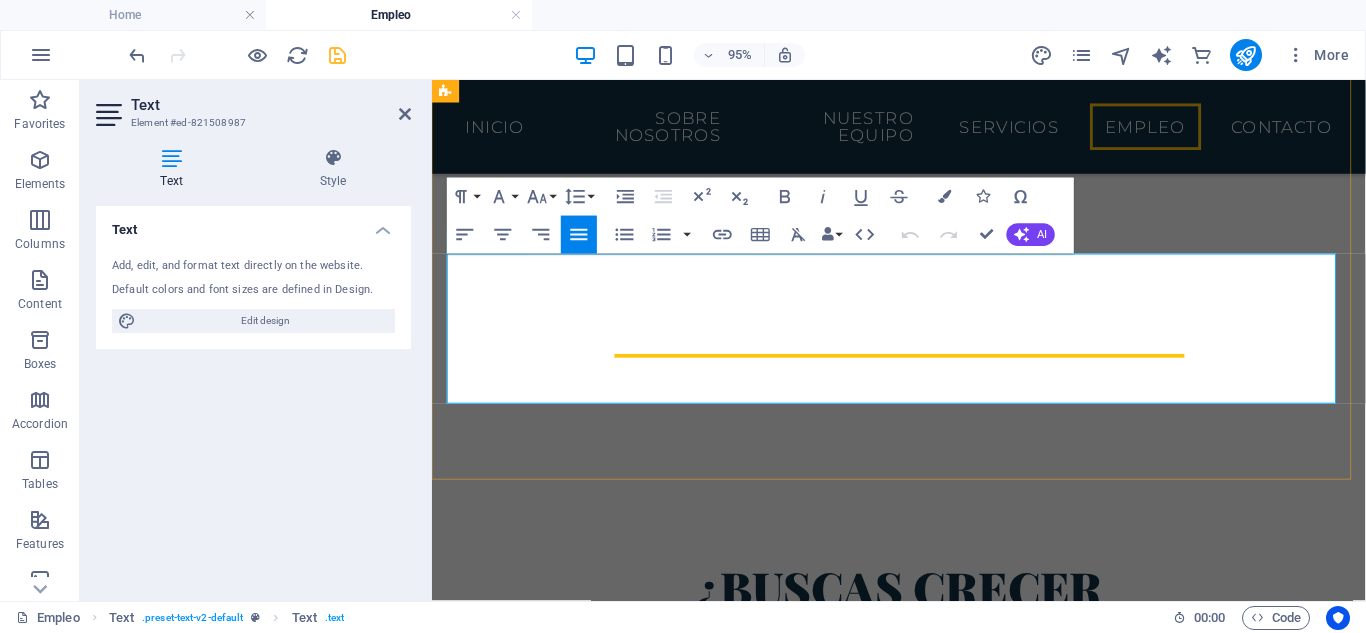 click at bounding box center (924, 865) 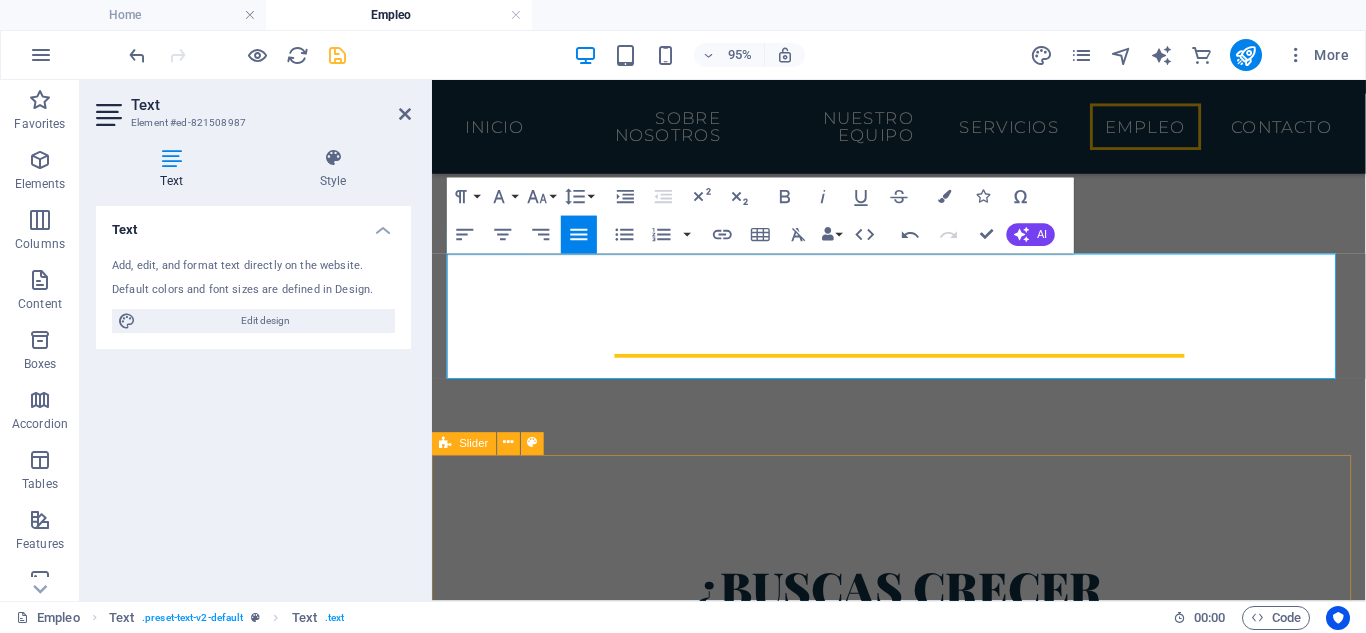click on "Consultor/a Financiero/a de Empresas (Madrid o modalidad híbrida) Descripción del puesto: Buscamos un/a profesional con experiencia en consultoría financiera para empresas nacionales e internacionales. Trabajarás junto a nuestro equipo jurídico y contable en el diseño e implementación de estrategias de financiación, reestructuración y planificación fiscal eficiente. Funciones: Análisis financiero y evaluación de riesgos Asesoramiento en estructuras societarias y planes de negocio Optimización de costes fiscales y financieros Preparación de informes para toma de decisiones Apoyo en procesos de inversión, fusiones o adquisiciones Requisitos: Titulación en ADE, Economía, Finanzas o similar Experiencia mínima de 3 años en asesoría financiera o consultoría de empresas Dominio de herramientas financieras (Excel, Power BI, etc.) Nivel avanzado de inglés (se valorará italiano) Perfil analítico, proactivo y orientado a resultados Ofrecemos: Contrato indefinido con horario flexible Requisitos: 1" at bounding box center (923, 1530) 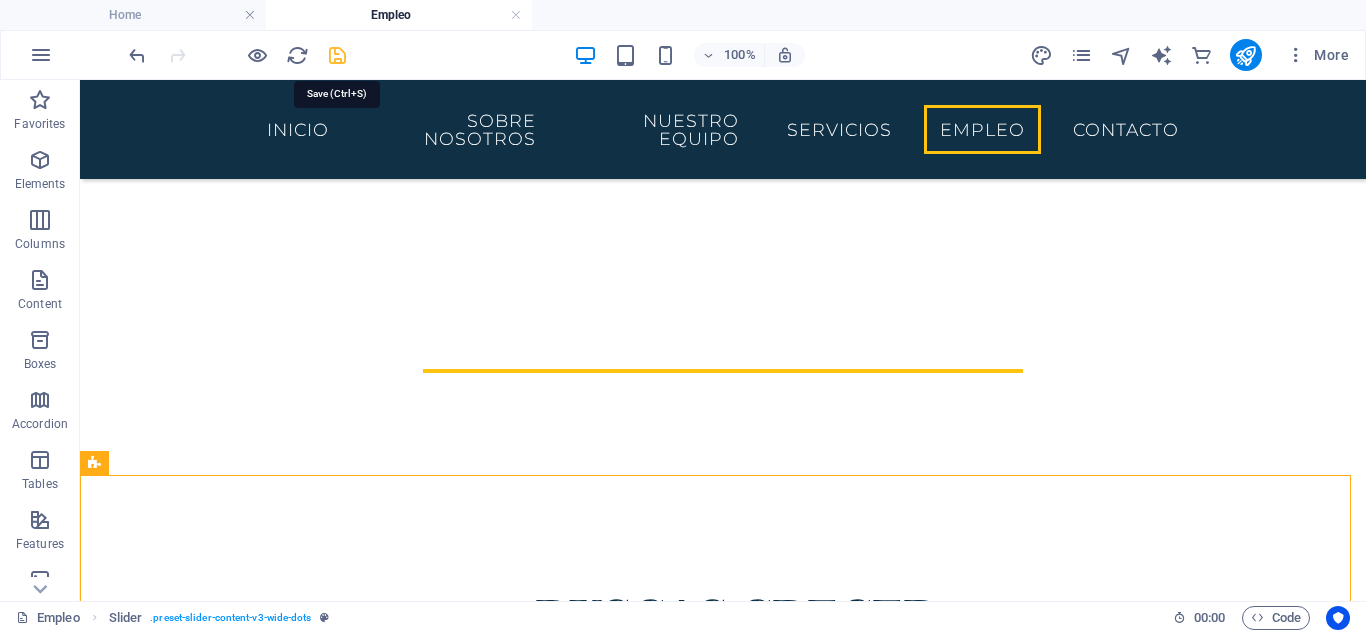 click at bounding box center [337, 55] 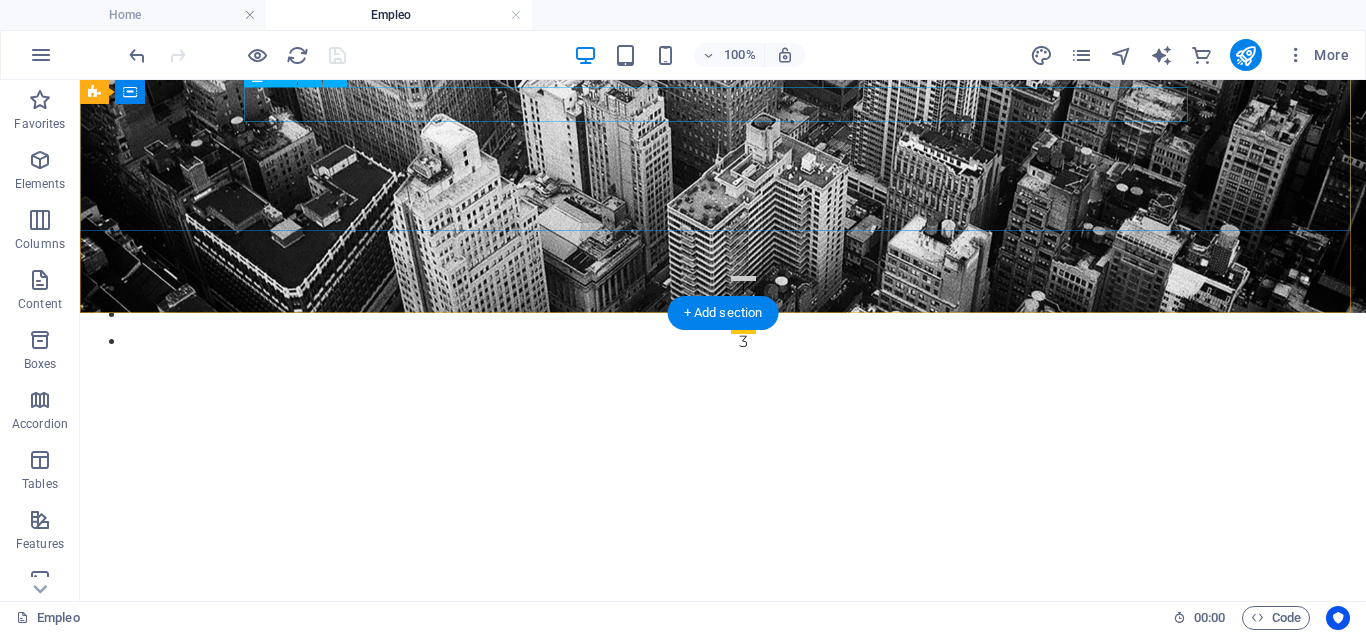 scroll, scrollTop: 133, scrollLeft: 0, axis: vertical 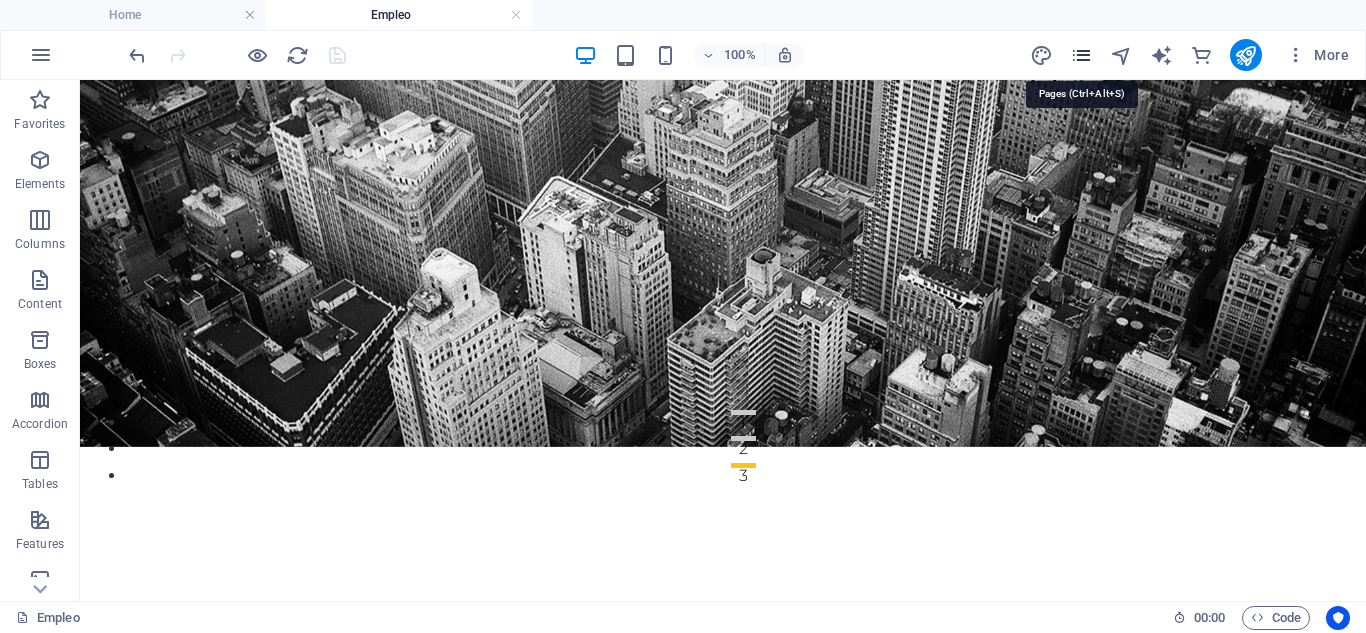 click at bounding box center (1081, 55) 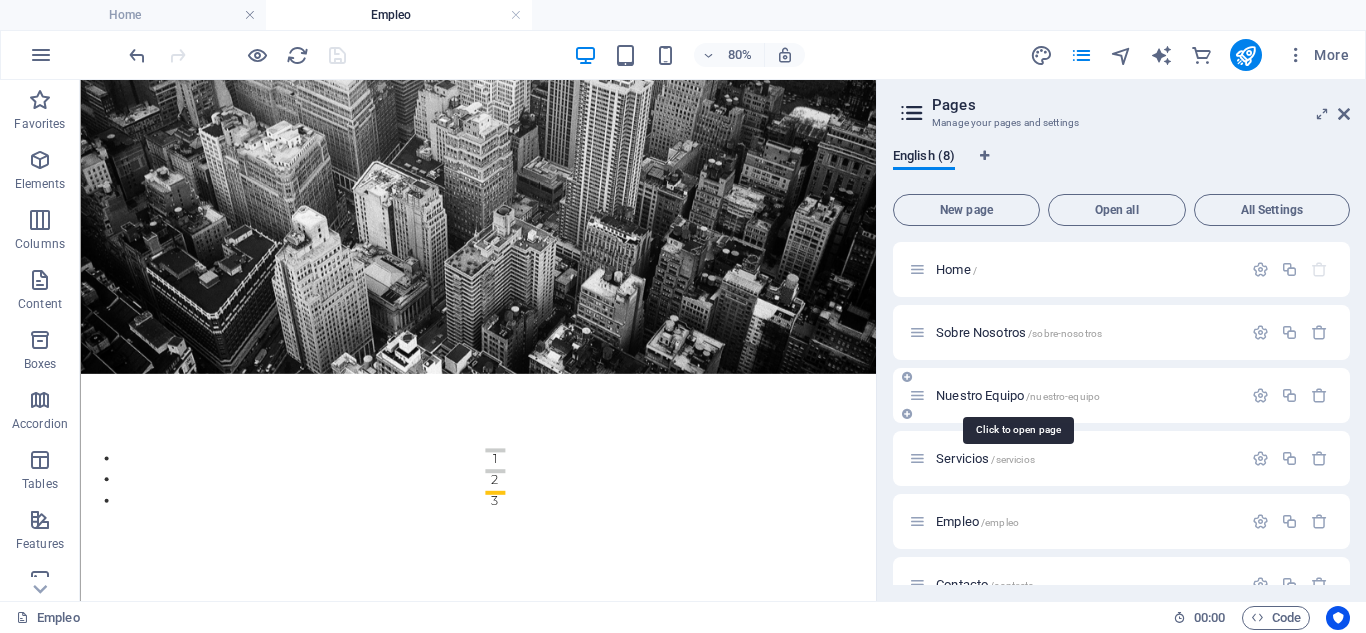 click on "Nuestro Equipo /nuestro-equipo" at bounding box center (1018, 395) 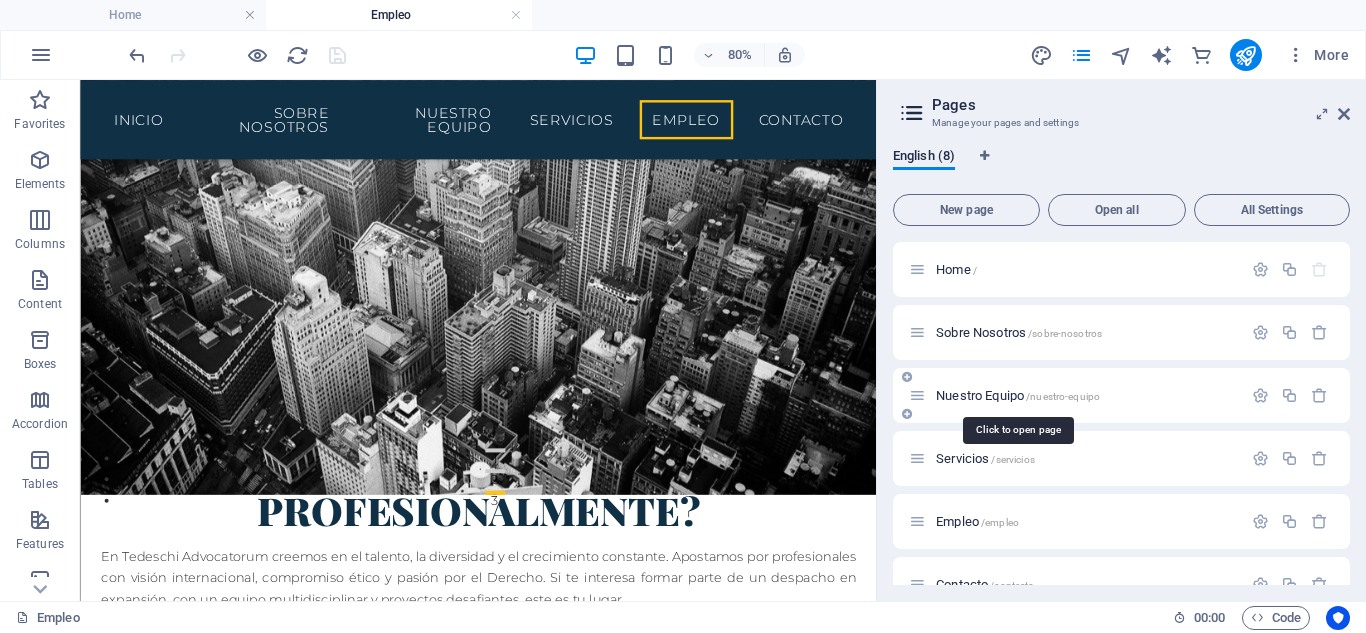 scroll, scrollTop: 0, scrollLeft: 0, axis: both 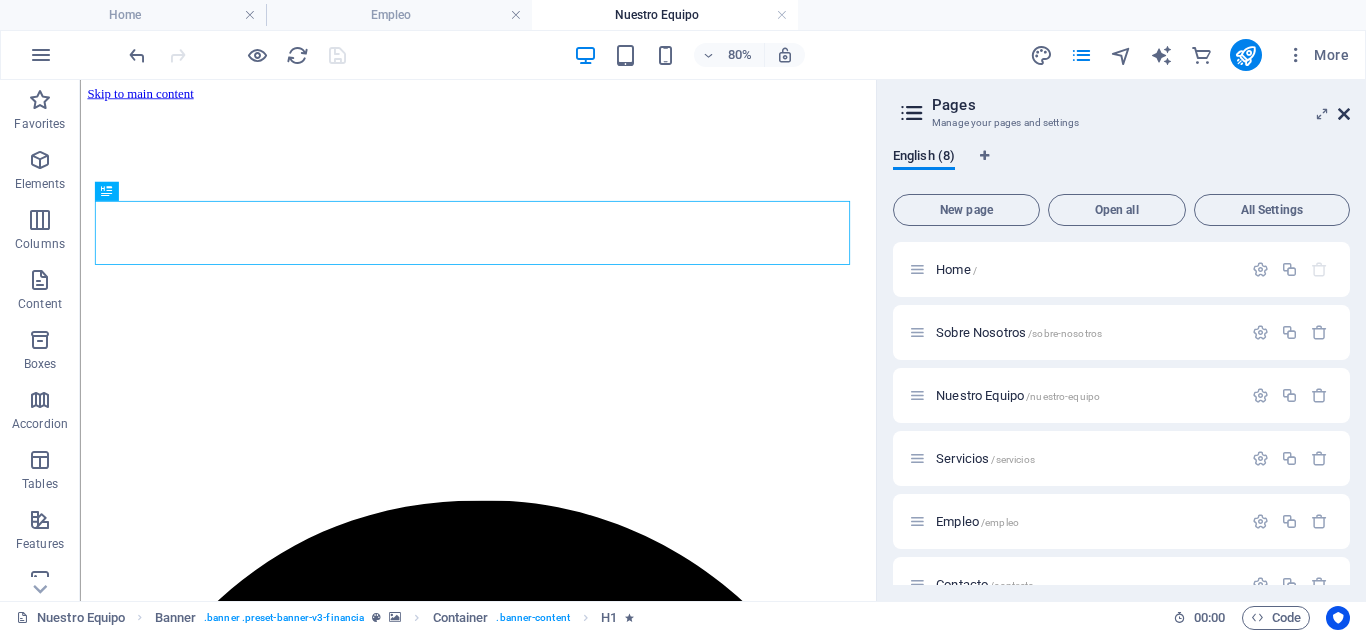 drag, startPoint x: 1344, startPoint y: 113, endPoint x: 1258, endPoint y: 60, distance: 101.0198 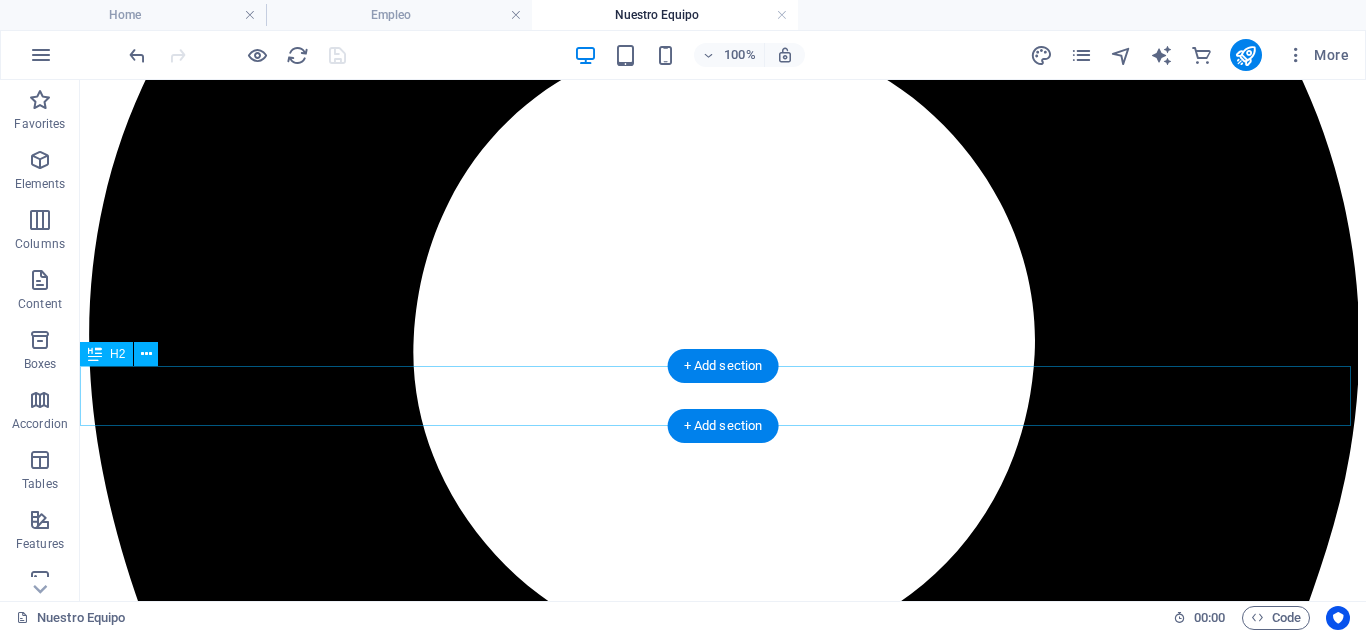 scroll, scrollTop: 933, scrollLeft: 0, axis: vertical 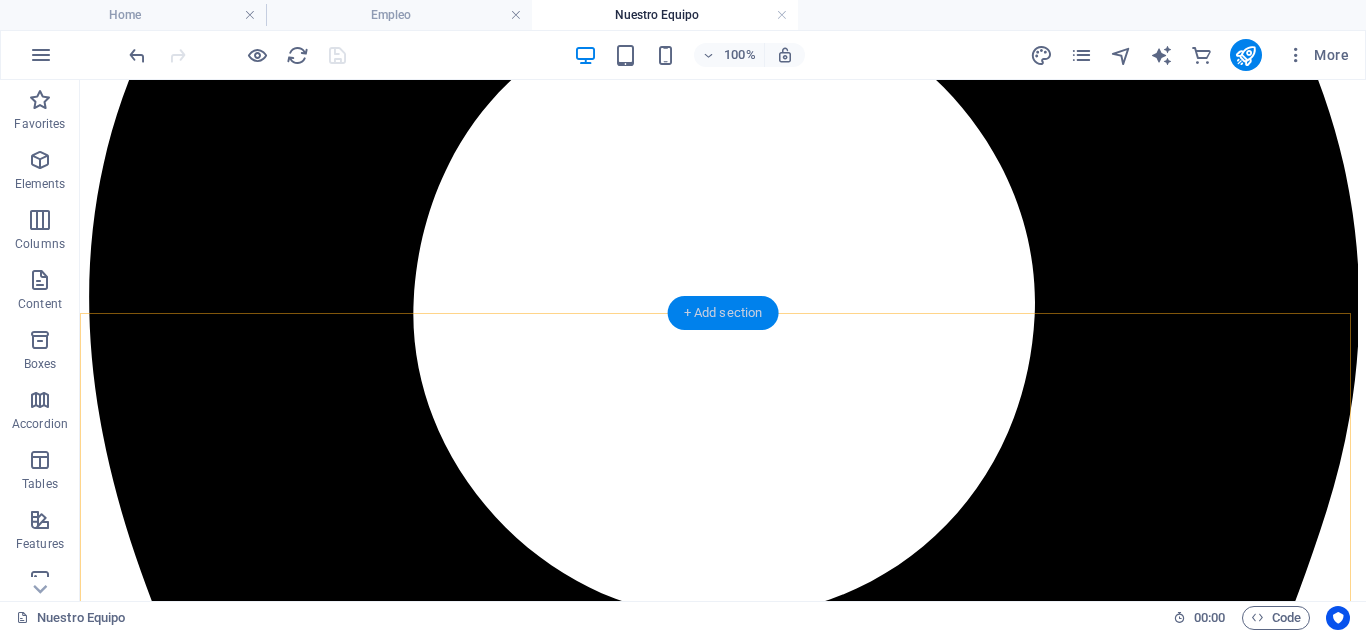 click on "+ Add section" at bounding box center (723, 313) 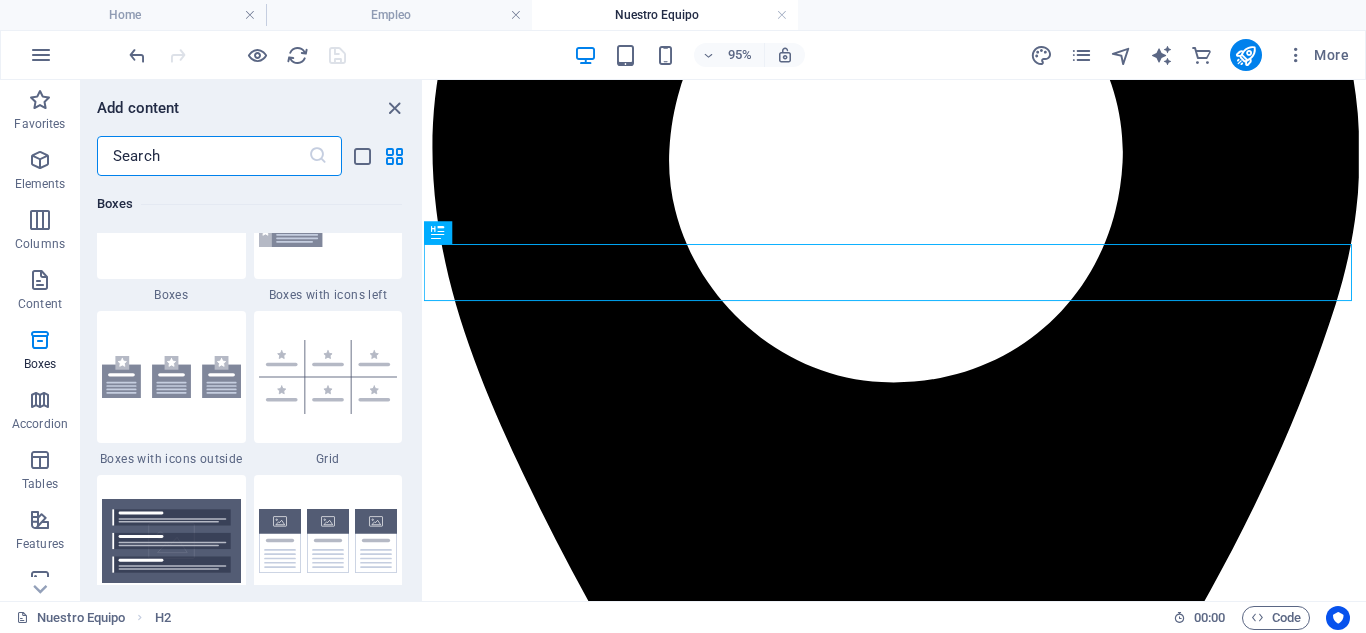 scroll, scrollTop: 5632, scrollLeft: 0, axis: vertical 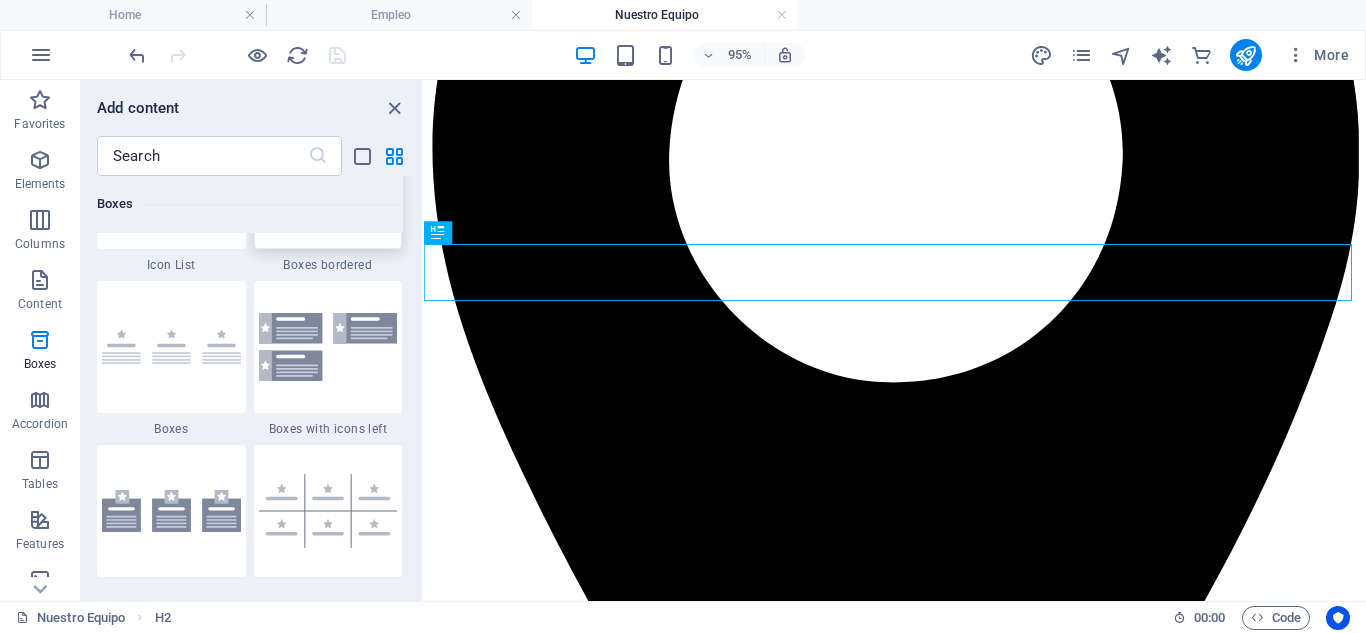 click at bounding box center [328, 346] 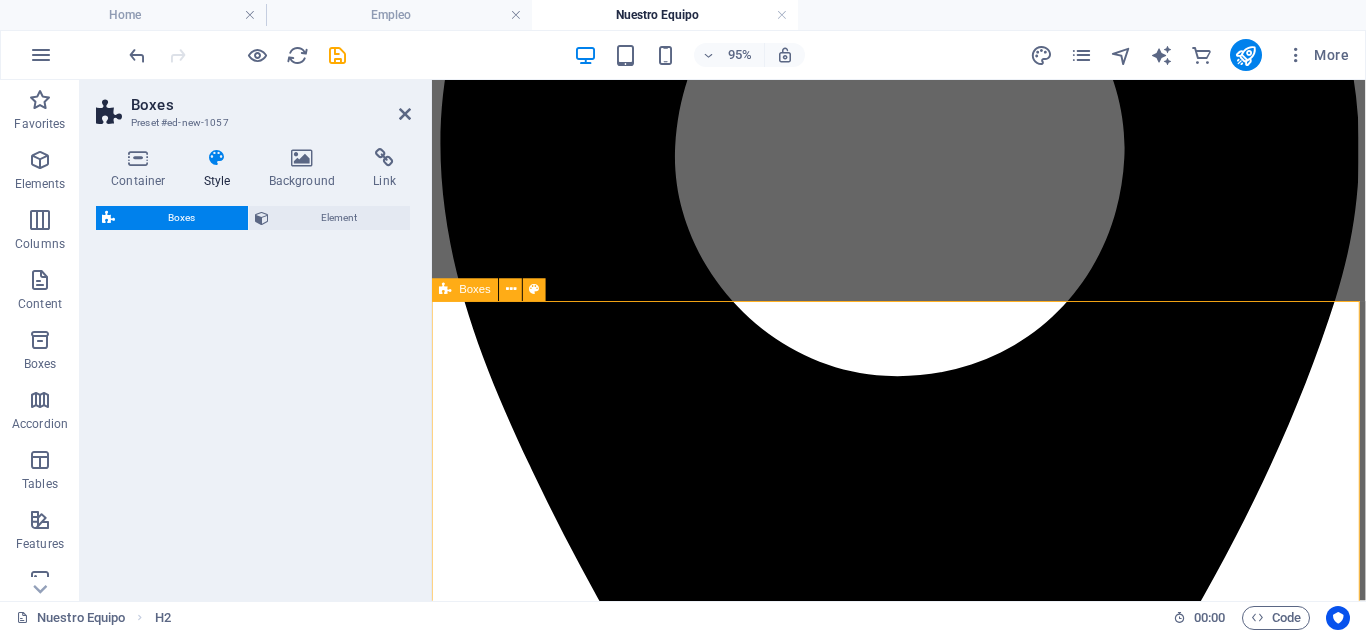 select on "rem" 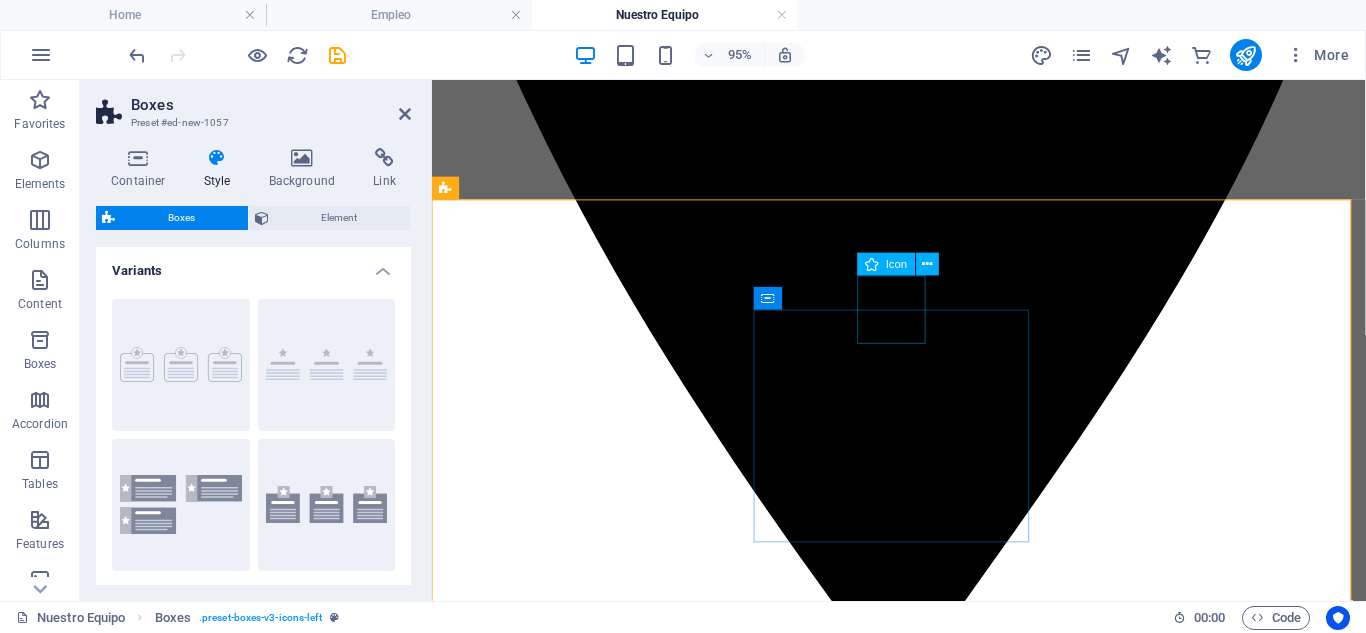 scroll, scrollTop: 1333, scrollLeft: 0, axis: vertical 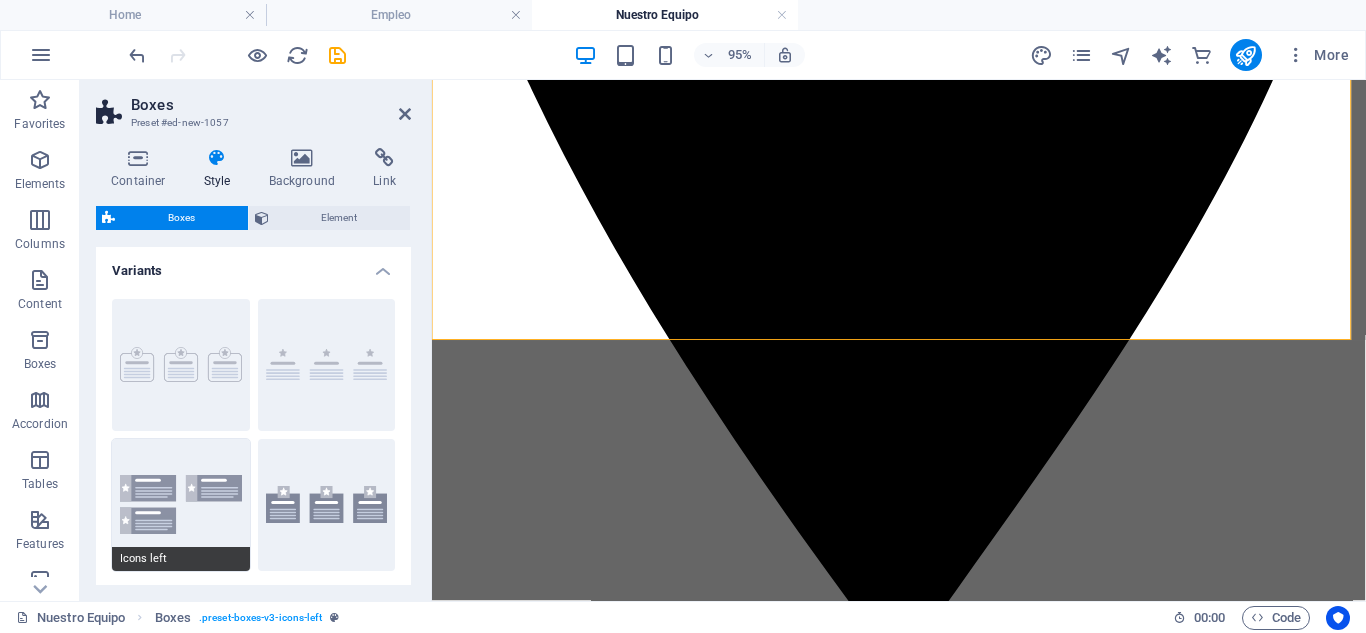 click on "Icons left" at bounding box center [181, 505] 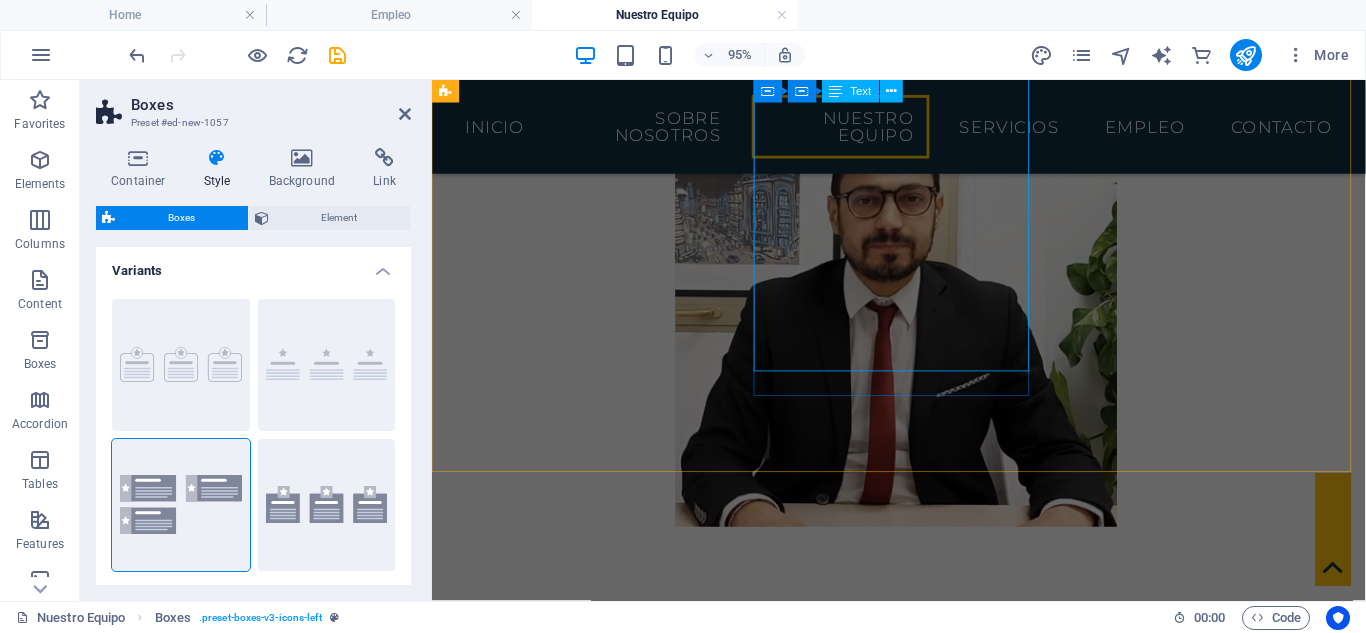 scroll, scrollTop: 1600, scrollLeft: 0, axis: vertical 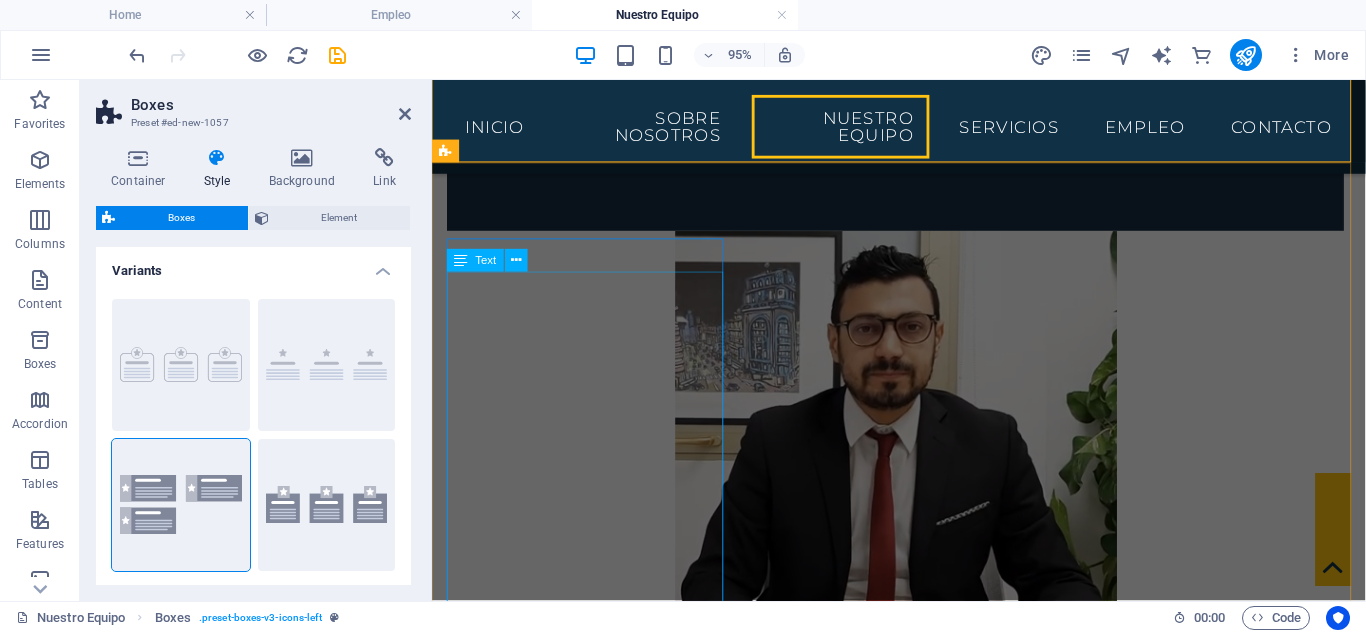 click on "Responsable de Derecho Civil y Familia Resumen profesional: Abogada experta en Derecho Civil, Sucesiones y Derecho de Familia. Clara ha representado a decenas de clientes en procesos de divorcio, custodia, herencias y contratos civiles. Destaca por su trato empático y su eficacia en mediaciones. Correo:   clara.sanchez@tedeschi-advocatorum.eu" at bounding box center (594, 1941) 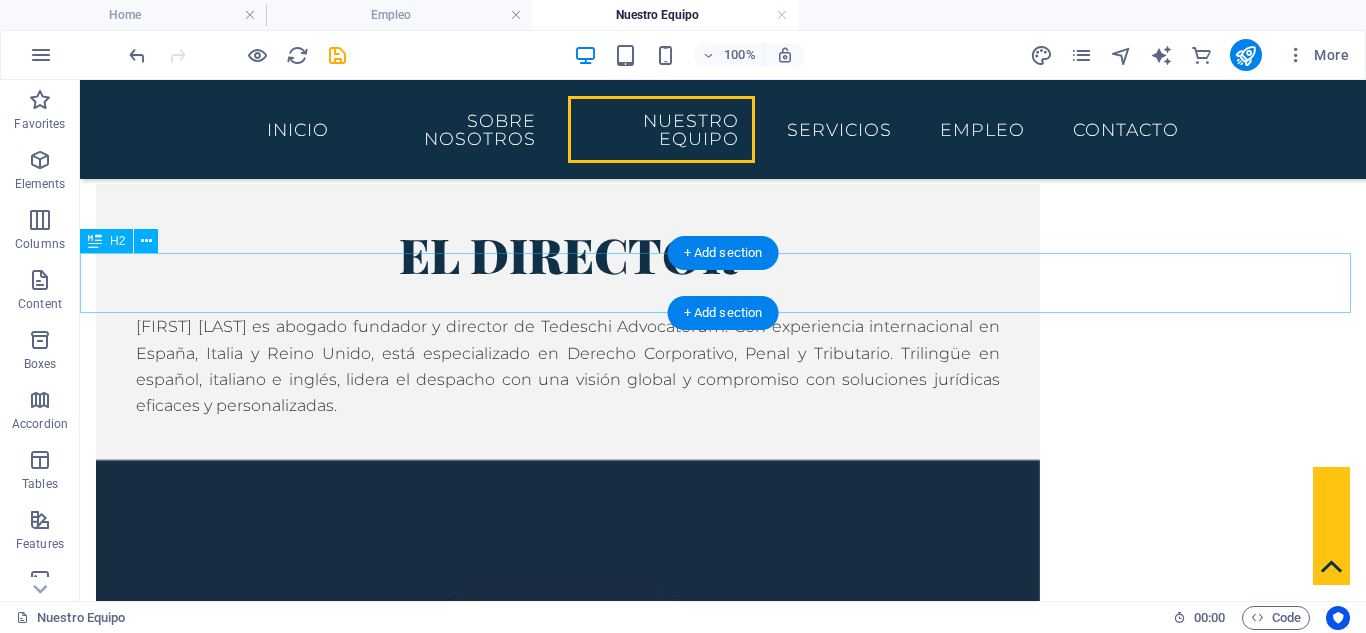 scroll, scrollTop: 1067, scrollLeft: 0, axis: vertical 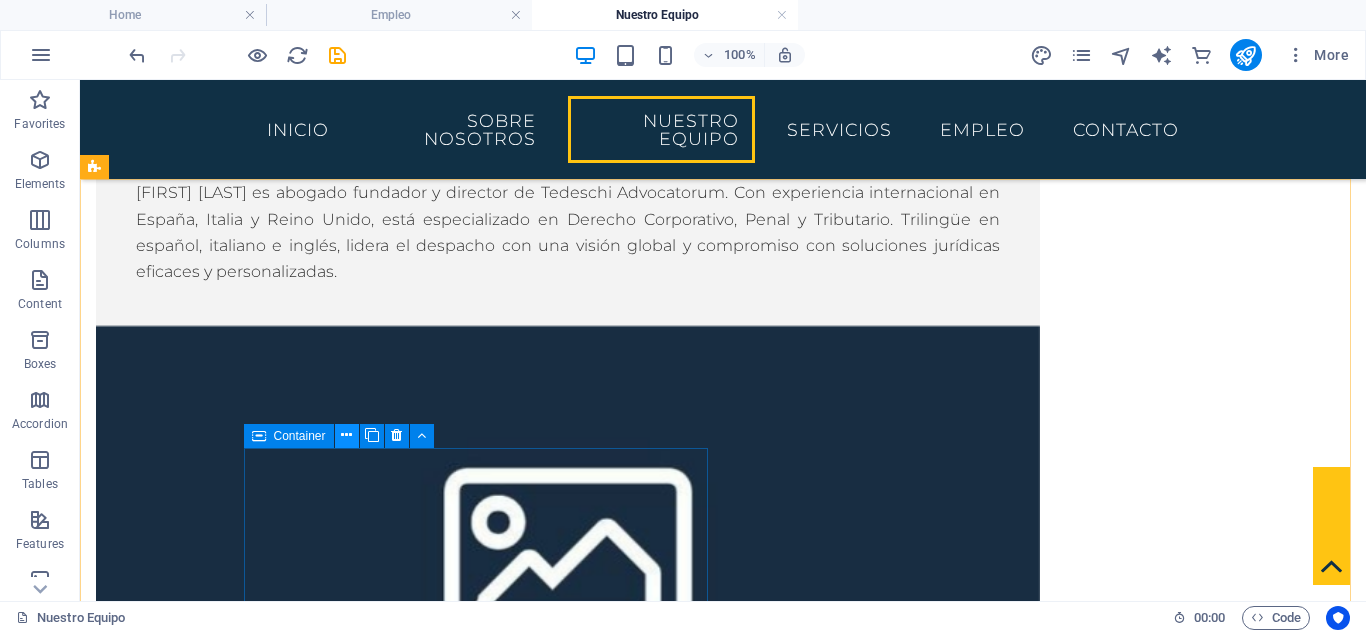 click at bounding box center (346, 435) 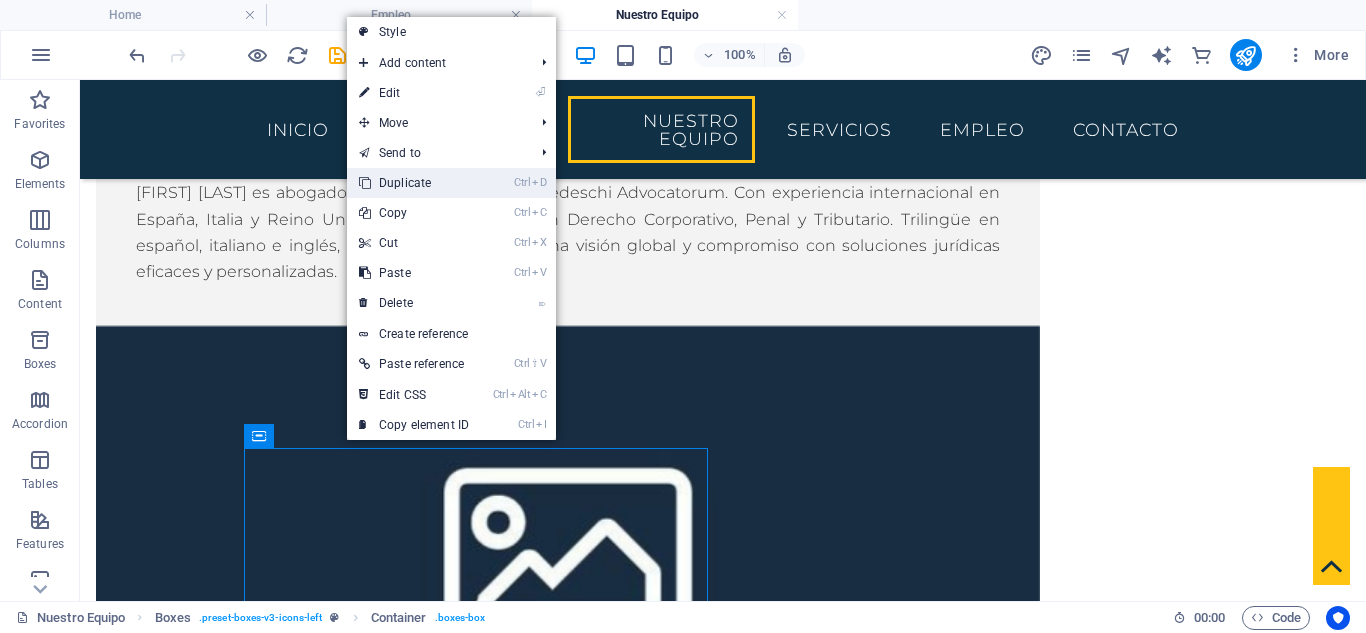 drag, startPoint x: 420, startPoint y: 192, endPoint x: 429, endPoint y: 155, distance: 38.078865 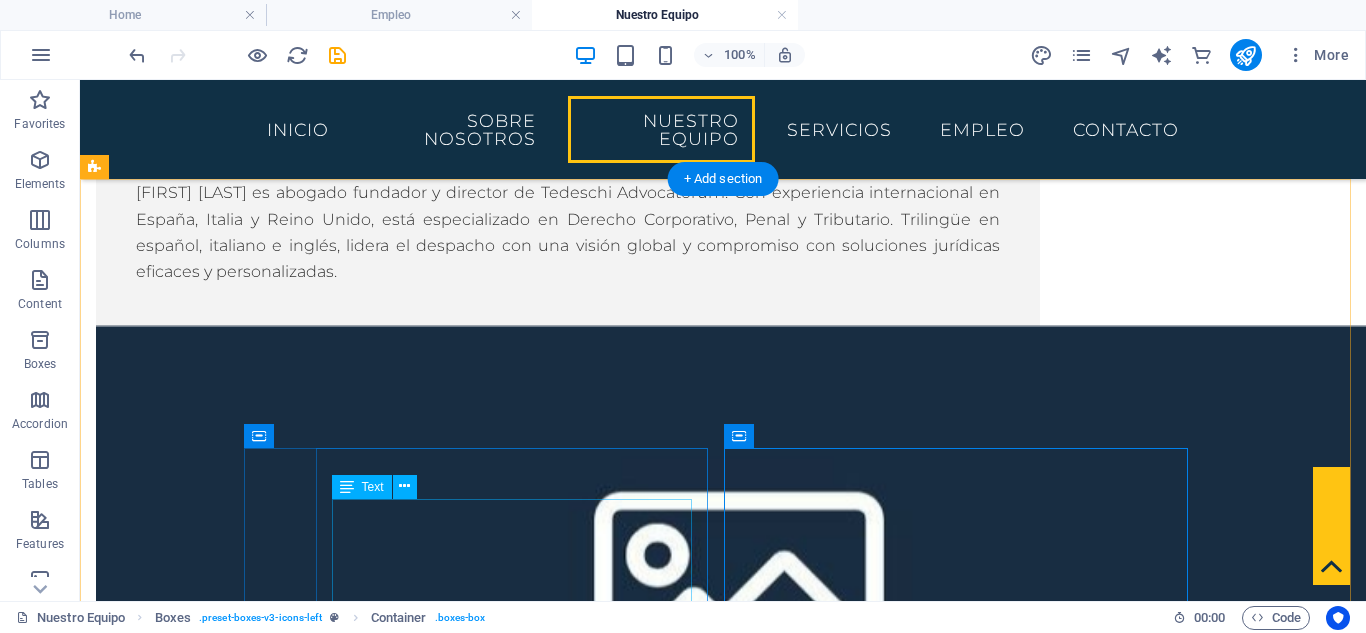 scroll, scrollTop: 1200, scrollLeft: 0, axis: vertical 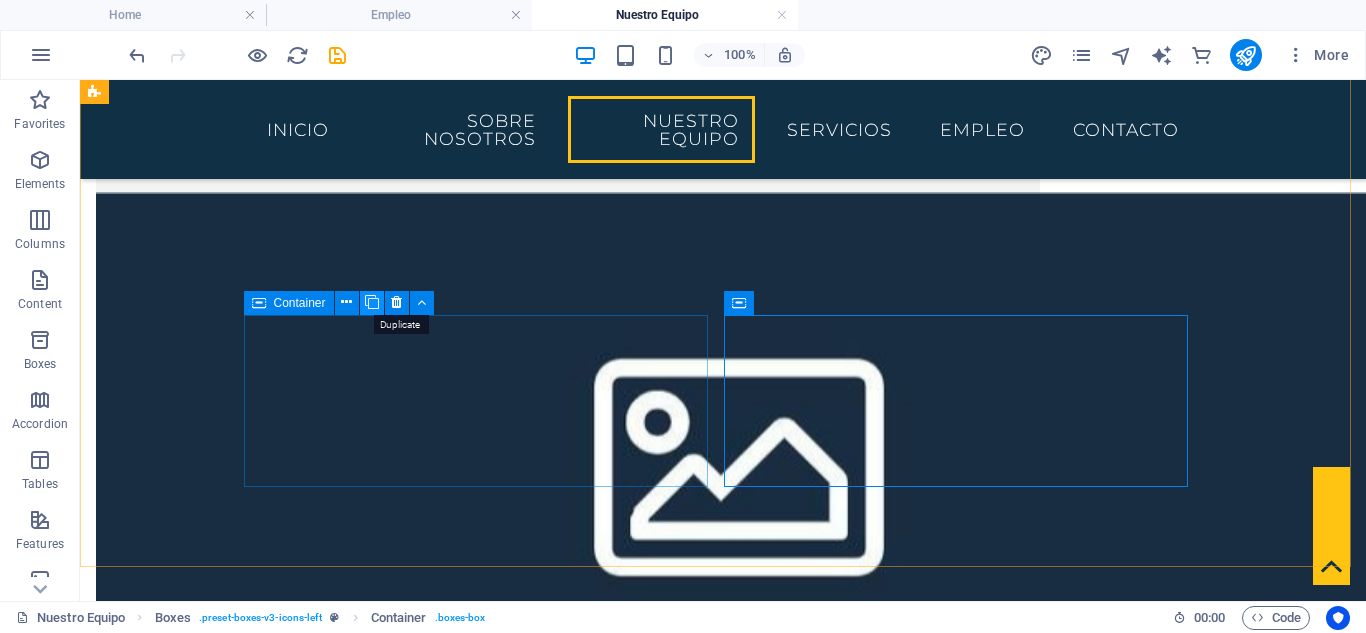click at bounding box center (372, 302) 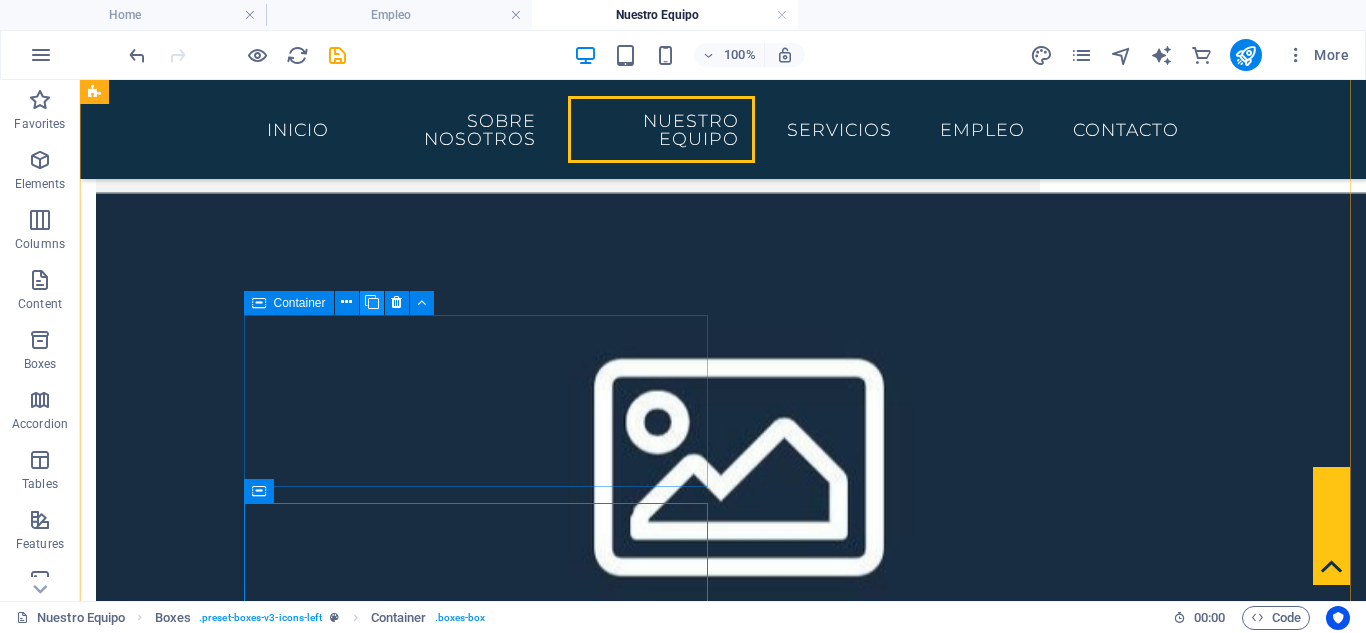 click at bounding box center (372, 302) 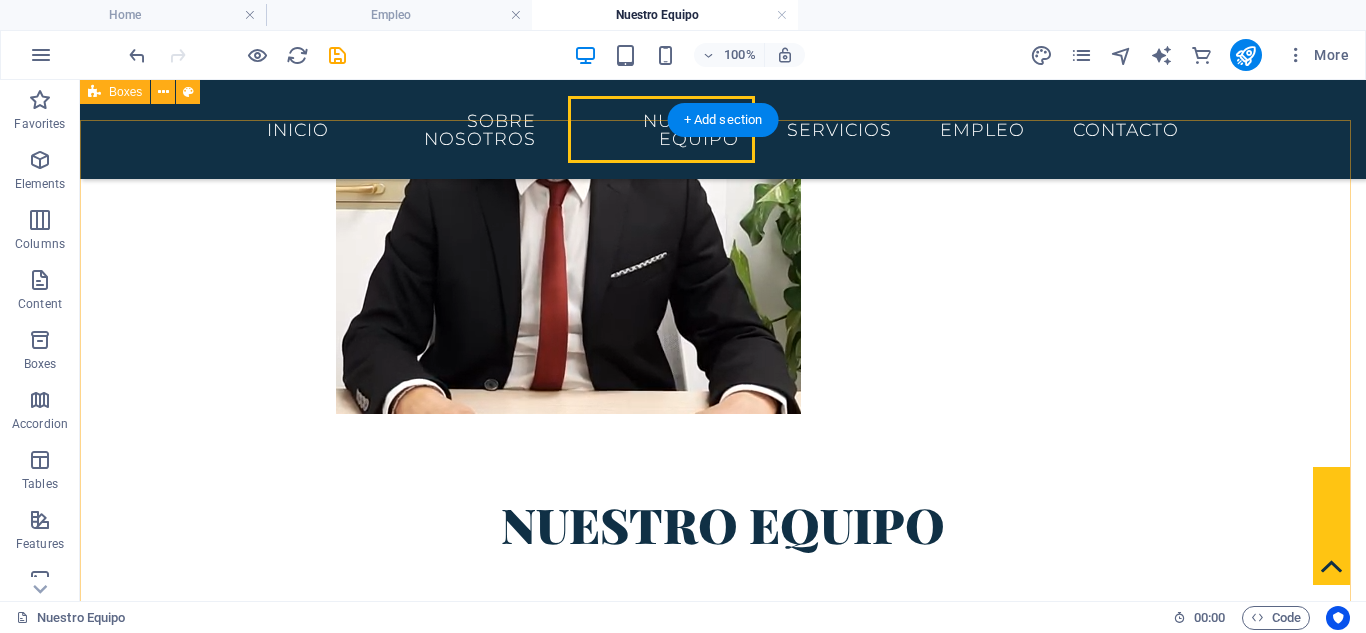 scroll, scrollTop: 1727, scrollLeft: 0, axis: vertical 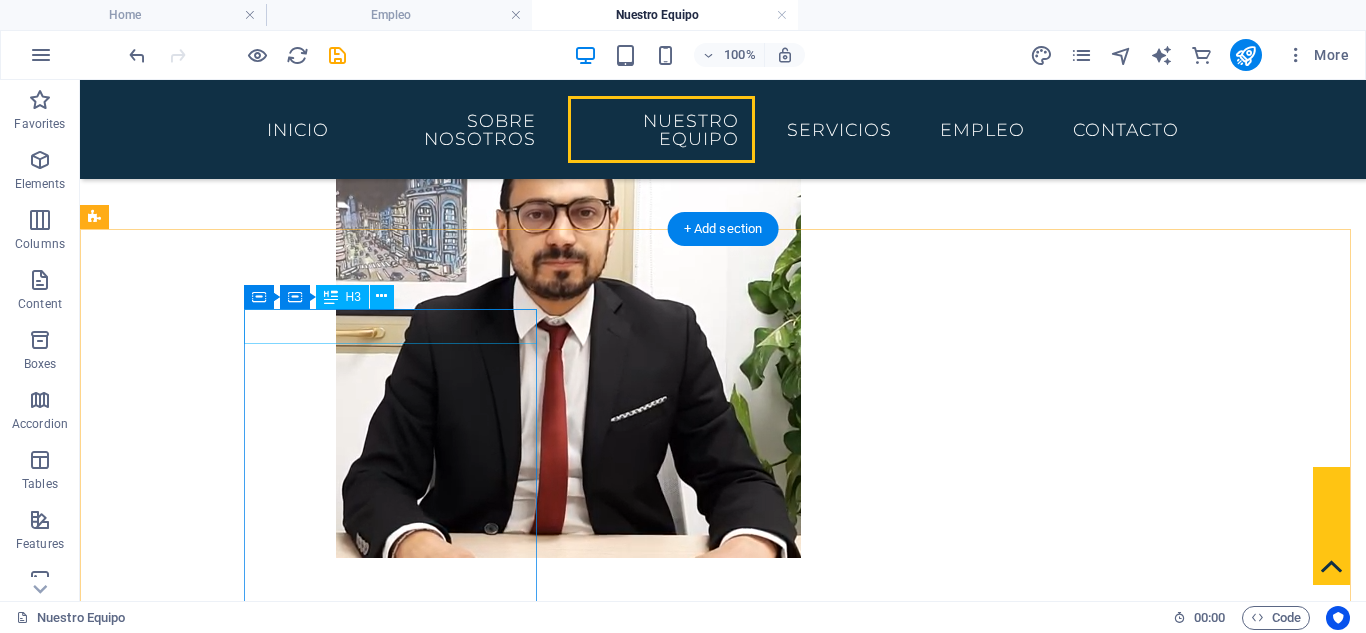 click on "[FIRST] [LAST]" at bounding box center [242, 2304] 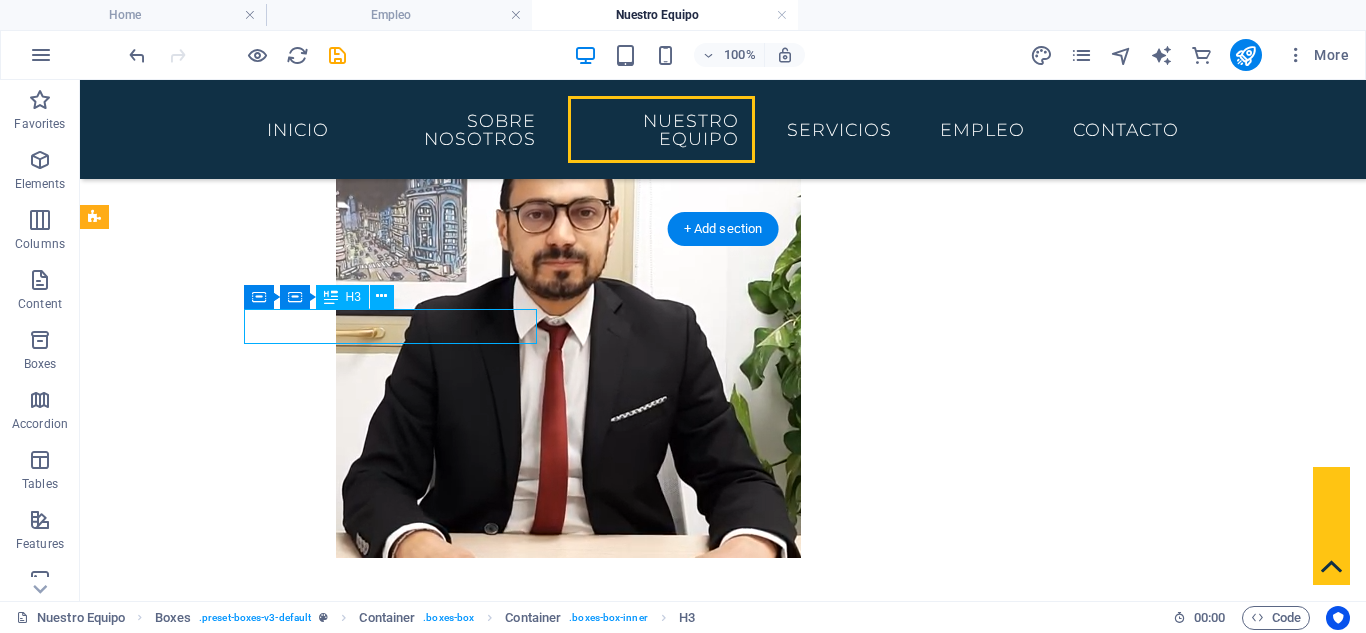 click on "[FIRST] [LAST]" at bounding box center (242, 2304) 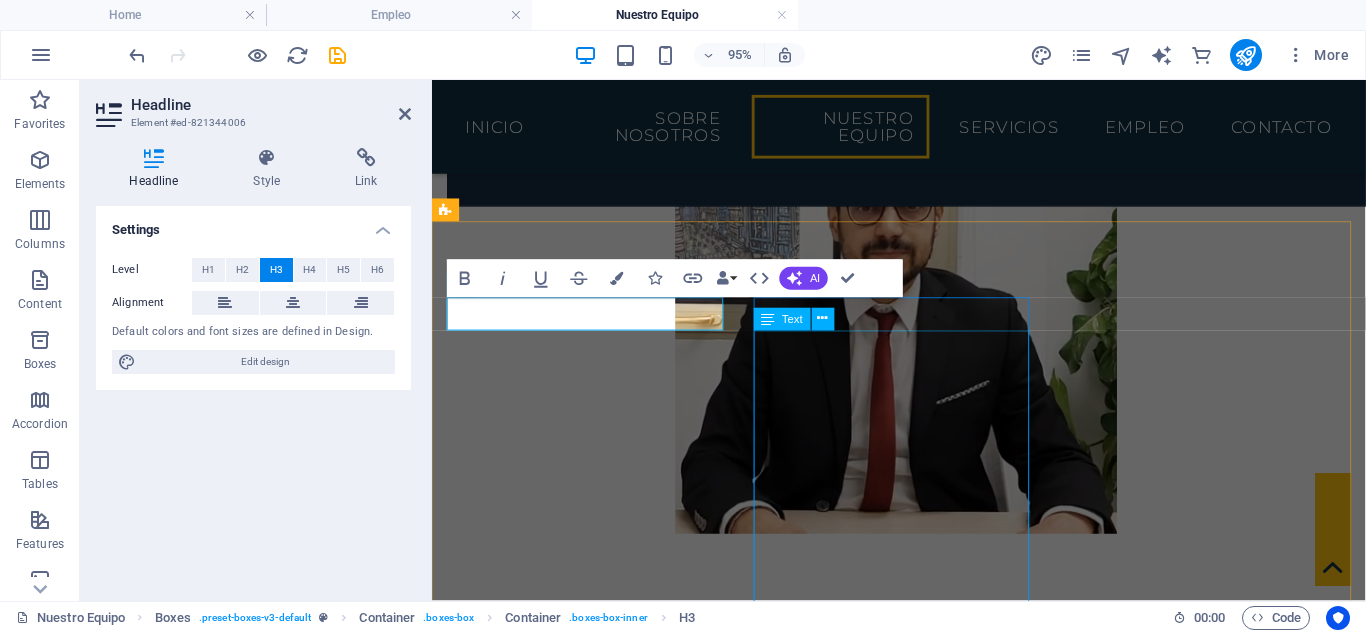click on "Coordinador de Asesoría Empresarial y Contabilidad Resumen profesional: Consultor senior en asesoría fiscal y contable con más de 10 años de experiencia asesorando pymes y grandes empresas. Su enfoque estratégico facilita la toma de decisiones financieras ajustadas a la normativa vigente.   Correo:   angel.ortiz@tedeschi-advocatorum.eu" at bounding box center (594, 2887) 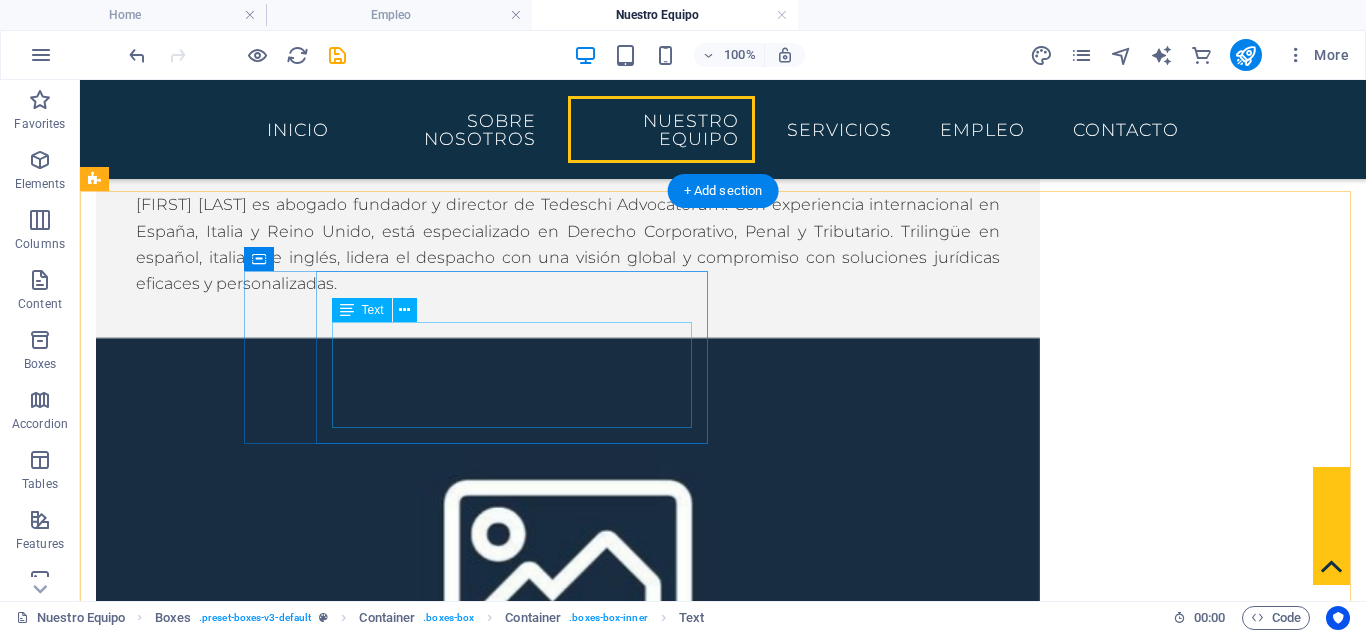 scroll, scrollTop: 1061, scrollLeft: 0, axis: vertical 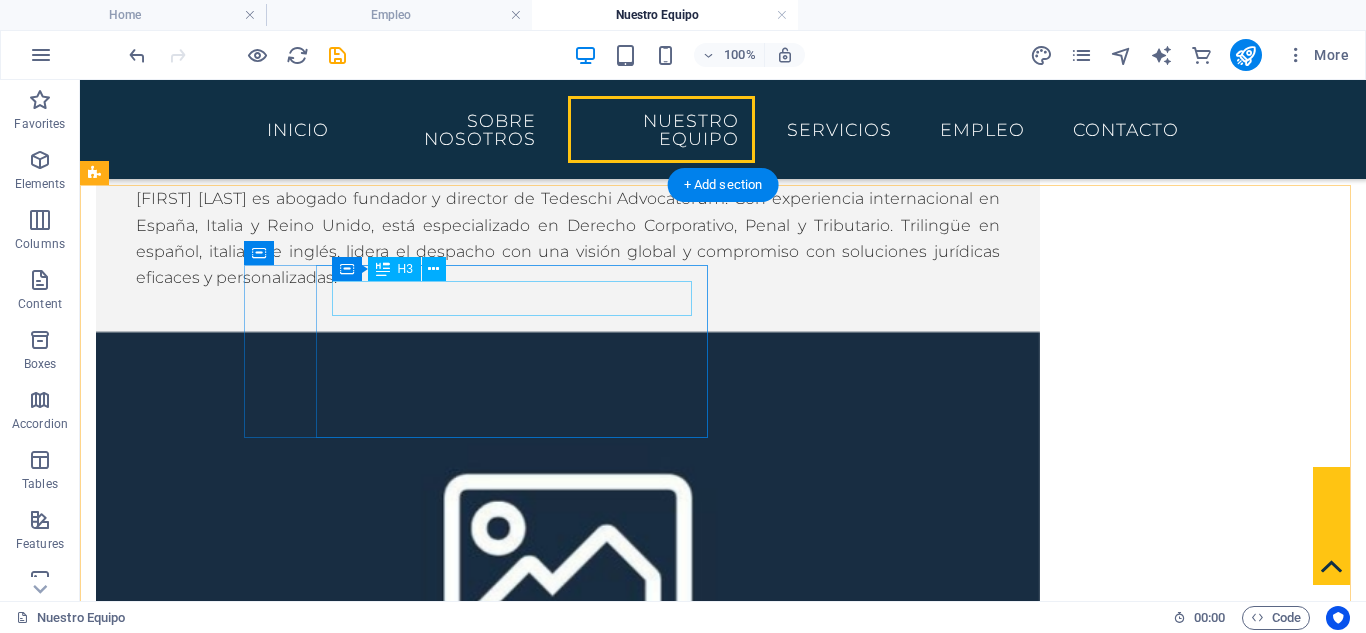 click on "Headline" at bounding box center (328, 1549) 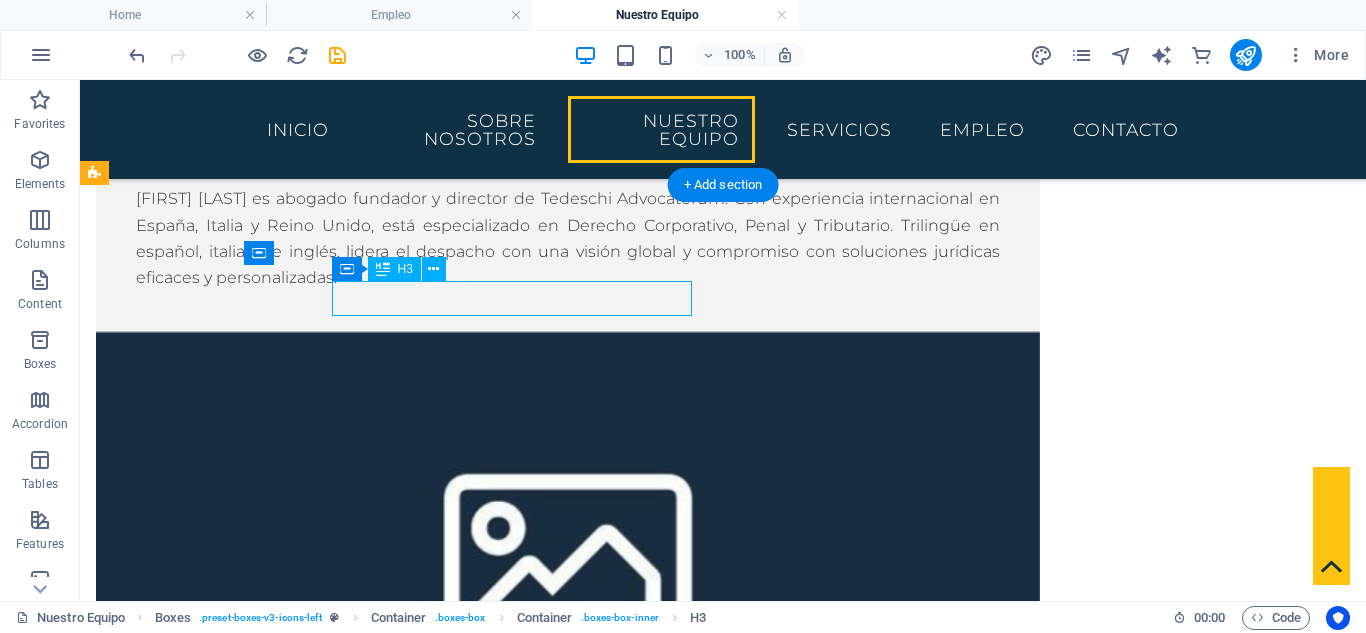 click on "Headline" at bounding box center [328, 1549] 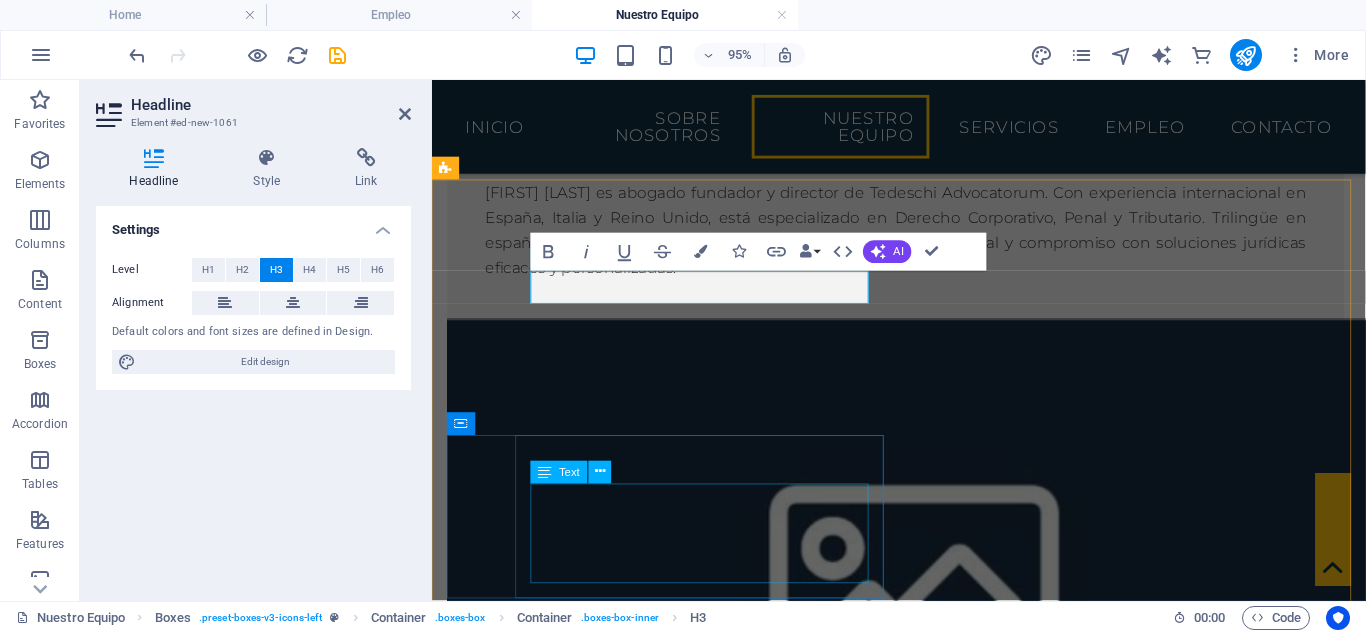 click on "Lorem ipsum dolor sit amet, consectetuer adipiscing elit. Aenean commodo ligula eget dolor. Lorem ipsum dolor sit amet, consectetuer adipiscing elit leget dolor." at bounding box center (680, 2058) 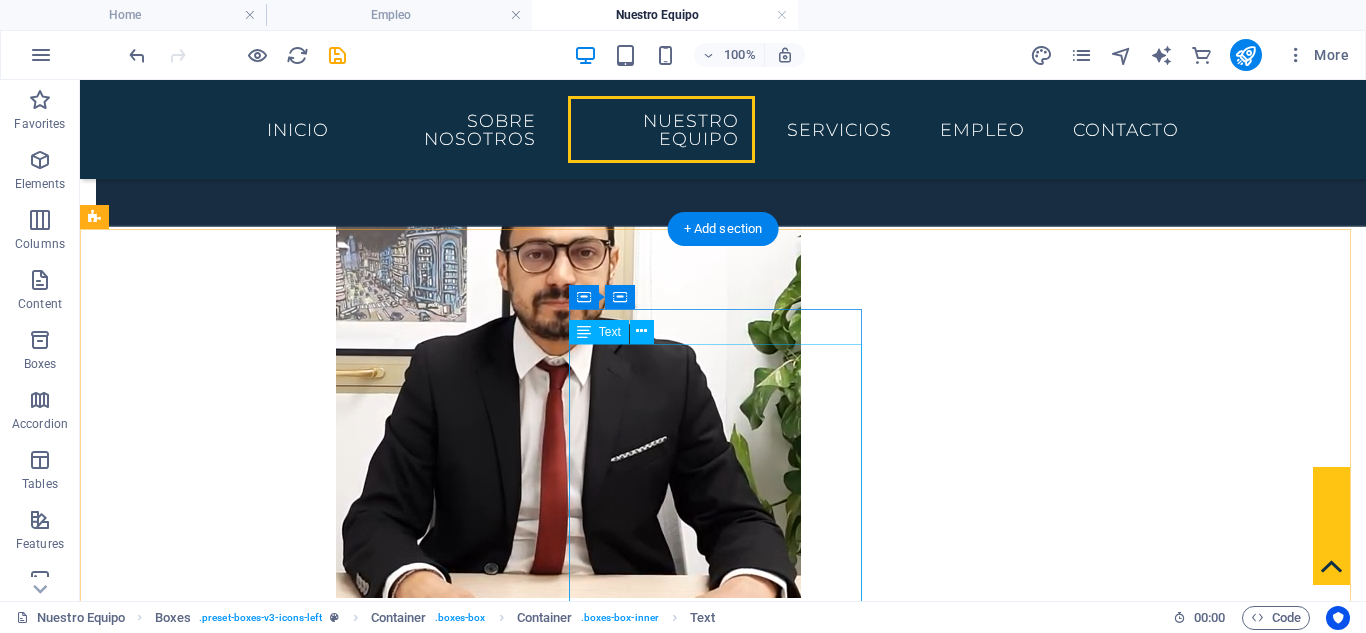 scroll, scrollTop: 1727, scrollLeft: 0, axis: vertical 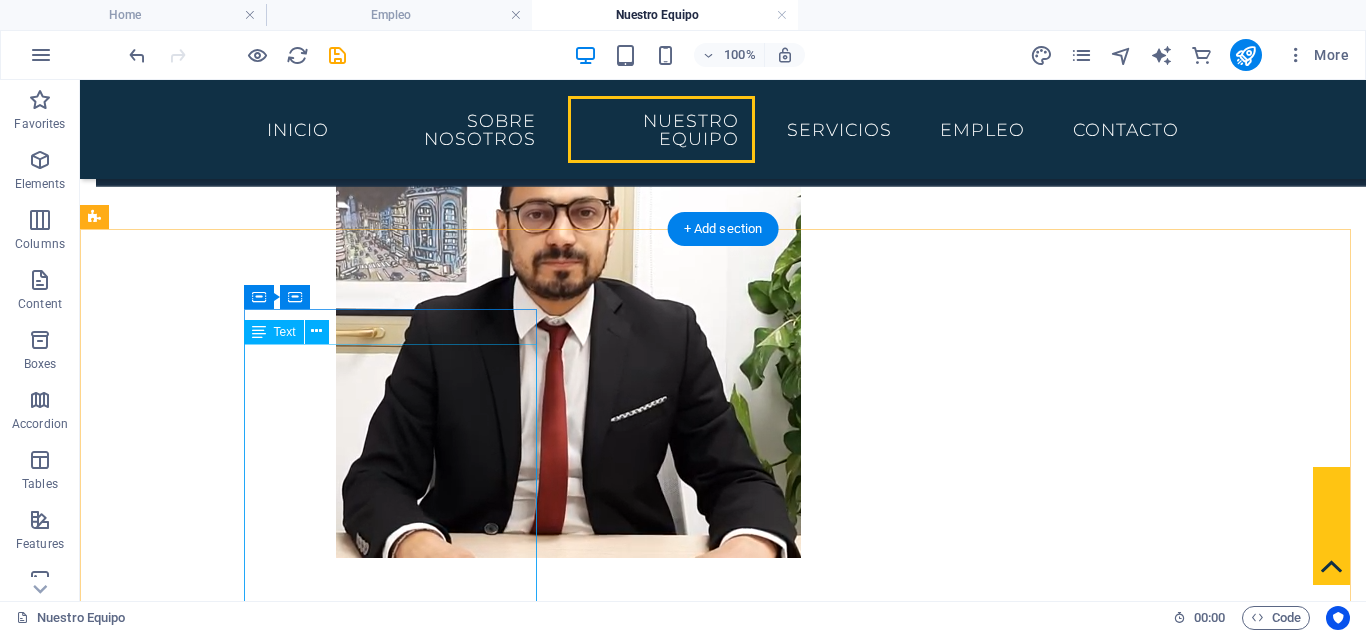 click on "Responsable de Derecho Civil y Familia Resumen profesional: Abogada experta en Derecho Civil, Sucesiones y Derecho de Familia. Clara ha representado a decenas de clientes en procesos de divorcio, custodia, herencias y contratos civiles. Destaca por su trato empático y su eficacia en mediaciones. Correo:   clara.sanchez@tedeschi-advocatorum.eu" at bounding box center (242, 2493) 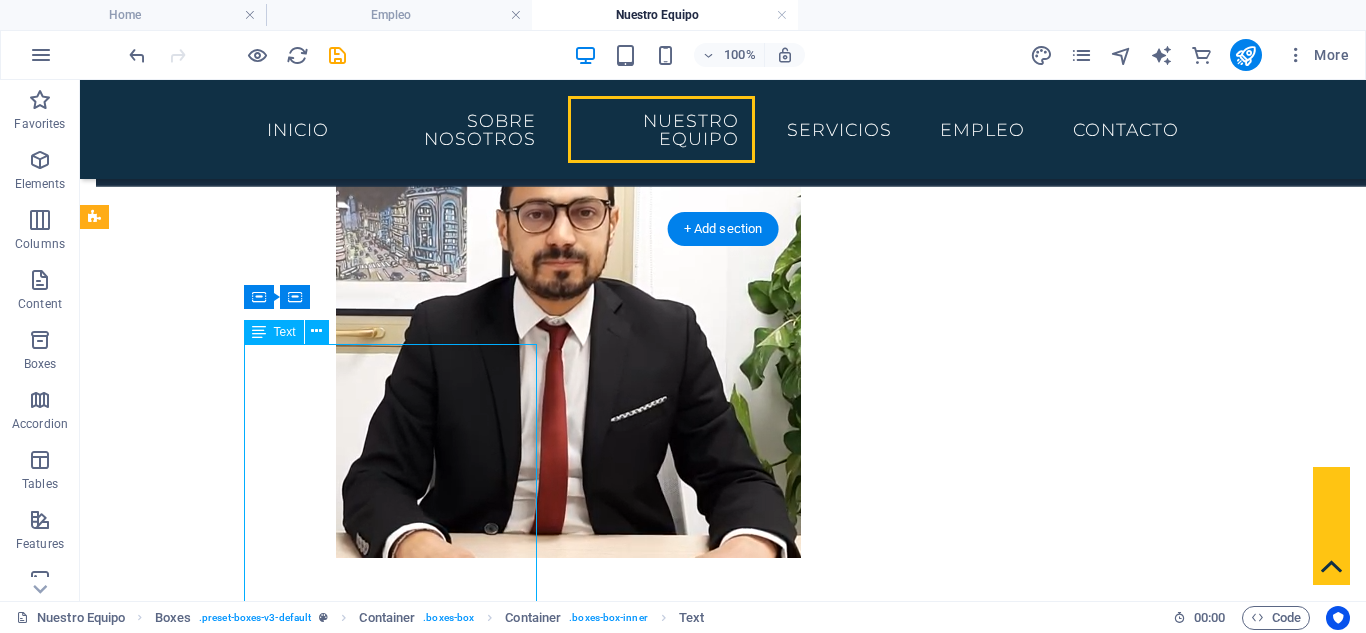click on "Responsable de Derecho Civil y Familia Resumen profesional: Abogada experta en Derecho Civil, Sucesiones y Derecho de Familia. Clara ha representado a decenas de clientes en procesos de divorcio, custodia, herencias y contratos civiles. Destaca por su trato empático y su eficacia en mediaciones. Correo:   clara.sanchez@tedeschi-advocatorum.eu" at bounding box center [242, 2493] 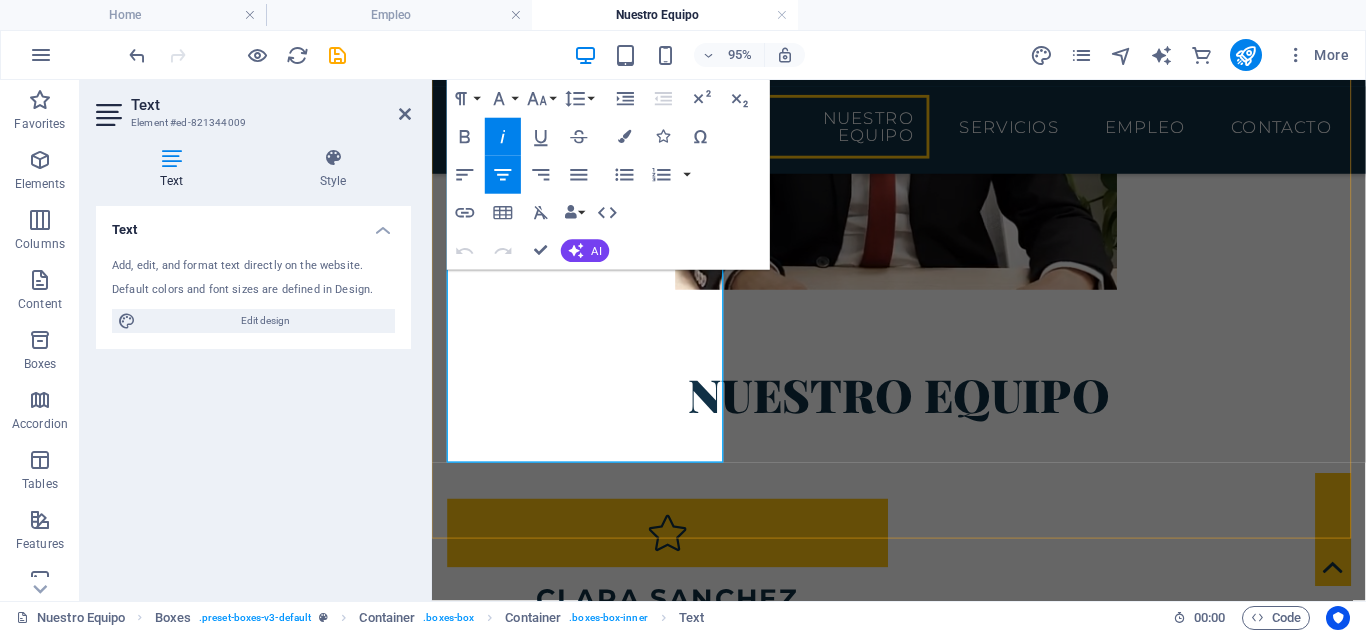 scroll, scrollTop: 2261, scrollLeft: 0, axis: vertical 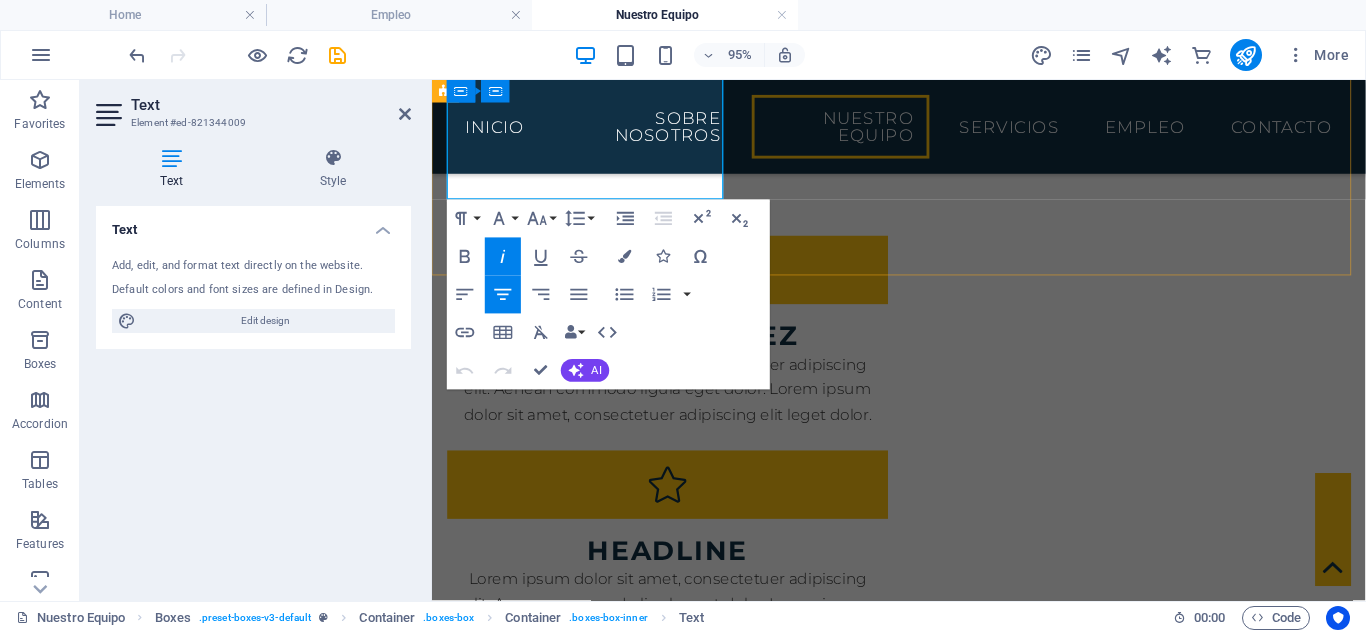 drag, startPoint x: 463, startPoint y: 352, endPoint x: 598, endPoint y: 199, distance: 204.04411 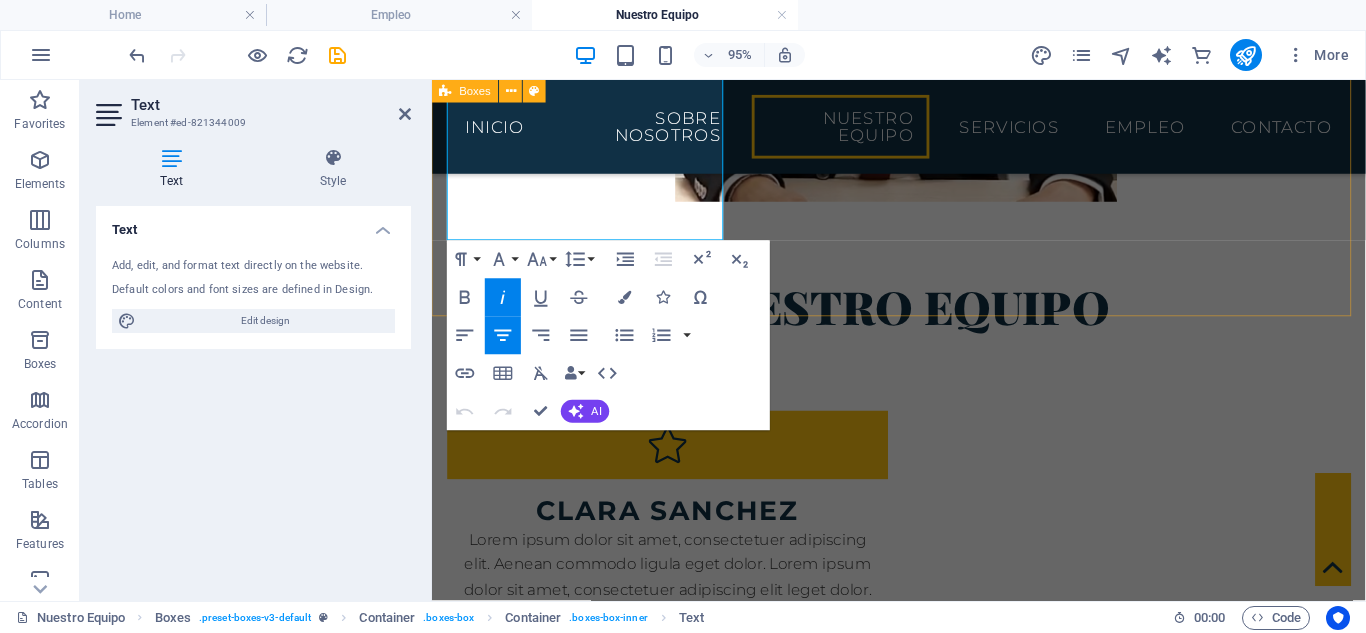 scroll, scrollTop: 1994, scrollLeft: 0, axis: vertical 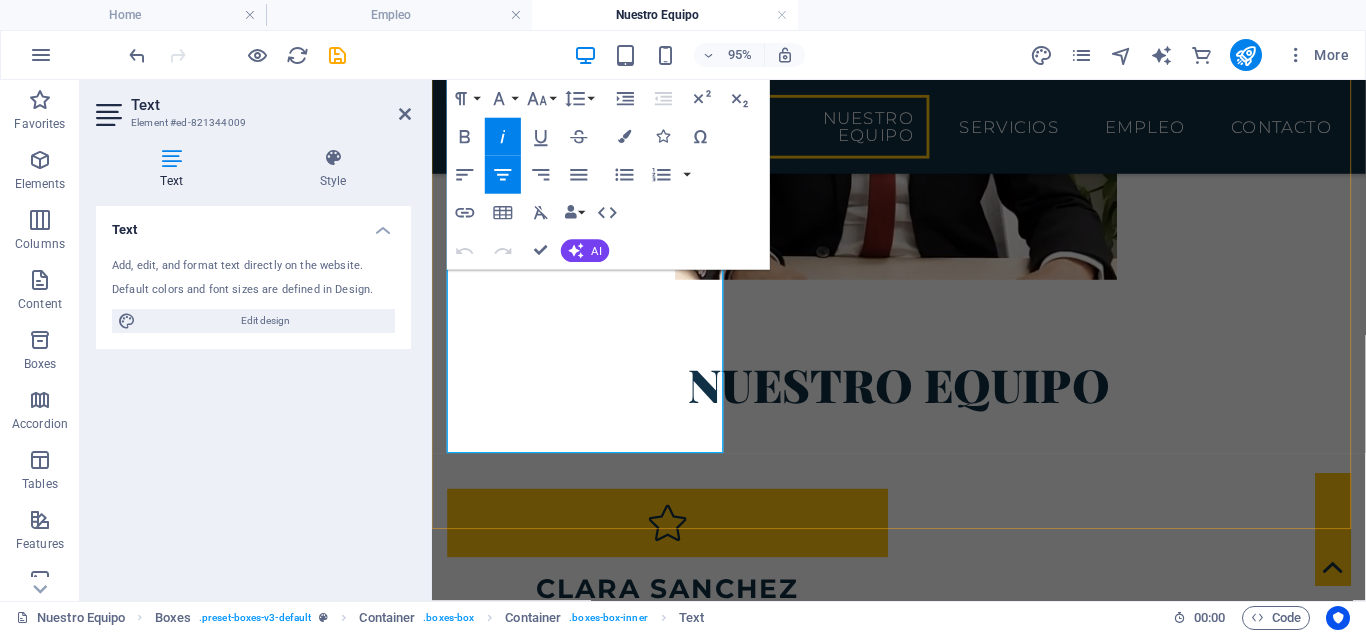 copy on "Responsable de Derecho Civil y Familia Resumen profesional: Abogada experta en Derecho Civil, Sucesiones y Derecho de Familia. Clara ha representado a decenas de clientes en procesos de divorcio, custodia, herencias y contratos civiles. Destaca por su trato empático y su eficacia en mediaciones. Correo:   clara.sanchez@tedeschi-advocatorum.eu" 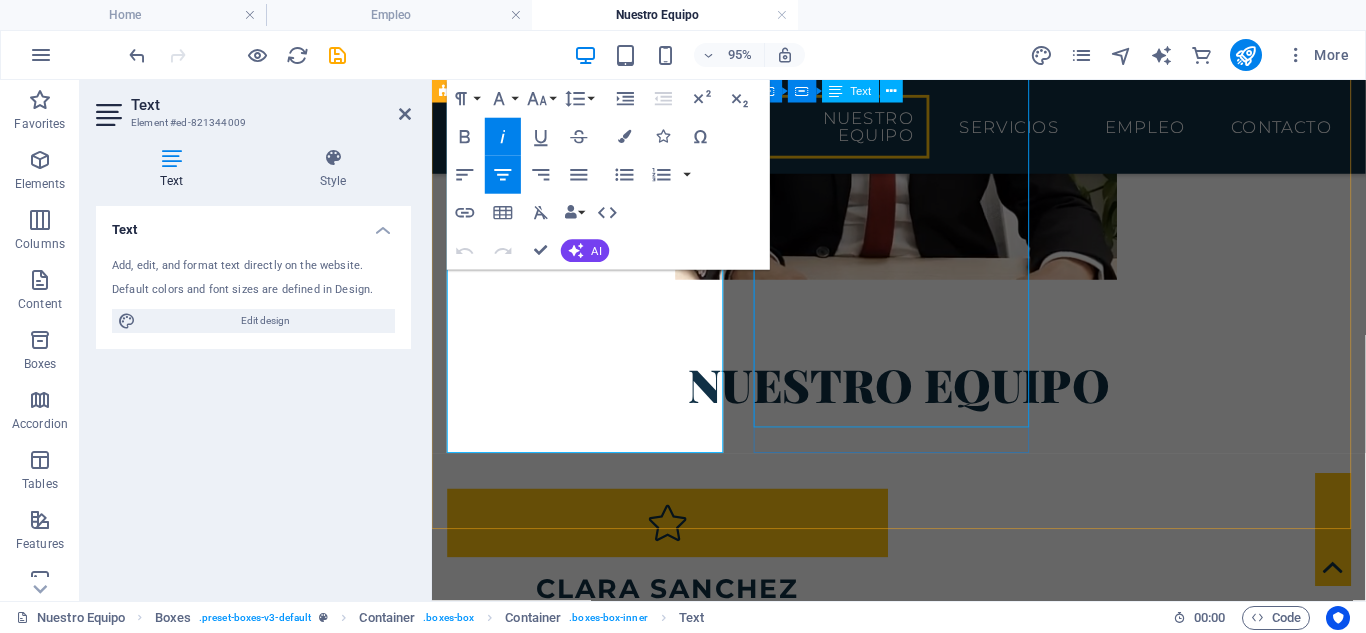 drag, startPoint x: 820, startPoint y: 407, endPoint x: 802, endPoint y: 409, distance: 18.110771 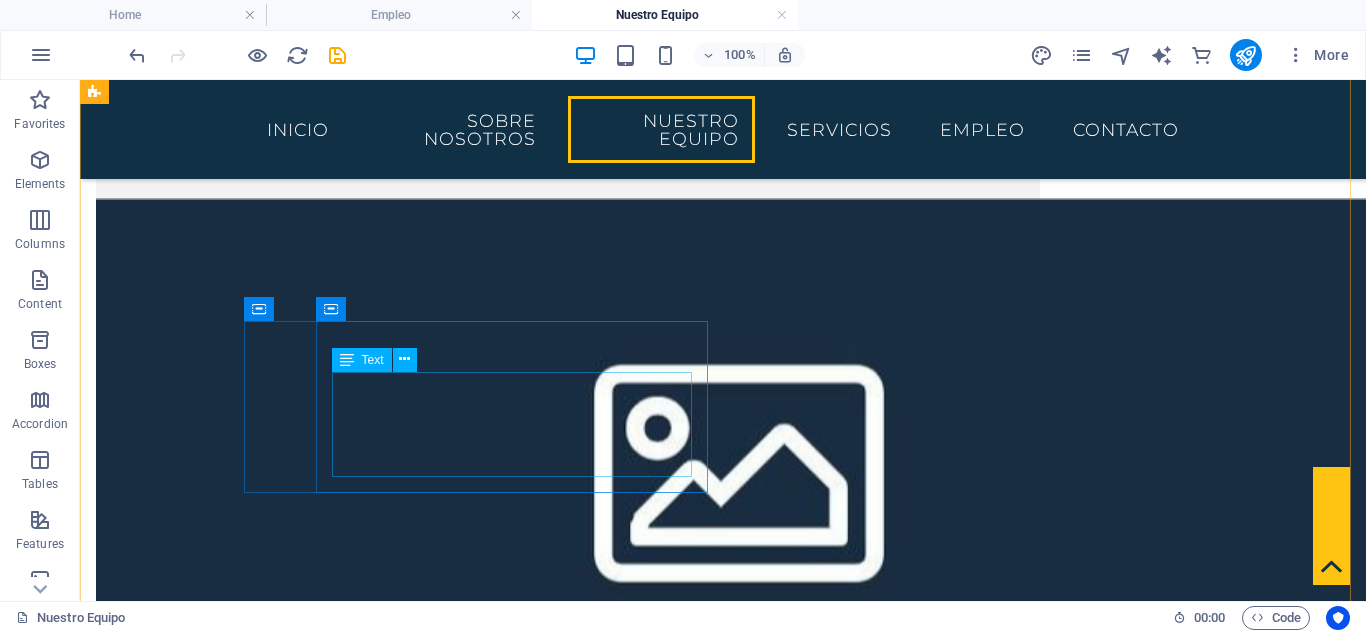 scroll, scrollTop: 1061, scrollLeft: 0, axis: vertical 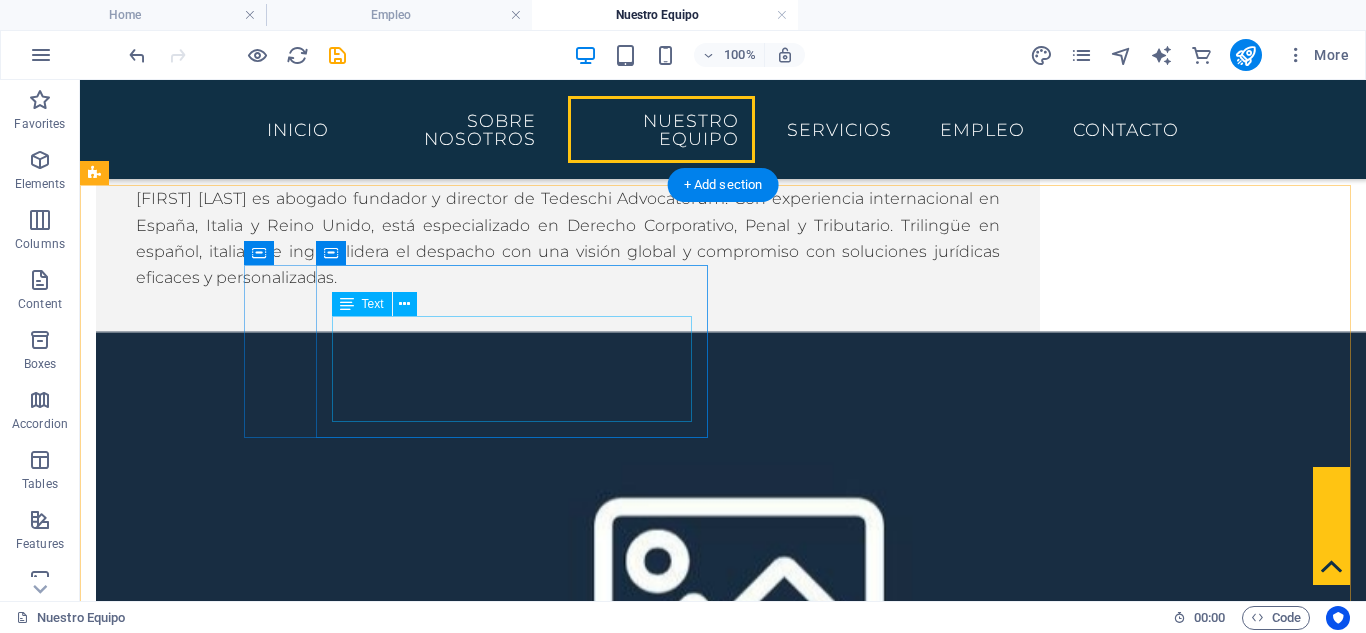 click on "Lorem ipsum dolor sit amet, consectetuer adipiscing elit. Aenean commodo ligula eget dolor. Lorem ipsum dolor sit amet, consectetuer adipiscing elit leget dolor." at bounding box center (328, 1606) 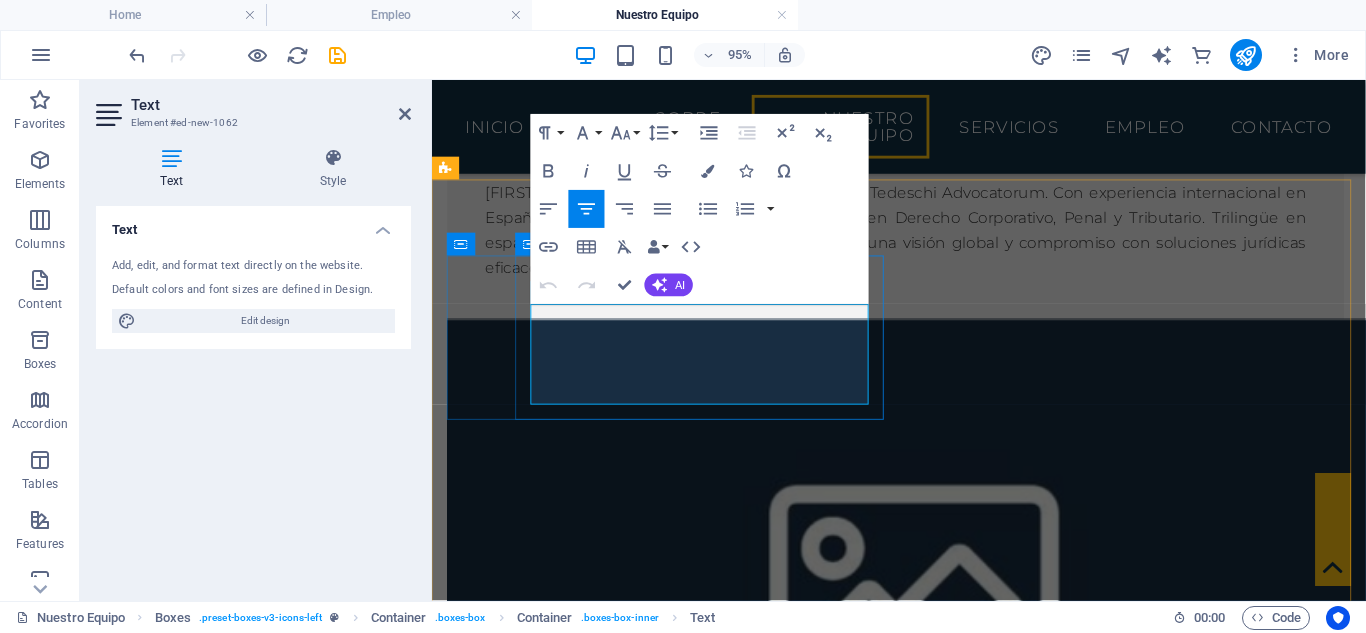 click on "Lorem ipsum dolor sit amet, consectetuer adipiscing elit. Aenean commodo ligula eget dolor. Lorem ipsum dolor sit amet, consectetuer adipiscing elit leget dolor." at bounding box center [680, 1606] 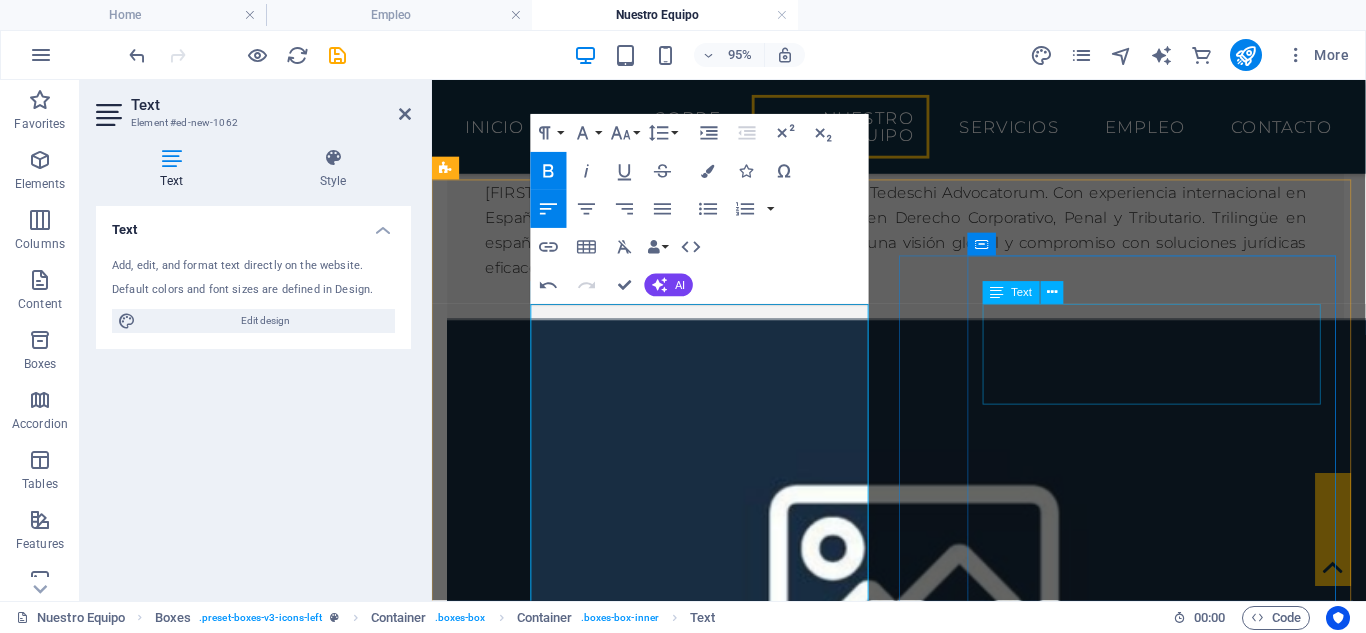 click on "Lorem ipsum dolor sit amet, consectetuer adipiscing elit. Aenean commodo ligula eget dolor. Lorem ipsum dolor sit amet, consectetuer adipiscing elit leget dolor." at bounding box center [680, 2017] 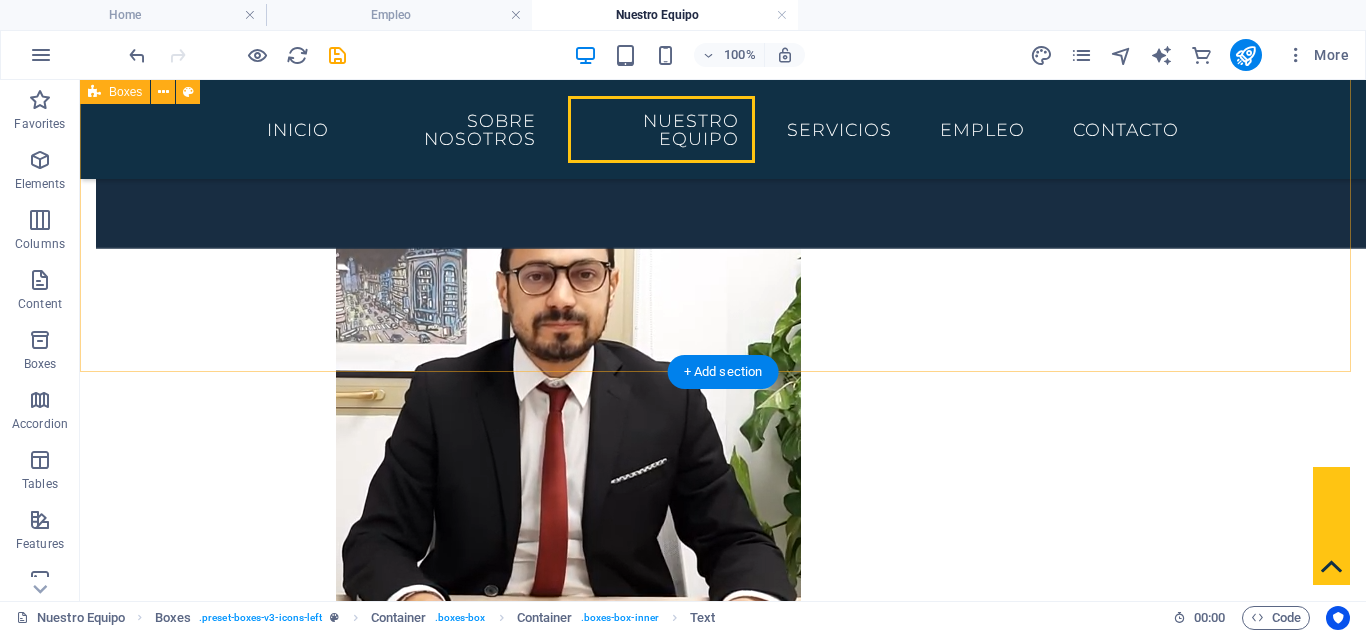 scroll, scrollTop: 1932, scrollLeft: 0, axis: vertical 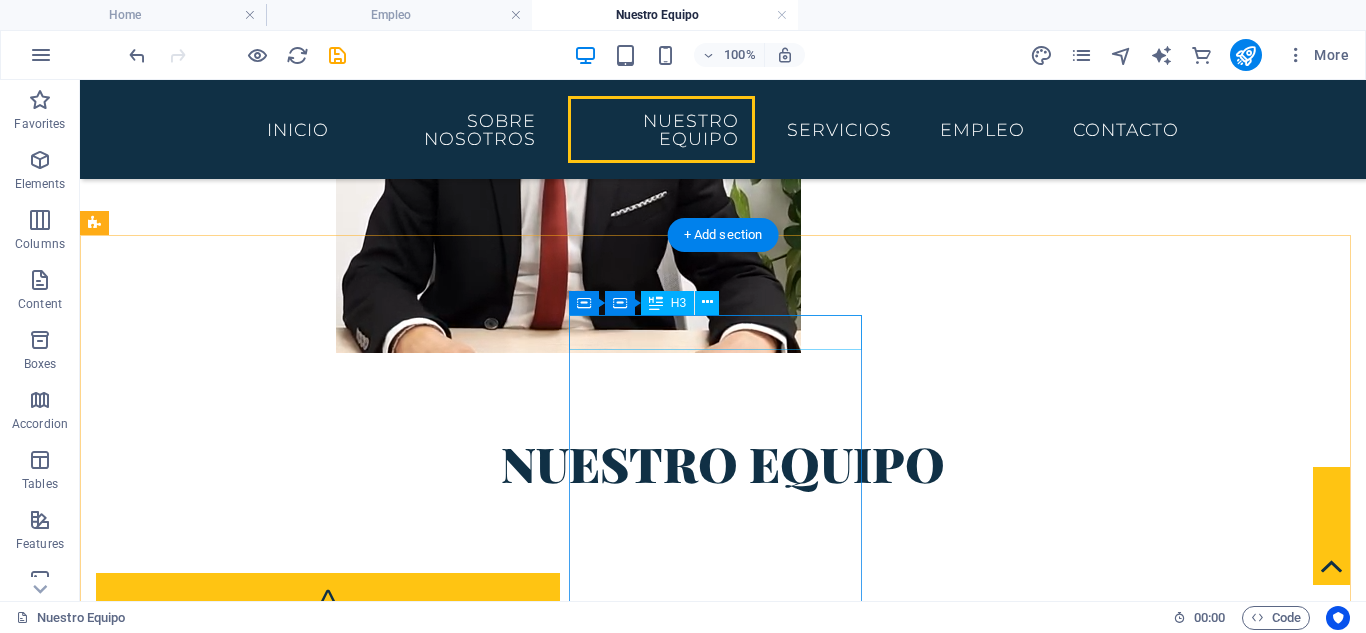 click on "[FIRST] [LAST]" at bounding box center (242, 2678) 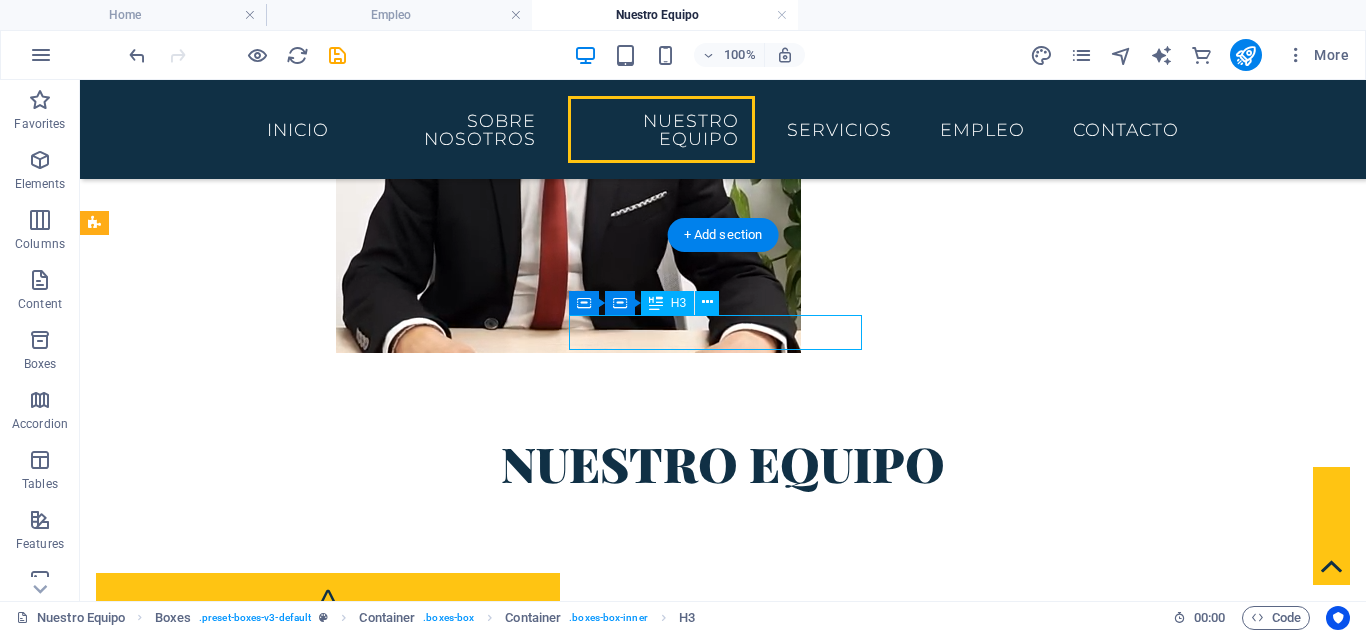 click on "[FIRST] [LAST]" at bounding box center (242, 2678) 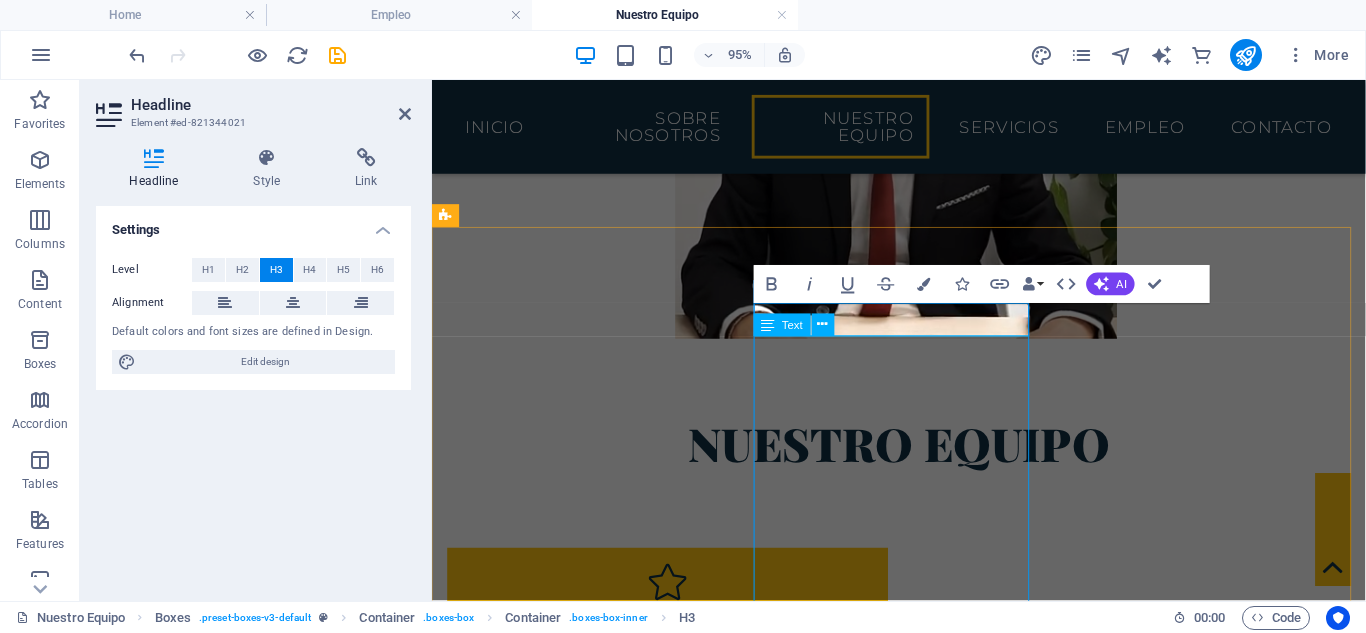 click on "Coordinador de Asesoría Empresarial y Contabilidad Resumen profesional: Consultor senior en asesoría fiscal y contable con más de 10 años de experiencia asesorando pymes y grandes empresas. Su enfoque estratégico facilita la toma de decisiones financieras ajustadas a la normativa vigente.   Correo:   angel.ortiz@tedeschi-advocatorum.eu" at bounding box center (594, 2867) 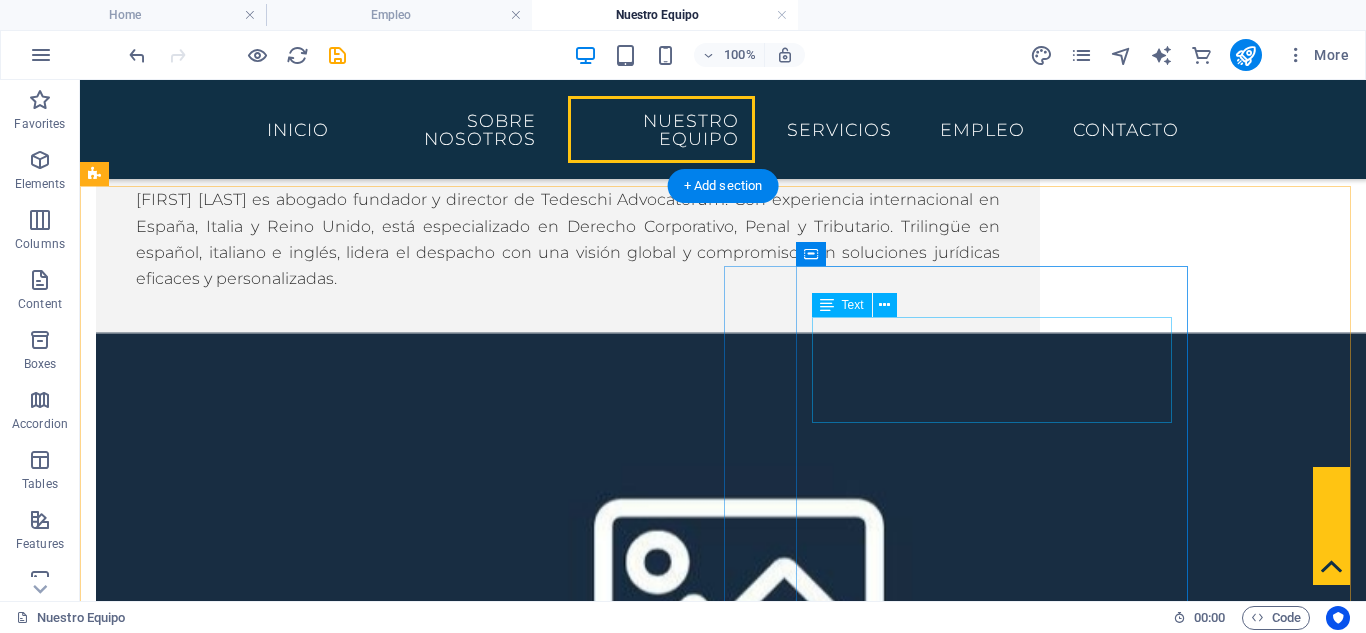 scroll, scrollTop: 926, scrollLeft: 0, axis: vertical 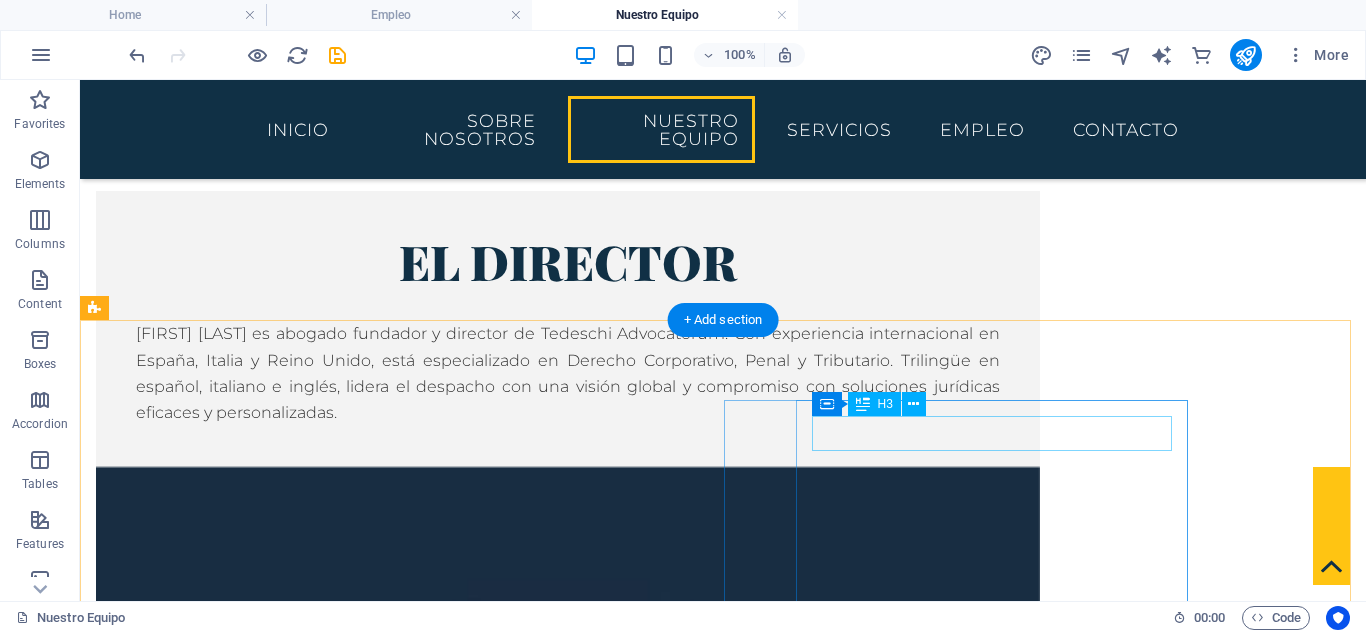 click on "Headline" at bounding box center (328, 2095) 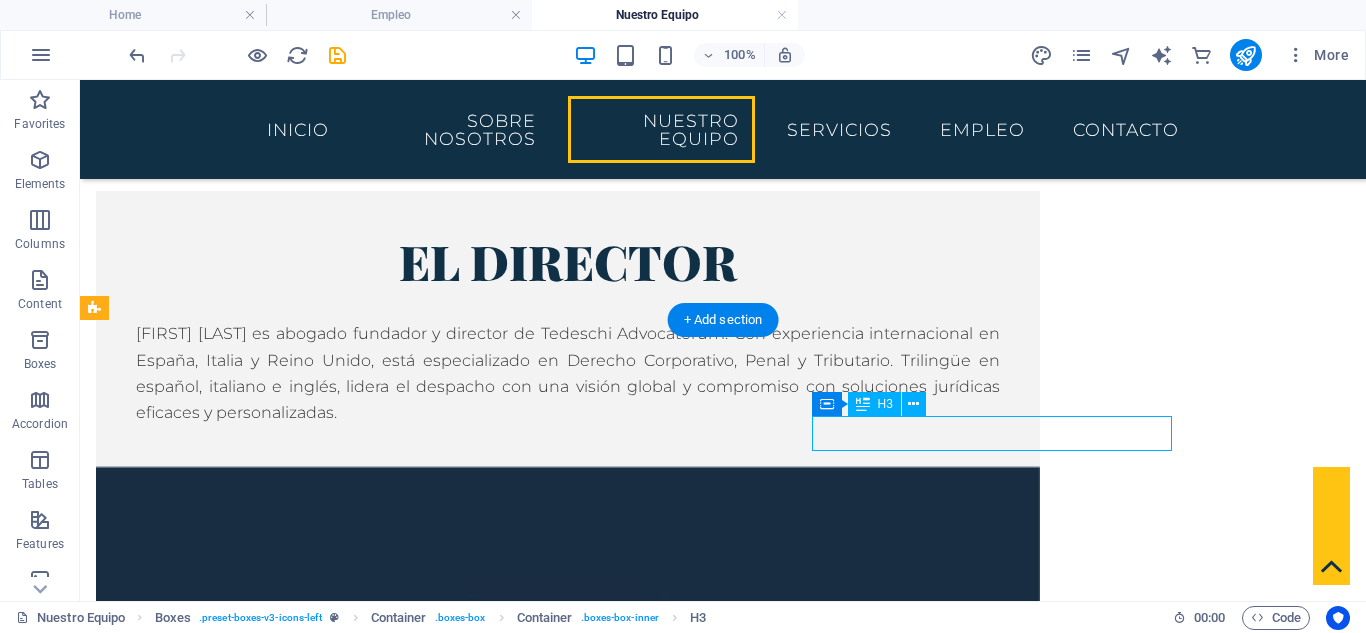 click on "Headline" at bounding box center [328, 2095] 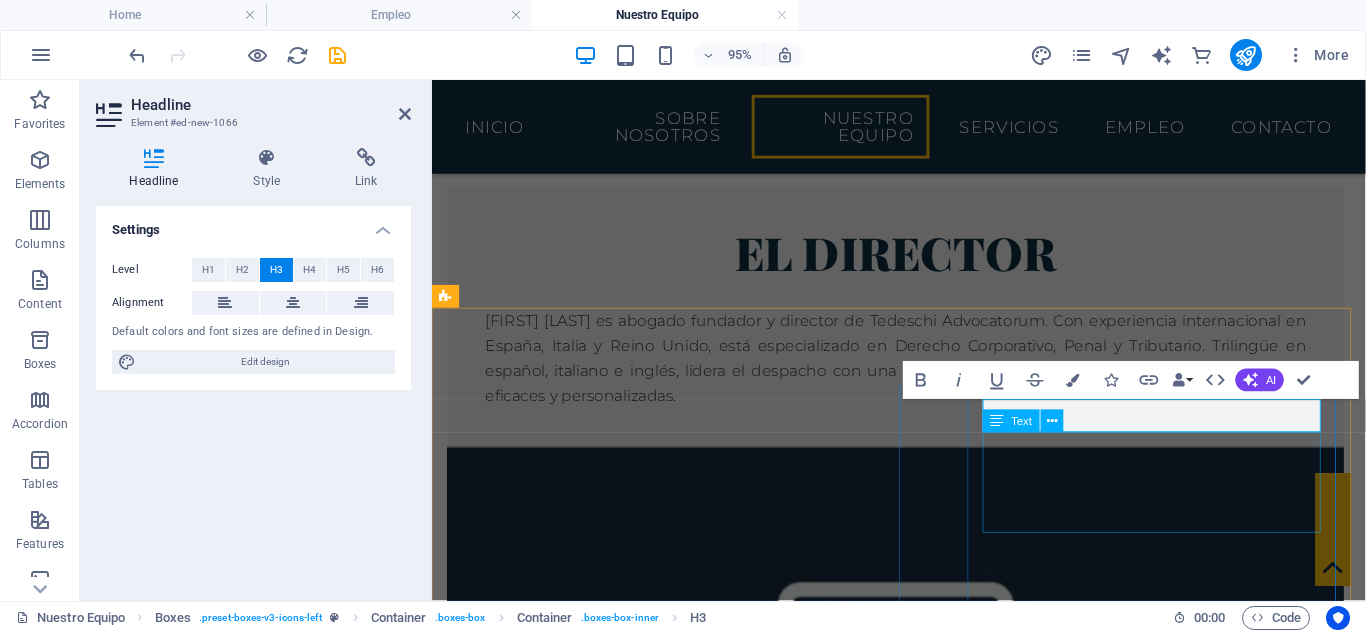 click on "Lorem ipsum dolor sit amet, consectetuer adipiscing elit. Aenean commodo ligula eget dolor. Lorem ipsum dolor sit amet, consectetuer adipiscing elit leget dolor." at bounding box center [680, 2152] 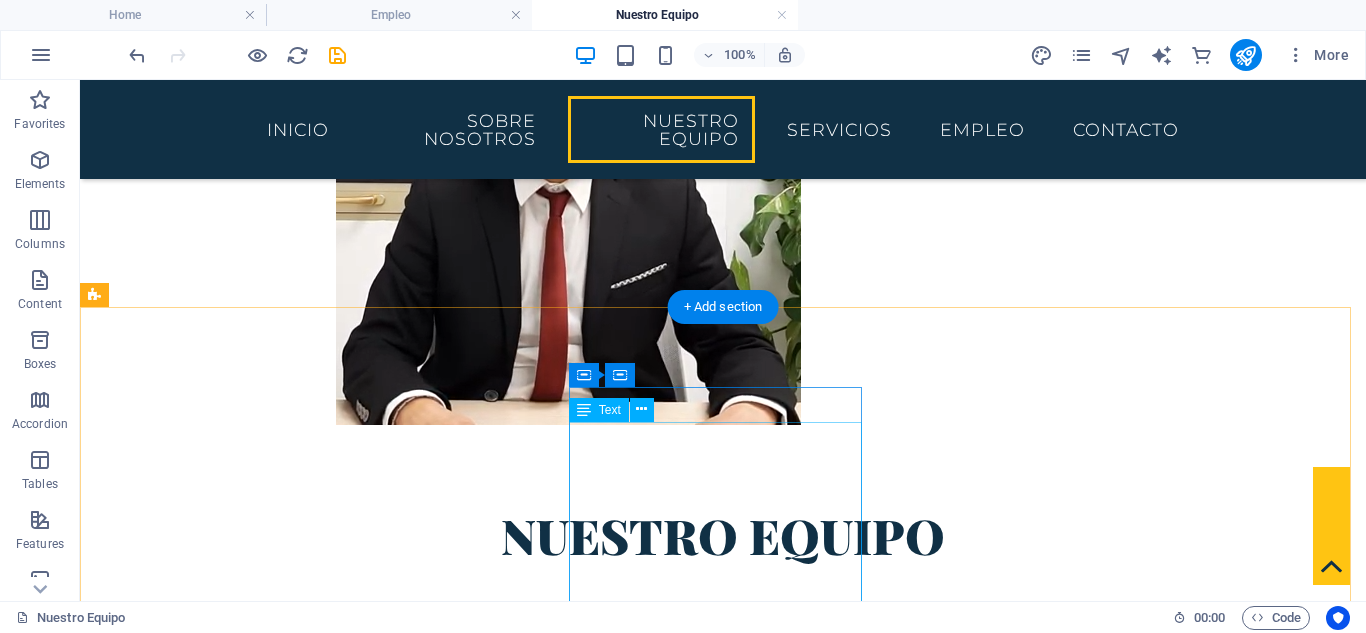 scroll, scrollTop: 1993, scrollLeft: 0, axis: vertical 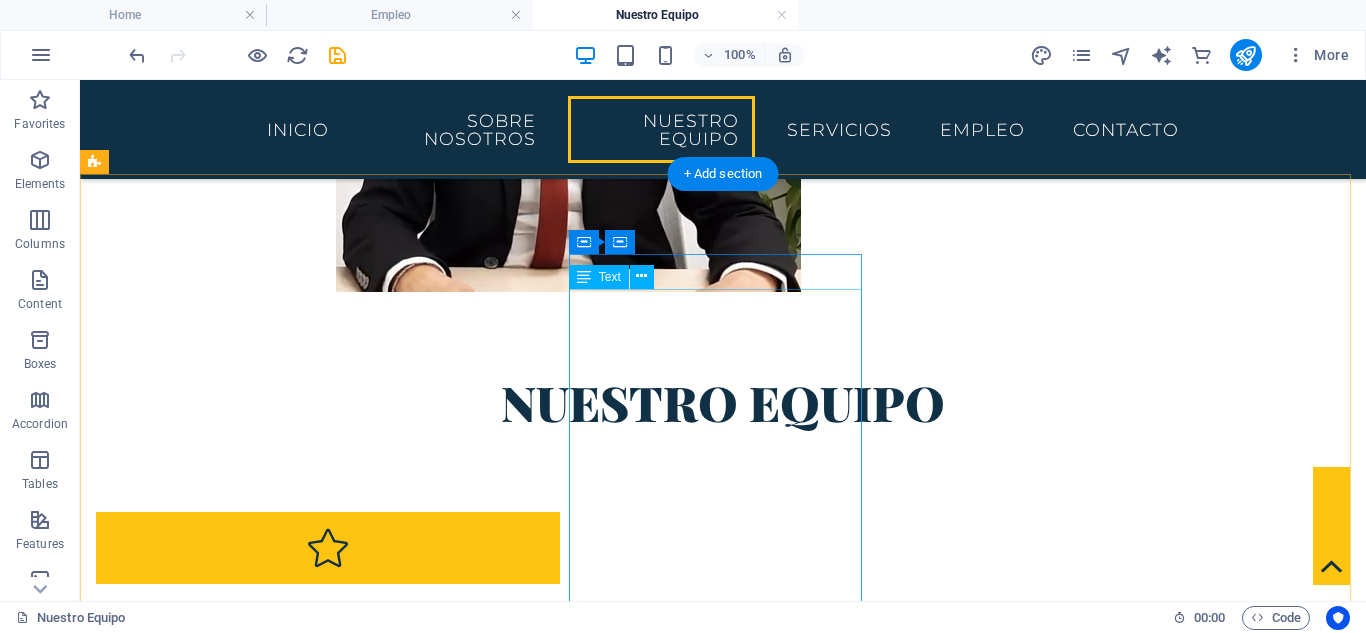 click on "Coordinador de Asesoría Empresarial y Contabilidad Resumen profesional: Consultor senior en asesoría fiscal y contable con más de 10 años de experiencia asesorando pymes y grandes empresas. Su enfoque estratégico facilita la toma de decisiones financieras ajustadas a la normativa vigente.   Correo:   angel.ortiz@tedeschi-advocatorum.eu" at bounding box center [242, 2806] 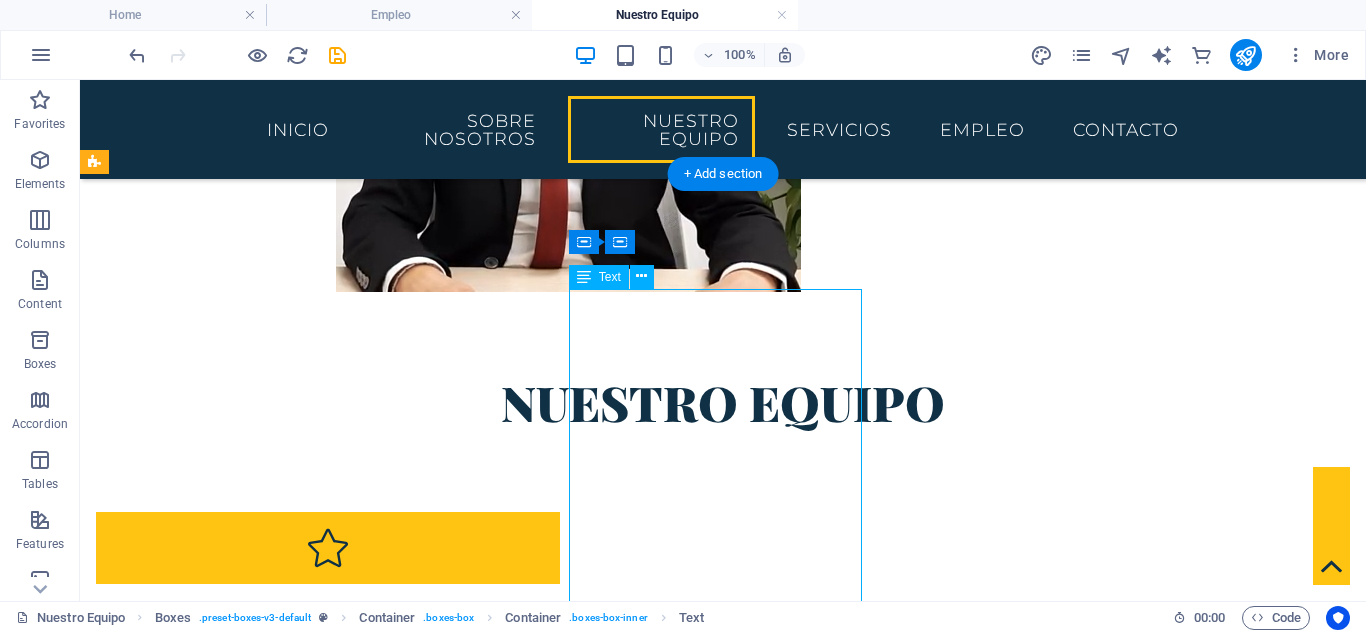 click on "Coordinador de Asesoría Empresarial y Contabilidad Resumen profesional: Consultor senior en asesoría fiscal y contable con más de 10 años de experiencia asesorando pymes y grandes empresas. Su enfoque estratégico facilita la toma de decisiones financieras ajustadas a la normativa vigente.   Correo:   angel.ortiz@tedeschi-advocatorum.eu" at bounding box center (242, 2806) 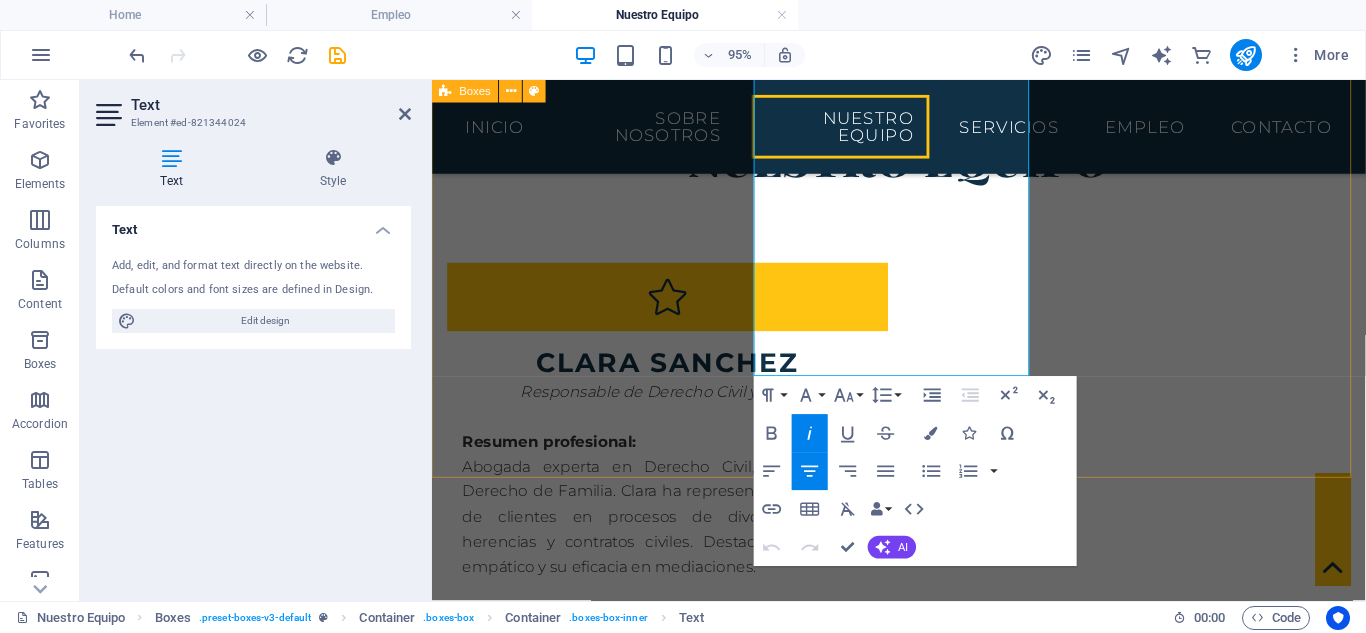 scroll, scrollTop: 2260, scrollLeft: 0, axis: vertical 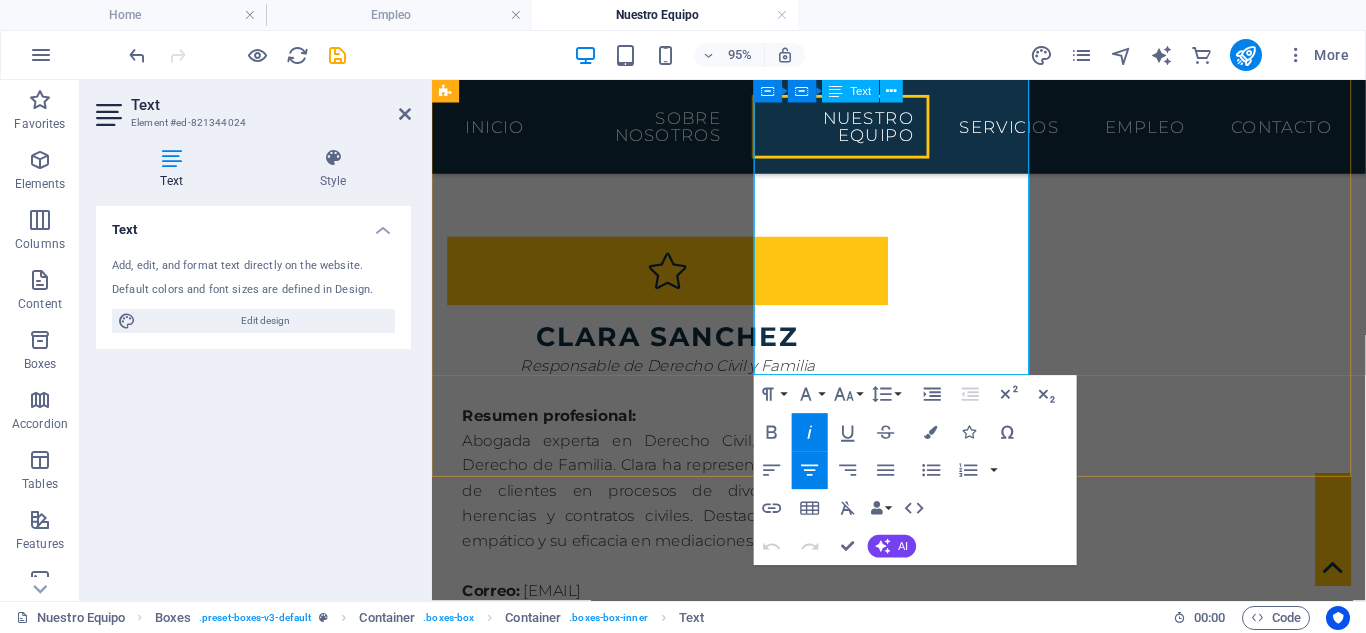 drag, startPoint x: 822, startPoint y: 301, endPoint x: 960, endPoint y: 377, distance: 157.54364 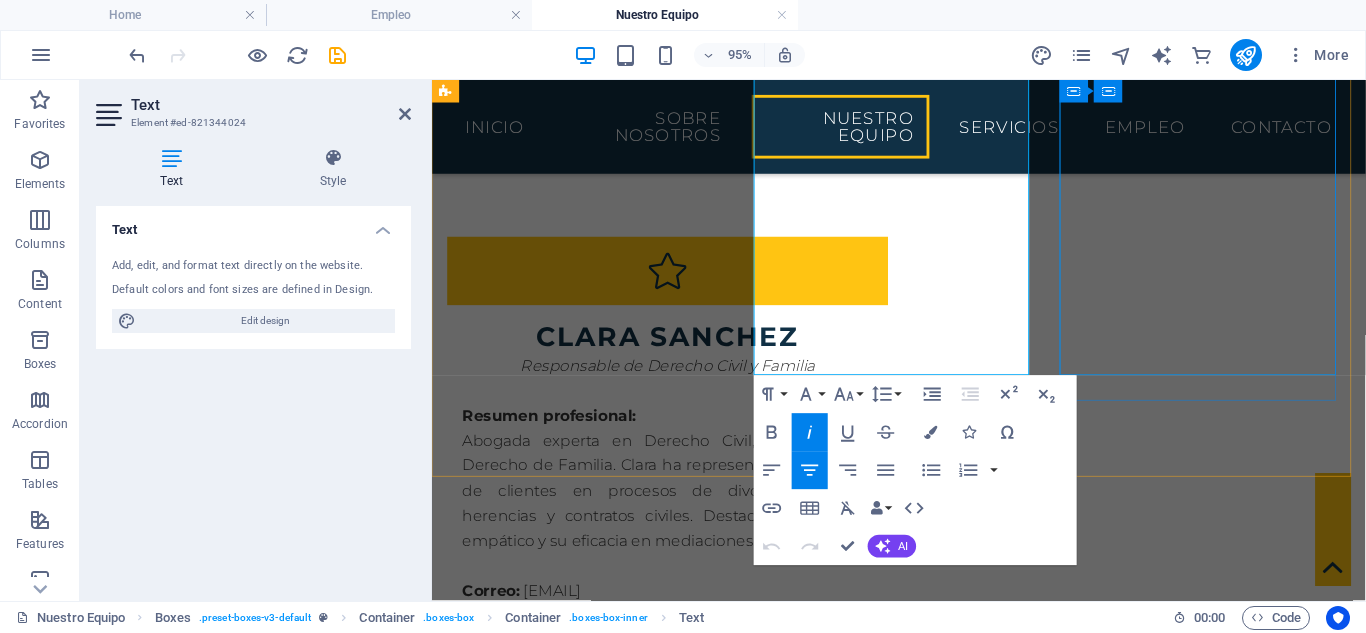 click on "Especialista en Derecho de Extranjería y Migraciones Resumen profesional: Abogada especializada en Extranjería. Ha gestionado con éxito procedimientos de residencia, arraigo, asilo y ciudadanía española para clientes de diversas nacionalidades. Es experta en tramitaciones administrativas.   Correo:   sara.padillo@tedeschi-advocatorum.eu" at bounding box center (594, 2933) 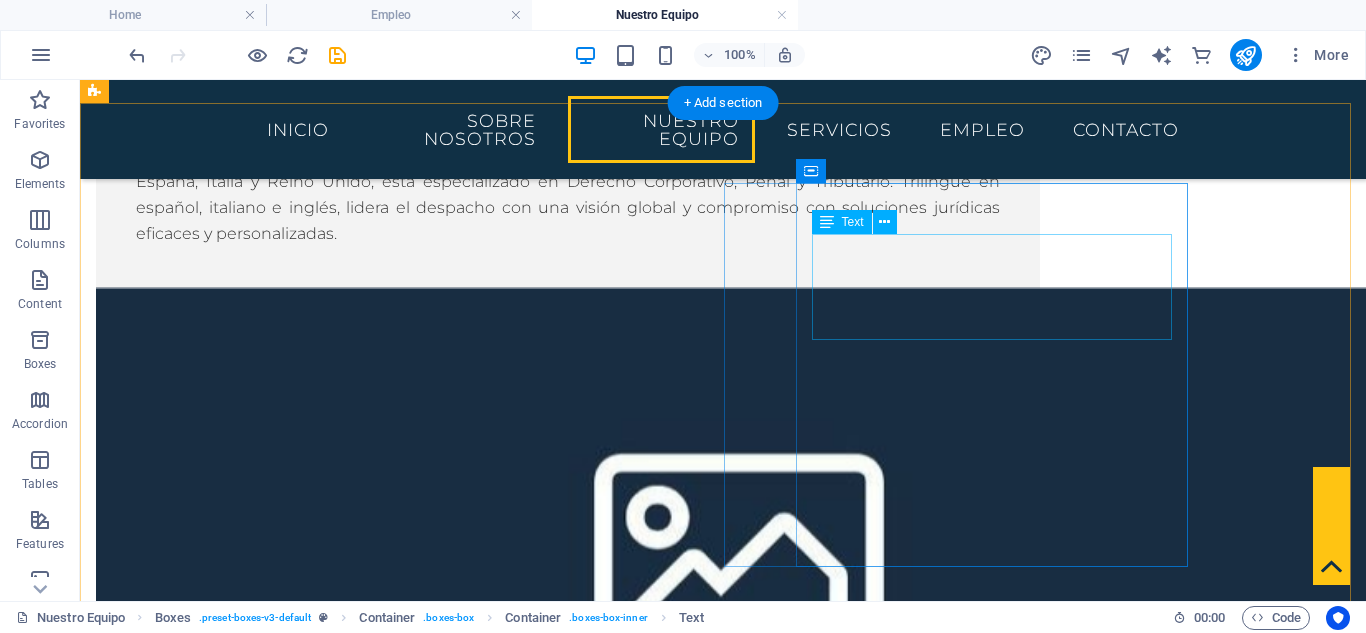 scroll, scrollTop: 1060, scrollLeft: 0, axis: vertical 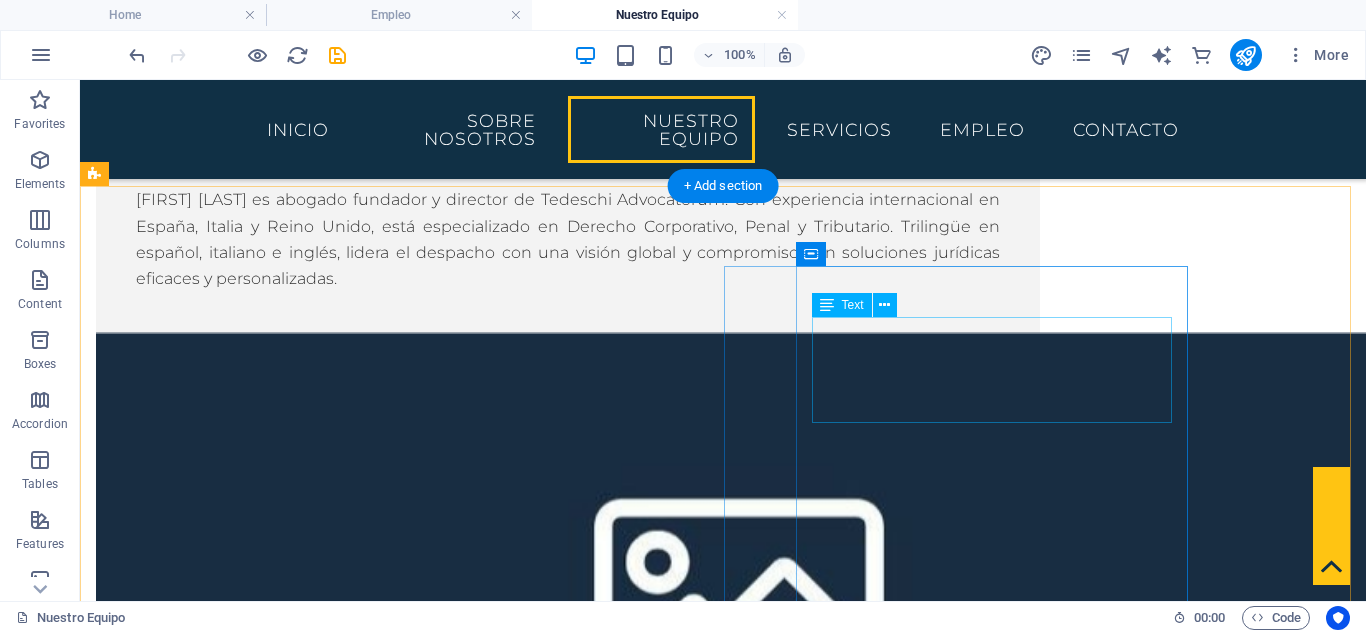 click on "Lorem ipsum dolor sit amet, consectetuer adipiscing elit. Aenean commodo ligula eget dolor. Lorem ipsum dolor sit amet, consectetuer adipiscing elit leget dolor." at bounding box center [328, 2018] 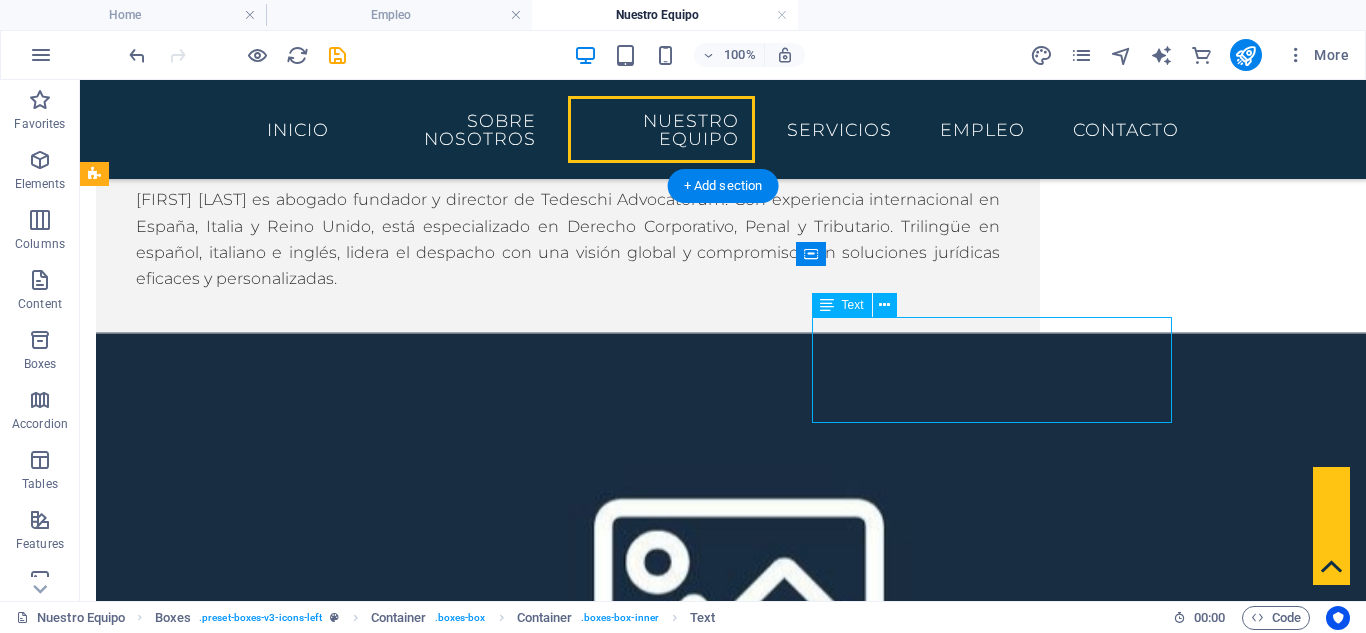 click on "Lorem ipsum dolor sit amet, consectetuer adipiscing elit. Aenean commodo ligula eget dolor. Lorem ipsum dolor sit amet, consectetuer adipiscing elit leget dolor." at bounding box center [328, 2018] 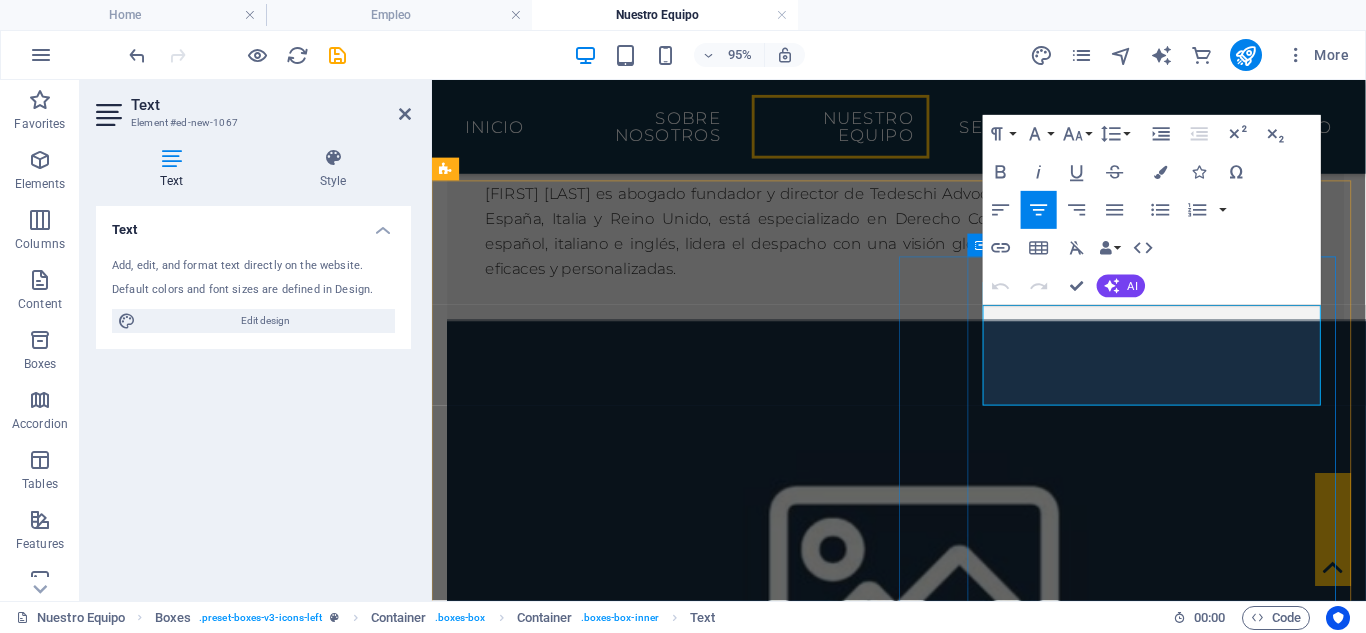 drag, startPoint x: 1019, startPoint y: 331, endPoint x: 1356, endPoint y: 405, distance: 345.029 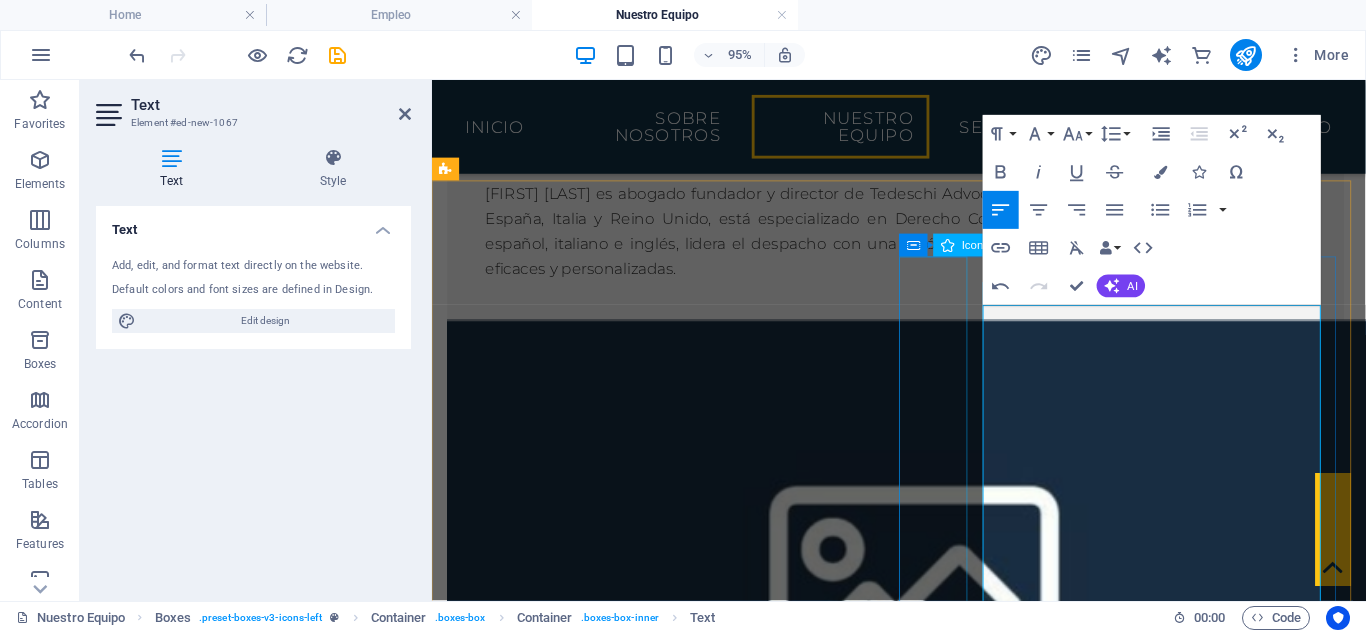 click at bounding box center (680, 1892) 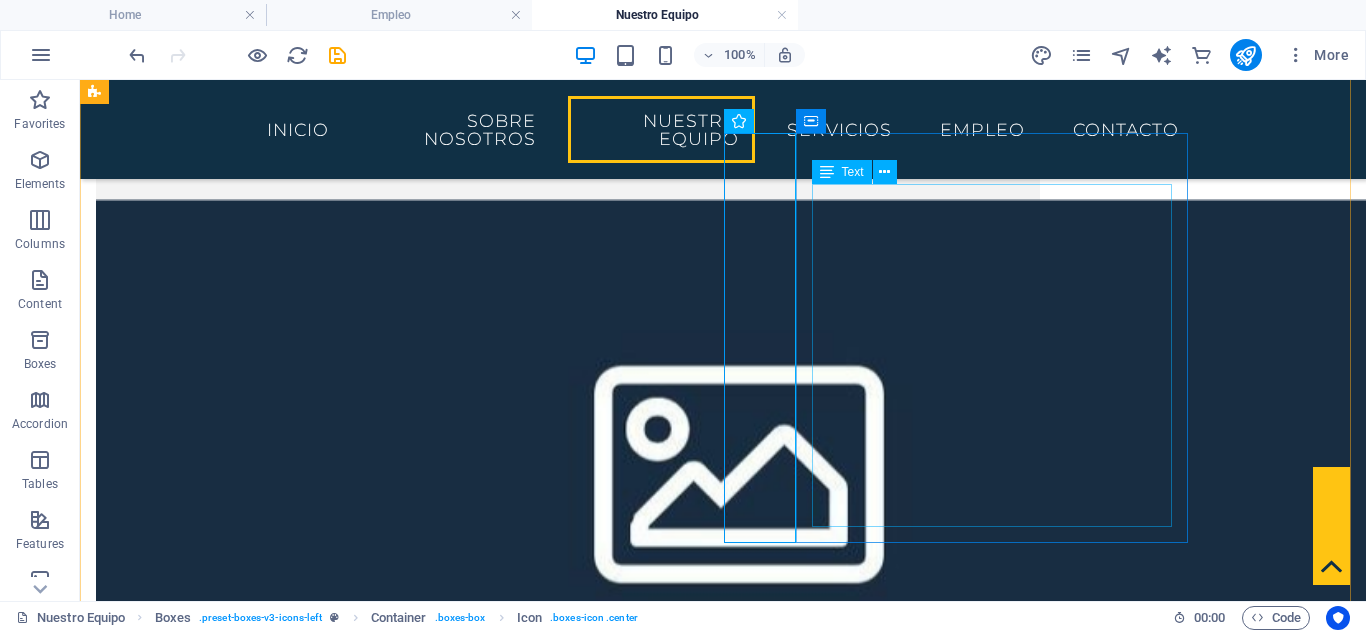 scroll, scrollTop: 1060, scrollLeft: 0, axis: vertical 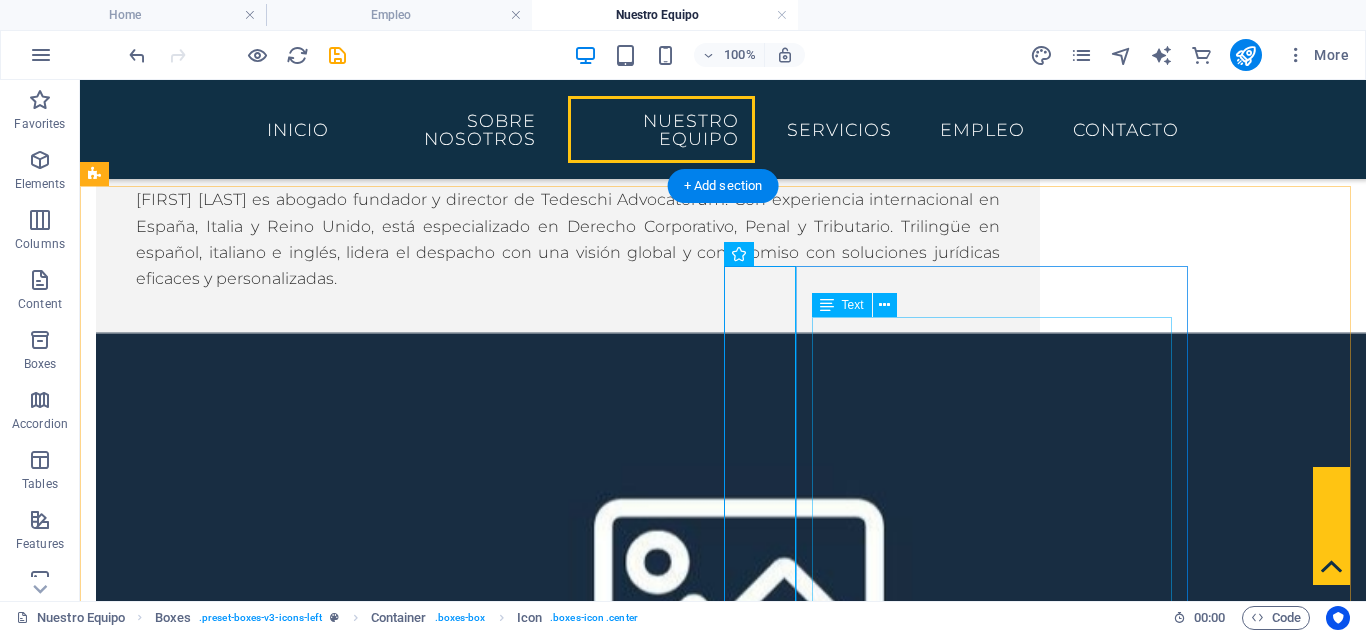 click on "Coordinador de Asesoría Empresarial y Contabilidad Resumen profesional: Consultor senior en asesoría fiscal y contable con más de 10 años de experiencia asesorando pymes y grandes empresas. Su enfoque estratégico facilita la toma de decisiones financieras ajustadas a la normativa vigente.   Correo:   angel.ortiz@tedeschi-advocatorum.eu" at bounding box center [328, 2111] 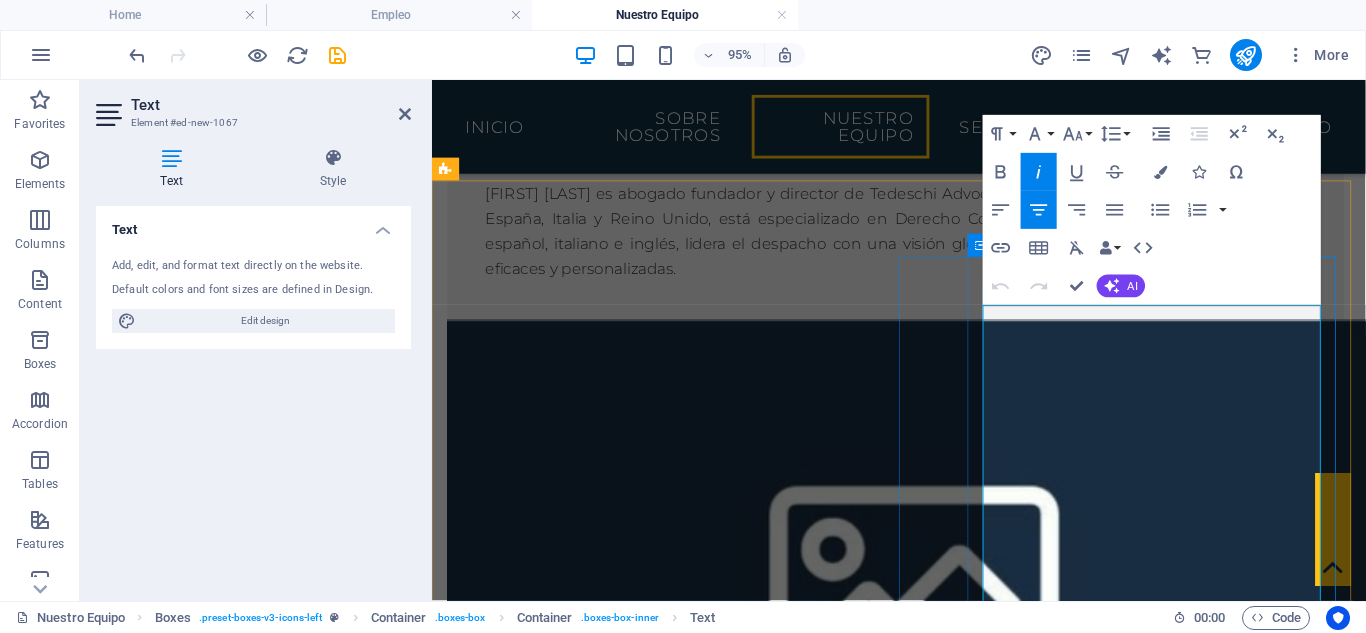 drag, startPoint x: 1170, startPoint y: 326, endPoint x: 1064, endPoint y: 324, distance: 106.01887 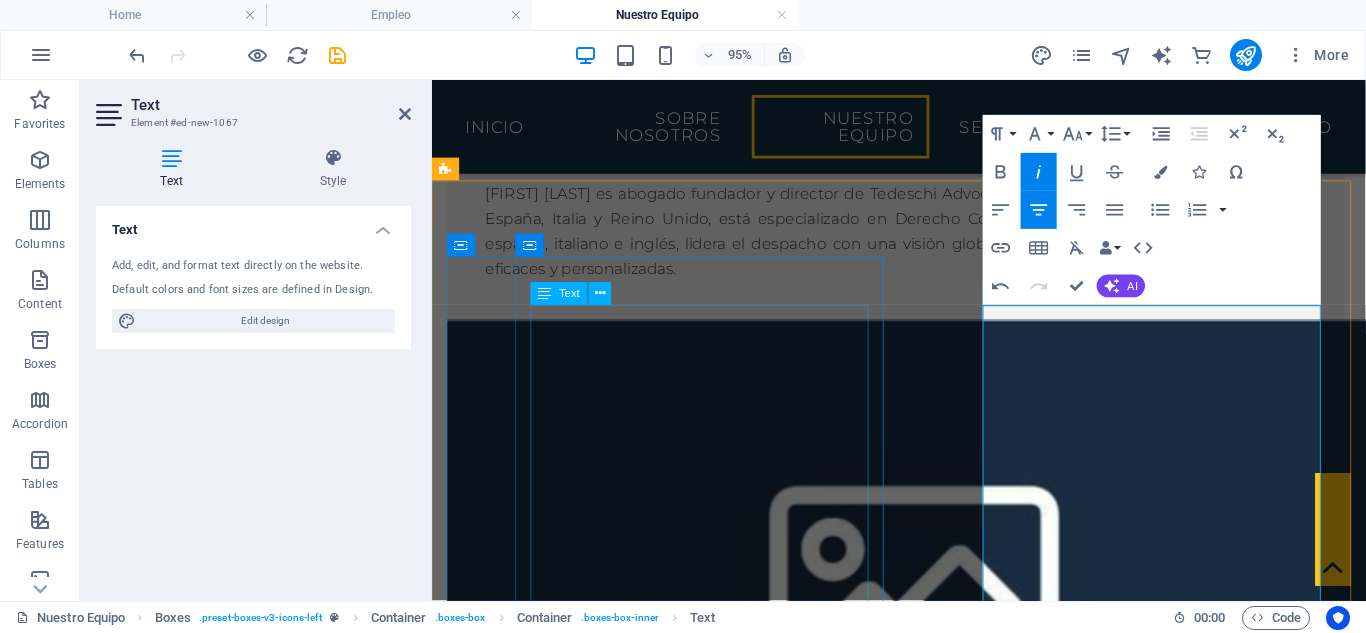 click on "Responsable de Derecho Civil y Familia Resumen profesional: Abogada experta en Derecho Civil, Sucesiones y Derecho de Familia. Clara ha representado a decenas de clientes en procesos de divorcio, custodia, herencias y contratos civiles. Destaca por su trato empático y su eficacia en mediaciones. Correo:   clara.sanchez@tedeschi-advocatorum.eu" at bounding box center (680, 1700) 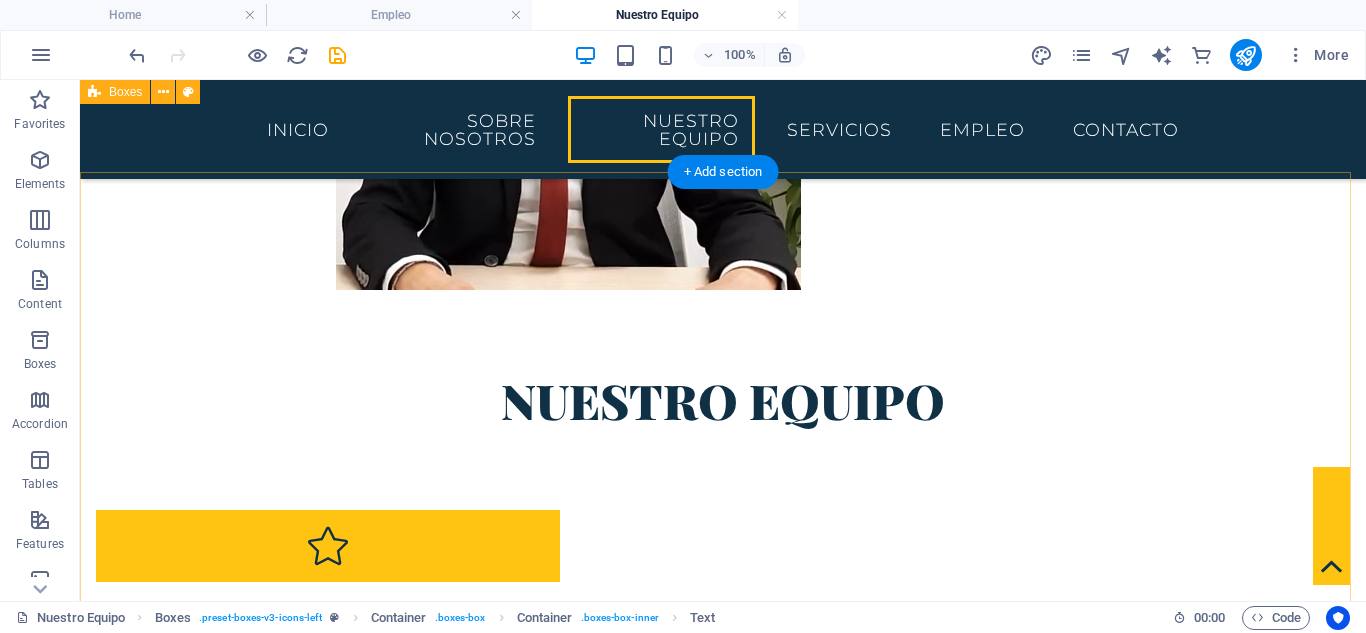 scroll, scrollTop: 1993, scrollLeft: 0, axis: vertical 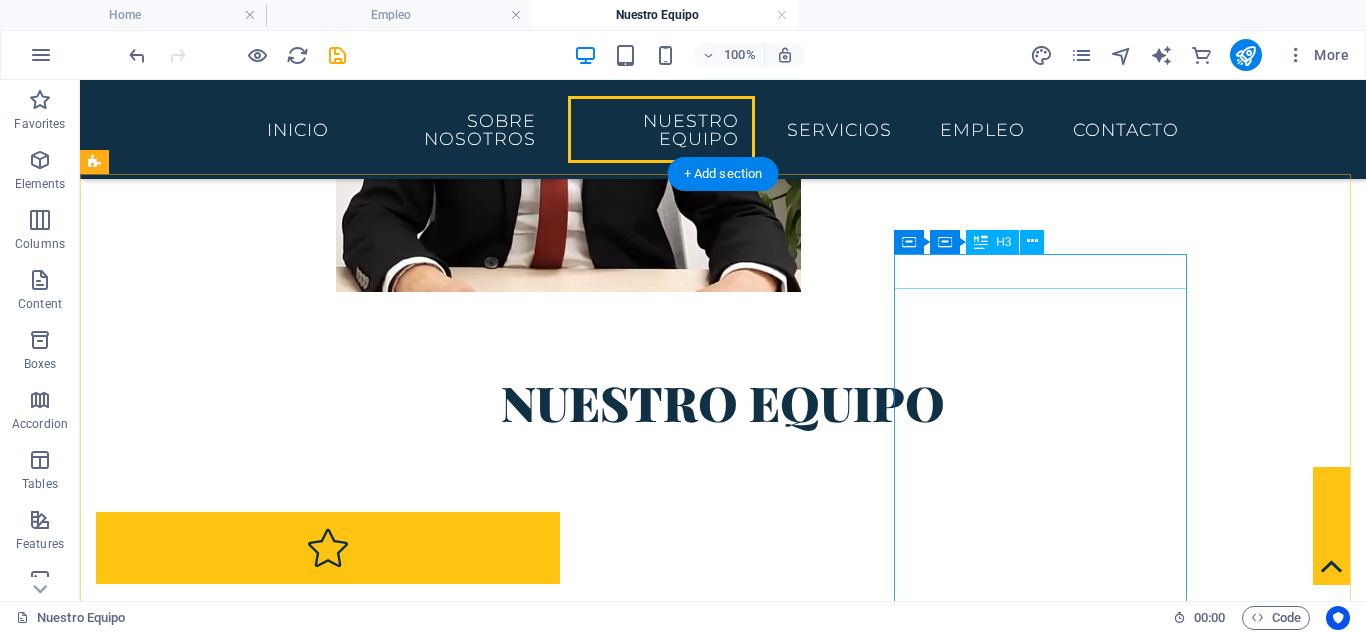 click on "[FIRST] [LAST]" at bounding box center [242, 3195] 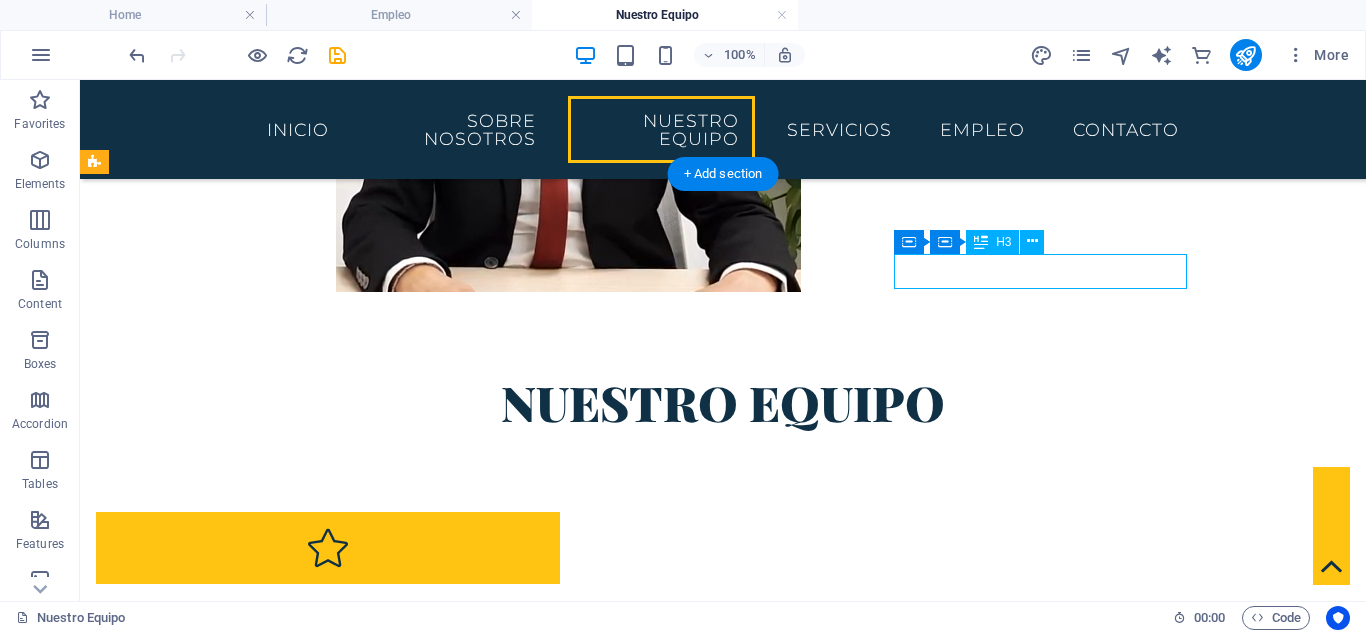 click on "[FIRST] [LAST]" at bounding box center (242, 3195) 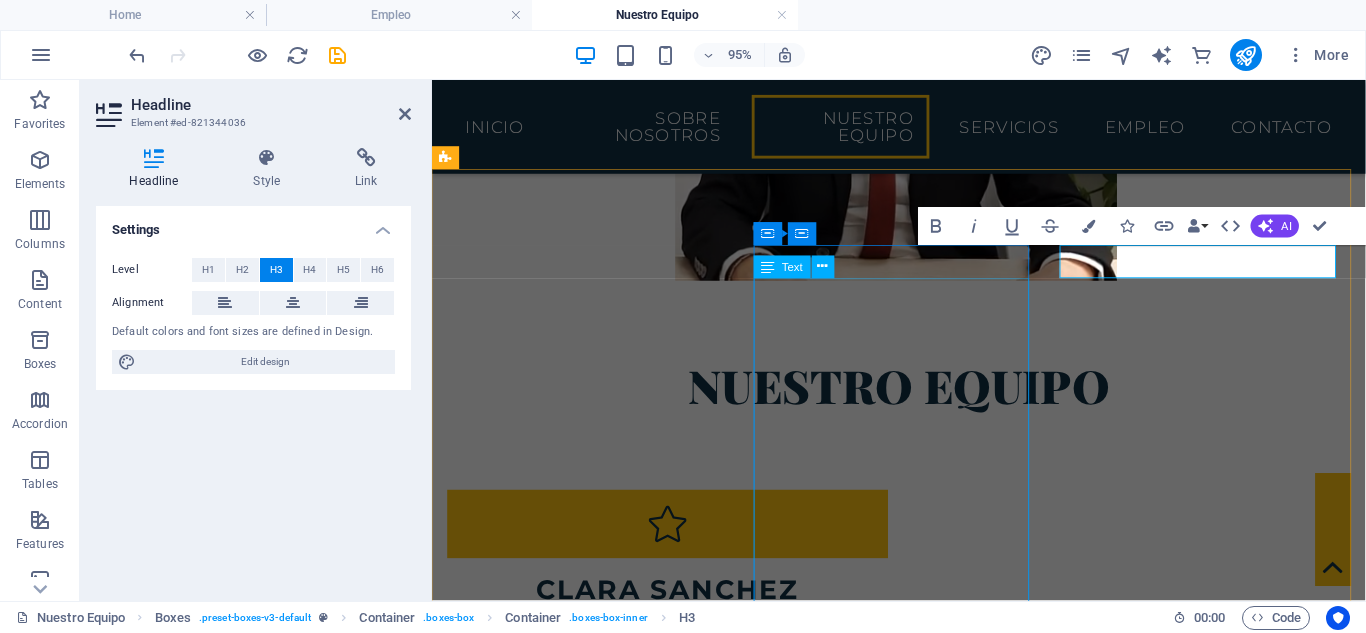 click on "Coordinador de Asesoría Empresarial y Contabilidad Resumen profesional: Consultor senior en asesoría fiscal y contable con más de 10 años de experiencia asesorando pymes y grandes empresas. Su enfoque estratégico facilita la toma de decisiones financieras ajustadas a la normativa vigente.   Correo:   angel.ortiz@tedeschi-advocatorum.eu" at bounding box center [594, 2990] 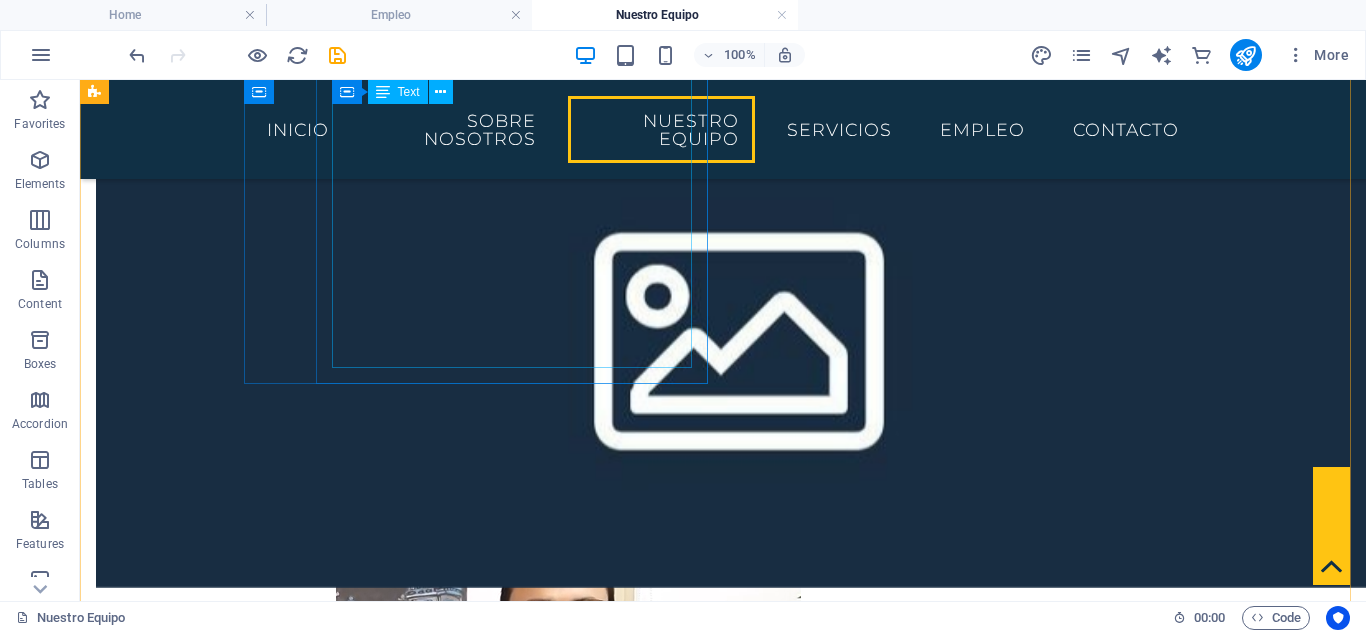 scroll, scrollTop: 1460, scrollLeft: 0, axis: vertical 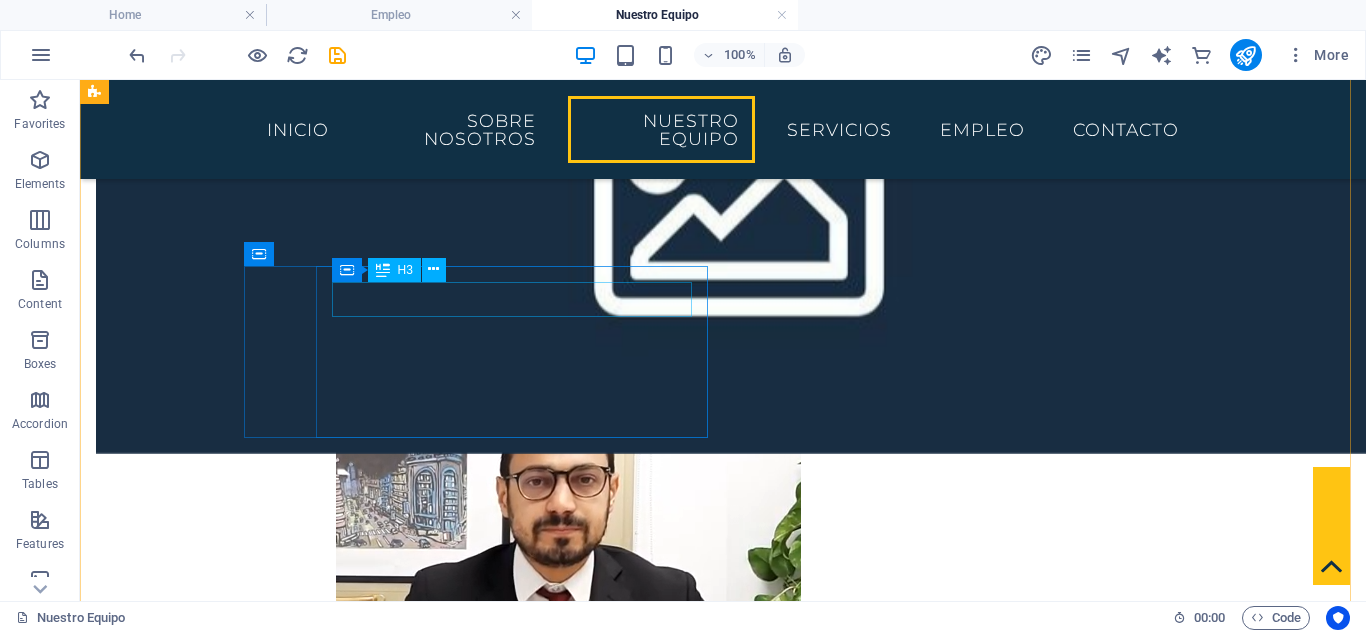 click on "Headline" at bounding box center [328, 1972] 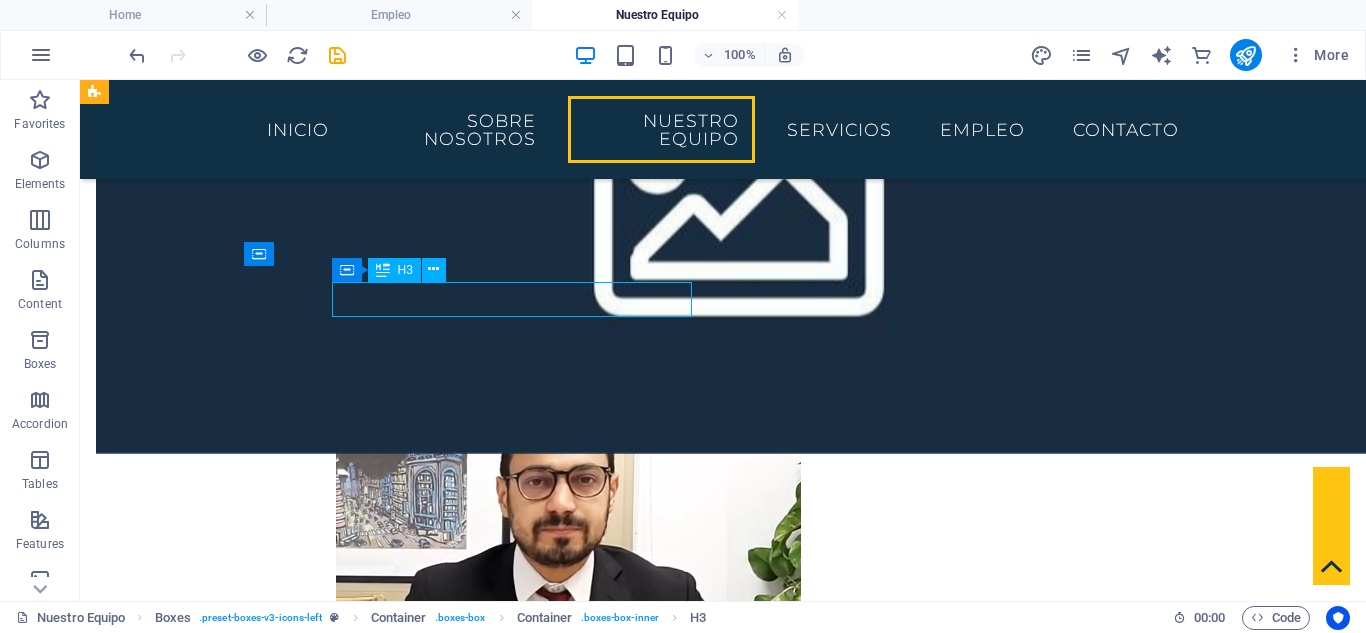 click on "Headline" at bounding box center [328, 1972] 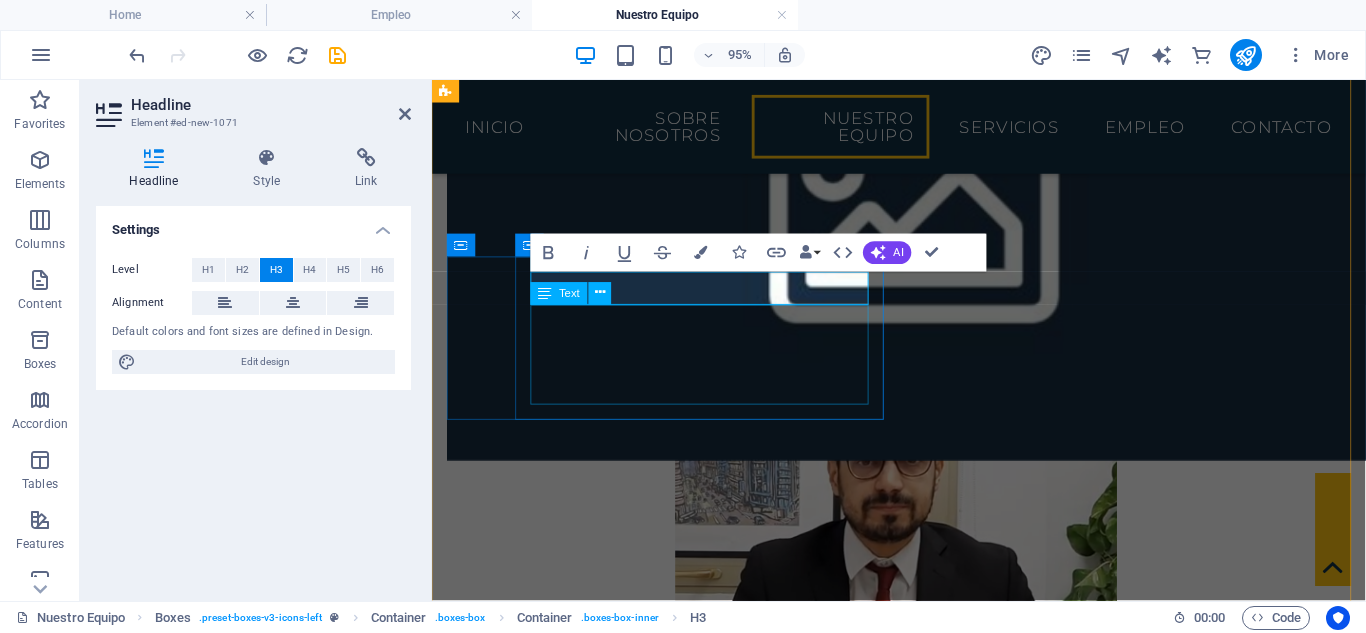 click on "Lorem ipsum dolor sit amet, consectetuer adipiscing elit. Aenean commodo ligula eget dolor. Lorem ipsum dolor sit amet, consectetuer adipiscing elit leget dolor." at bounding box center [680, 2029] 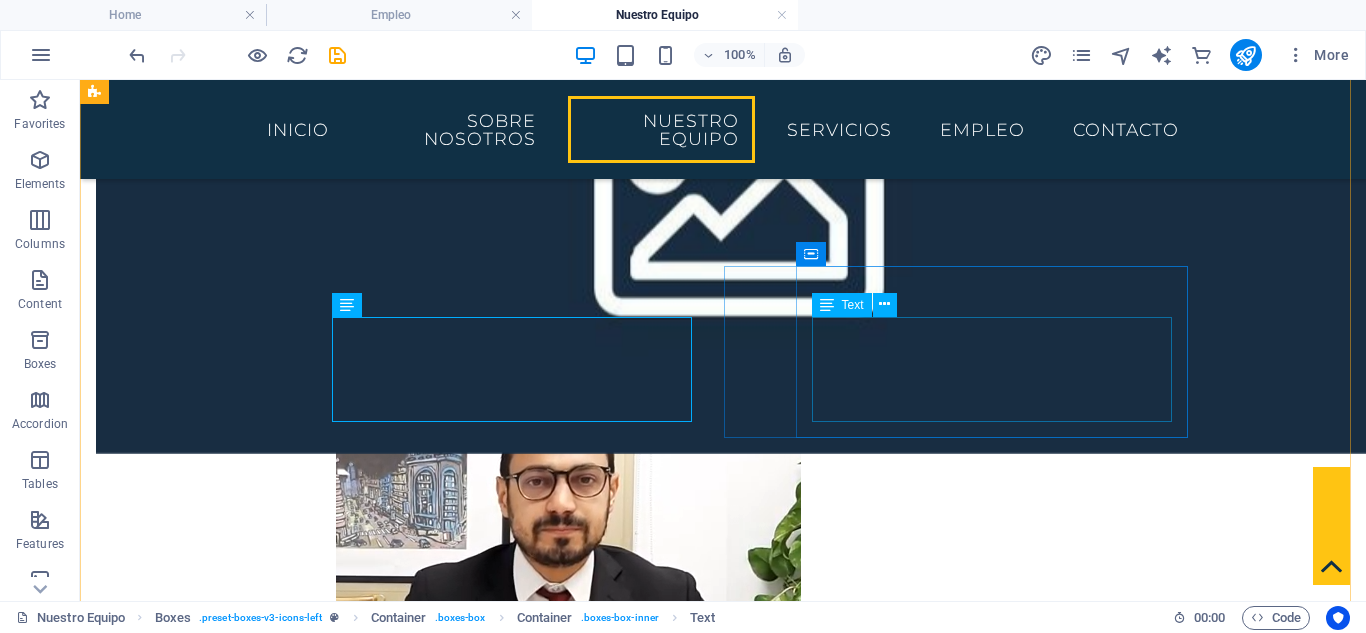 scroll, scrollTop: 1993, scrollLeft: 0, axis: vertical 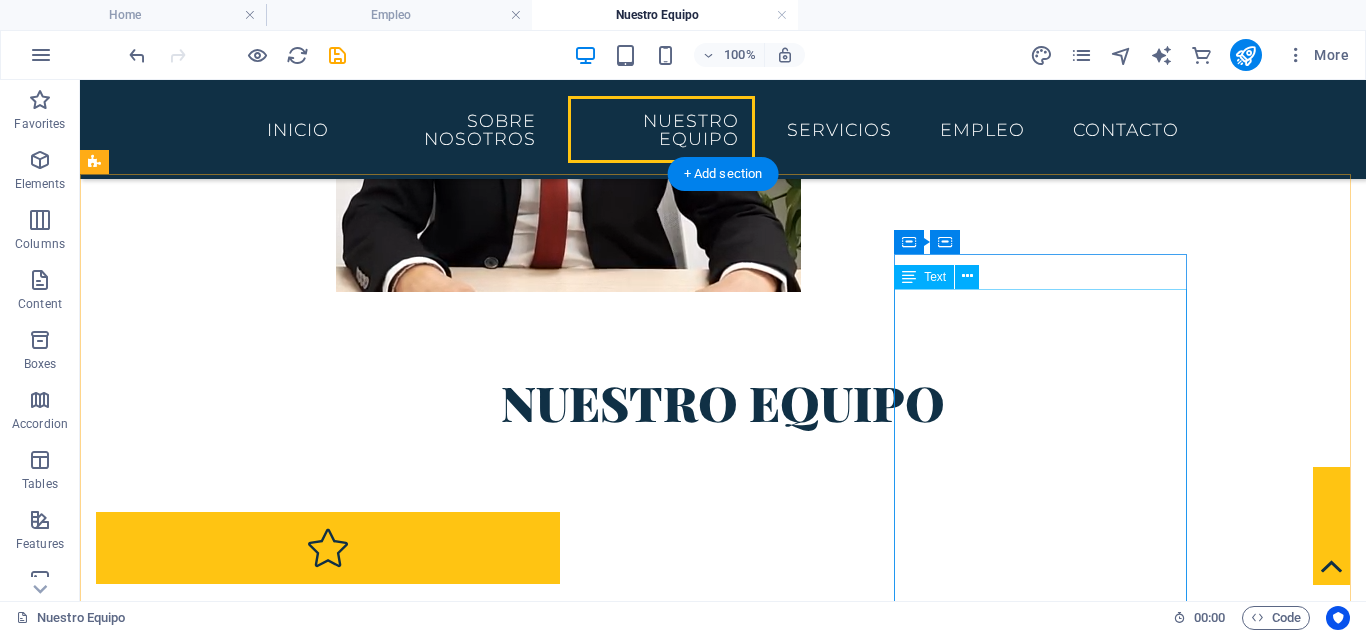 click on "Especialista en Derecho de Extranjería y Migraciones Resumen profesional: Abogada especializada en Extranjería. Ha gestionado con éxito procedimientos de residencia, arraigo, asilo y ciudadanía española para clientes de diversas nacionalidades. Es experta en tramitaciones administrativas.   Correo:   sara.padillo@tedeschi-advocatorum.eu" at bounding box center [242, 3384] 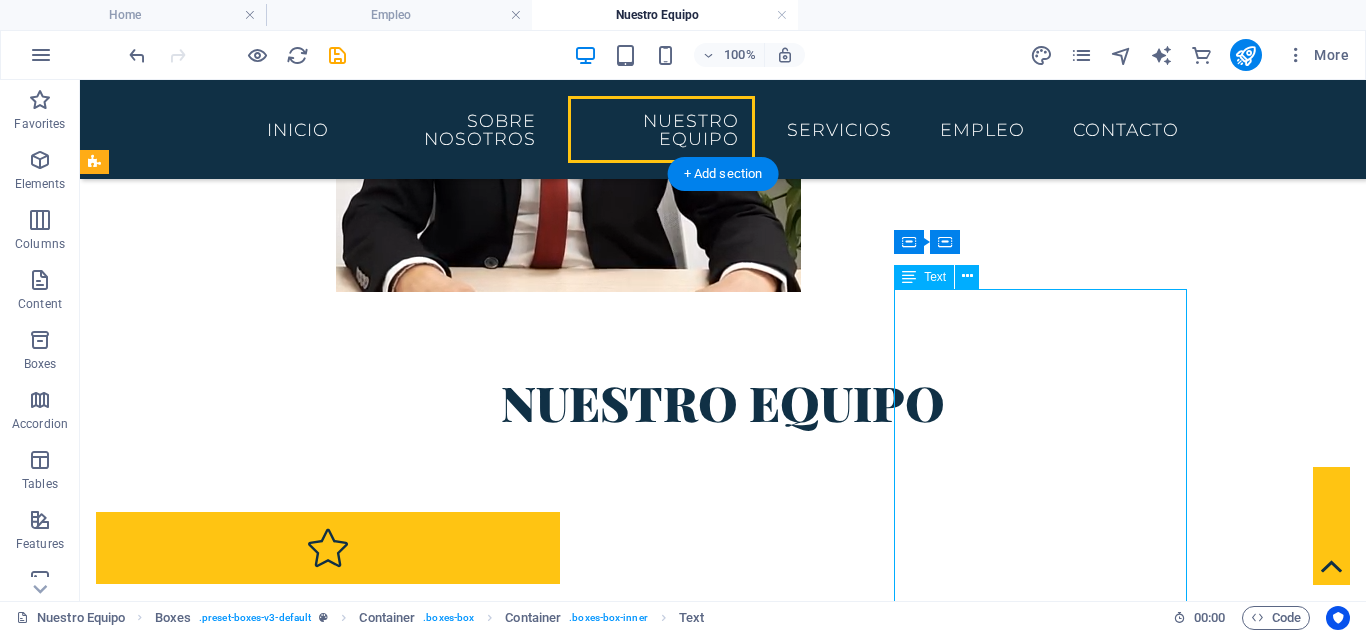 click on "Especialista en Derecho de Extranjería y Migraciones Resumen profesional: Abogada especializada en Extranjería. Ha gestionado con éxito procedimientos de residencia, arraigo, asilo y ciudadanía española para clientes de diversas nacionalidades. Es experta en tramitaciones administrativas.   Correo:   sara.padillo@tedeschi-advocatorum.eu" at bounding box center (242, 3384) 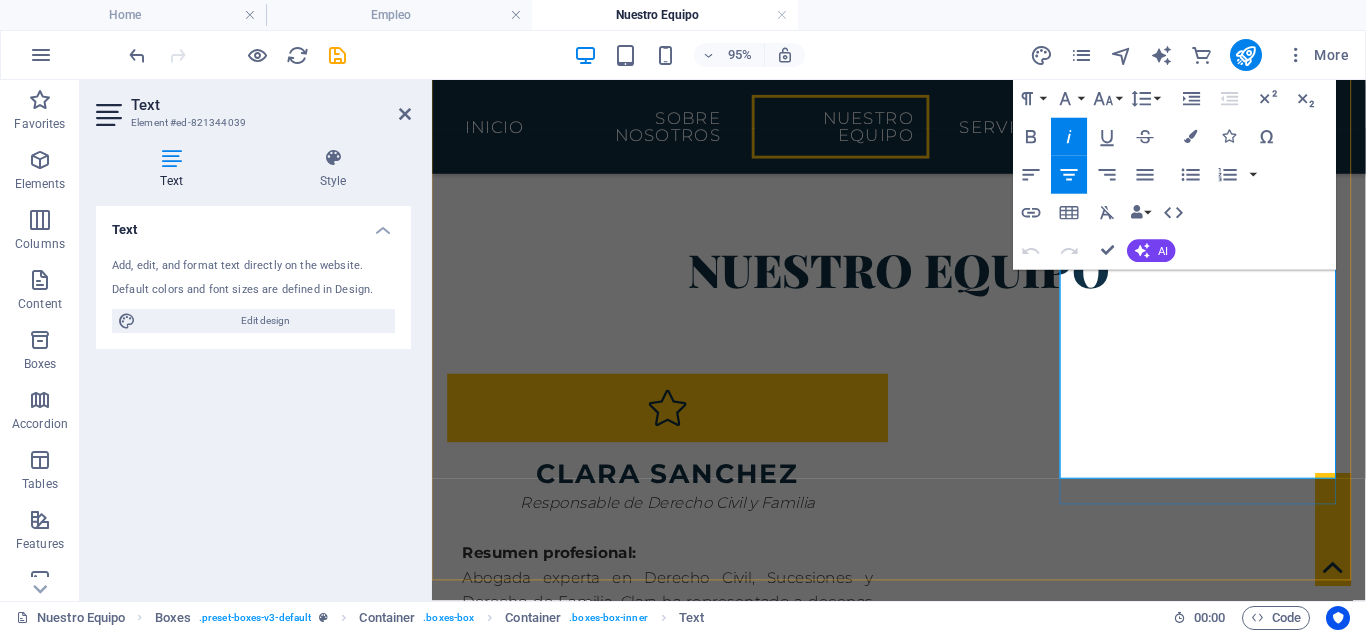 scroll, scrollTop: 2260, scrollLeft: 0, axis: vertical 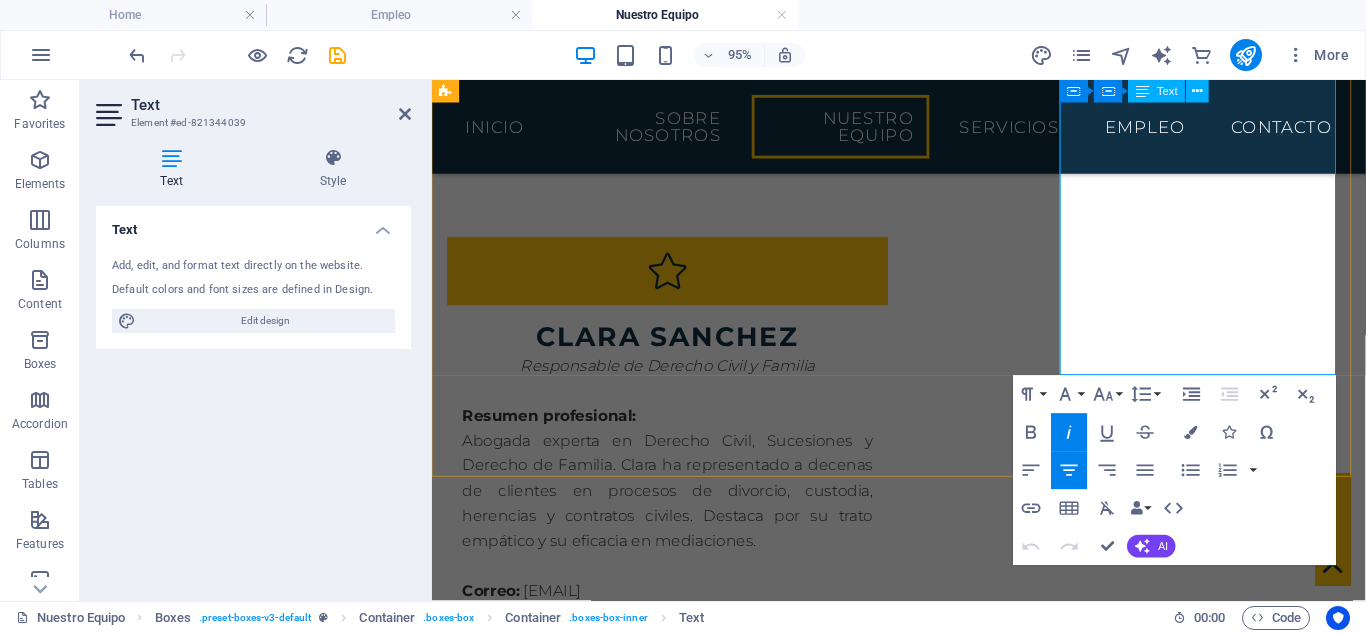 drag, startPoint x: 1134, startPoint y: 296, endPoint x: 1250, endPoint y: 372, distance: 138.67949 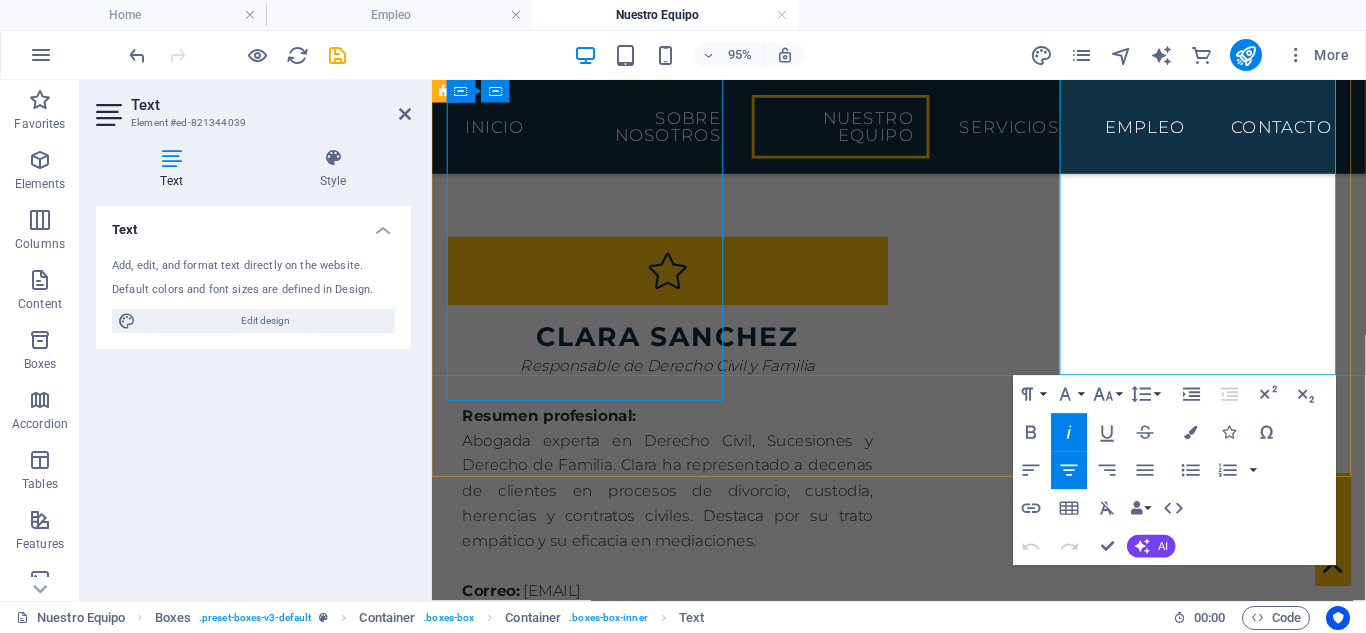 click on "Responsable de Derecho Civil y Familia Resumen profesional: Abogada experta en Derecho Civil, Sucesiones y Derecho de Familia. Clara ha representado a decenas de clientes en procesos de divorcio, custodia, herencias y contratos civiles. Destaca por su trato empático y su eficacia en mediaciones. Correo:   clara.sanchez@tedeschi-advocatorum.eu" at bounding box center [594, 2329] 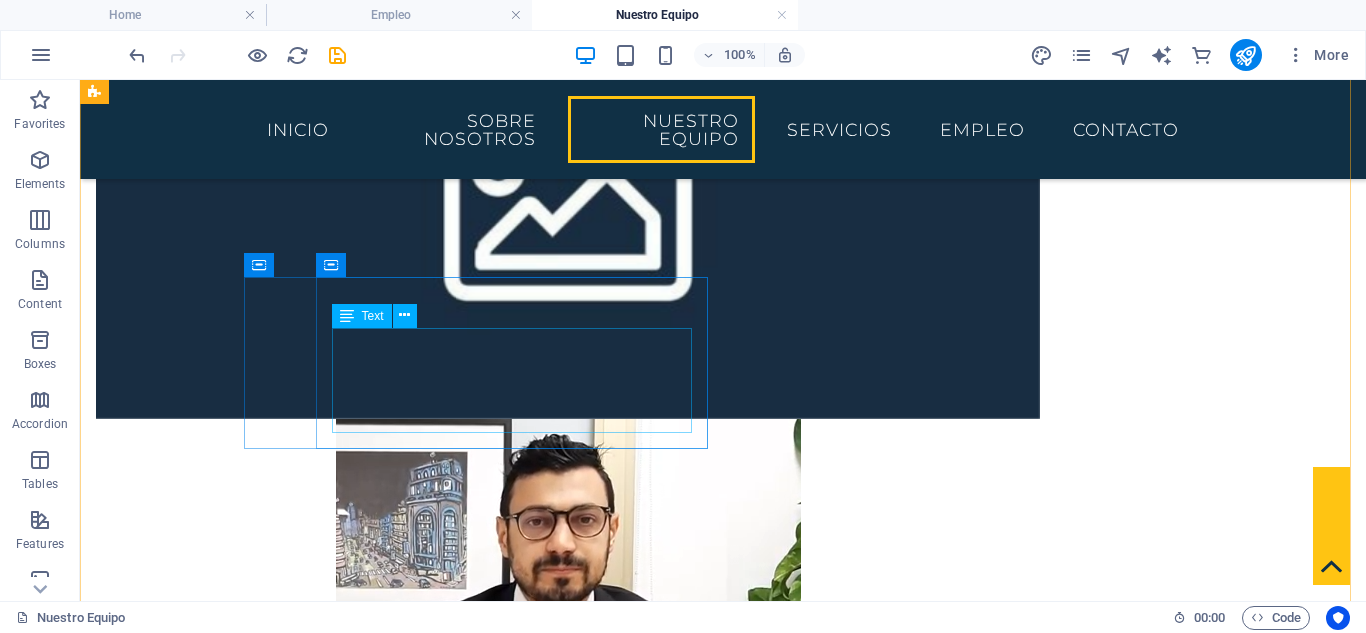 scroll, scrollTop: 1460, scrollLeft: 0, axis: vertical 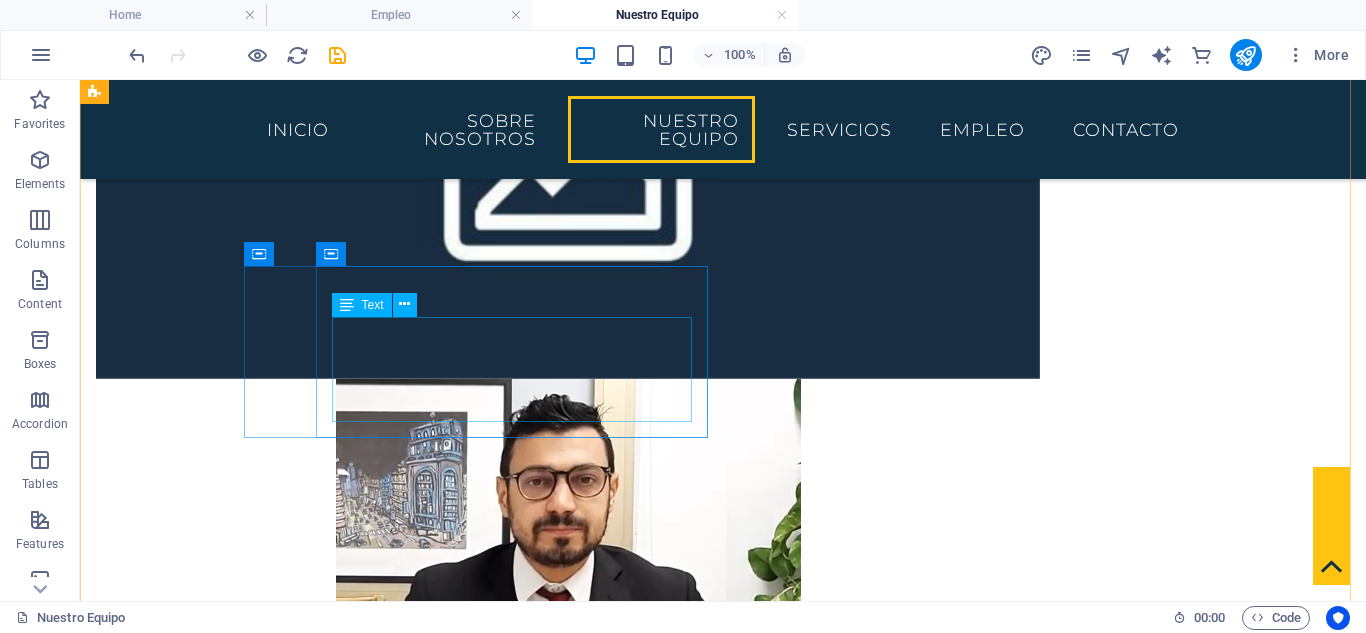 click on "Lorem ipsum dolor sit amet, consectetuer adipiscing elit. Aenean commodo ligula eget dolor. Lorem ipsum dolor sit amet, consectetuer adipiscing elit leget dolor." at bounding box center [328, 2029] 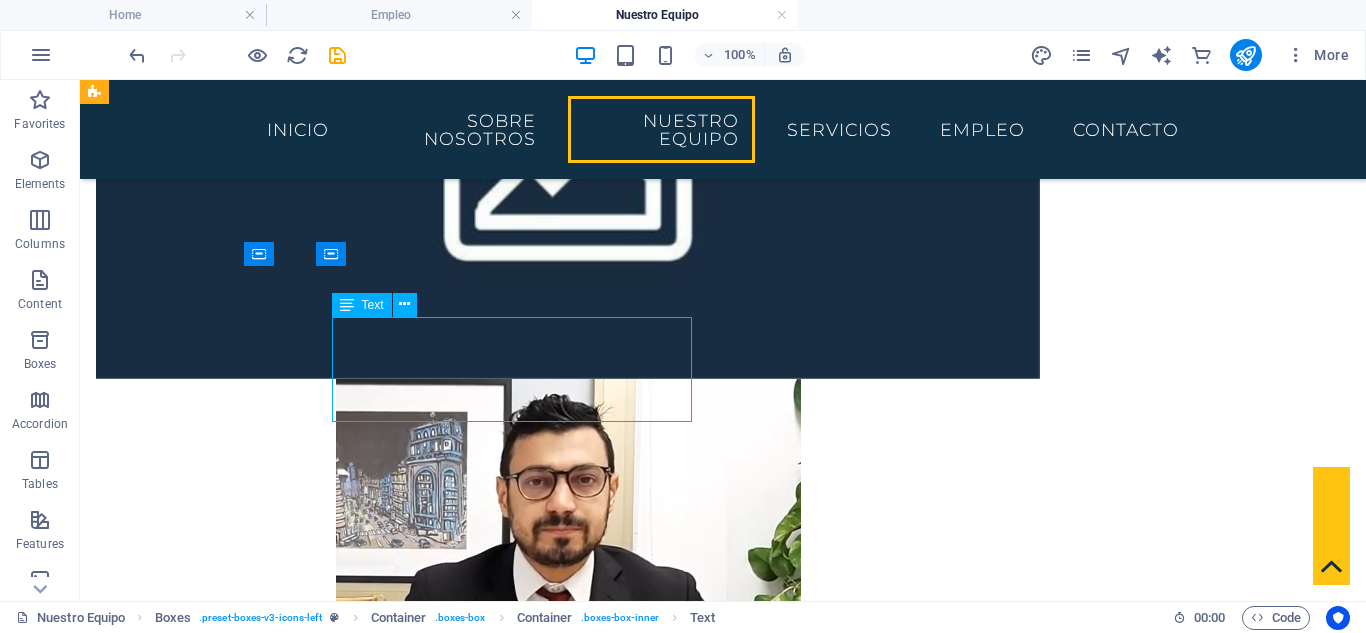click on "Lorem ipsum dolor sit amet, consectetuer adipiscing elit. Aenean commodo ligula eget dolor. Lorem ipsum dolor sit amet, consectetuer adipiscing elit leget dolor." at bounding box center (328, 2029) 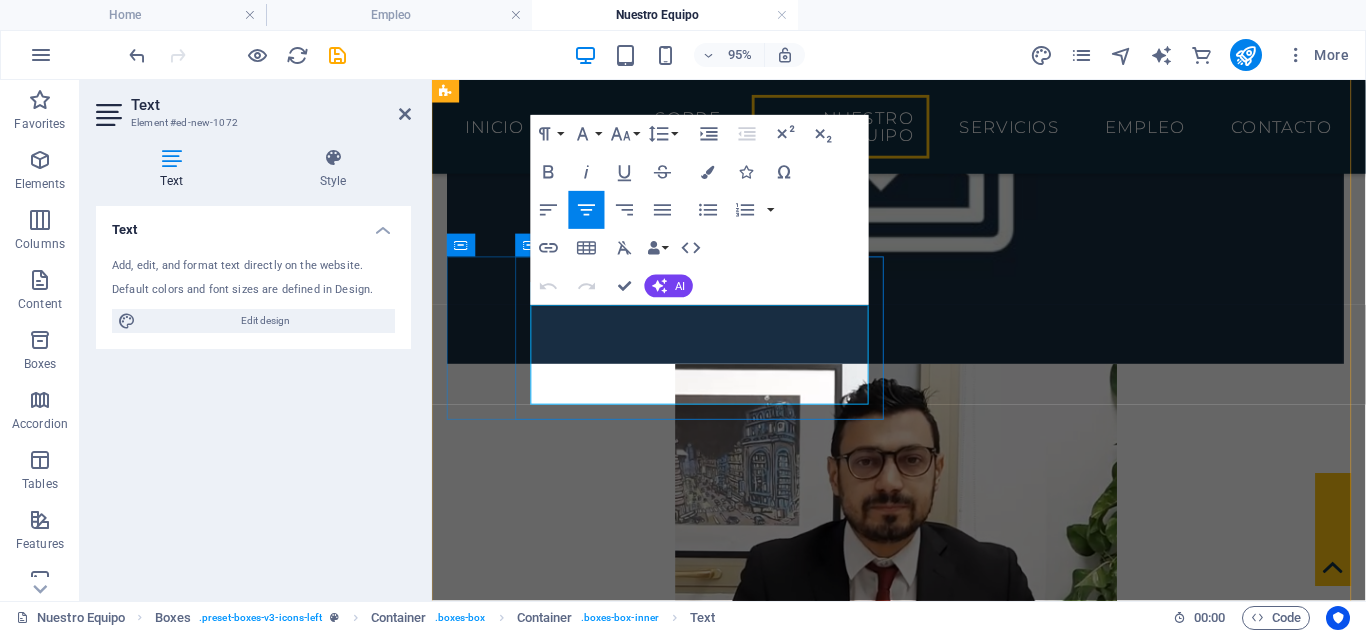 click on "Lorem ipsum dolor sit amet, consectetuer adipiscing elit. Aenean commodo ligula eget dolor. Lorem ipsum dolor sit amet, consectetuer adipiscing elit leget dolor." at bounding box center (680, 2029) 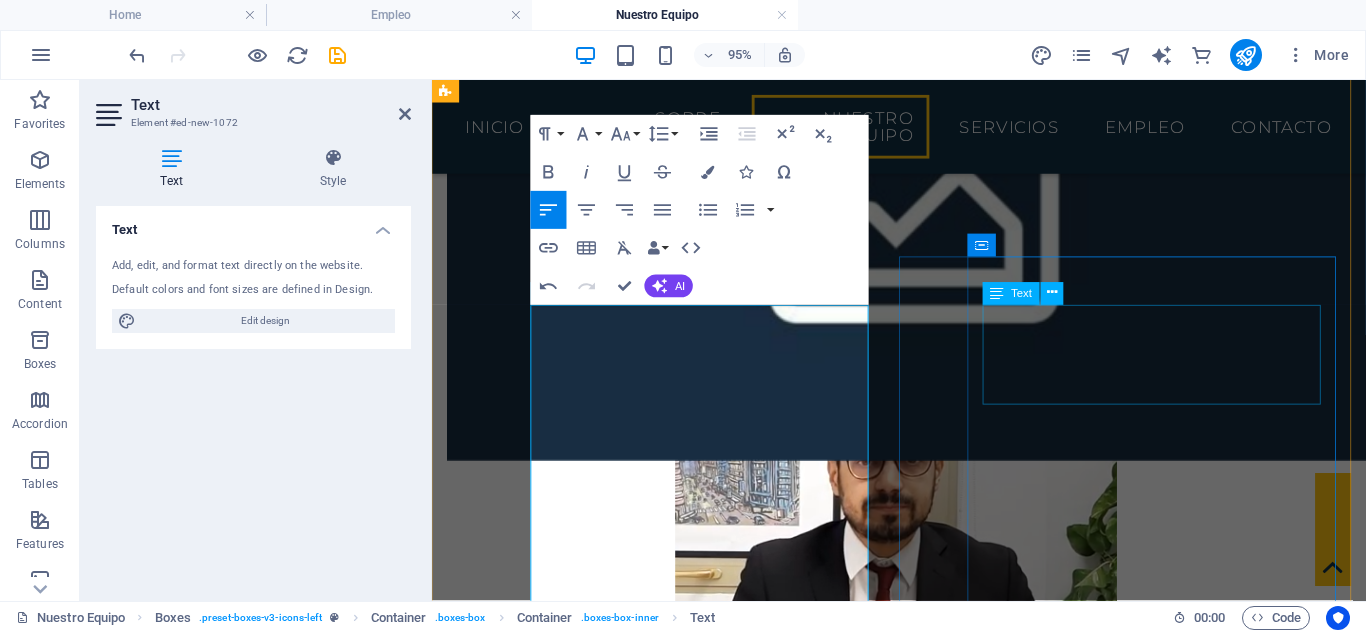 click on "Lorem ipsum dolor sit amet, consectetuer adipiscing elit. Aenean commodo ligula eget dolor. Lorem ipsum dolor sit amet, consectetuer adipiscing elit leget dolor." at bounding box center [680, 2439] 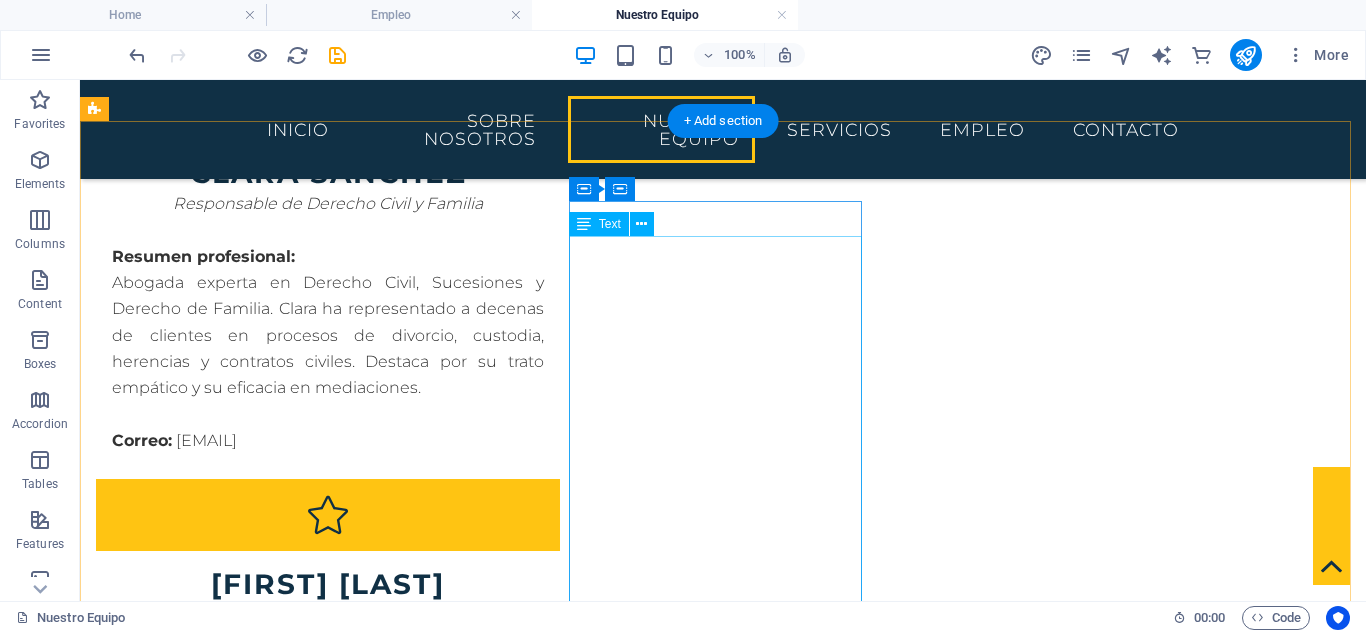 scroll, scrollTop: 2793, scrollLeft: 0, axis: vertical 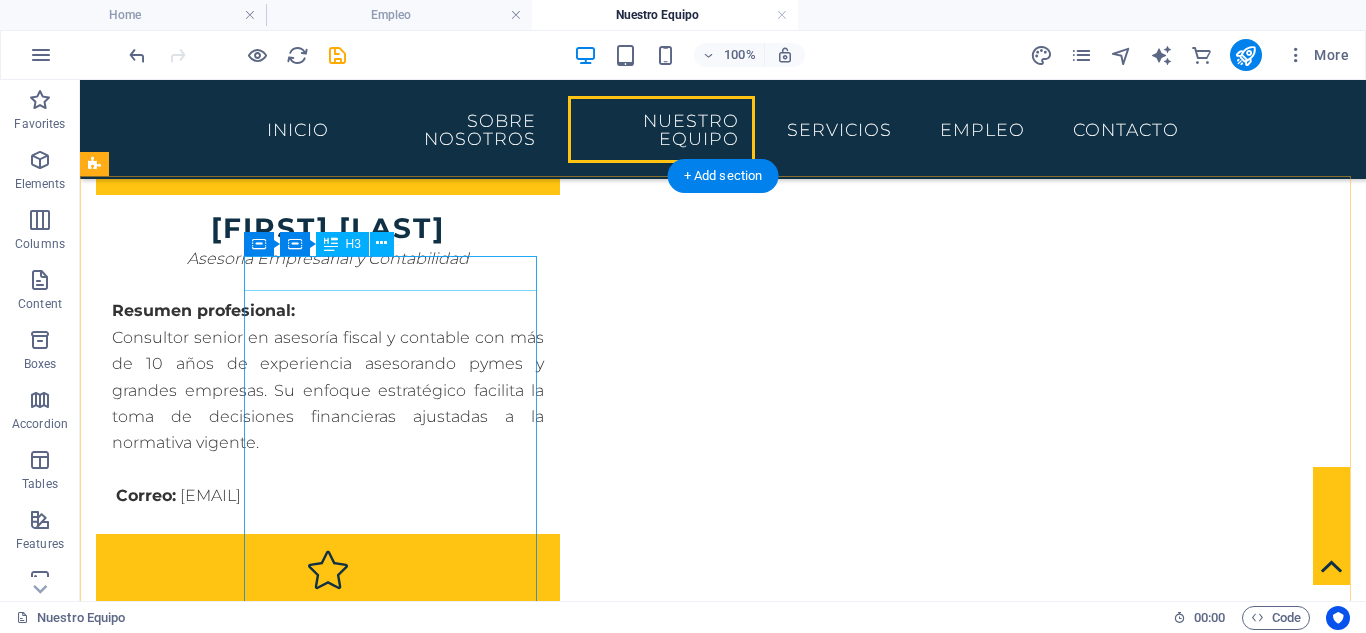 click on "[FIRST] [LAST]" at bounding box center [242, 3118] 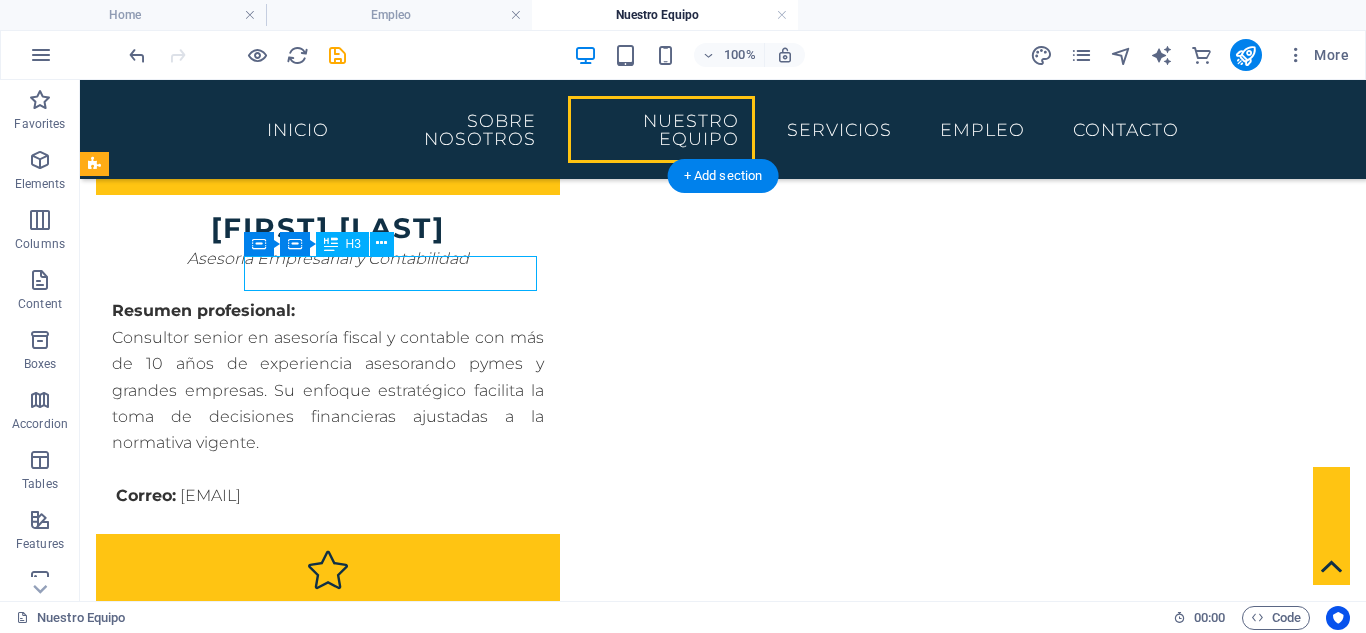 click on "[FIRST] [LAST]" at bounding box center (242, 3118) 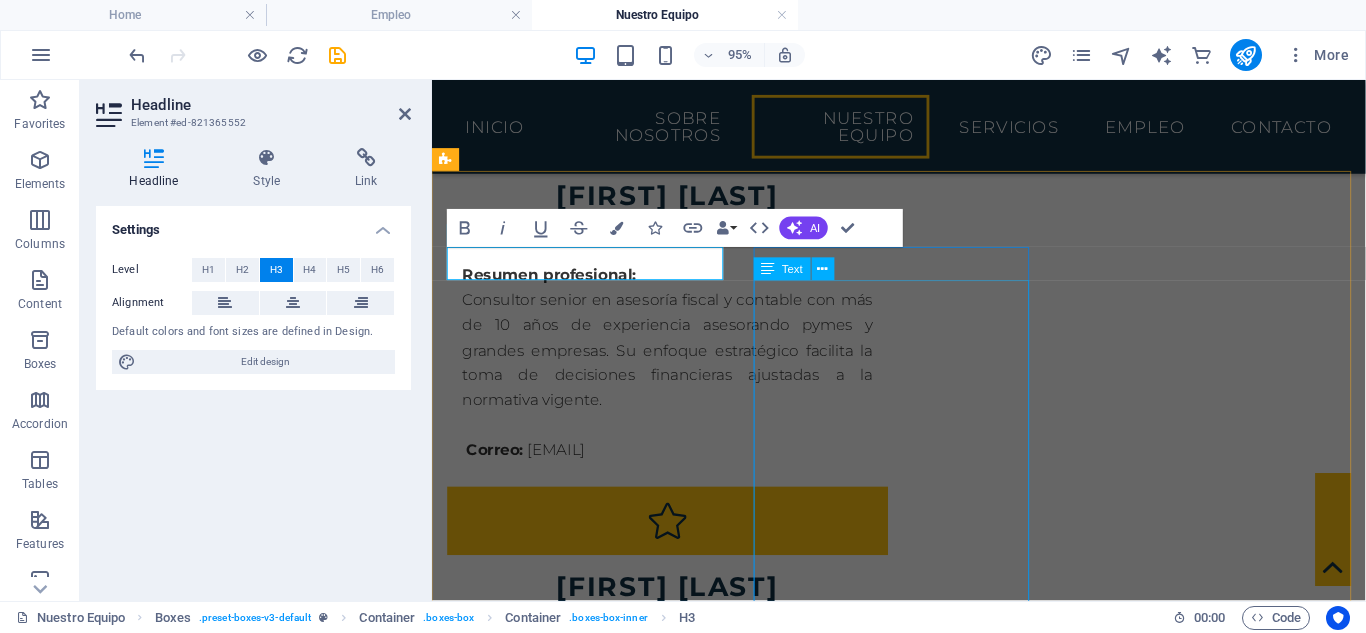 click on "Encargado de Cumplimiento Normativo y Derecho Penal Resumen profesional: Abogado penalista y experto en cumplimiento normativo. Ha defendido casos ante tribunales nacionales y colabora en la implementación de programas de compliance para empresas del sector tecnológico y financiero.   Correo:   javier.linares@tedeschi-advocatorum.eu" at bounding box center (594, 3675) 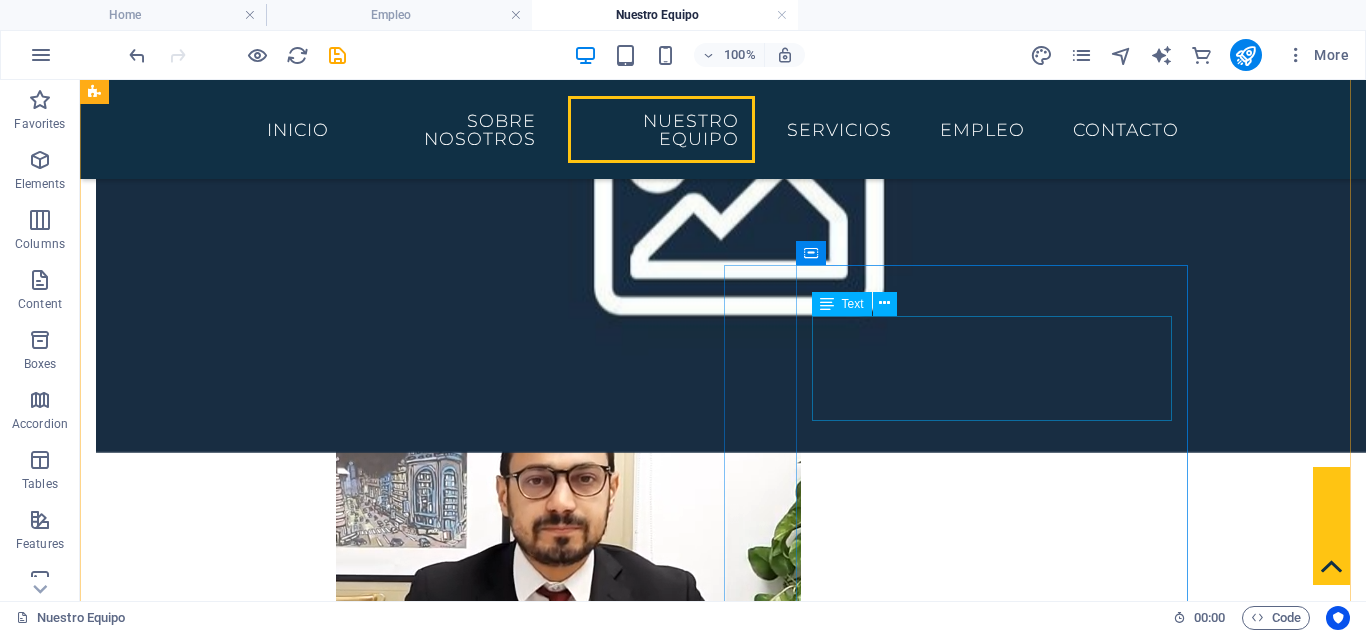 scroll, scrollTop: 1328, scrollLeft: 0, axis: vertical 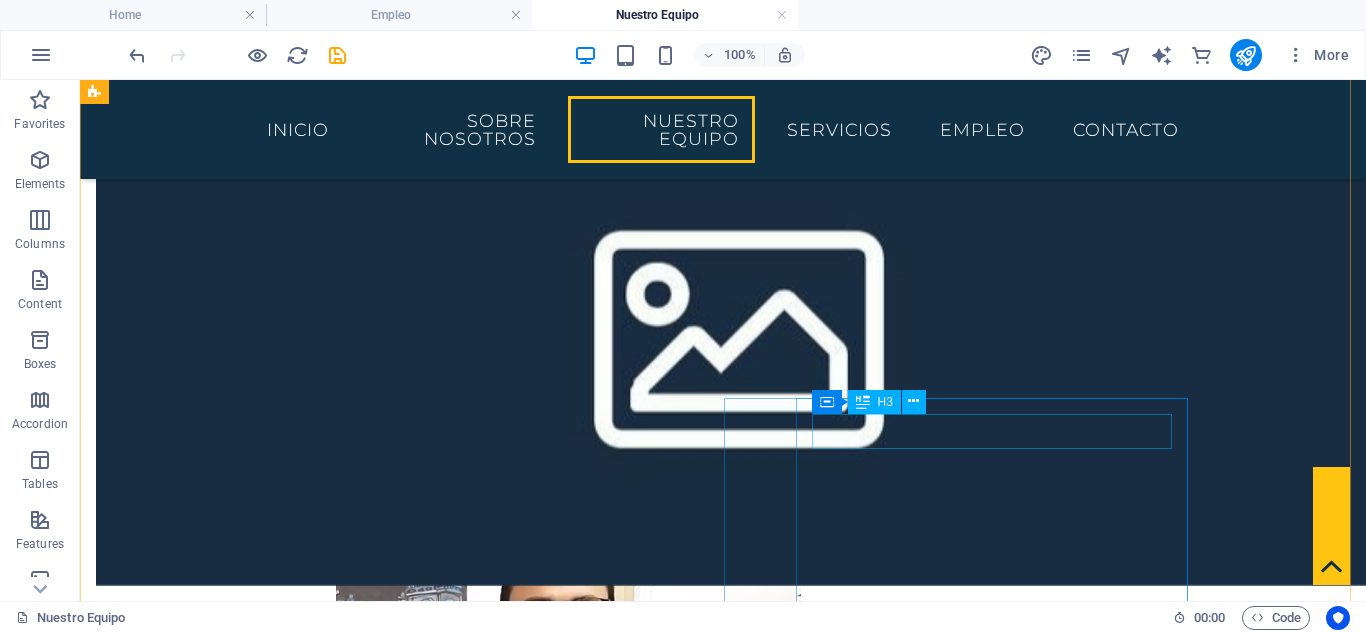 click on "Headline" at bounding box center [328, 2514] 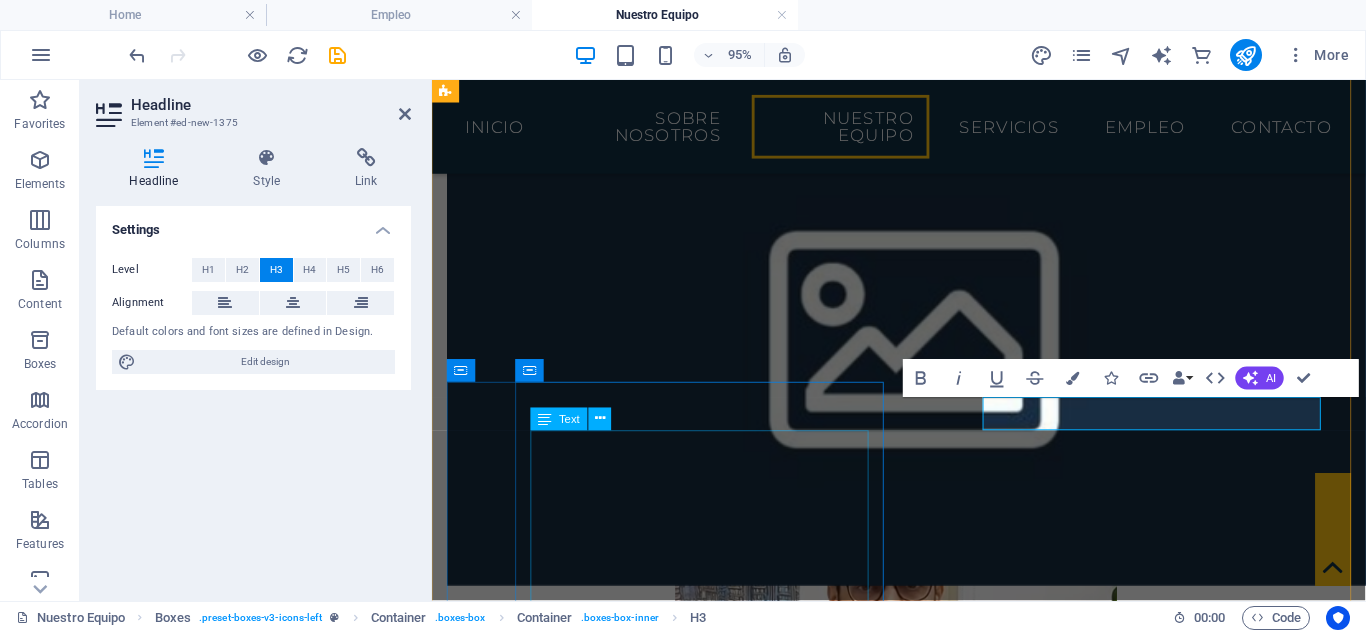 click on "Especialista en Derecho de Extranjería y Migraciones Resumen profesional: Abogada especializada en Extranjería. Ha gestionado con éxito procedimientos de residencia, arraigo, asilo y ciudadanía española para clientes de diversas nacionalidades. Es experta en tramitaciones administrativas.   Correo:   sara.padillo@tedeschi-advocatorum.eu" at bounding box center (680, 2254) 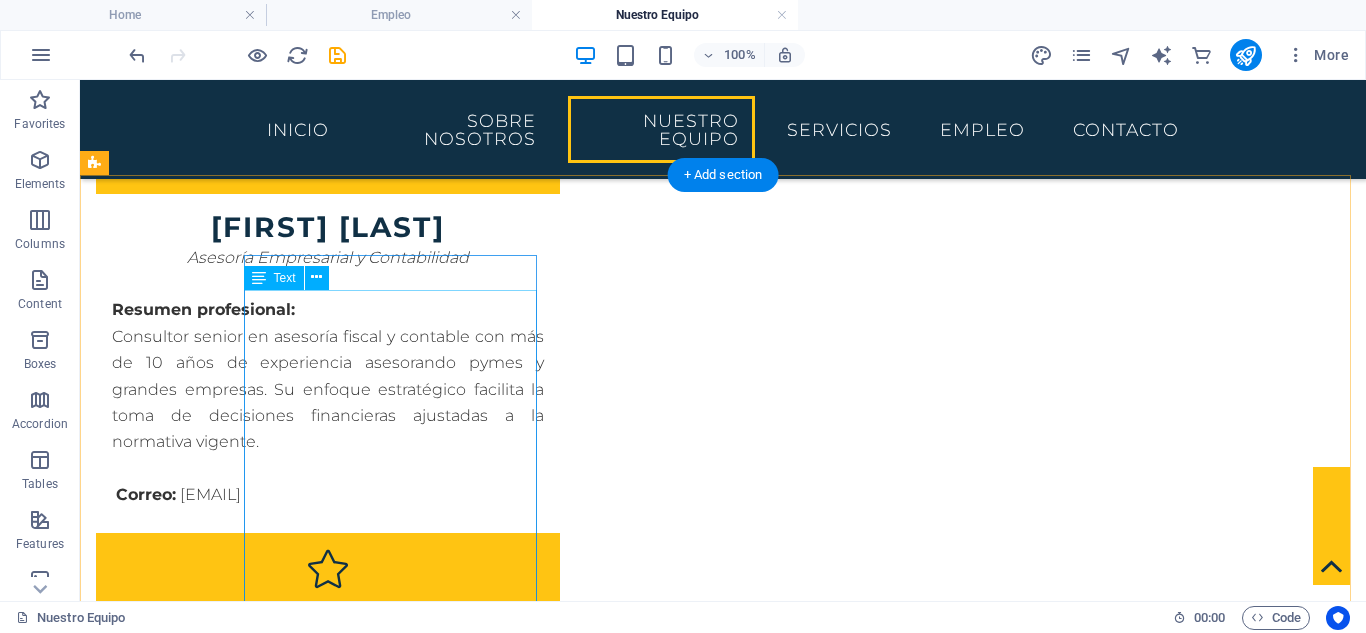 click on "Auditor Externo y Consultor Financiero Resumen profesional: Auditor externo y consultor financiero con experiencia en análisis de riesgo, informes contables y cumplimiento normativo. Apoya a empresas en procesos de inversión y auditorías regulatorias en España y la UE.  Correo:   ernesto.pio@tedeschi-advocatorum.eu" at bounding box center [242, 3306] 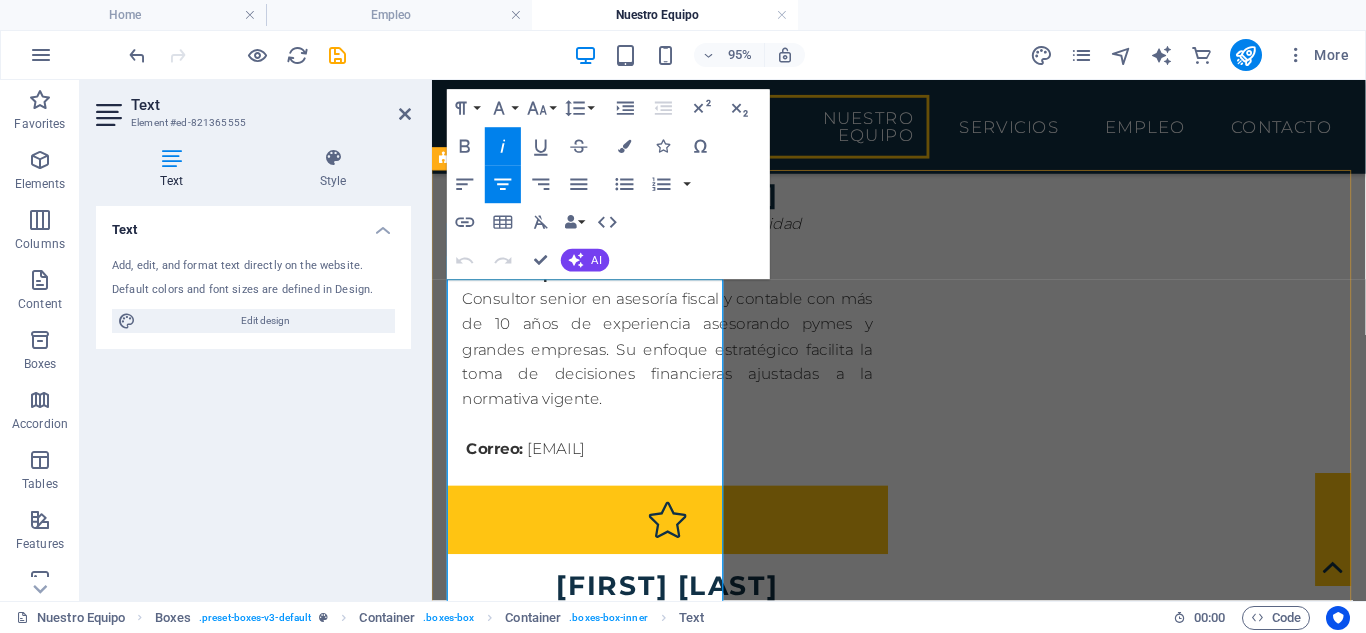 click on "Auditor Externo y Consultor Financiero" at bounding box center (595, 3134) 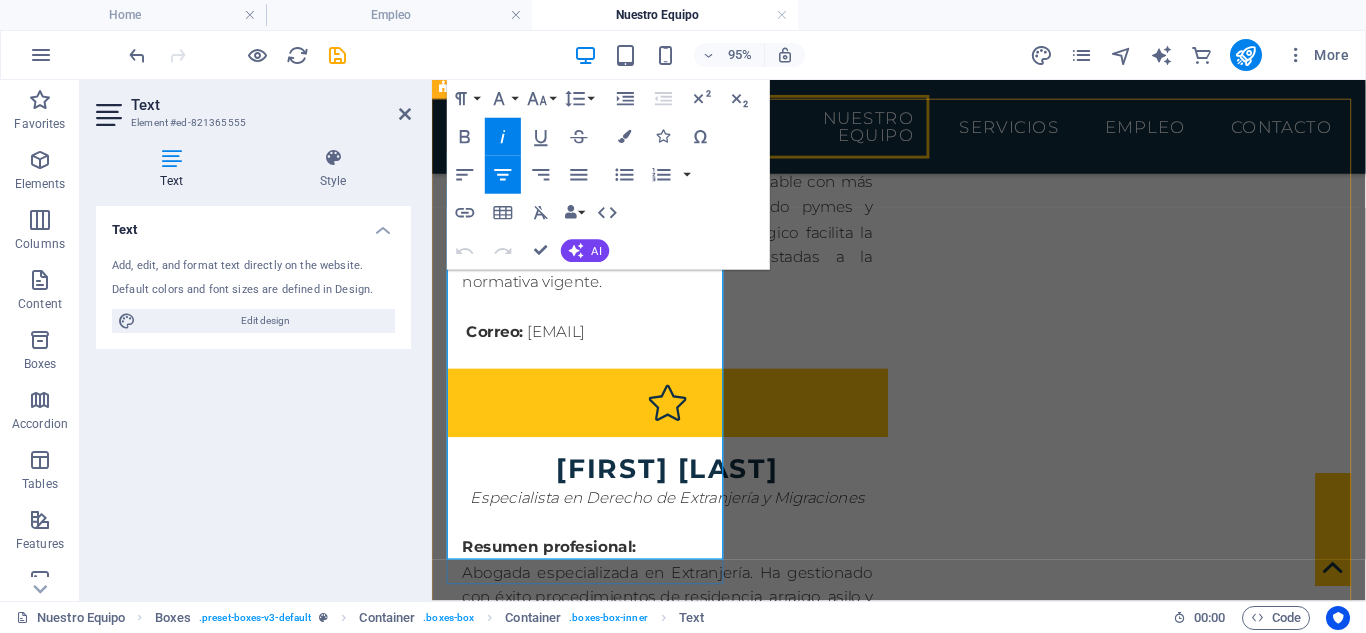 scroll, scrollTop: 2954, scrollLeft: 0, axis: vertical 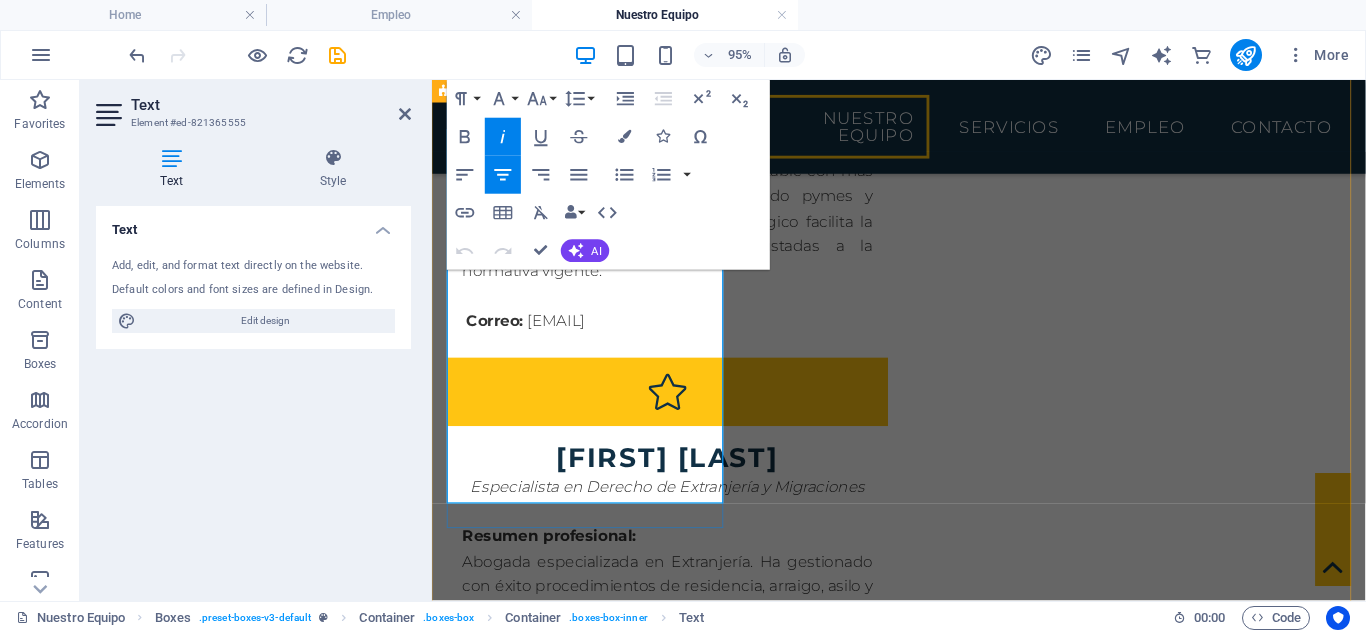 drag, startPoint x: 466, startPoint y: 296, endPoint x: 644, endPoint y: 516, distance: 282.99118 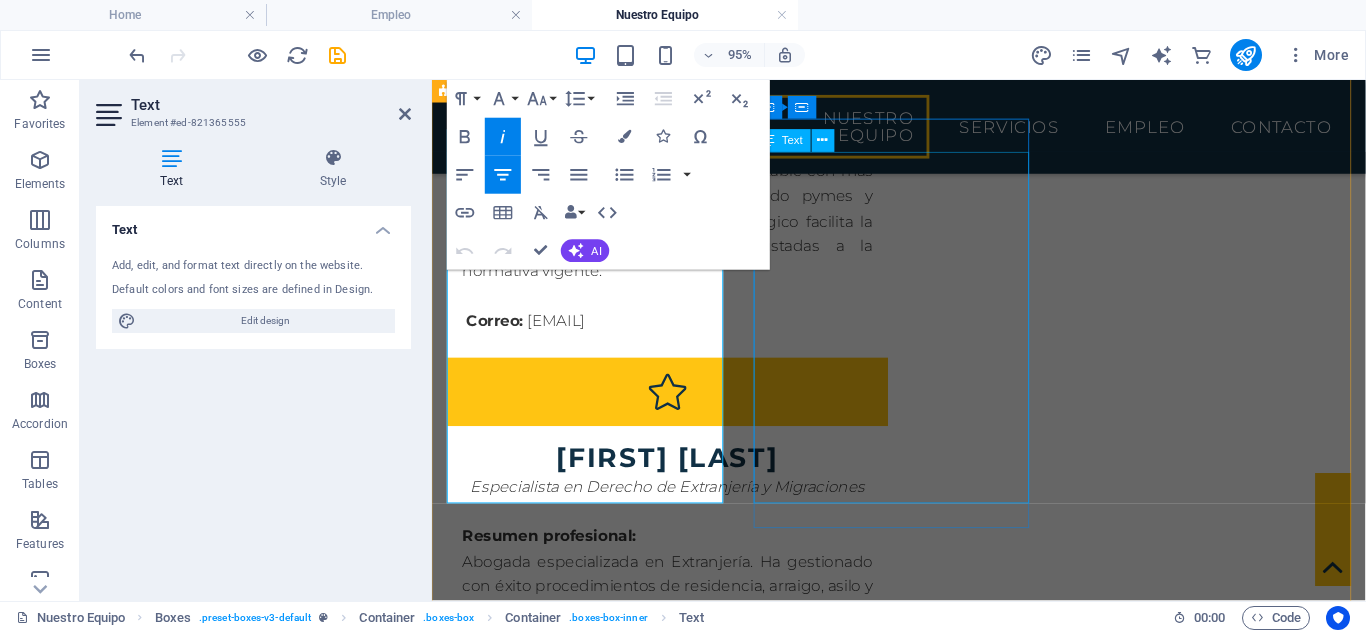 click on "Encargado de Cumplimiento Normativo y Derecho Penal Resumen profesional: Abogado penalista y experto en cumplimiento normativo. Ha defendido casos ante tribunales nacionales y colabora en la implementación de programas de compliance para empresas del sector tecnológico y financiero.   Correo:   javier.linares@tedeschi-advocatorum.eu" at bounding box center (594, 3567) 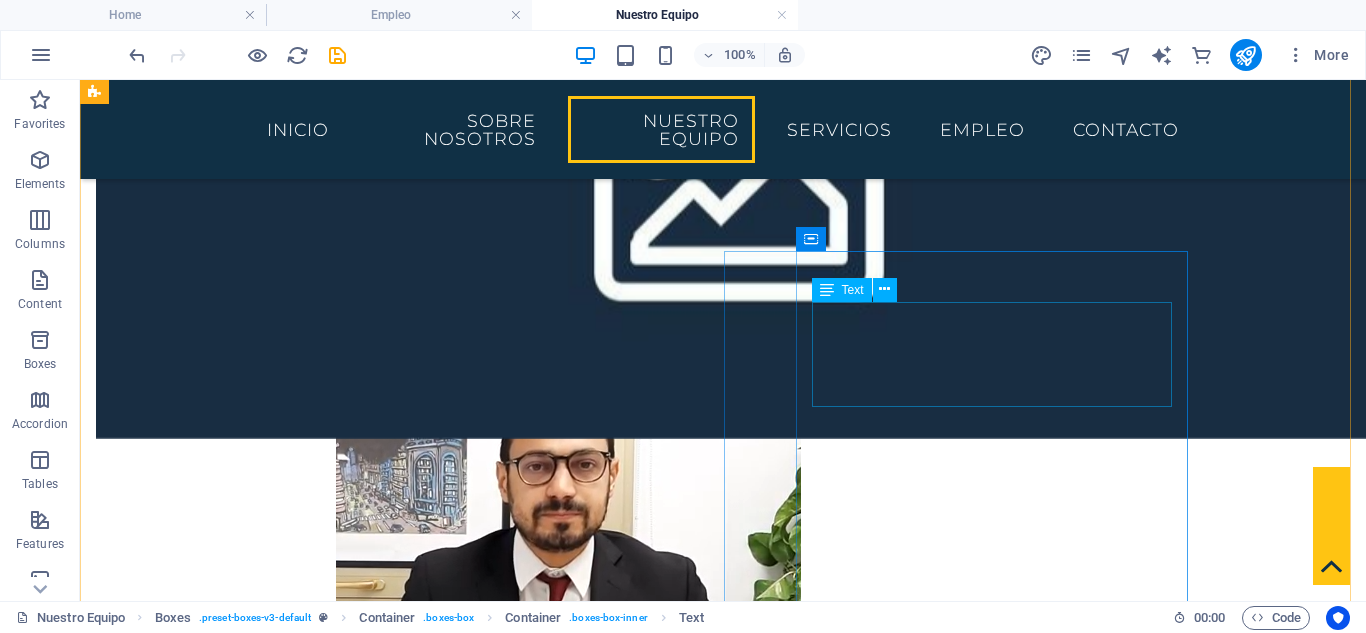 scroll, scrollTop: 1461, scrollLeft: 0, axis: vertical 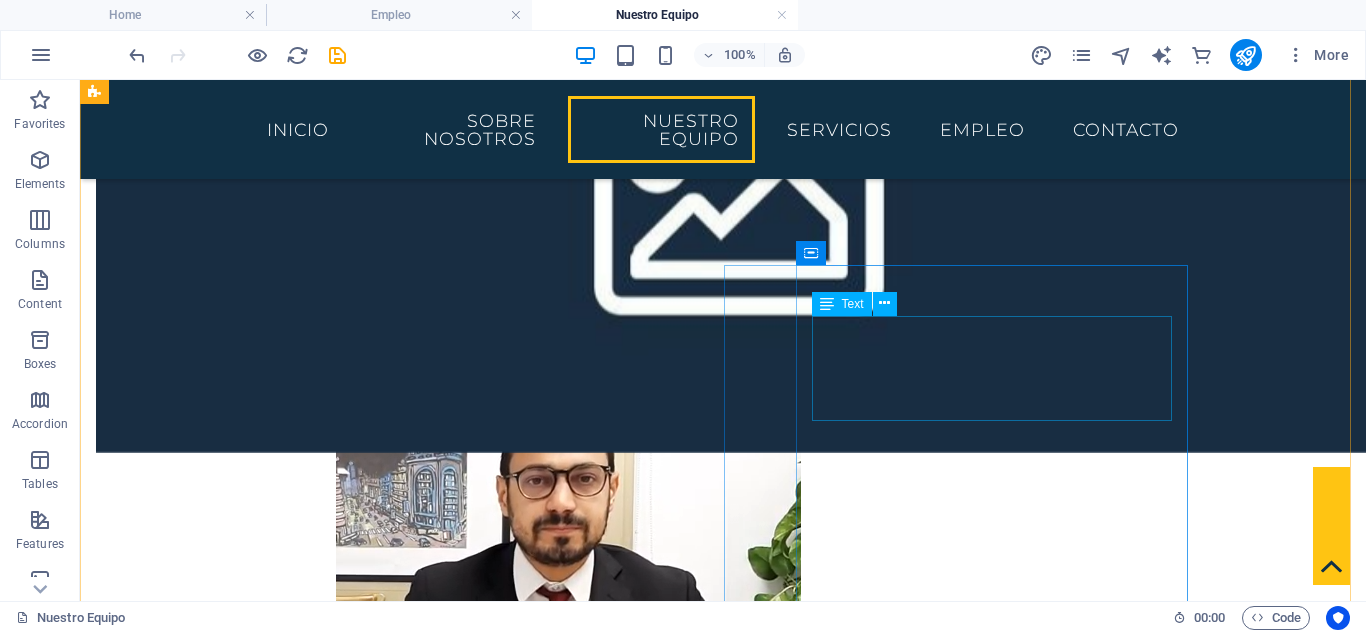 click on "Lorem ipsum dolor sit amet, consectetuer adipiscing elit. Aenean commodo ligula eget dolor. Lorem ipsum dolor sit amet, consectetuer adipiscing elit leget dolor." at bounding box center [328, 2438] 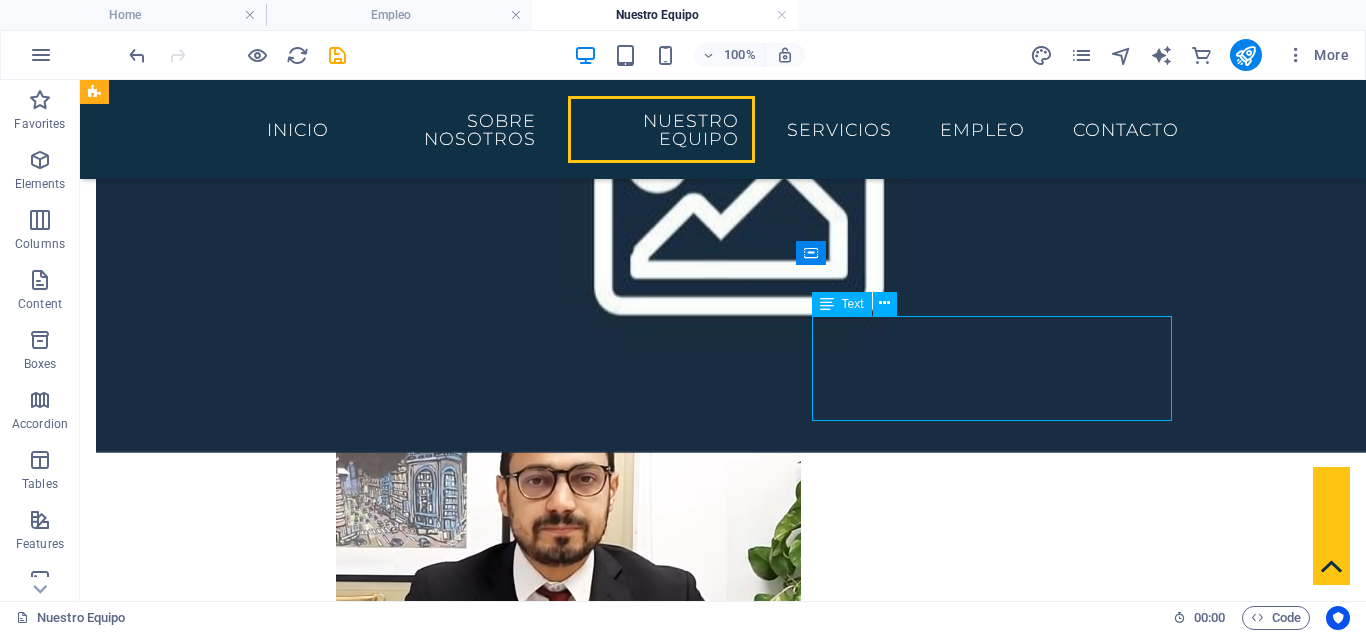 click on "Lorem ipsum dolor sit amet, consectetuer adipiscing elit. Aenean commodo ligula eget dolor. Lorem ipsum dolor sit amet, consectetuer adipiscing elit leget dolor." at bounding box center [328, 2438] 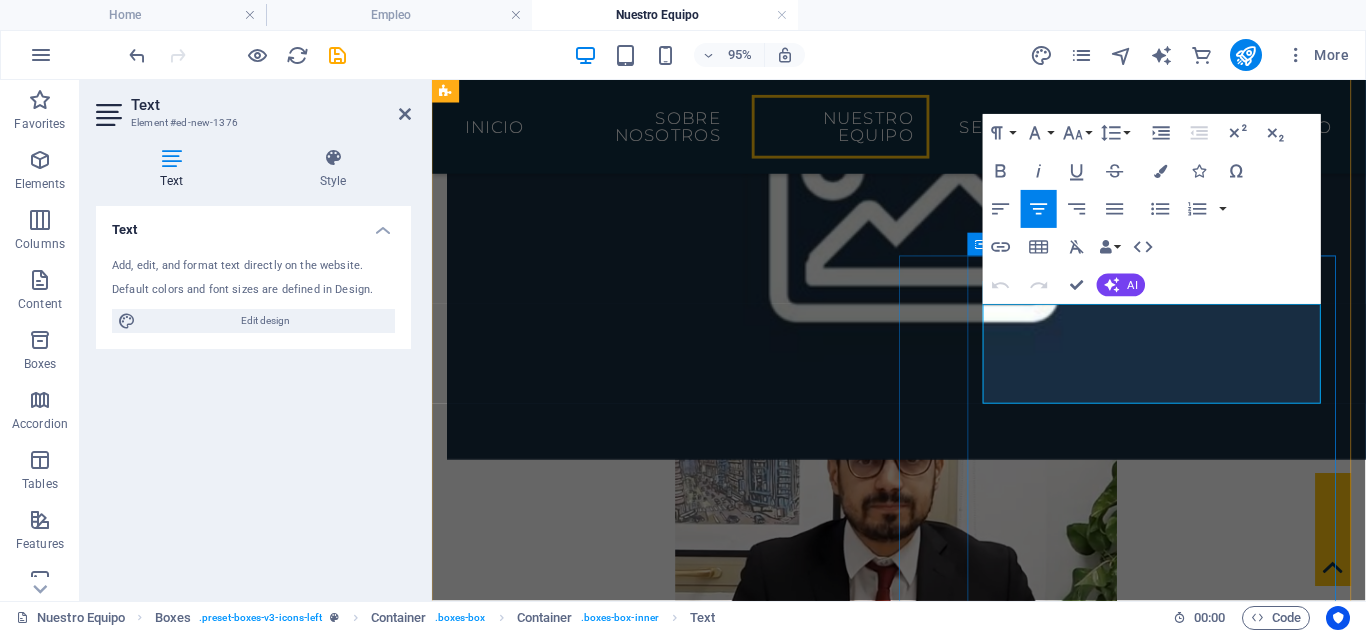 click on "Lorem ipsum dolor sit amet, consectetuer adipiscing elit. Aenean commodo ligula eget dolor. Lorem ipsum dolor sit amet, consectetuer adipiscing elit leget dolor." at bounding box center [680, 2438] 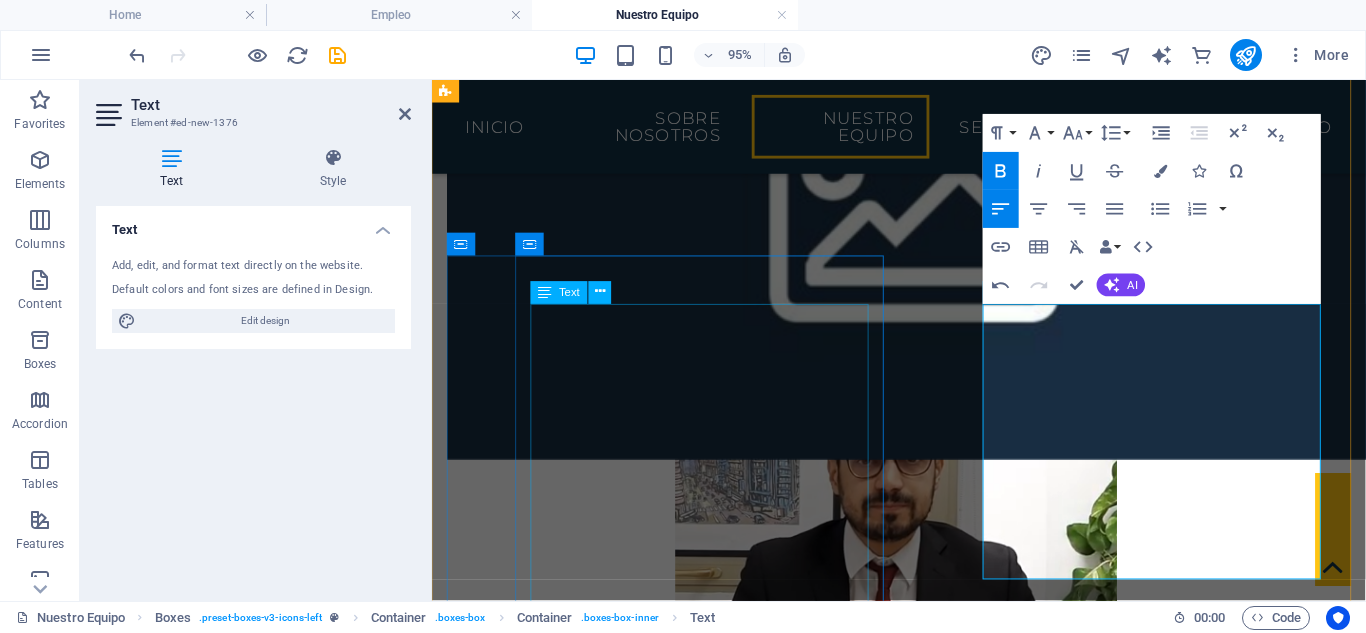 click on "Especialista en Derecho de Extranjería y Migraciones Resumen profesional: Abogada especializada en Extranjería. Ha gestionado con éxito procedimientos de residencia, arraigo, asilo y ciudadanía española para clientes de diversas nacionalidades. Es experta en tramitaciones administrativas.   Correo:   sara.padillo@tedeschi-advocatorum.eu" at bounding box center (680, 2121) 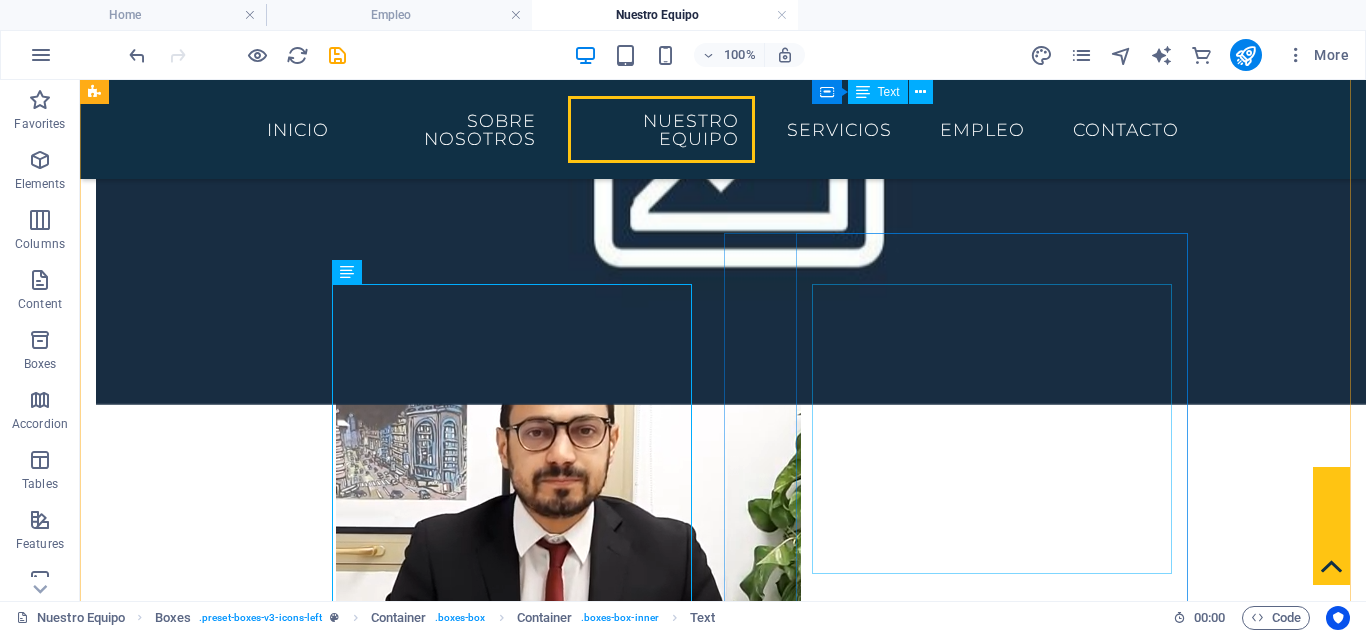 scroll, scrollTop: 1461, scrollLeft: 0, axis: vertical 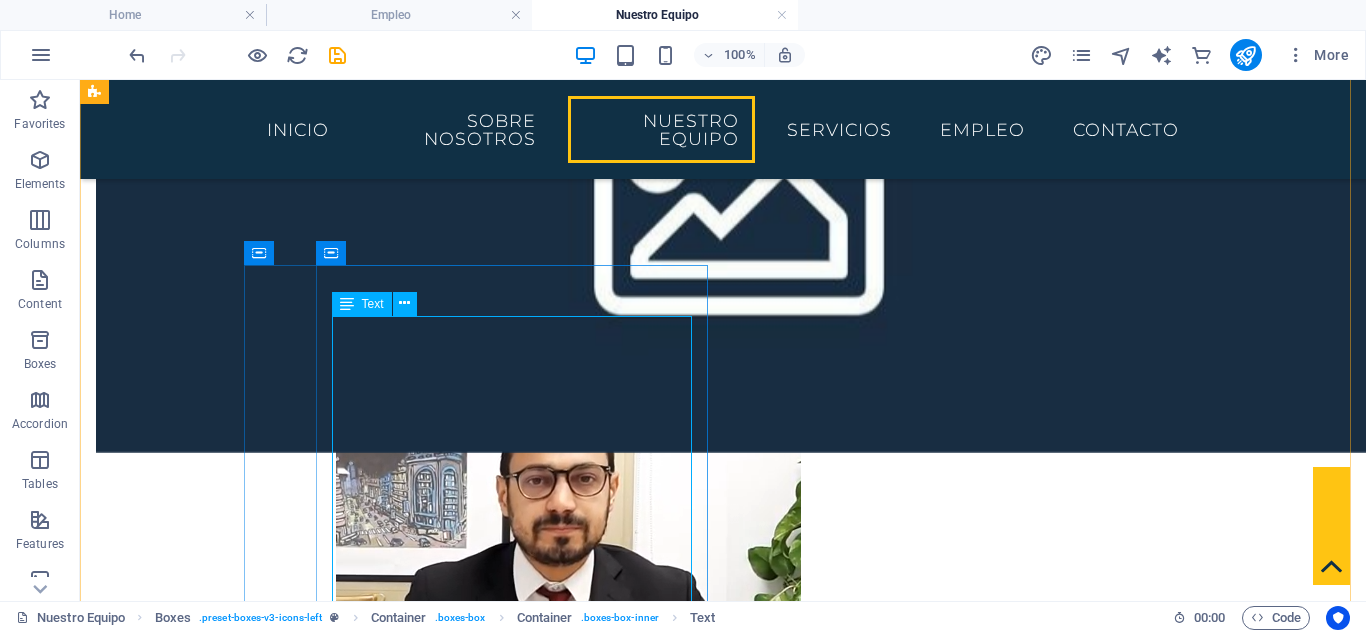 click on "Especialista en Derecho de Extranjería y Migraciones Resumen profesional: Abogada especializada en Extranjería. Ha gestionado con éxito procedimientos de residencia, arraigo, asilo y ciudadanía española para clientes de diversas nacionalidades. Es experta en tramitaciones administrativas.   Correo:   sara.padillo@tedeschi-advocatorum.eu" at bounding box center (328, 2121) 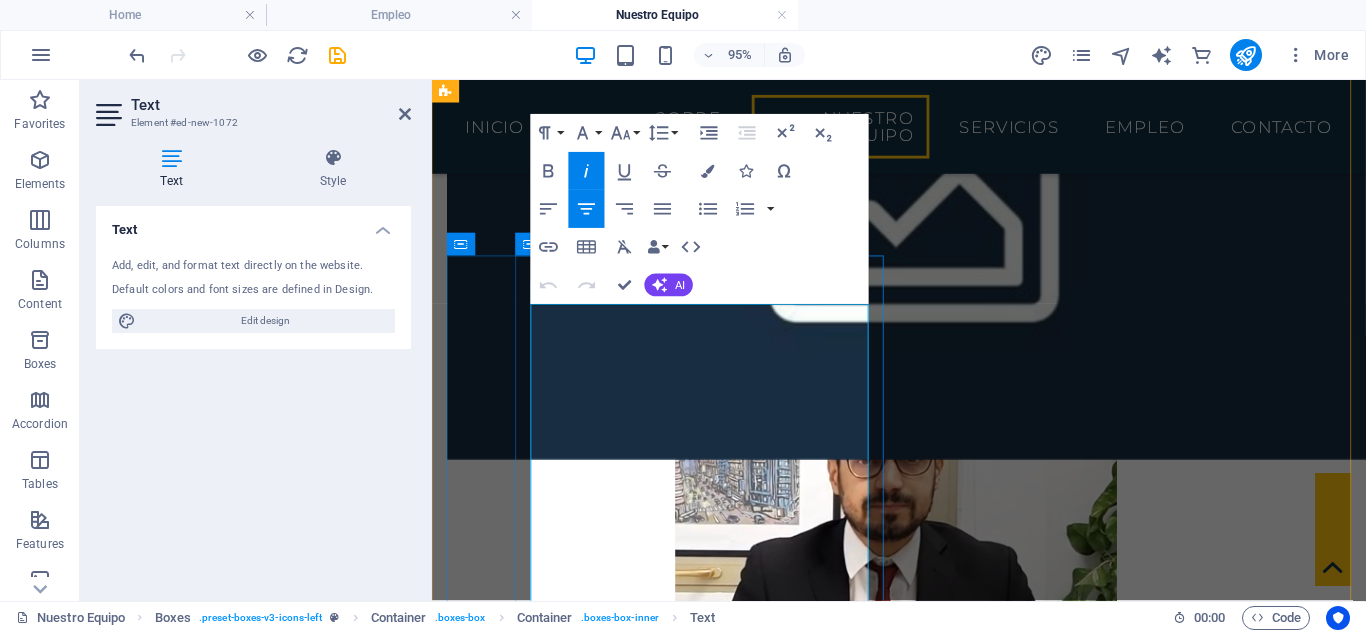 click on "Especialista en Derecho de Extranjería y Migraciones" at bounding box center [680, 2002] 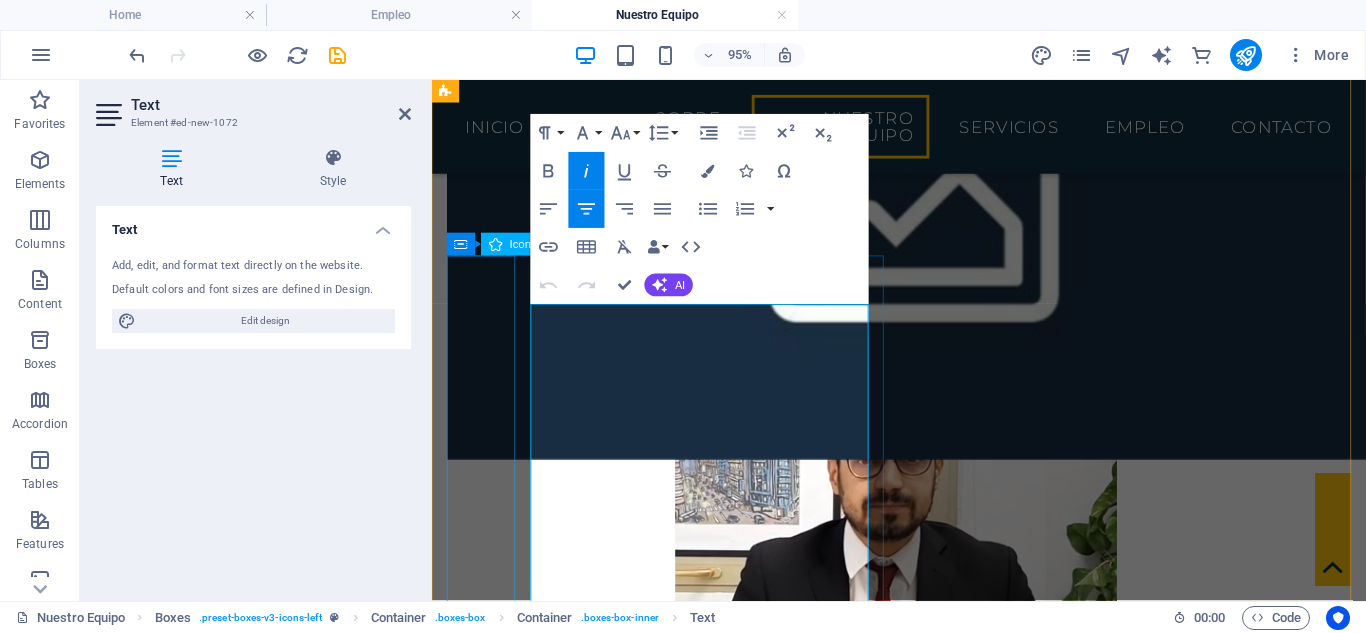 drag, startPoint x: 678, startPoint y: 324, endPoint x: 510, endPoint y: 324, distance: 168 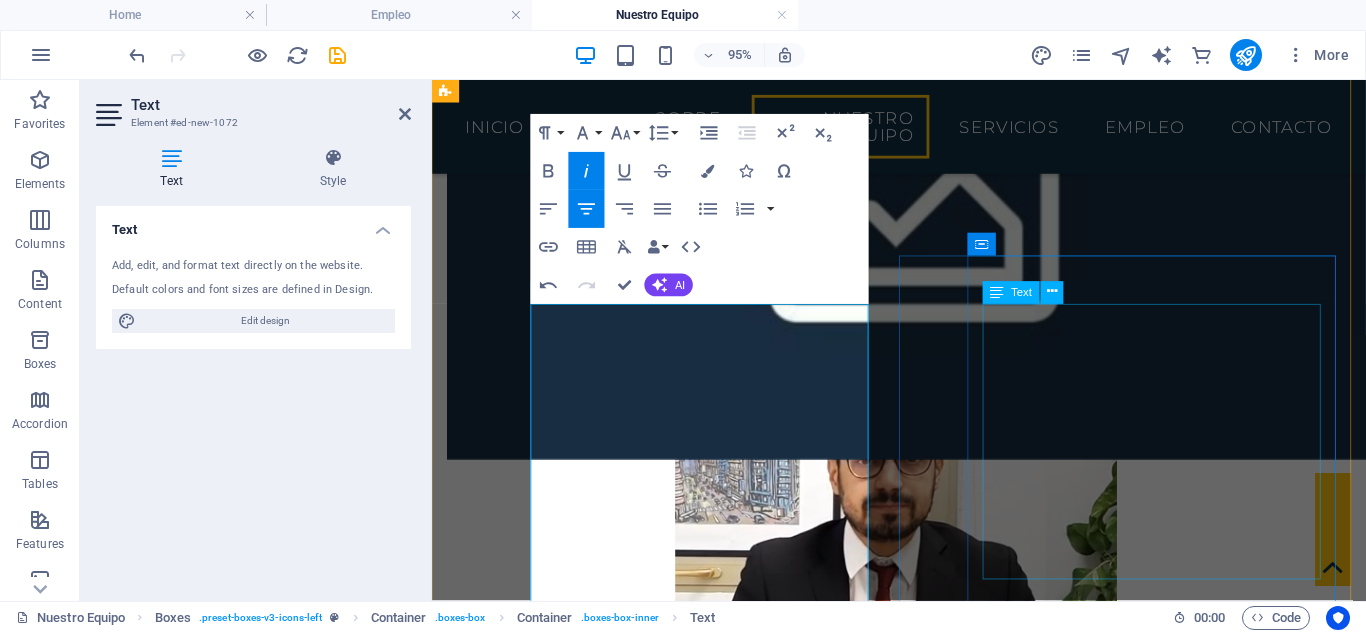 click on "Auditor Externo y Consultor Financiero Resumen profesional: Auditor externo y consultor financiero con experiencia en análisis de riesgo, informes contables y cumplimiento normativo. Apoya a empresas en procesos de inversión y auditorías regulatorias en España y la UE.  Correo:   ernesto.pio@tedeschi-advocatorum.eu" at bounding box center [680, 2531] 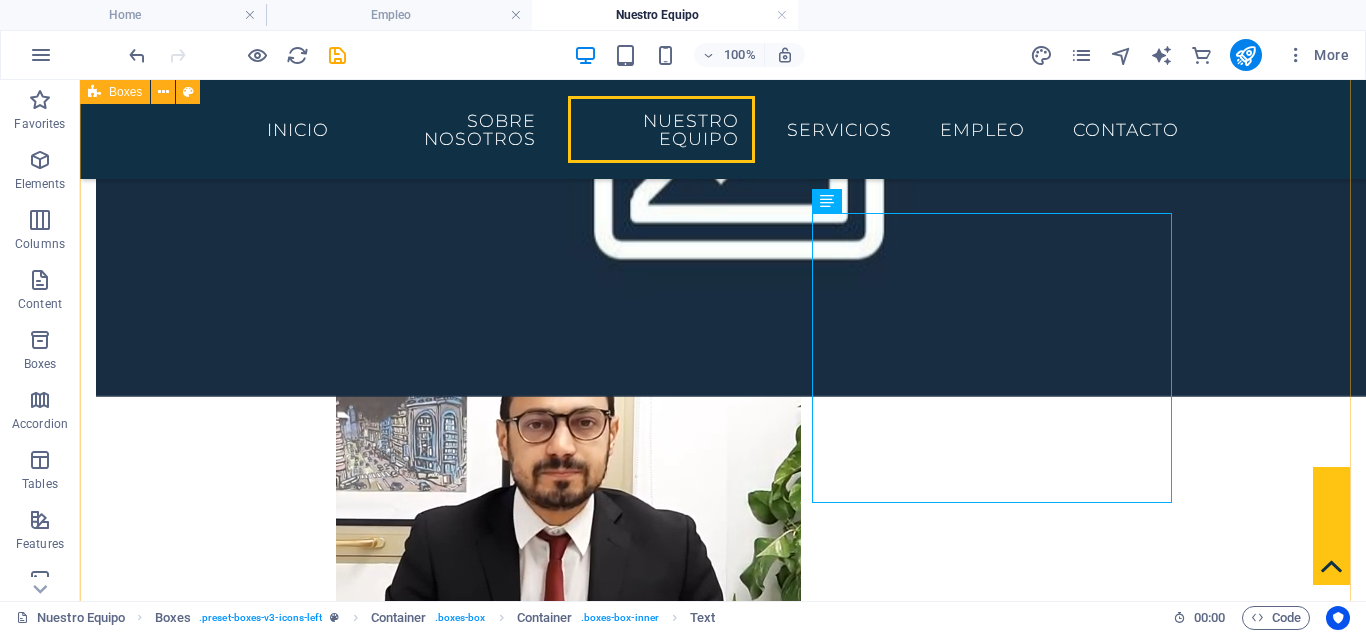 scroll, scrollTop: 1594, scrollLeft: 0, axis: vertical 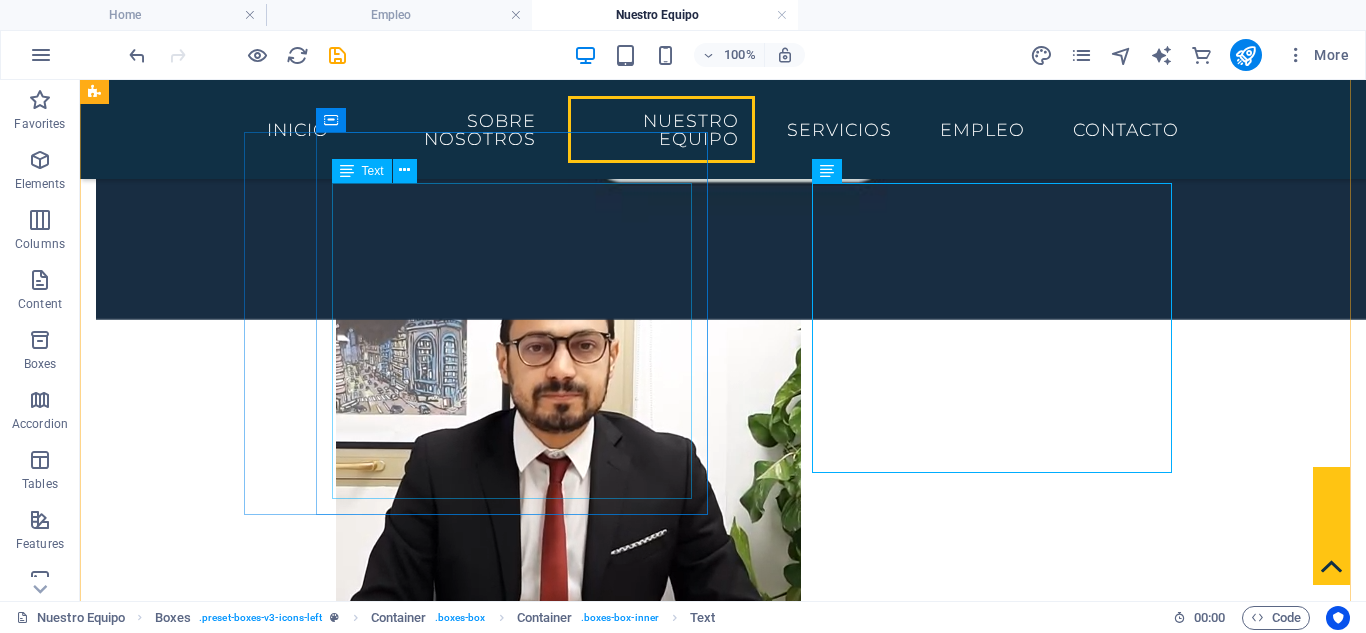 click on "Derecho de Extranjería y Migraciones Resumen profesional: Abogada especializada en Extranjería. Ha gestionado con éxito procedimientos de residencia, arraigo, asilo y ciudadanía española para clientes de diversas nacionalidades. Es experta en tramitaciones administrativas.   Correo:   sara.padillo@tedeschi-advocatorum.eu" at bounding box center [328, 1988] 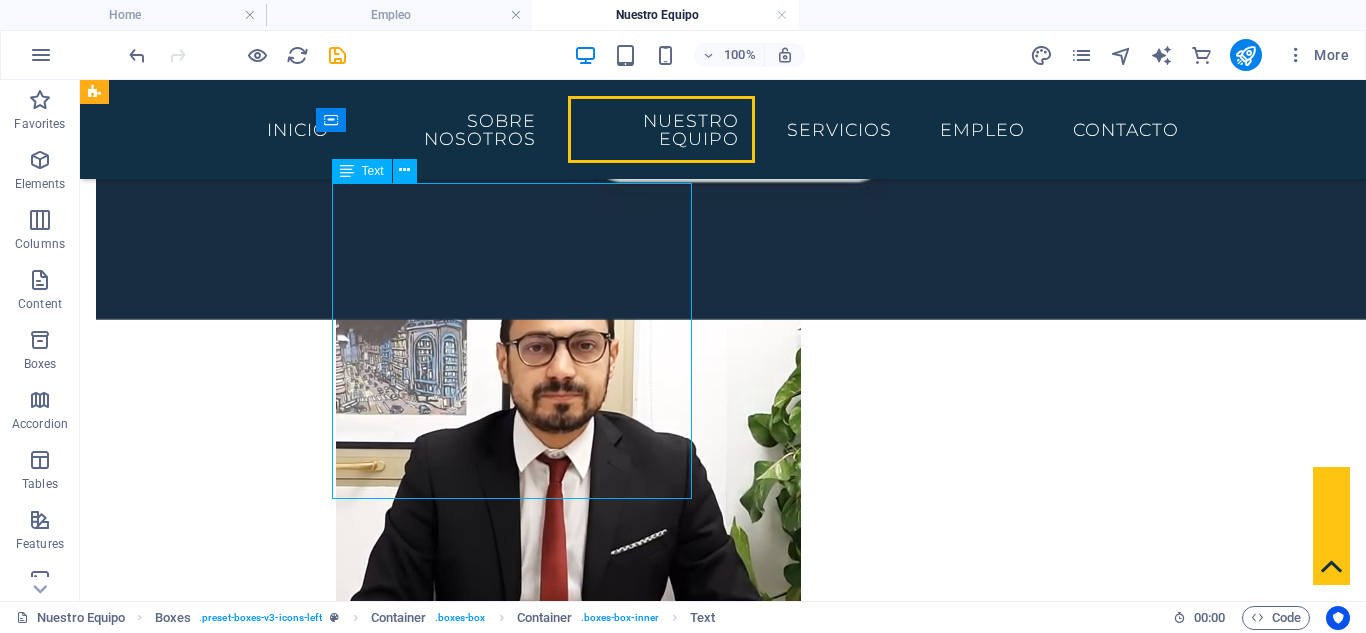 click on "Derecho de Extranjería y Migraciones Resumen profesional: Abogada especializada en Extranjería. Ha gestionado con éxito procedimientos de residencia, arraigo, asilo y ciudadanía española para clientes de diversas nacionalidades. Es experta en tramitaciones administrativas.   Correo:   sara.padillo@tedeschi-advocatorum.eu" at bounding box center (328, 1988) 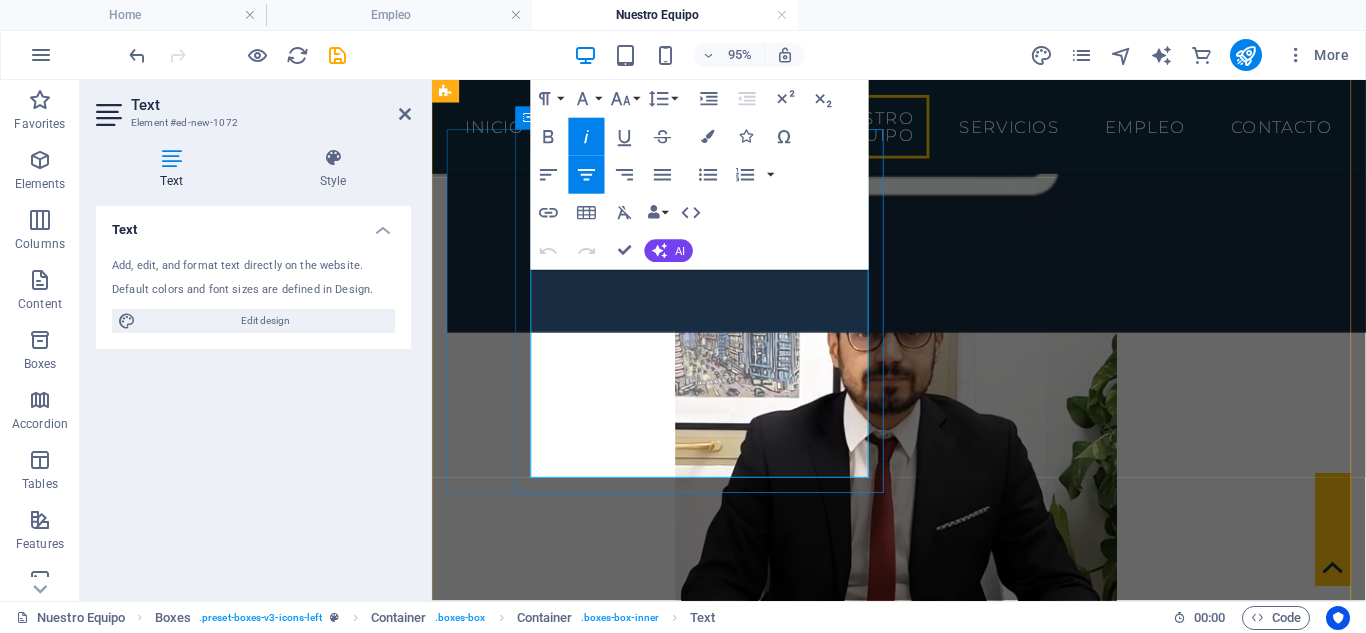 click on "Abogada especializada en Extranjería. Ha gestionado con éxito procedimientos de residencia, arraigo, asilo y ciudadanía española para clientes de diversas nacionalidades. Es experta en tramitaciones administrativas." at bounding box center (680, 2001) 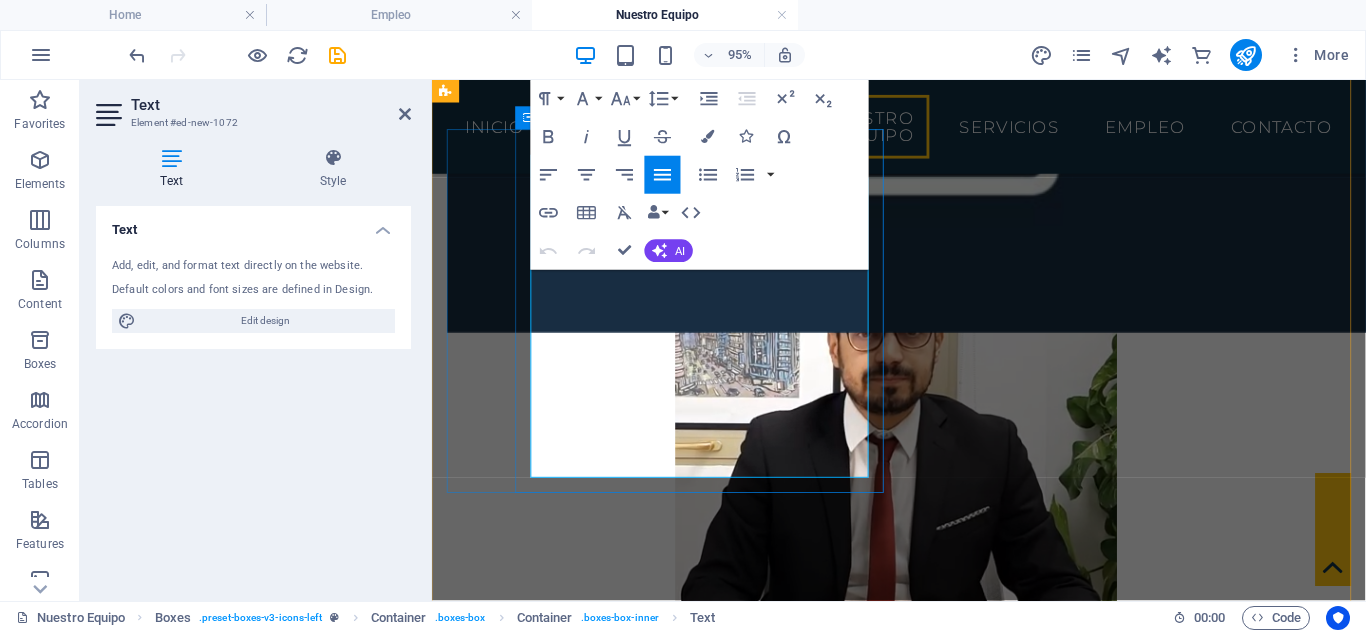 drag, startPoint x: 665, startPoint y: 377, endPoint x: 687, endPoint y: 408, distance: 38.013157 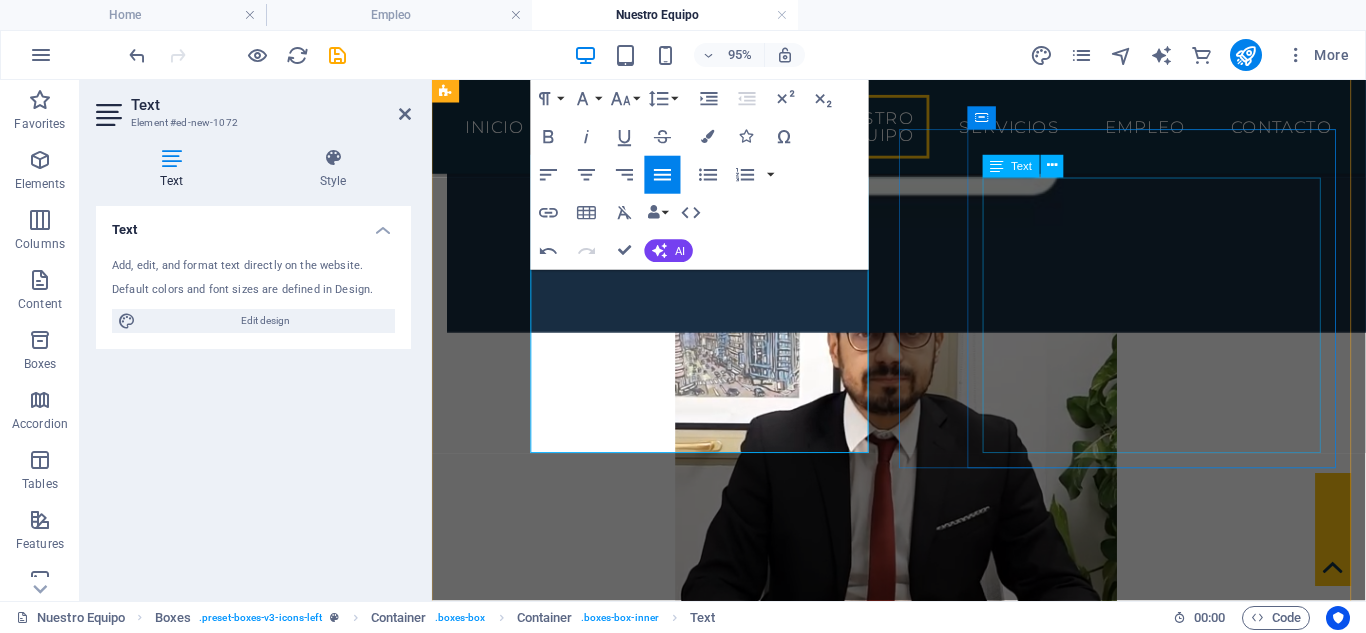 click on "Auditor Externo y Consultor Financiero Resumen profesional: Auditor externo y consultor financiero con experiencia en análisis de riesgo, informes contables y cumplimiento normativo. Apoya a empresas en procesos de inversión y auditorías regulatorias en España y la UE.  Correo:   ernesto.pio@tedeschi-advocatorum.eu" at bounding box center (680, 2372) 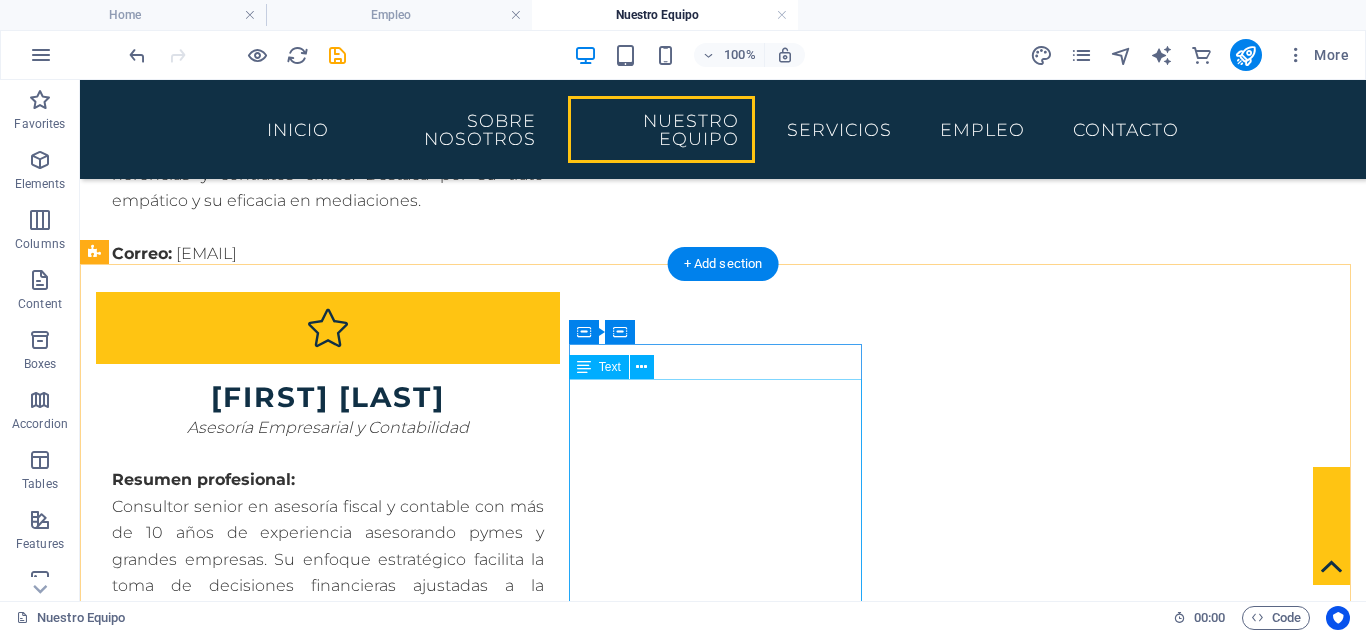 scroll, scrollTop: 2661, scrollLeft: 0, axis: vertical 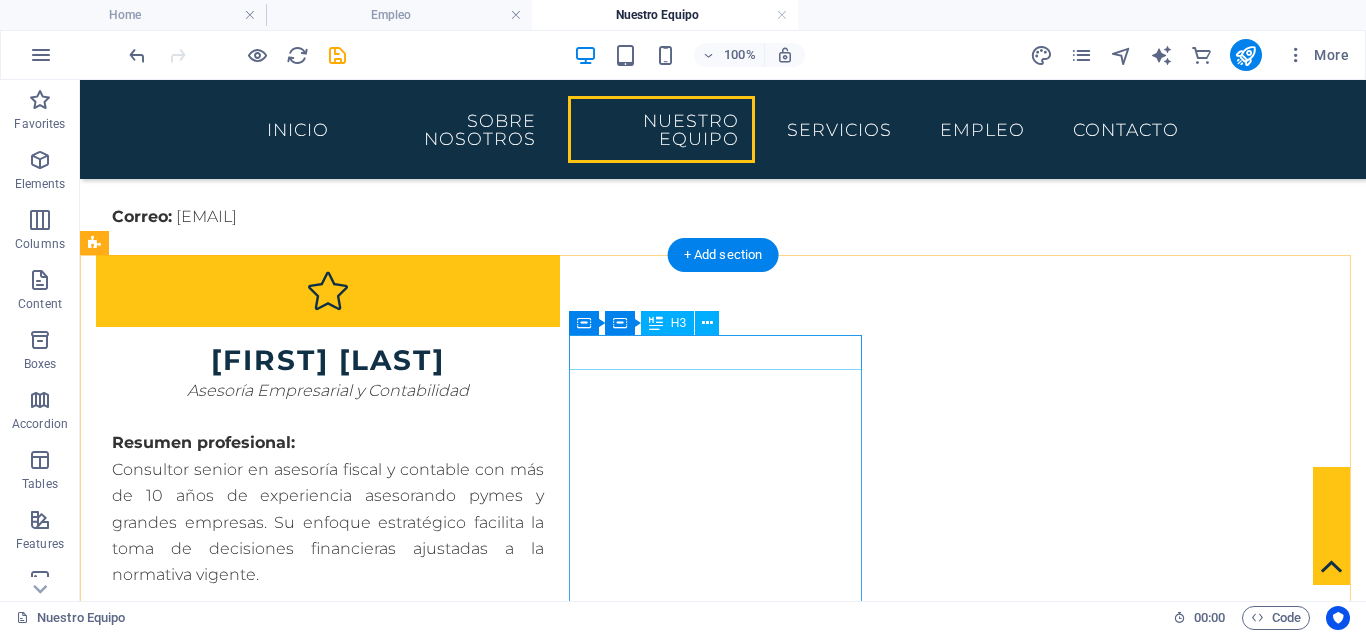 click on "[FIRST] [LAST]" at bounding box center (242, 3803) 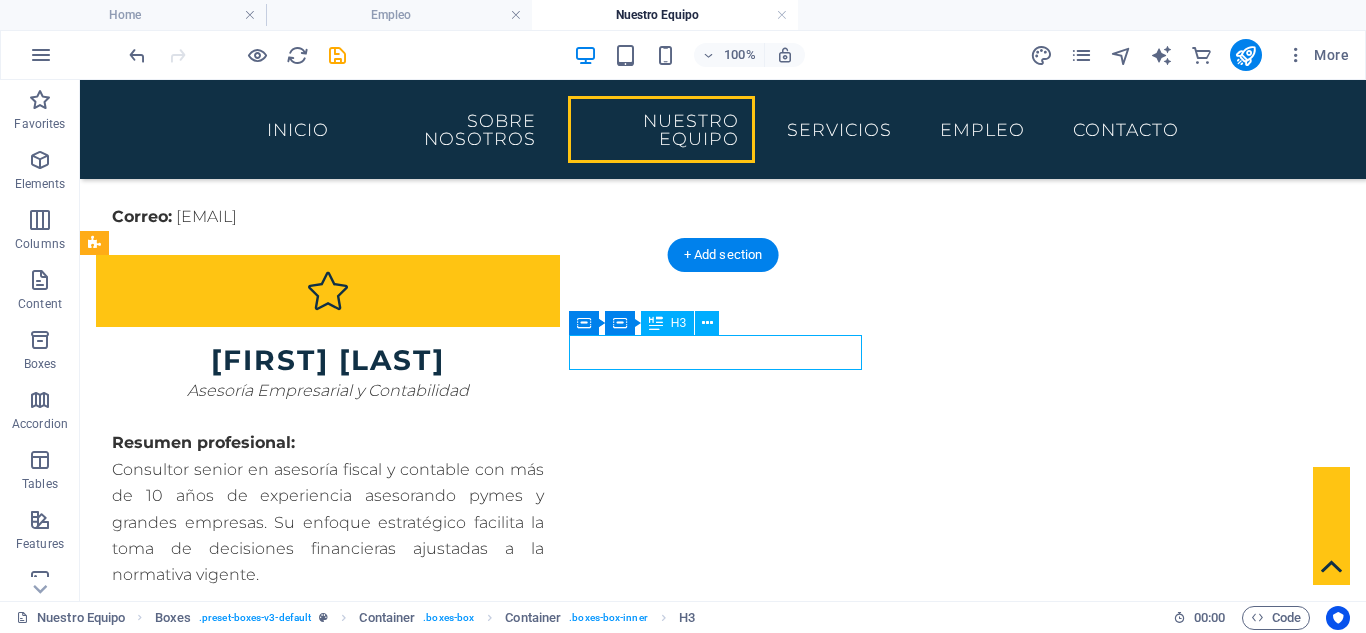 click on "[FIRST] [LAST]" at bounding box center (242, 3803) 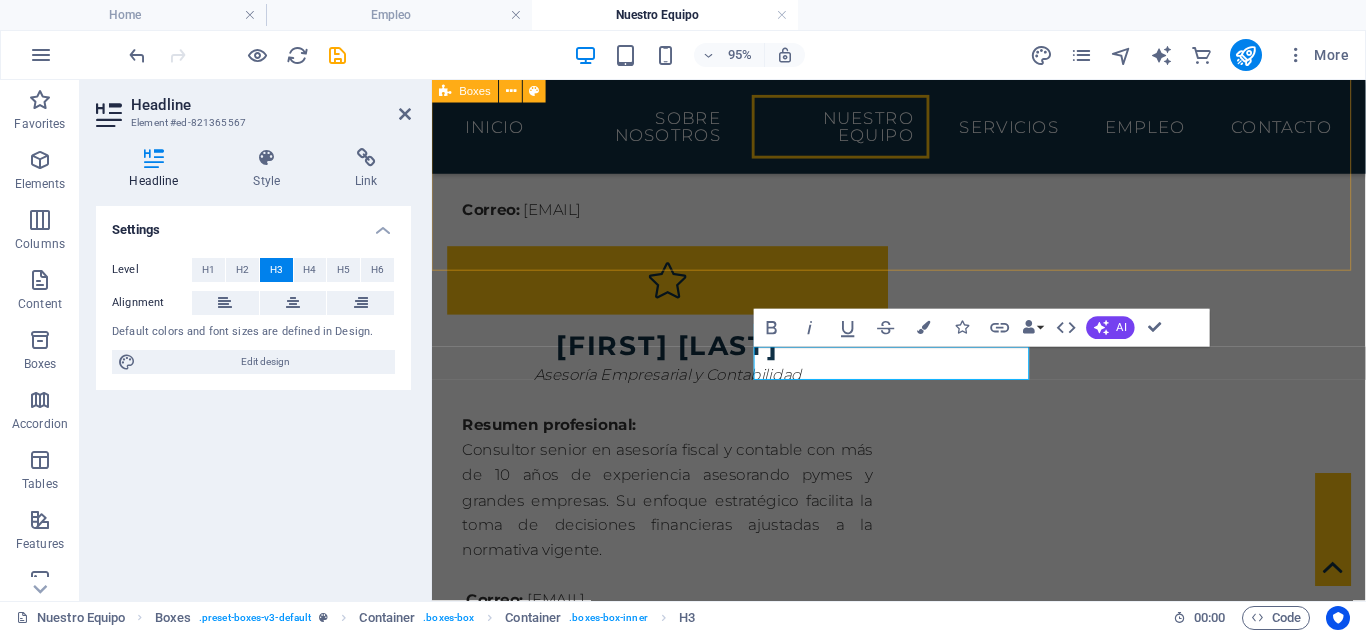 click on "[FIRST] [LAST] Responsable de Derecho Civil y Familia Resumen profesional: Abogada experta en Derecho Civil, Sucesiones y Derecho de Familia. [FIRST] ha representado a decenas de clientes en procesos de divorcio, custodia, herencias y contratos civiles. Destaca por su trato empático y su eficacia en mediaciones. Correo: [EMAIL]@[DOMAIN] [FIRST] [LAST] Coordinador de Asesoría Empresarial y Contabilidad Resumen profesional: Consultor senior en asesoría fiscal y contable con más de 10 años de experiencia asesorando pymes y grandes empresas. Su enfoque estratégico facilita la toma de decisiones financieras ajustadas a la normativa vigente. Correo: [EMAIL]@[DOMAIN] [FIRST] [LAST] Especialista en Derecho de Extranjería y Migraciones Resumen profesional: Correo: [EMAIL]@[DOMAIN]" at bounding box center (923, 2648) 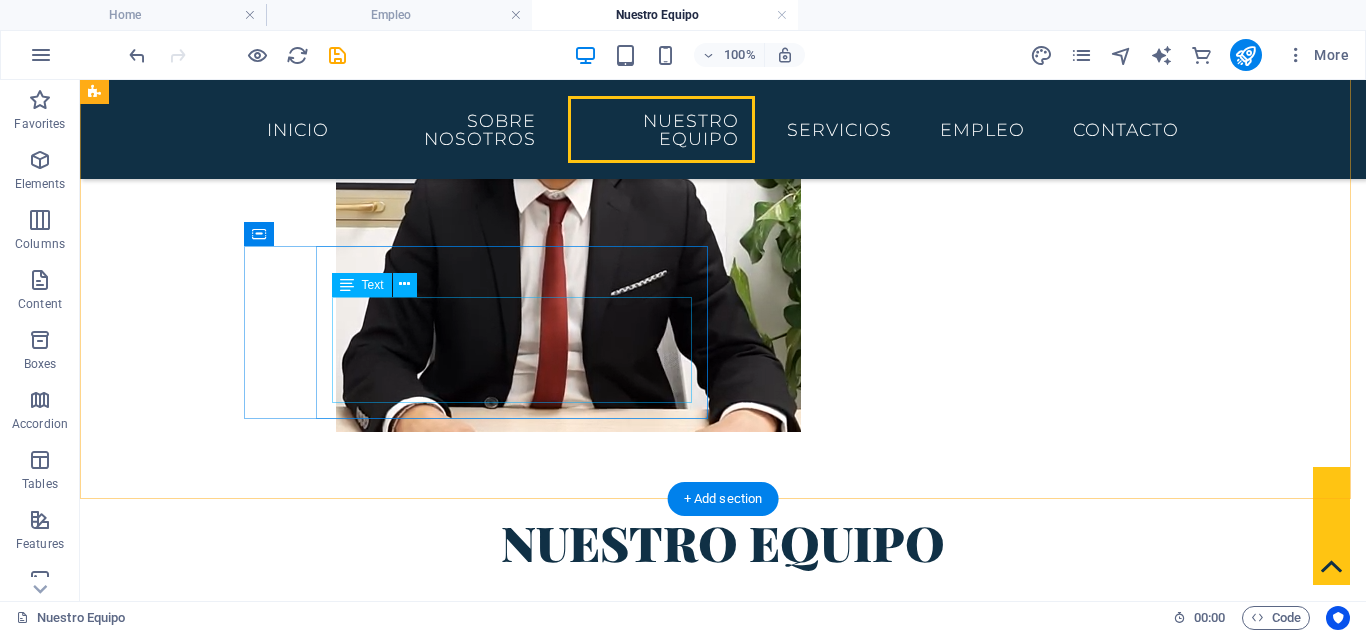 scroll, scrollTop: 1861, scrollLeft: 0, axis: vertical 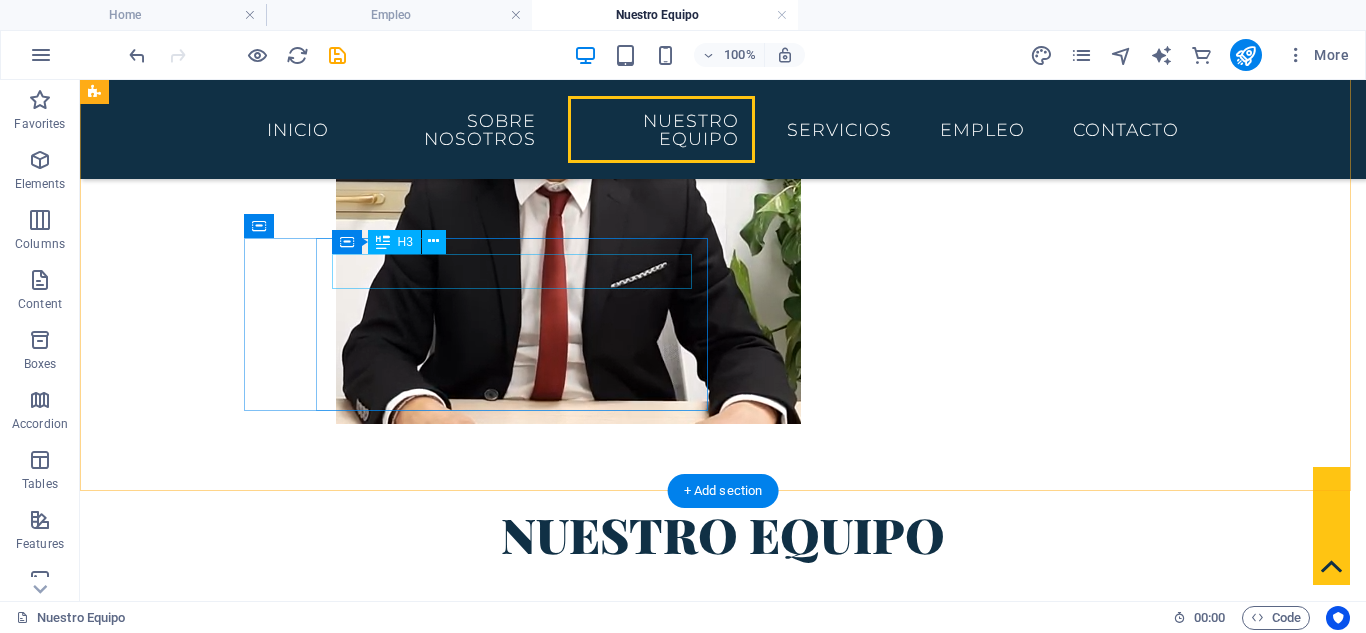 click on "Headline" at bounding box center [328, 2366] 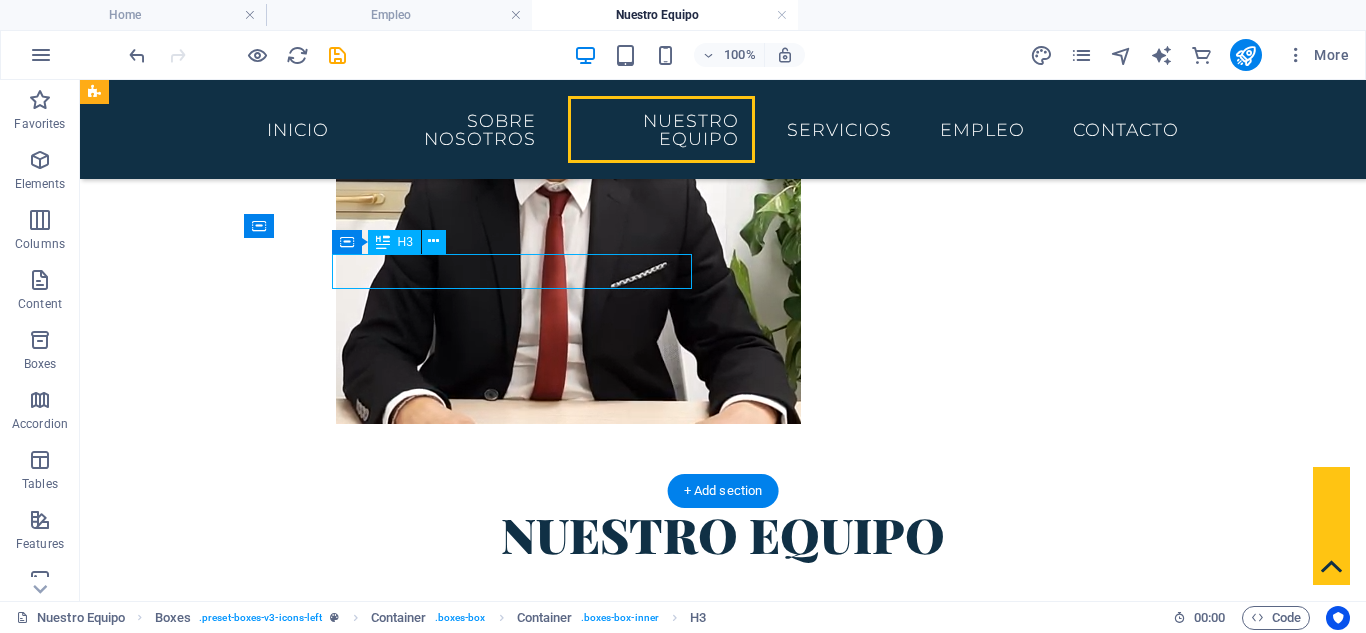 click on "Headline" at bounding box center [328, 2366] 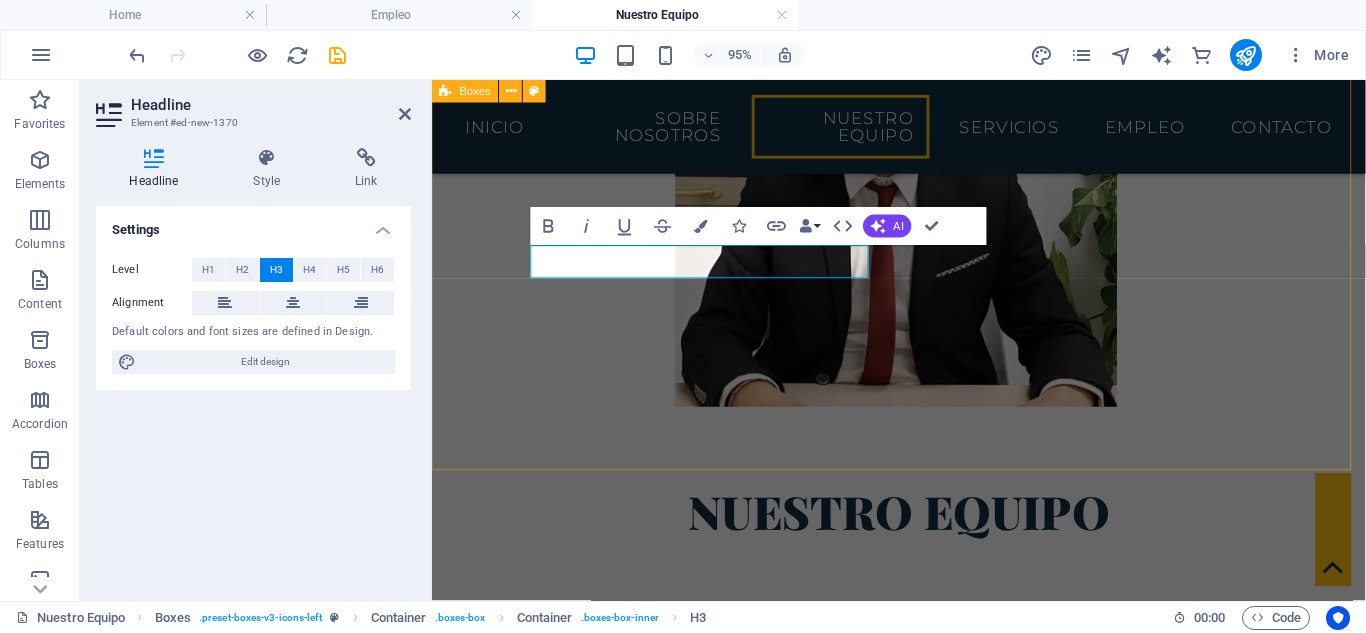 click on "Clara sanchez Responsable de Derecho Civil y Familia Resumen profesional: Abogada experta en Derecho Civil, Sucesiones y Derecho de Familia. Clara ha representado a decenas de clientes en procesos de divorcio, custodia, herencias y contratos civiles. Destaca por su trato empático y su eficacia en mediaciones. Correo:   clara.sanchez@tedeschi-advocatorum.eu ángel ortíz Asesoría Empresarial y Contabilidad Resumen profesional: Consultor senior en asesoría fiscal y contable con más de 10 años de experiencia asesorando pymes y grandes empresas. Su enfoque estratégico facilita la toma de decisiones financieras ajustadas a la normativa vigente.   Correo:   angel.ortiz@tedeschi-advocatorum.eu sara padillo Derecho de Extranjería y Migraciones Resumen profesional: Abogada especializada en Extranjería. Ha gestionado con éxito procedimientos de residencia, arraigo, asilo y ciudadanía española para clientes de diversas nacionalidades.    Correo:   sara.padillo@tedeschi-advocatorum.eu ernesto pio  Correo:" at bounding box center (923, 1675) 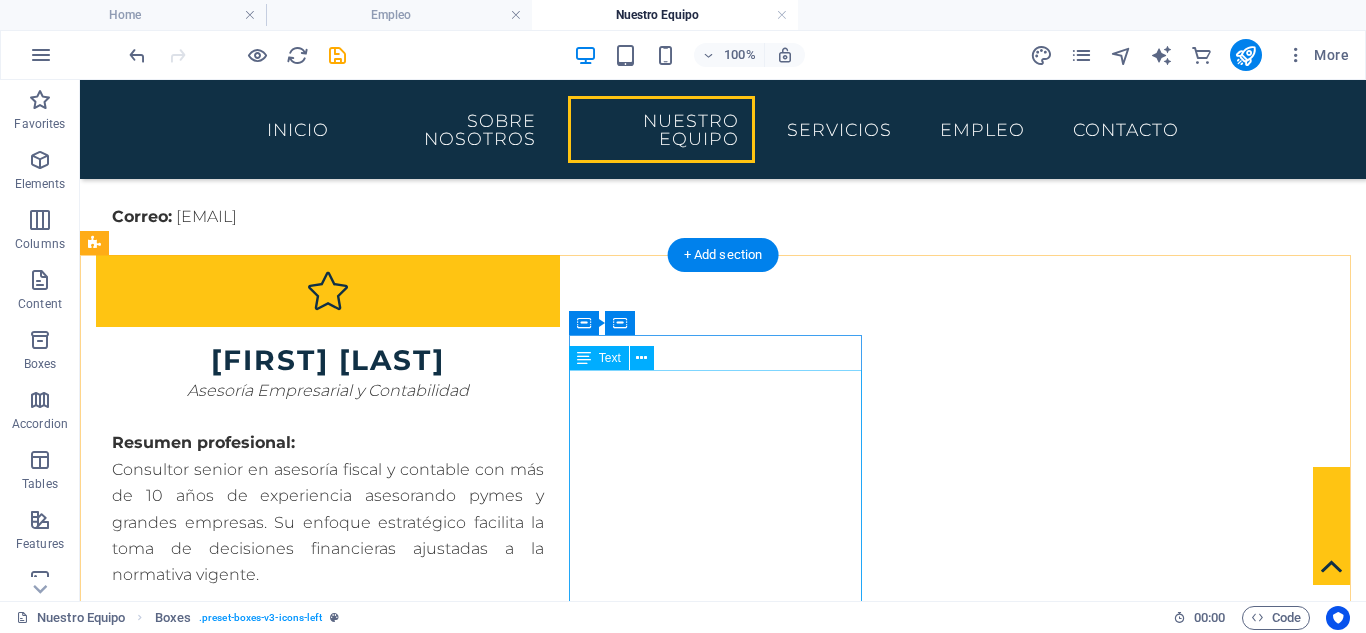 scroll, scrollTop: 2794, scrollLeft: 0, axis: vertical 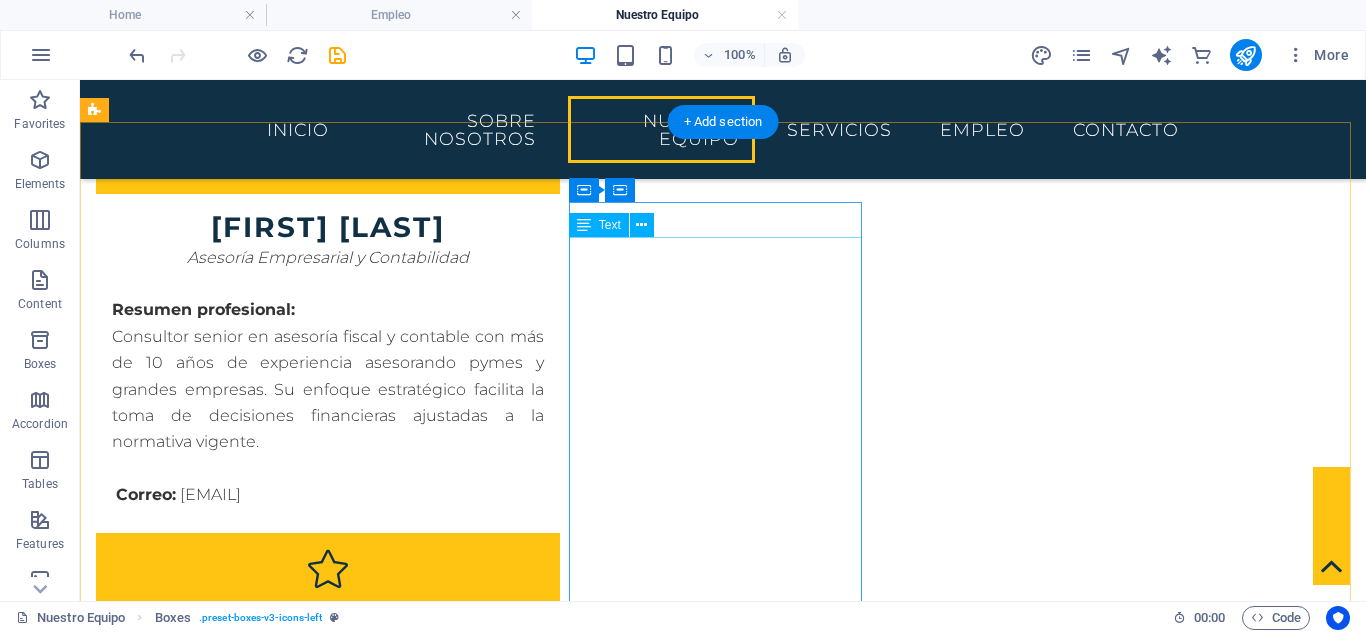 click on "Encargado de Cumplimiento Normativo y Derecho Penal Resumen profesional: Abogado penalista y experto en cumplimiento normativo. Ha defendido casos ante tribunales nacionales y colabora en la implementación de programas de compliance para empresas del sector tecnológico y financiero.   Correo:   javier.linares@tedeschi-advocatorum.eu" at bounding box center (242, 3859) 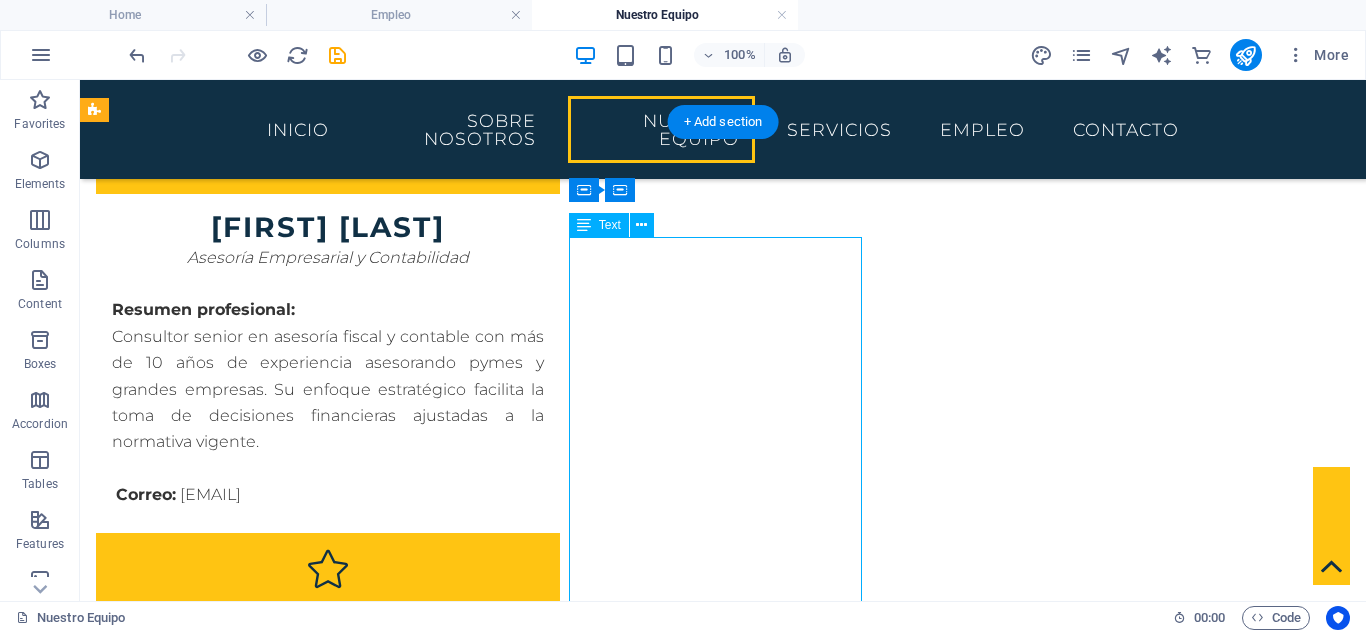 click on "Encargado de Cumplimiento Normativo y Derecho Penal Resumen profesional: Abogado penalista y experto en cumplimiento normativo. Ha defendido casos ante tribunales nacionales y colabora en la implementación de programas de compliance para empresas del sector tecnológico y financiero.   Correo:   javier.linares@tedeschi-advocatorum.eu" at bounding box center (242, 3859) 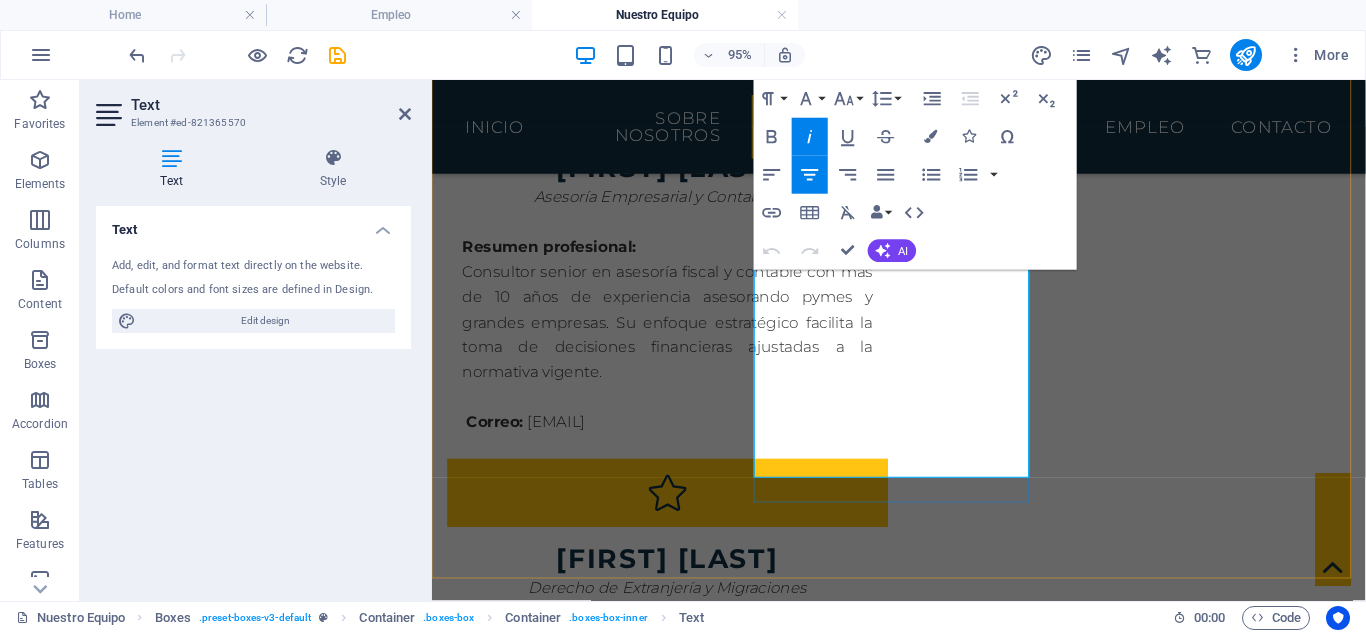 scroll, scrollTop: 2928, scrollLeft: 0, axis: vertical 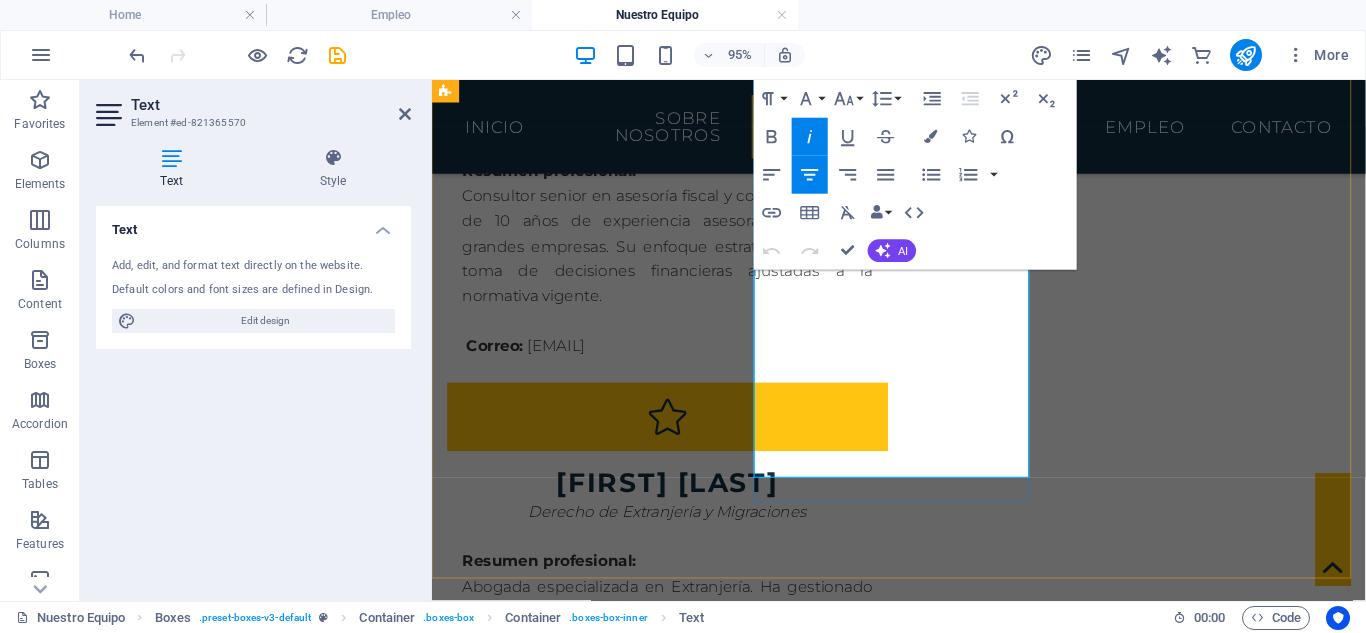 drag, startPoint x: 800, startPoint y: 410, endPoint x: 961, endPoint y: 488, distance: 178.89941 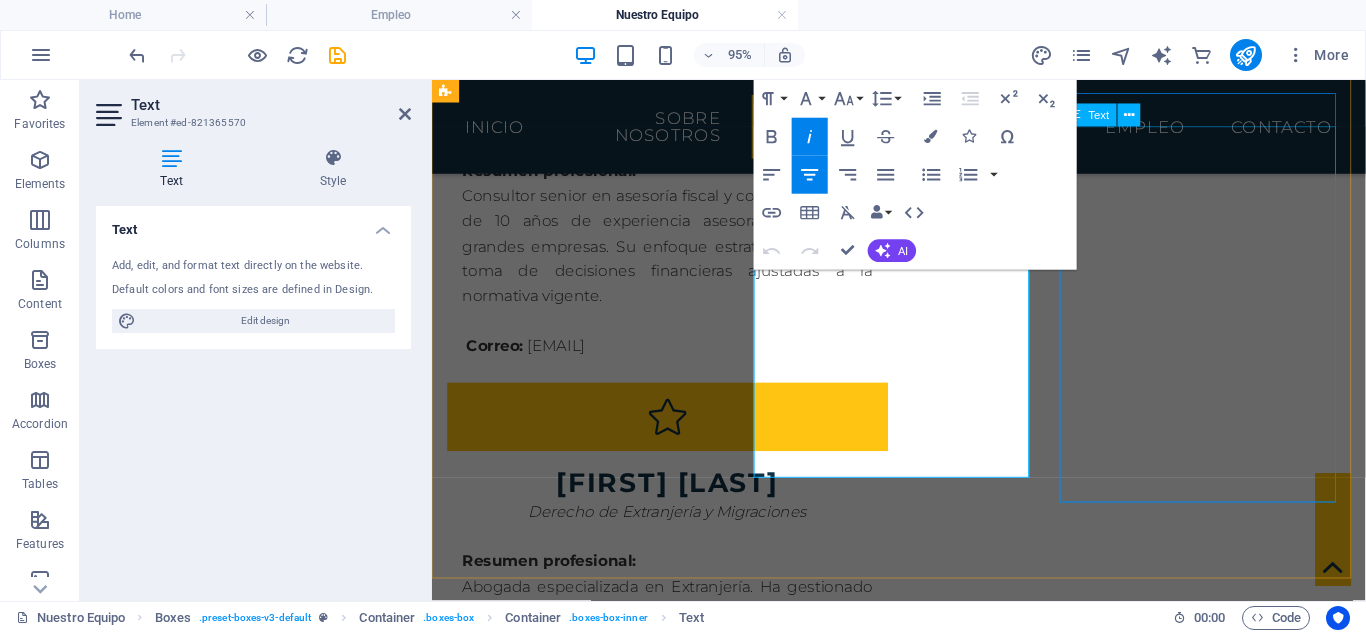click on "Consultor en Comercio Internacional, Importaciones y Exportaciones Resumen profesional: Consultor en comercio internacional y experto en aduanas, importaciones y exportaciones. Ayuda a empresas a expandirse a mercados extranjeros asegurando el cumplimiento legal y la eficiencia logística.  Correo:  miguel.trevino@tedeschi-advocatorum.eu" at bounding box center [594, 4119] 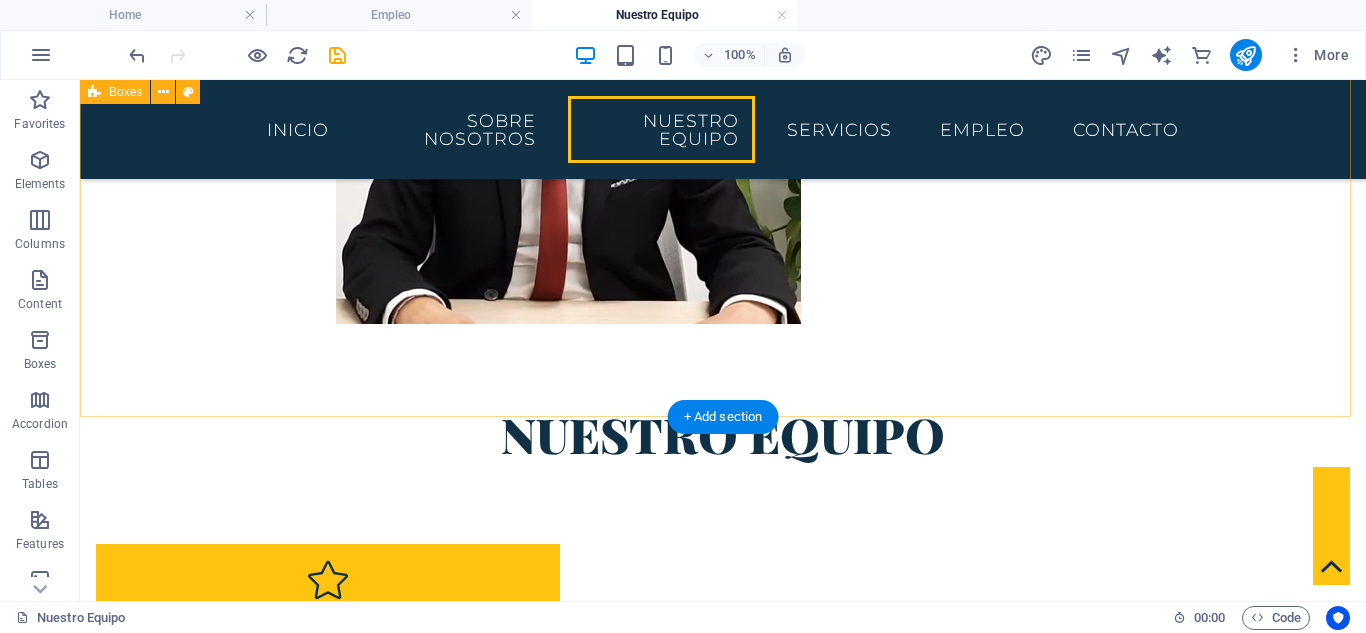 scroll, scrollTop: 1968, scrollLeft: 0, axis: vertical 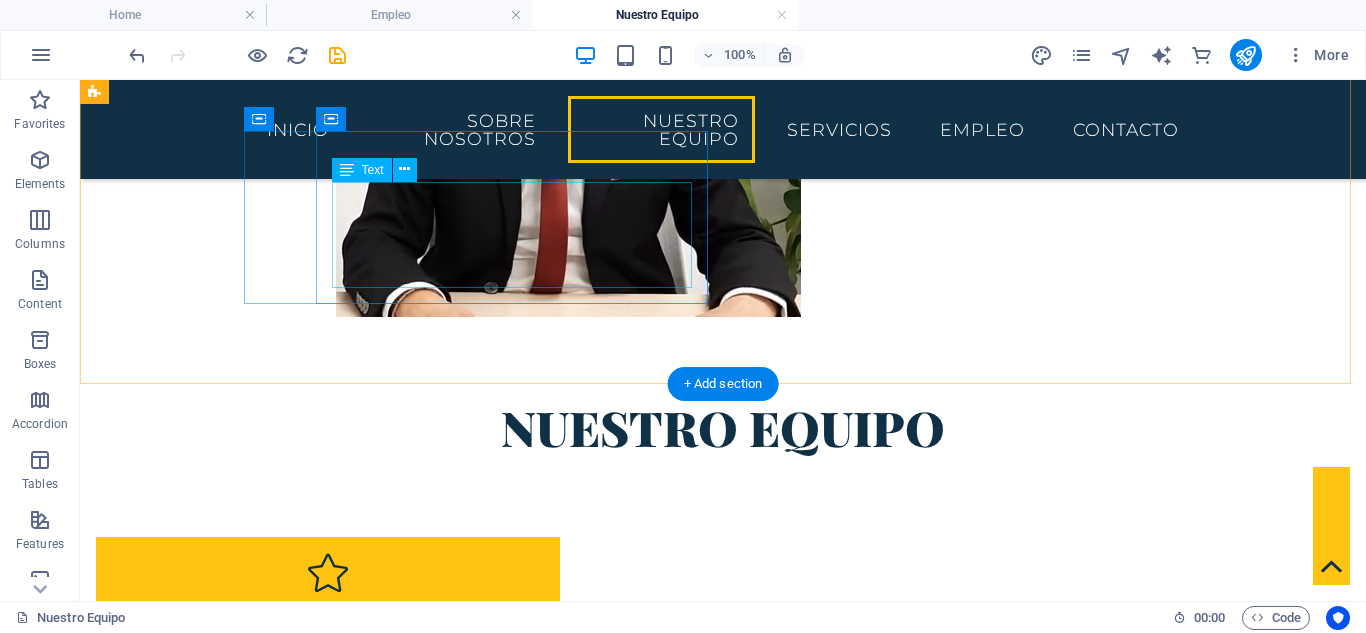 click on "Lorem ipsum dolor sit amet, consectetuer adipiscing elit. Aenean commodo ligula eget dolor. Lorem ipsum dolor sit amet, consectetuer adipiscing elit leget dolor." at bounding box center (328, 2316) 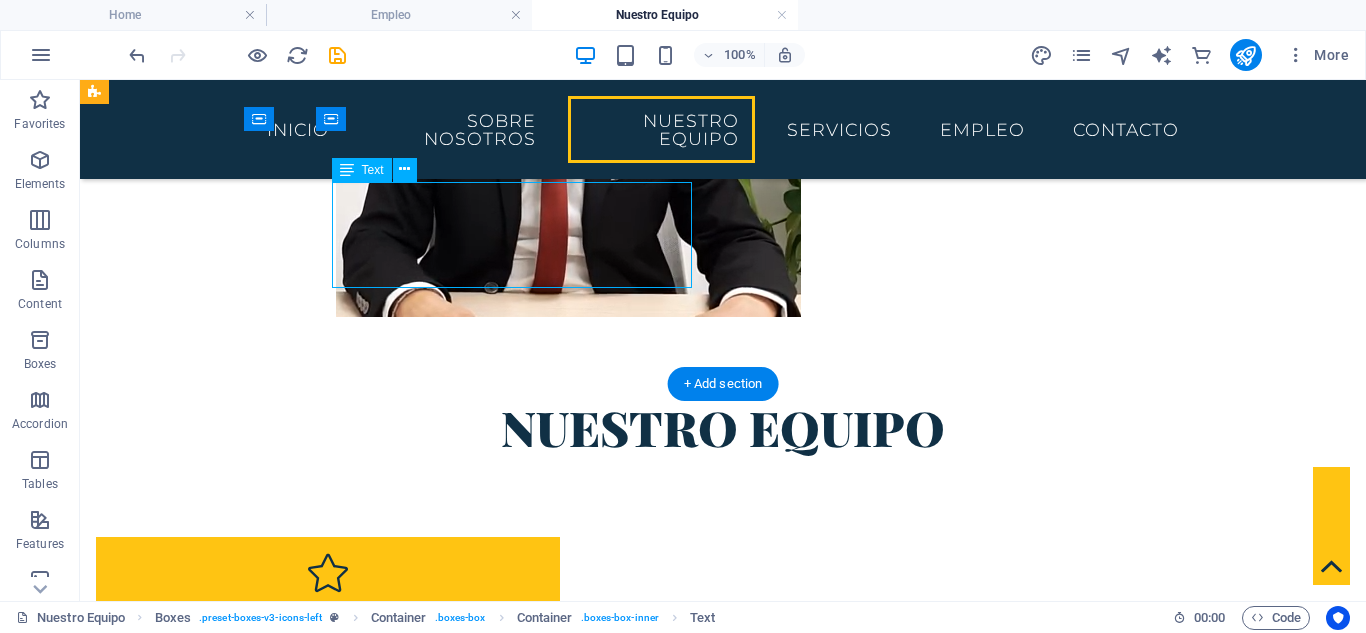 click on "Lorem ipsum dolor sit amet, consectetuer adipiscing elit. Aenean commodo ligula eget dolor. Lorem ipsum dolor sit amet, consectetuer adipiscing elit leget dolor." at bounding box center (328, 2316) 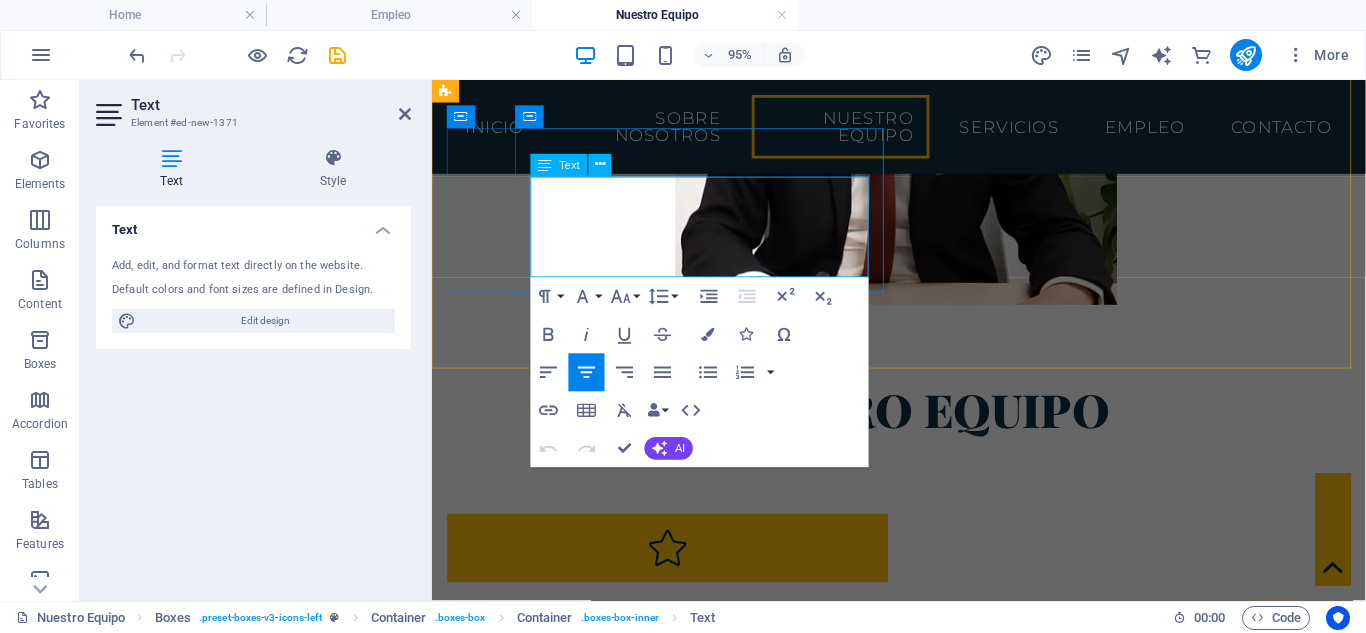 click on "Lorem ipsum dolor sit amet, consectetuer adipiscing elit. Aenean commodo ligula eget dolor. Lorem ipsum dolor sit amet, consectetuer adipiscing elit leget dolor." at bounding box center (680, 2316) 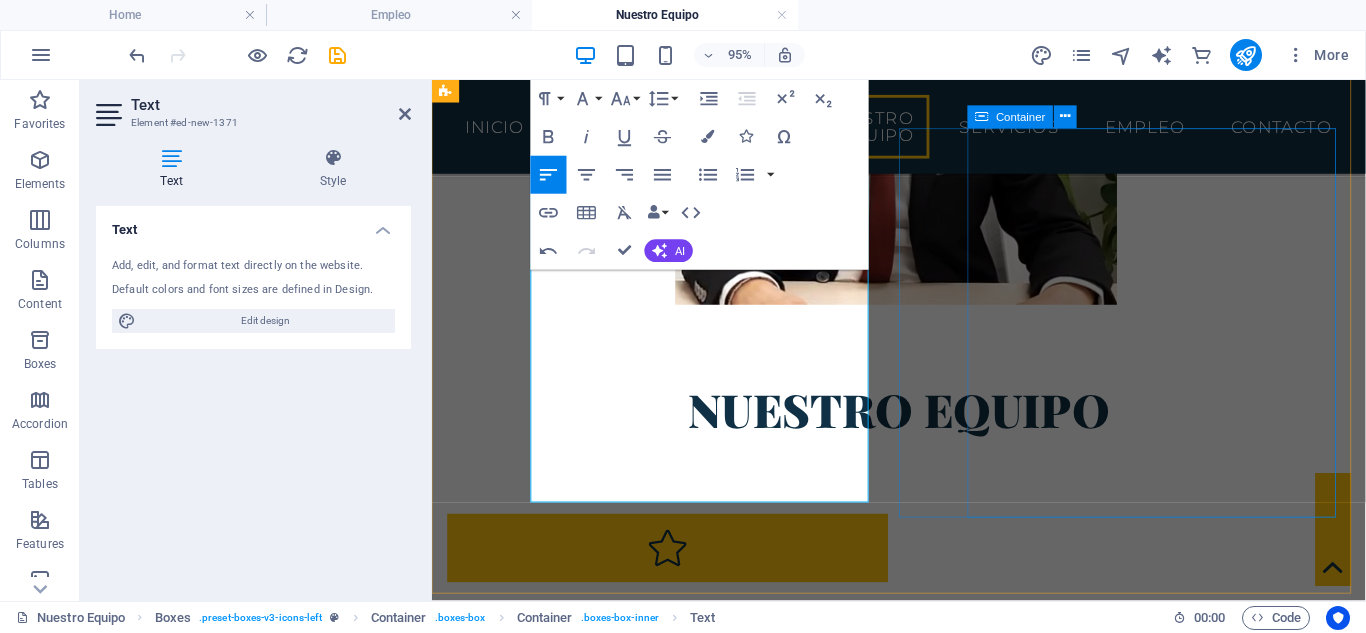 click on "Headline Lorem ipsum dolor sit amet, consectetuer adipiscing elit. Aenean commodo ligula eget dolor. Lorem ipsum dolor sit amet, consectetuer adipiscing elit leget dolor." at bounding box center (680, 2736) 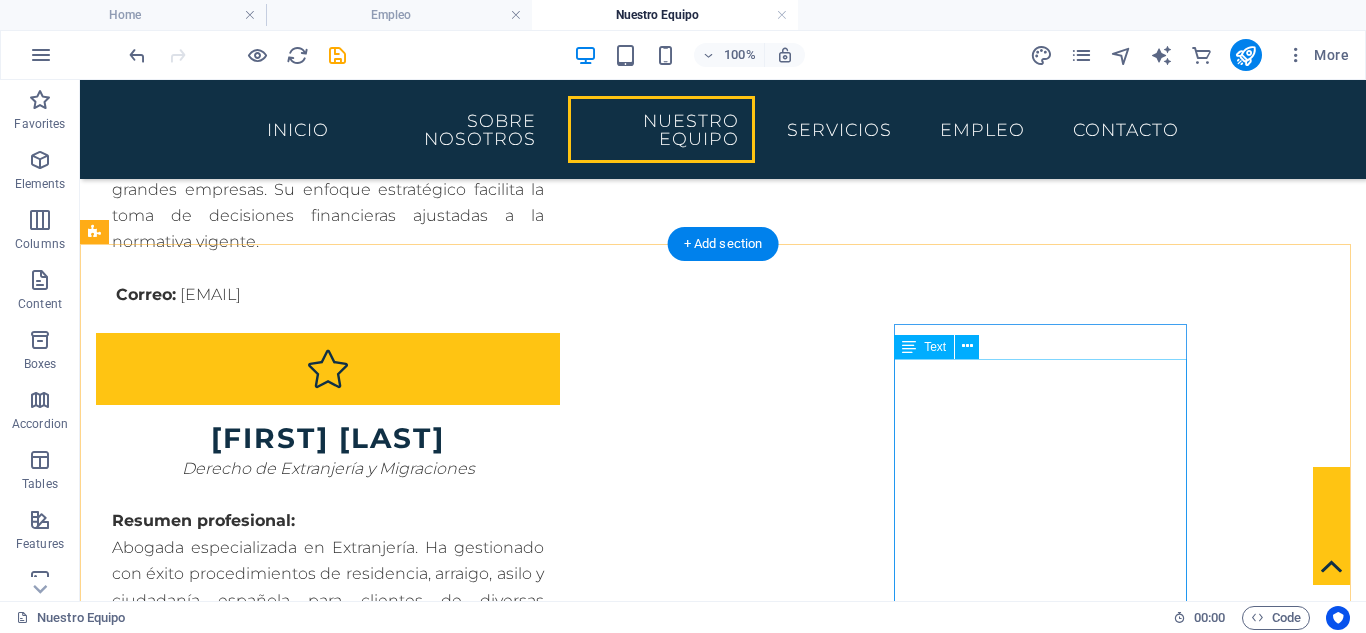 scroll, scrollTop: 3035, scrollLeft: 0, axis: vertical 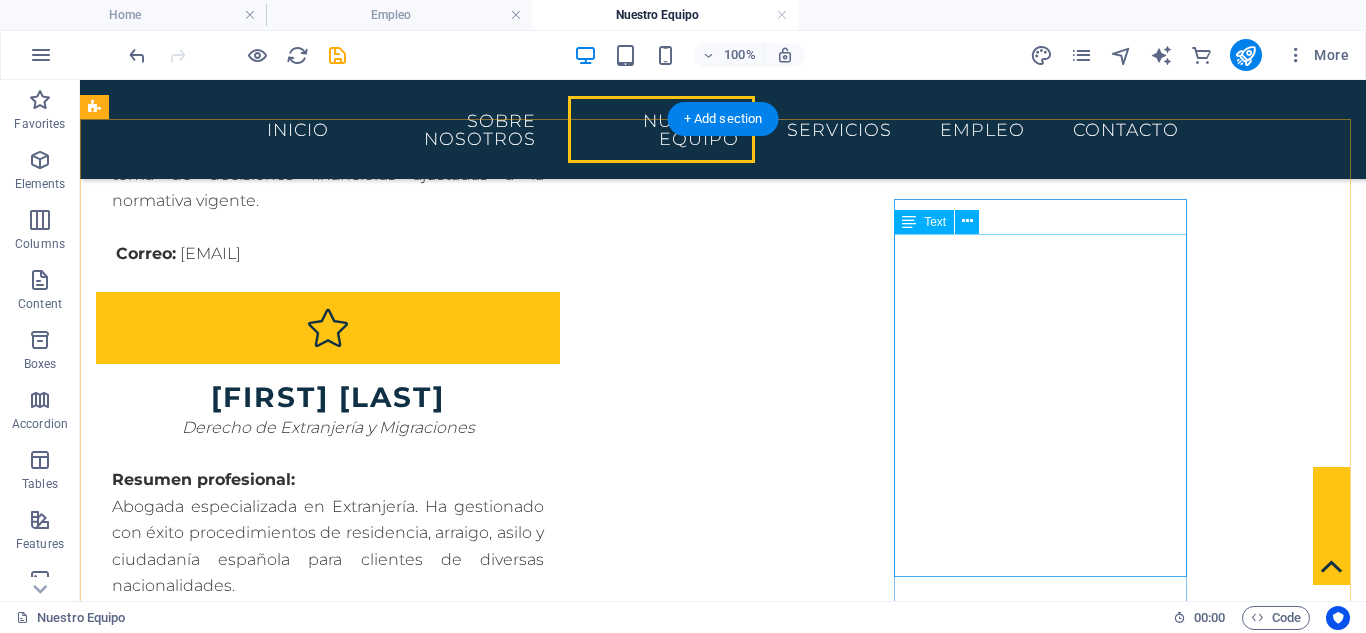 click on "Consultor en Comercio Internacional, Importaciones y Exportaciones Resumen profesional: Consultor en comercio internacional y experto en aduanas, importaciones y exportaciones. Ayuda a empresas a expandirse a mercados extranjeros asegurando el cumplimiento legal y la eficiencia logística.  Correo:  miguel.trevino@tedeschi-advocatorum.eu" at bounding box center (242, 4223) 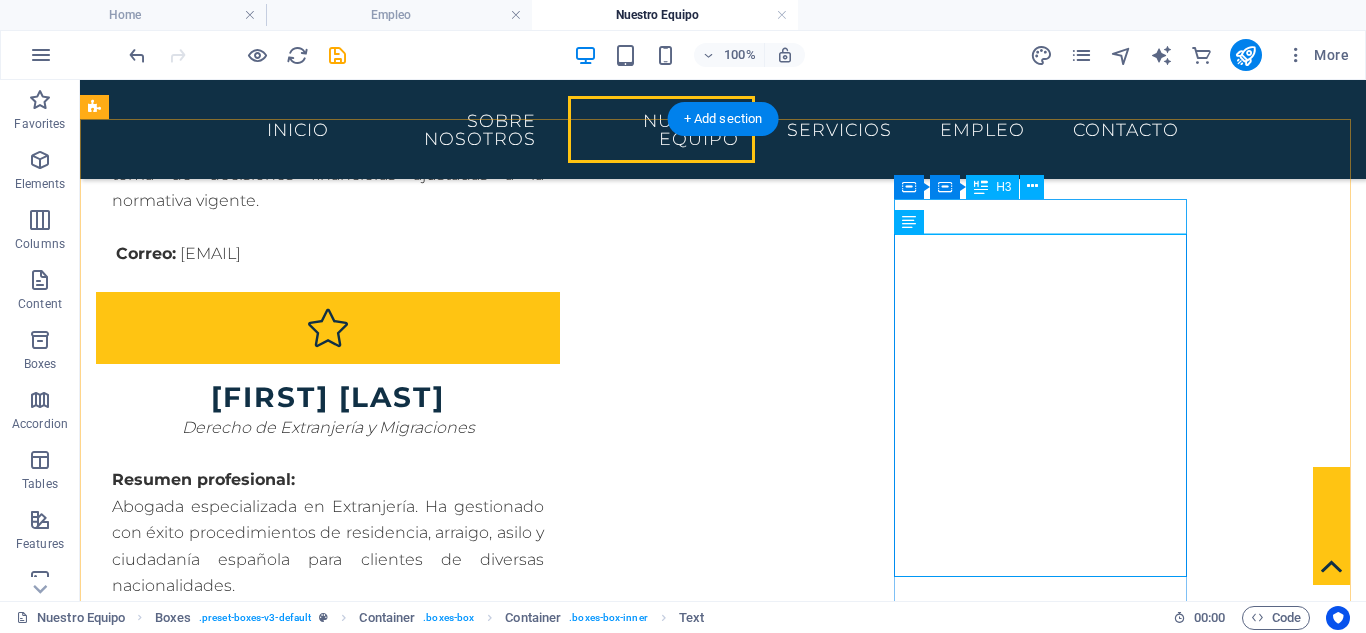 click on "[FIRST] [LAST]" at bounding box center (242, 4034) 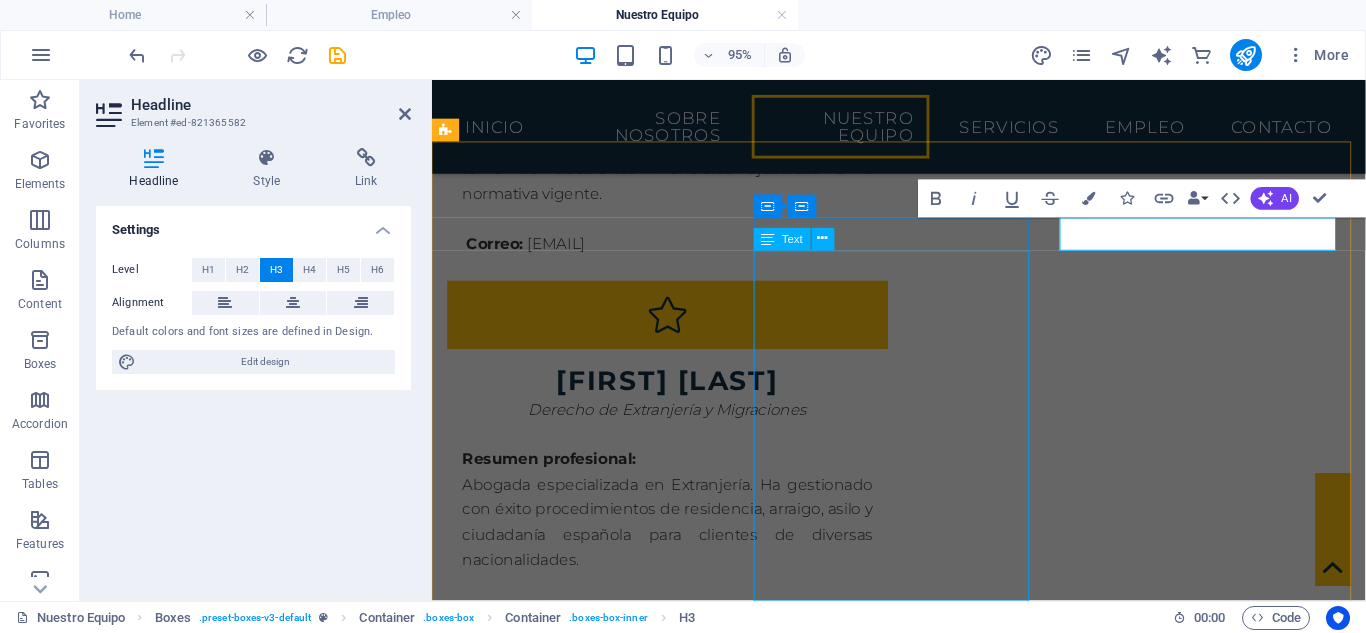 click on "Encargado de Cumplimiento Normativo y Derecho Penal Resumen profesional: Abogado penalista y experto en cumplimiento normativo. Ha defendido casos ante tribunales nacionales y colabora en la implementación de programas de compliance para empresas del sector tecnológico y financiero.   Correo:   javier.linares@tedeschi-advocatorum.eu" at bounding box center (594, 3829) 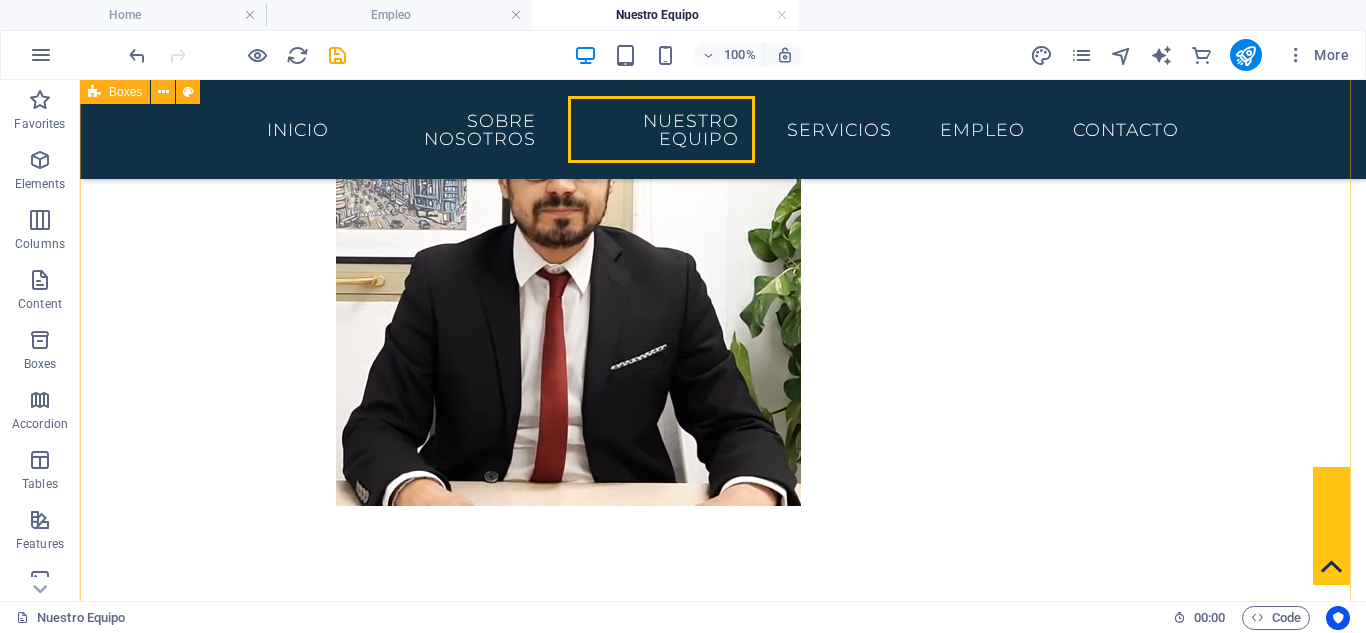 scroll, scrollTop: 1835, scrollLeft: 0, axis: vertical 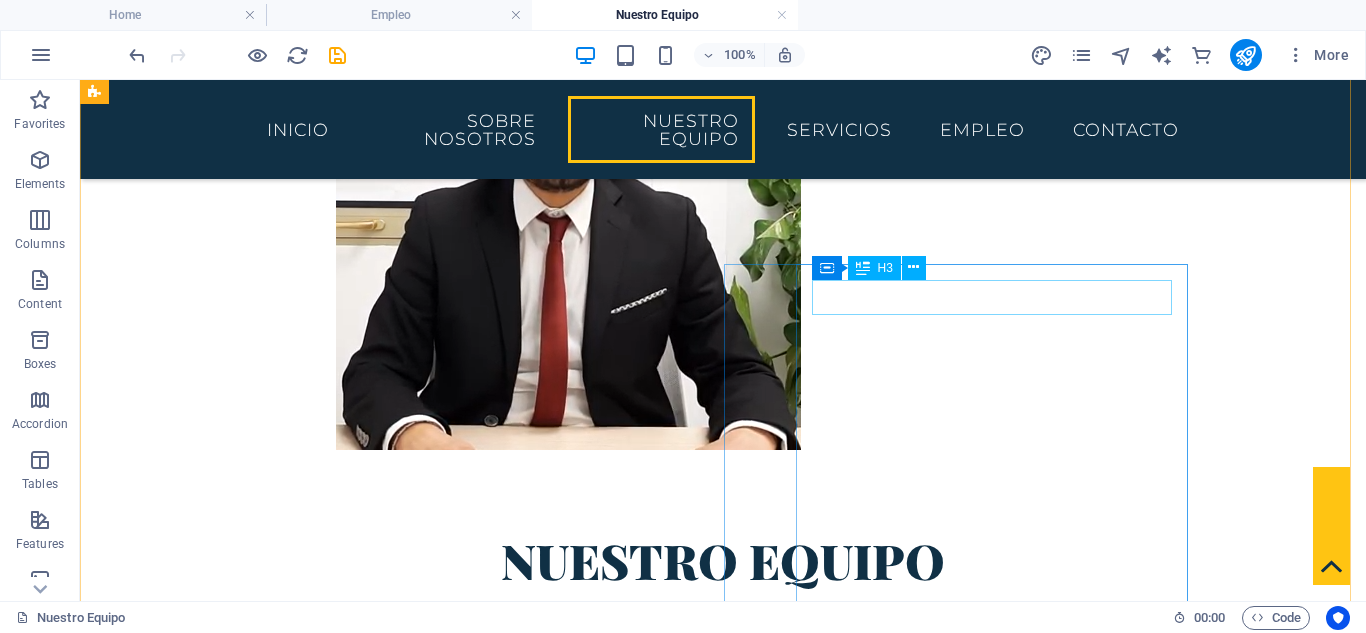 click on "Headline" at bounding box center [328, 2829] 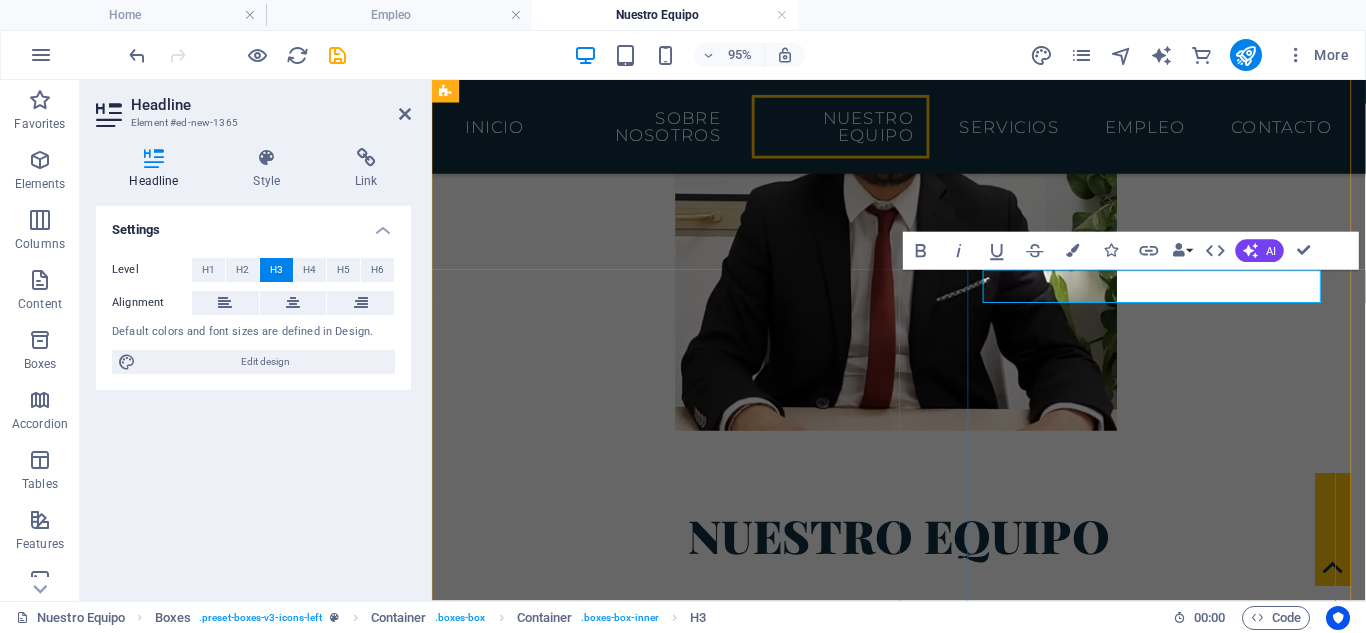 click on "miguel treviño Lorem ipsum dolor sit amet, consectetuer adipiscing elit. Aenean commodo ligula eget dolor. Lorem ipsum dolor sit amet, consectetuer adipiscing elit leget dolor." at bounding box center (680, 2869) 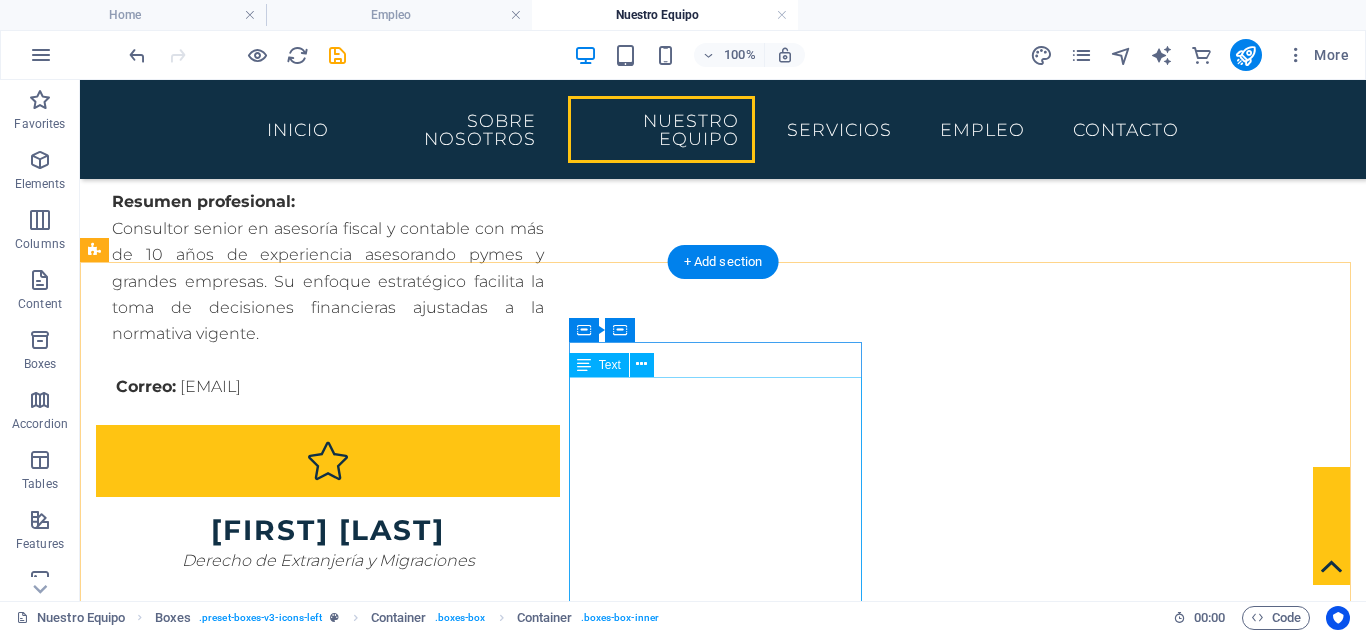scroll, scrollTop: 3035, scrollLeft: 0, axis: vertical 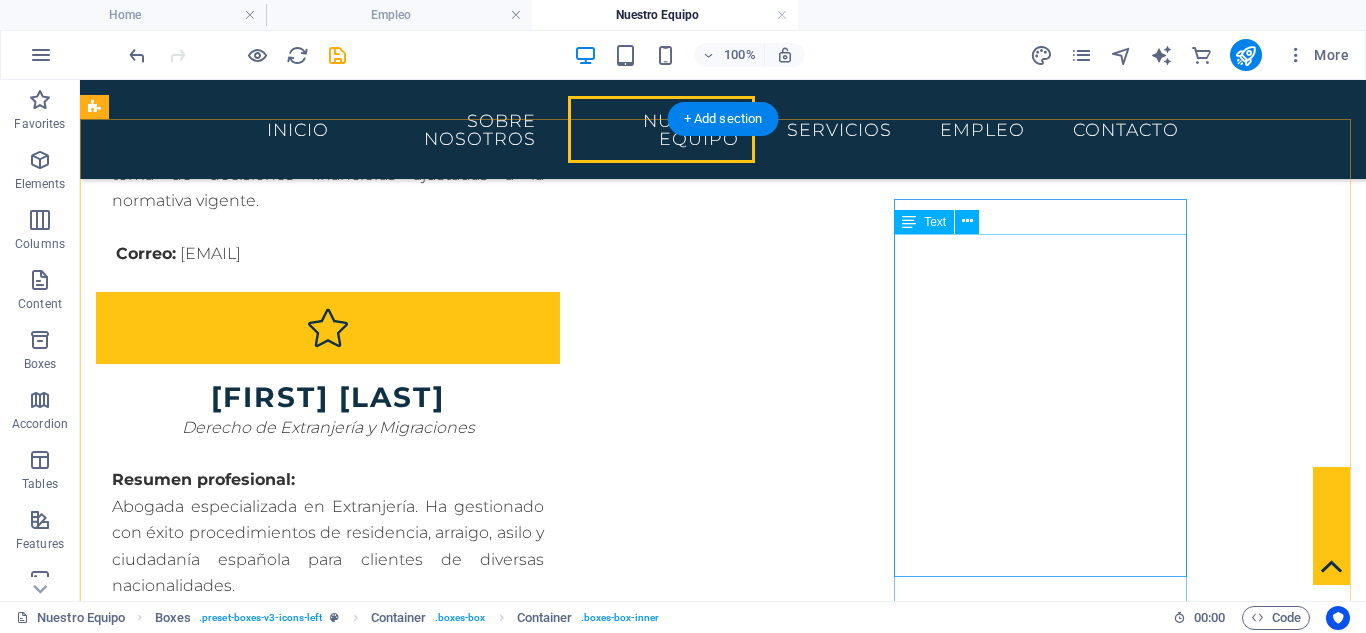 click on "Consultor en Comercio Internacional, Importaciones y Exportaciones Resumen profesional: Consultor en comercio internacional y experto en aduanas, importaciones y exportaciones. Ayuda a empresas a expandirse a mercados extranjeros asegurando el cumplimiento legal y la eficiencia logística.  Correo:  miguel.trevino@tedeschi-advocatorum.eu" at bounding box center (242, 4223) 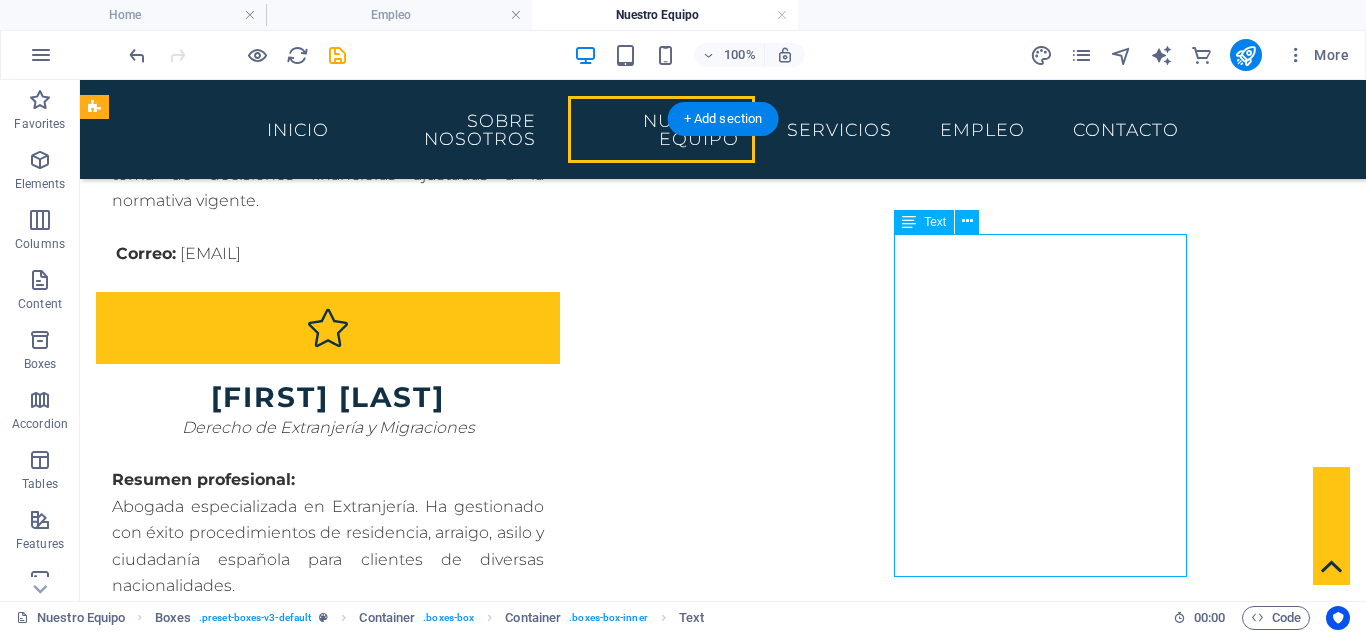 click on "Consultor en Comercio Internacional, Importaciones y Exportaciones Resumen profesional: Consultor en comercio internacional y experto en aduanas, importaciones y exportaciones. Ayuda a empresas a expandirse a mercados extranjeros asegurando el cumplimiento legal y la eficiencia logística.  Correo:  miguel.trevino@tedeschi-advocatorum.eu" at bounding box center (242, 4223) 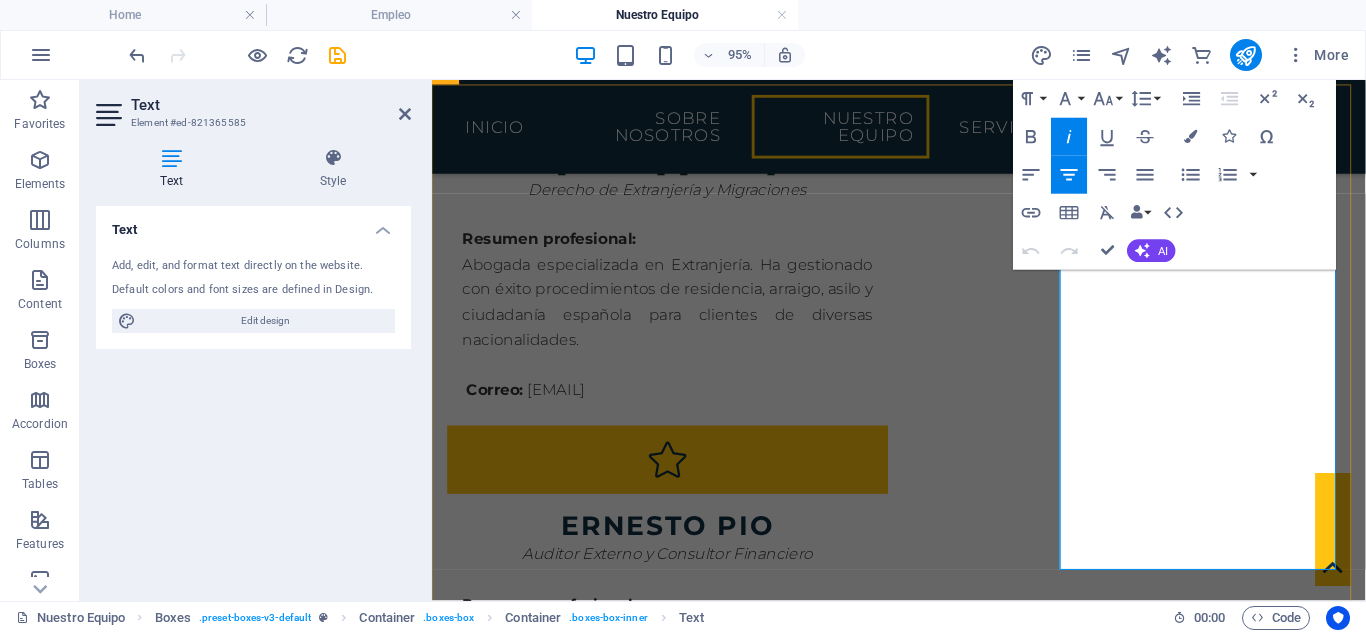 scroll, scrollTop: 3302, scrollLeft: 0, axis: vertical 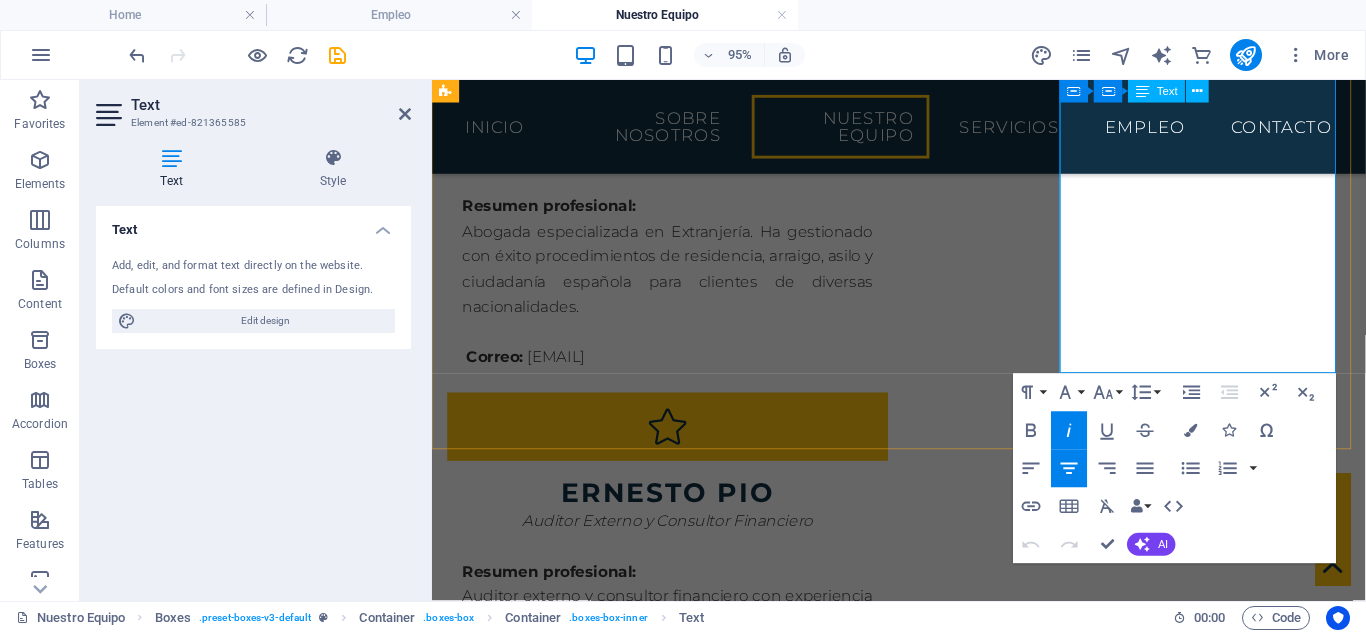 drag, startPoint x: 1113, startPoint y: 288, endPoint x: 1261, endPoint y: 374, distance: 171.17242 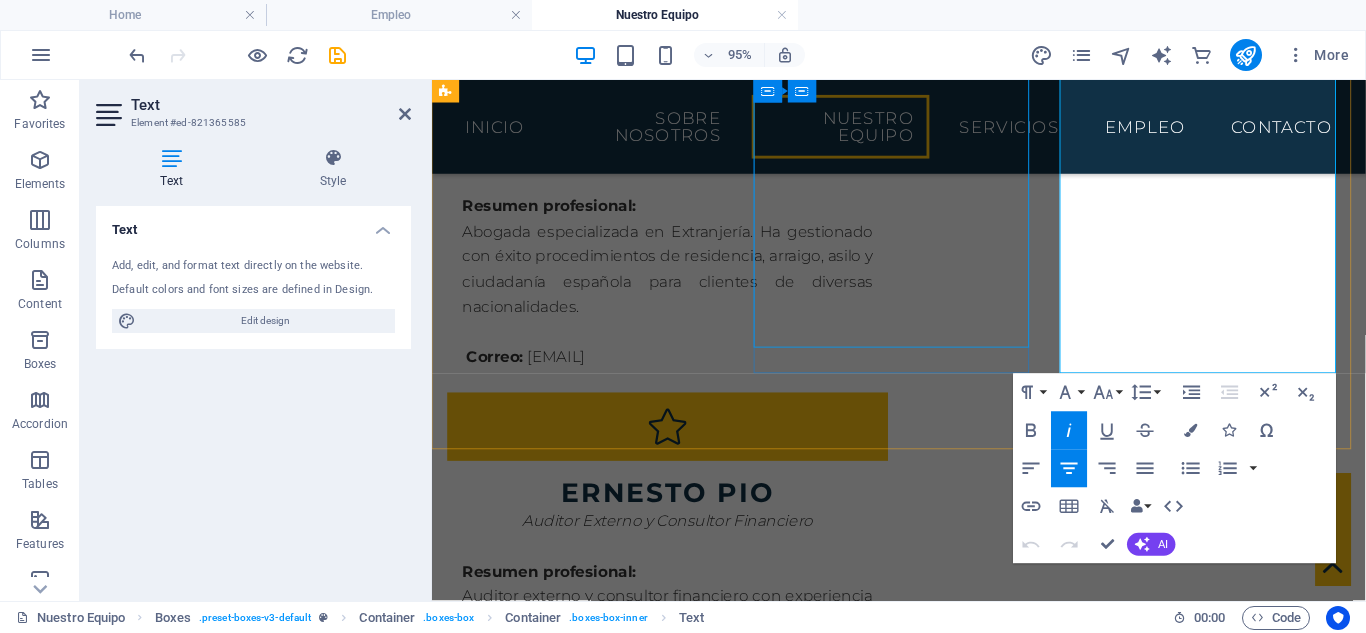 click on "Encargado de Cumplimiento Normativo y Derecho Penal Resumen profesional: Abogado penalista y experto en cumplimiento normativo. Ha defendido casos ante tribunales nacionales y colabora en la implementación de programas de compliance para empresas del sector tecnológico y financiero.   Correo:   javier.linares@tedeschi-advocatorum.eu" at bounding box center [594, 3562] 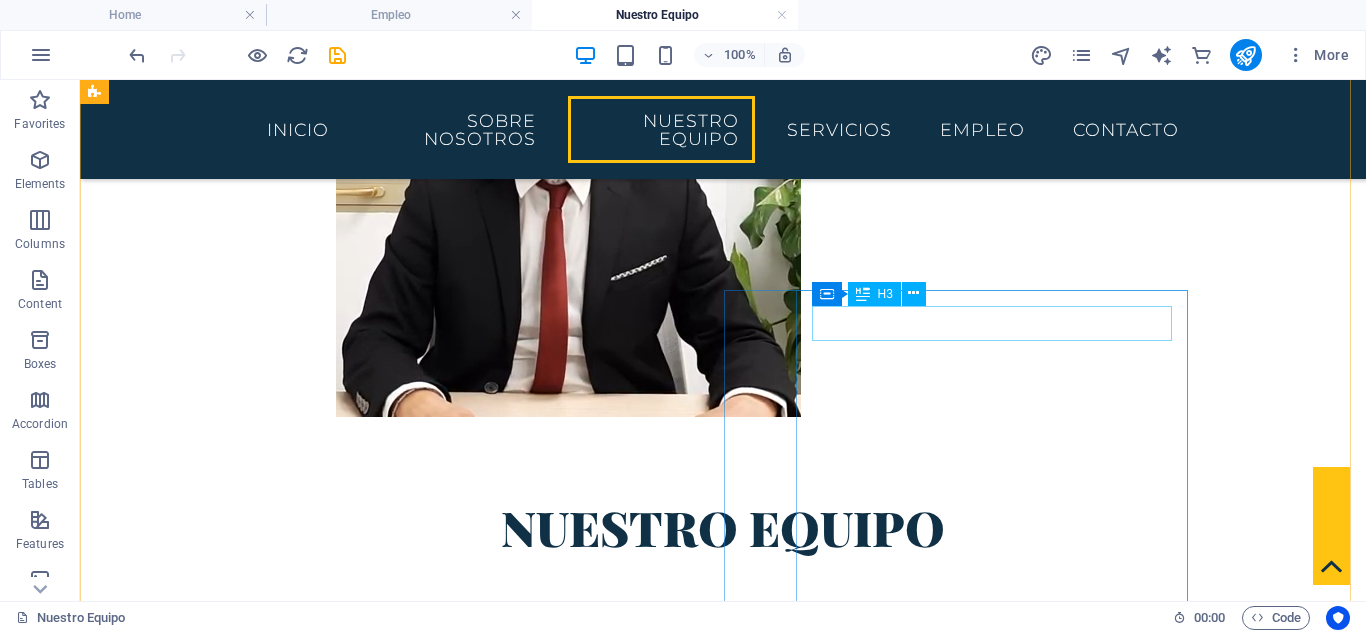 scroll, scrollTop: 1809, scrollLeft: 0, axis: vertical 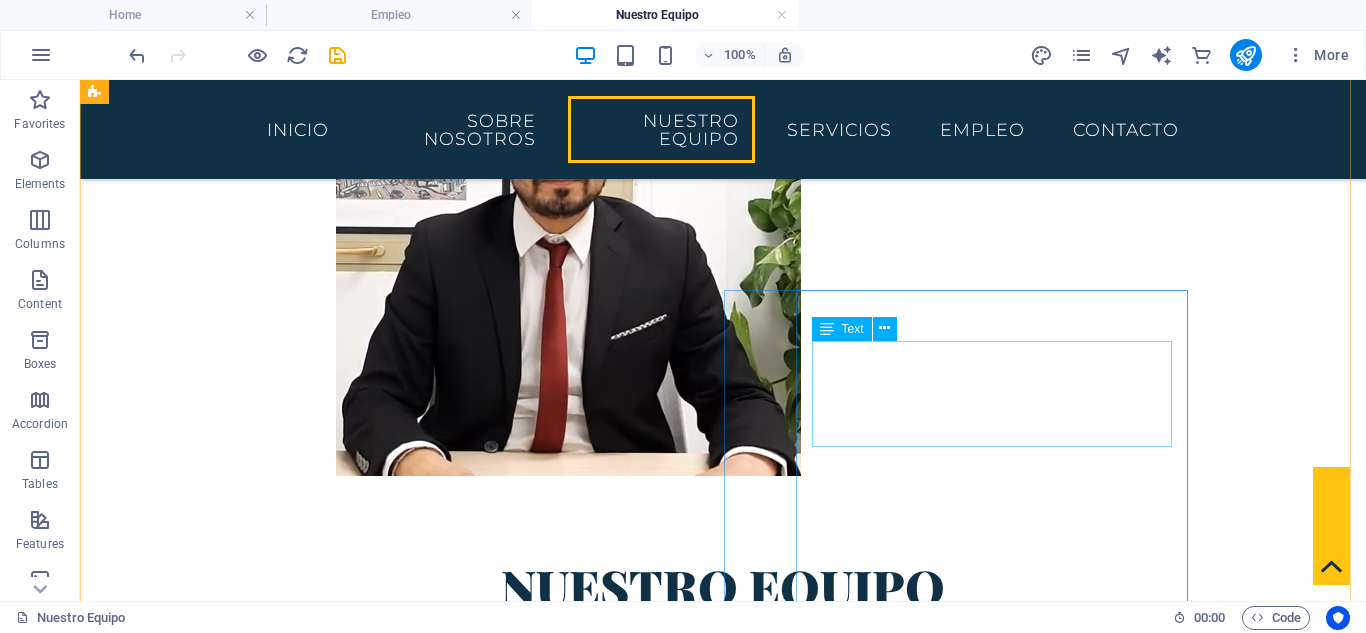 click on "Lorem ipsum dolor sit amet, consectetuer adipiscing elit. Aenean commodo ligula eget dolor. Lorem ipsum dolor sit amet, consectetuer adipiscing elit leget dolor." at bounding box center [328, 2912] 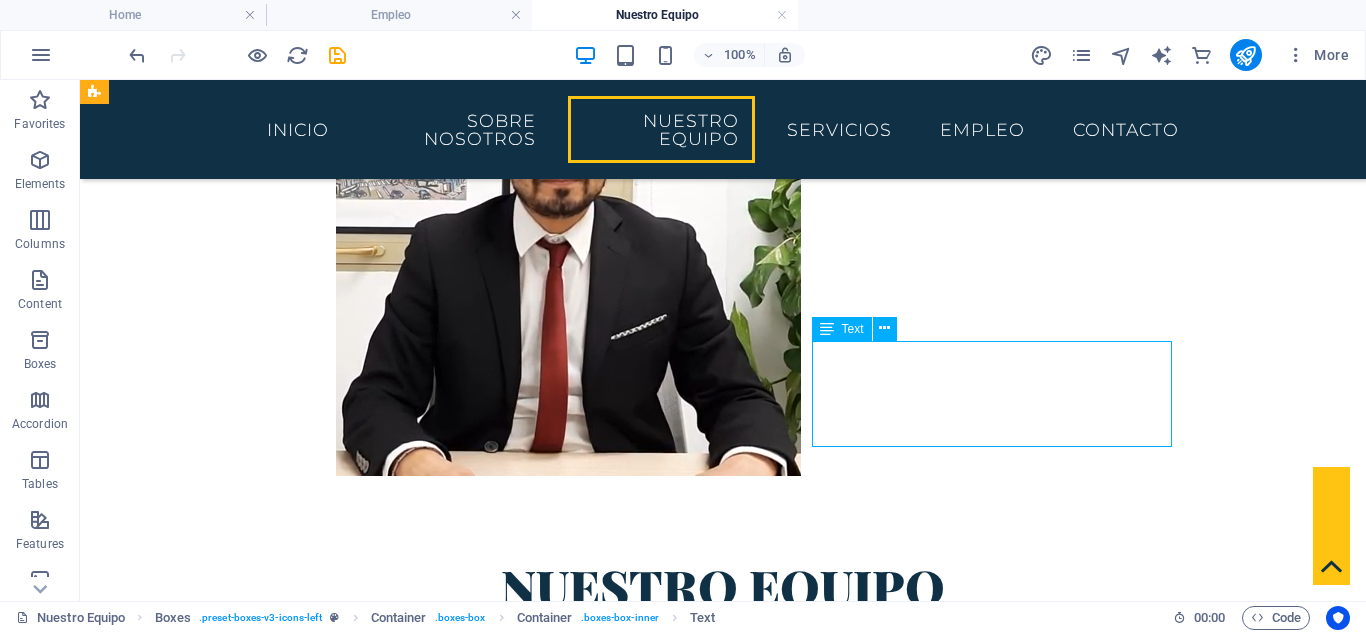 click on "Lorem ipsum dolor sit amet, consectetuer adipiscing elit. Aenean commodo ligula eget dolor. Lorem ipsum dolor sit amet, consectetuer adipiscing elit leget dolor." at bounding box center [328, 2912] 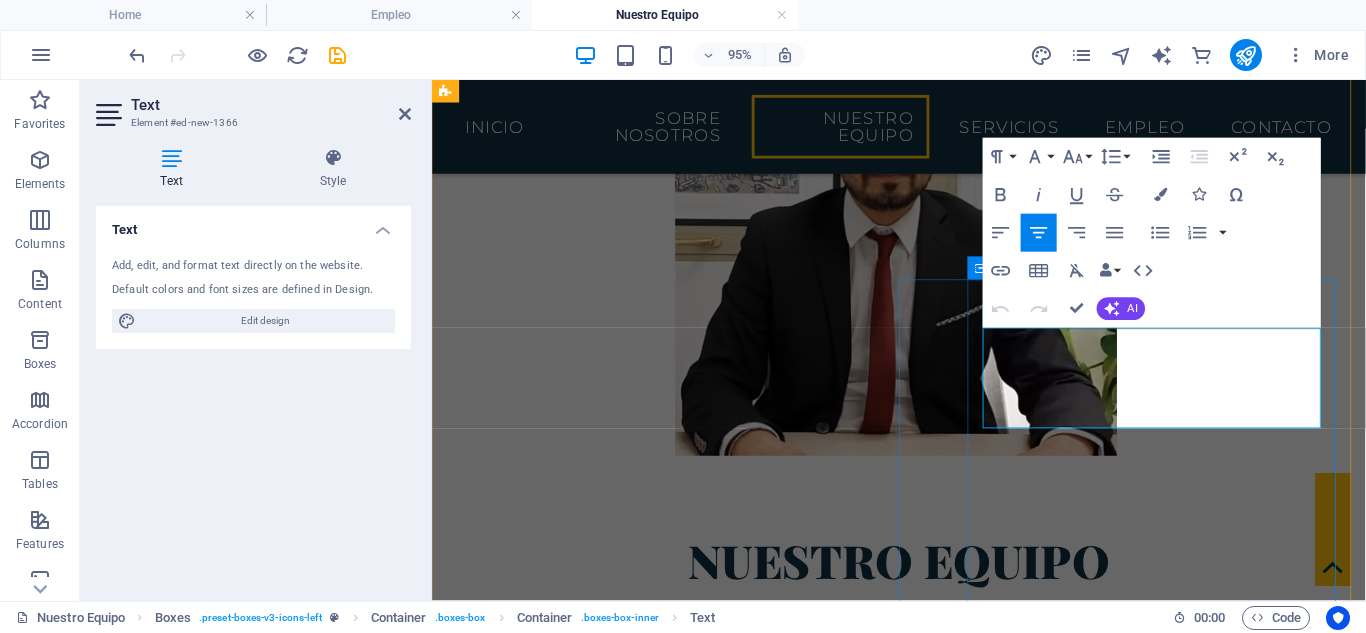 drag, startPoint x: 1022, startPoint y: 352, endPoint x: 1369, endPoint y: 433, distance: 356.3285 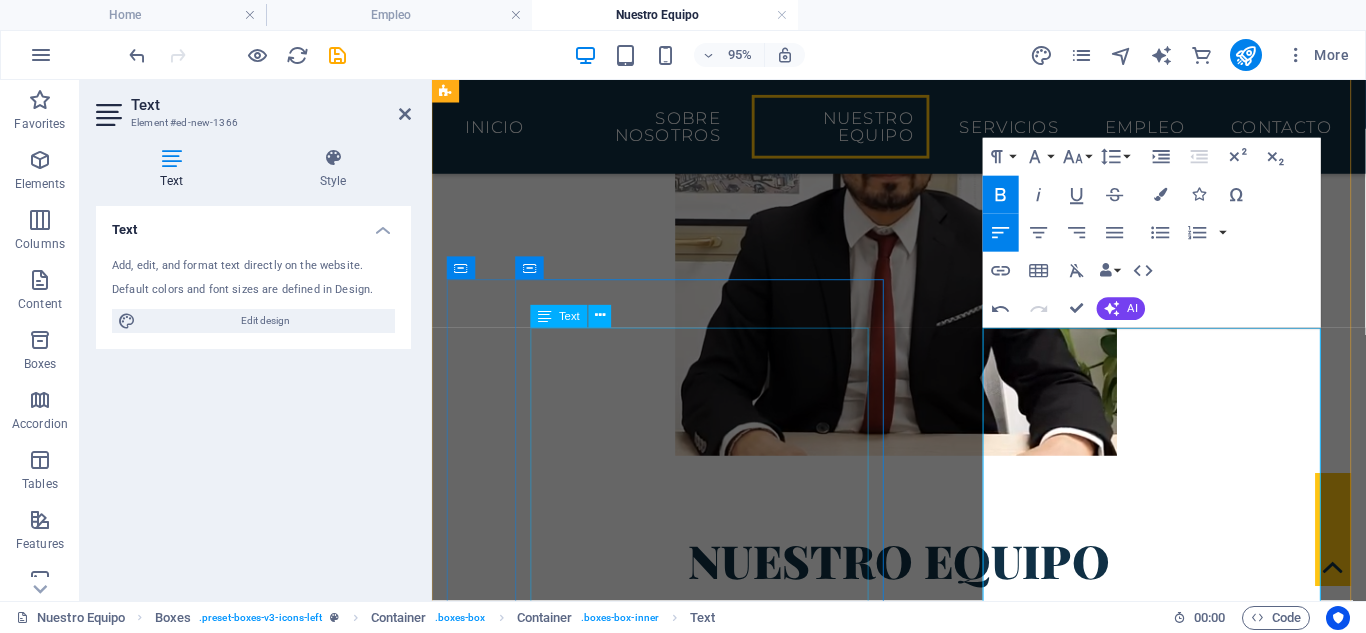 click on "Encargado de Cumplimiento Normativo y Derecho Penal Resumen profesional: Abogado penalista y experto en cumplimiento normativo. Ha defendido casos ante tribunales nacionales y colabora en la implementación de programas de compliance para empresas del sector tecnológico y financiero.   Correo:   javier.linares@tedeschi-advocatorum.eu" at bounding box center [680, 2581] 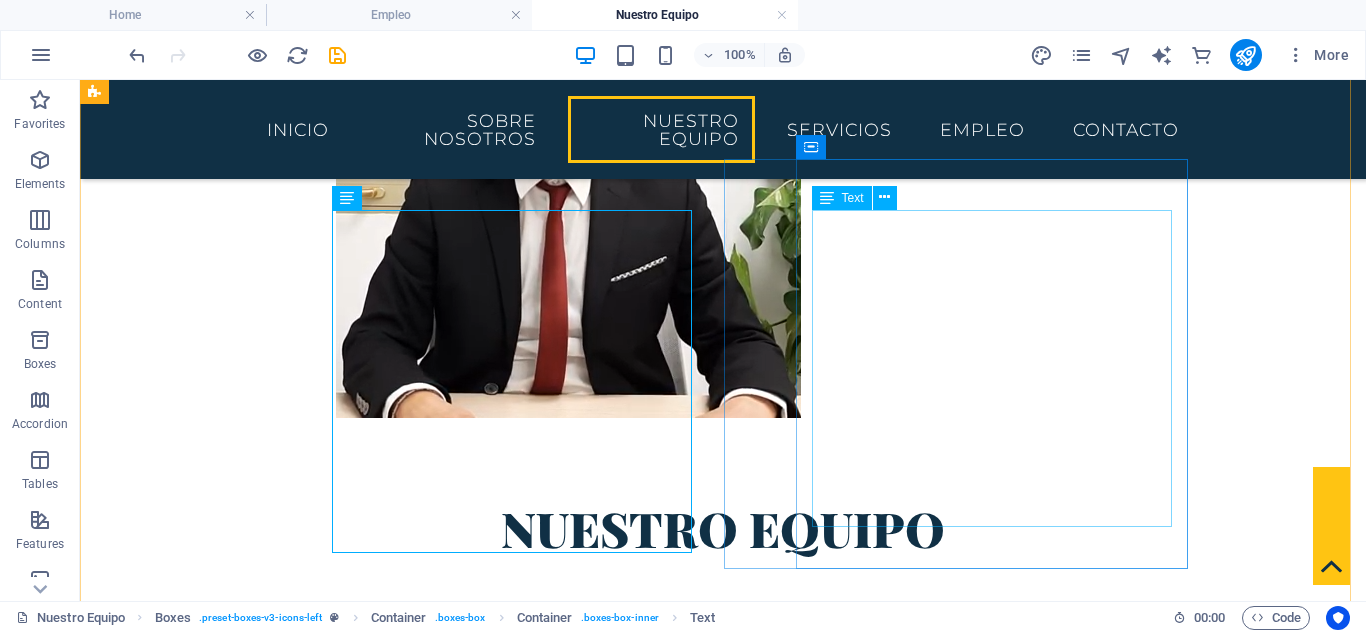 scroll, scrollTop: 1809, scrollLeft: 0, axis: vertical 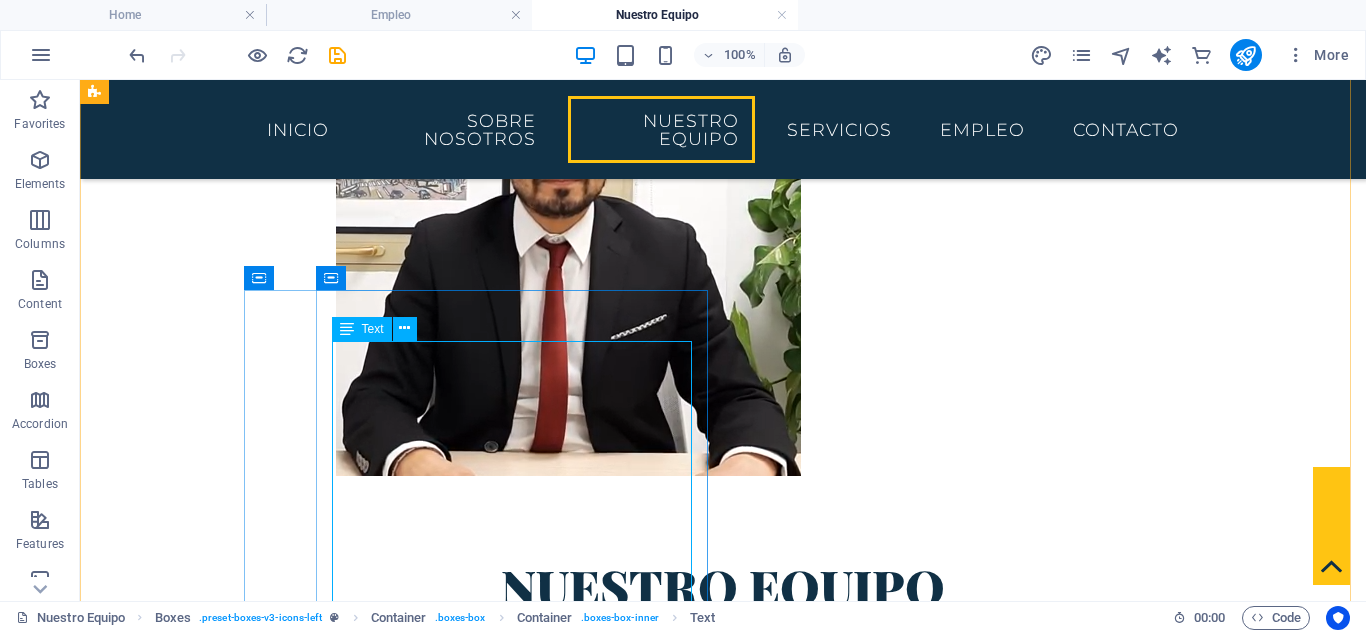 click on "Encargado de Cumplimiento Normativo y Derecho Penal Resumen profesional: Abogado penalista y experto en cumplimiento normativo. Ha defendido casos ante tribunales nacionales y colabora en la implementación de programas de compliance para empresas del sector tecnológico y financiero.   Correo:   javier.linares@tedeschi-advocatorum.eu" at bounding box center (328, 2581) 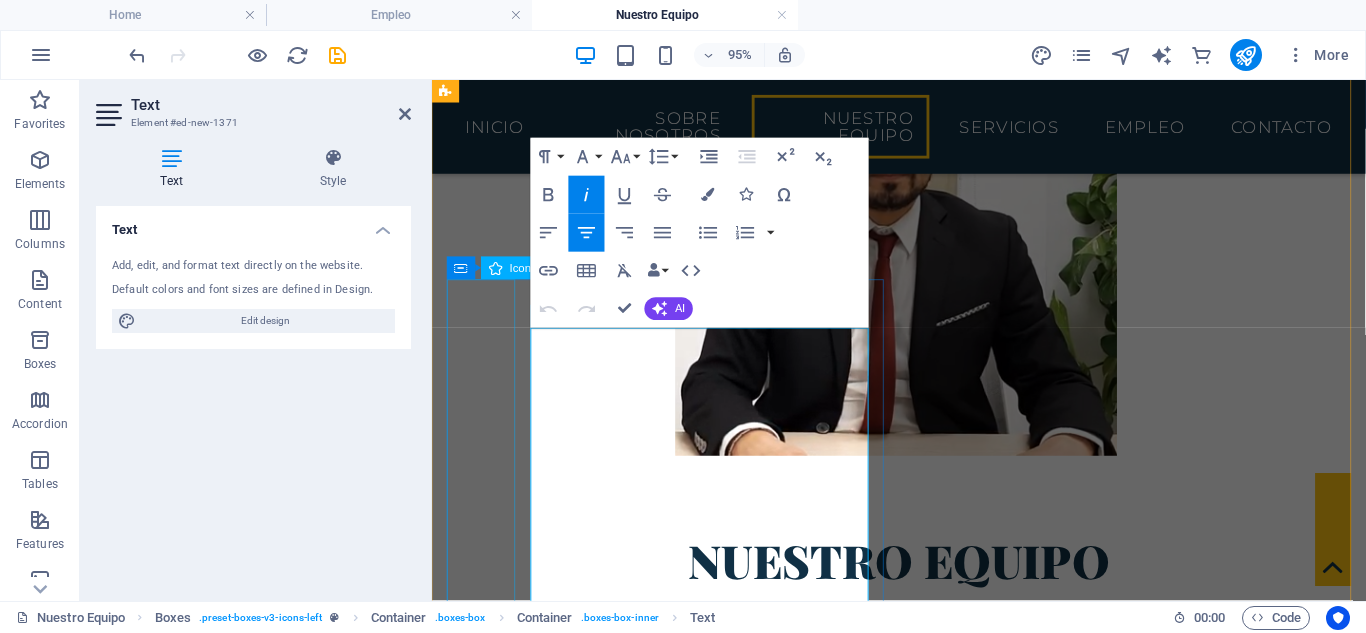 drag, startPoint x: 664, startPoint y: 352, endPoint x: 470, endPoint y: 351, distance: 194.00258 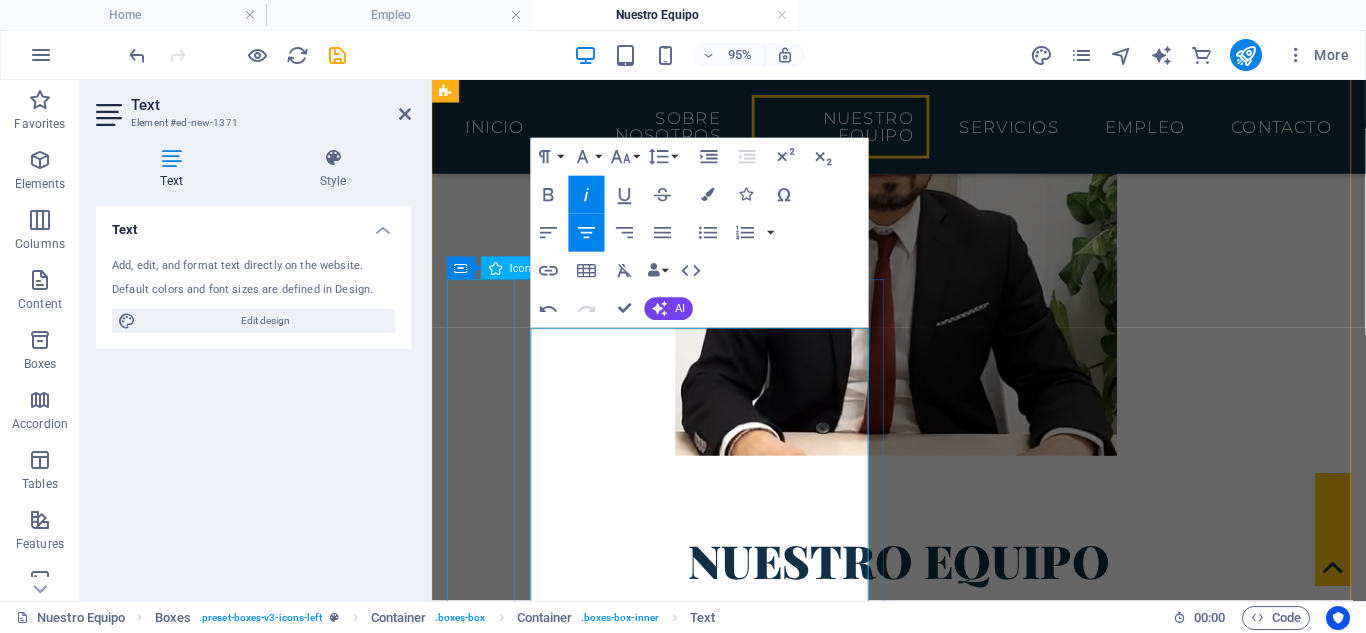 click at bounding box center (680, 2349) 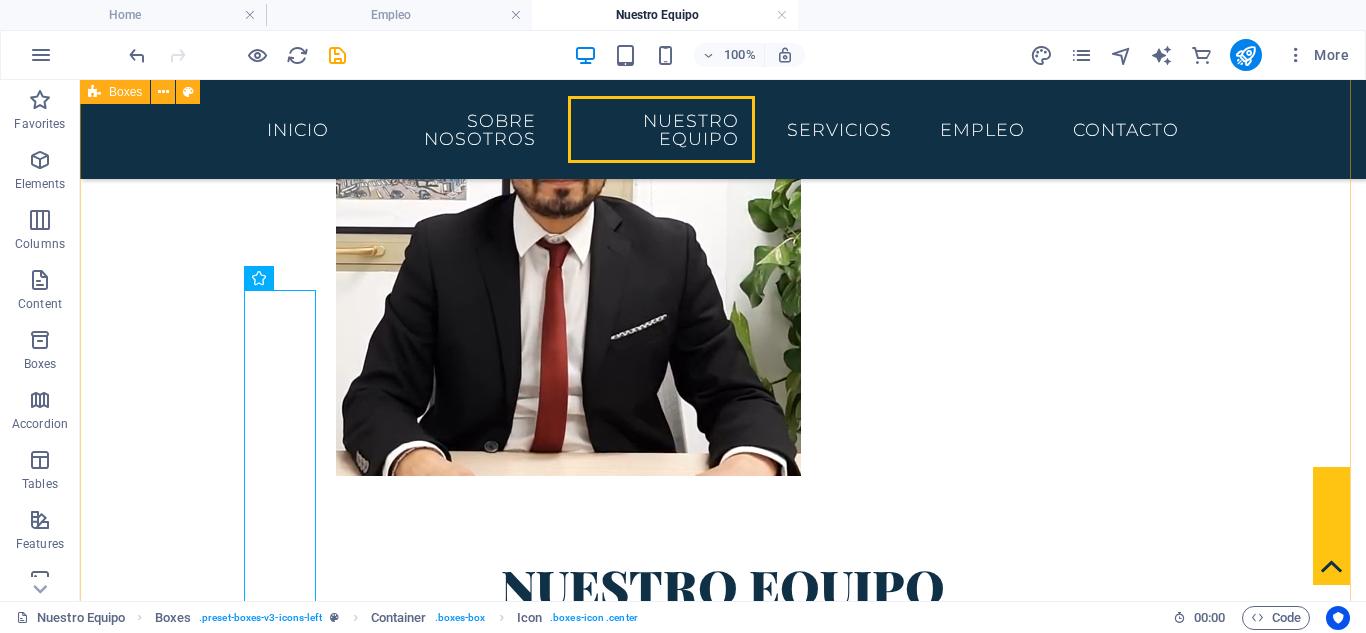 scroll, scrollTop: 1942, scrollLeft: 0, axis: vertical 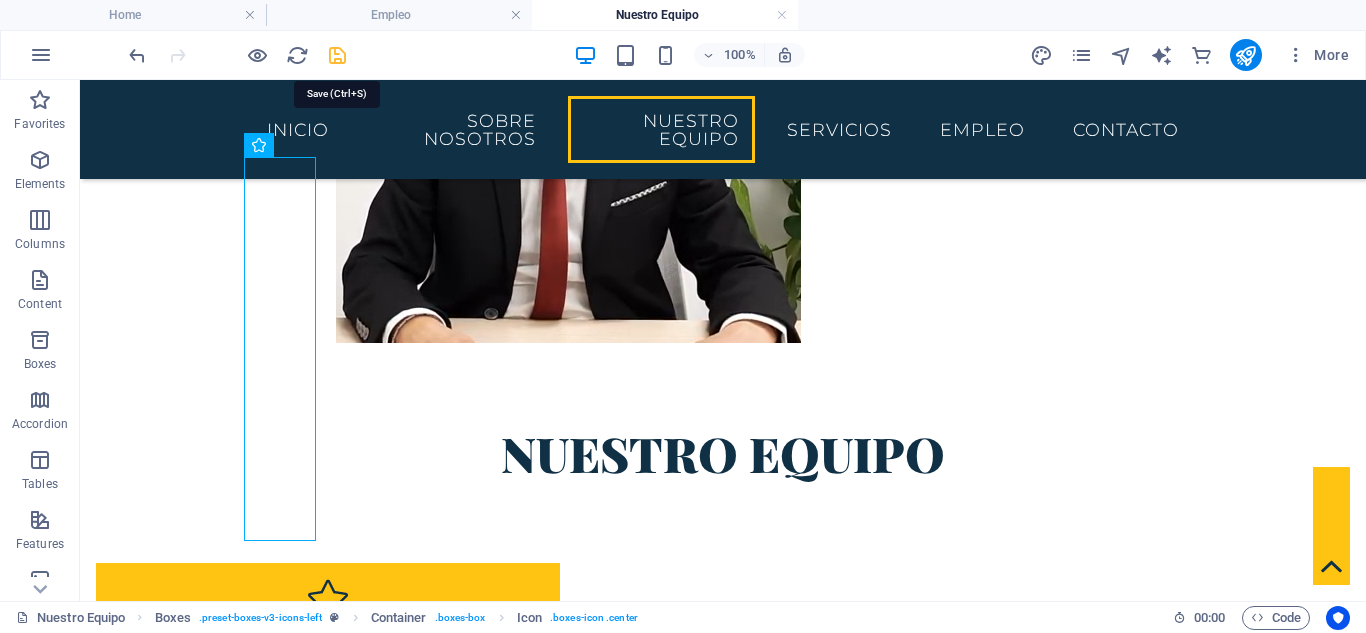 click at bounding box center [337, 55] 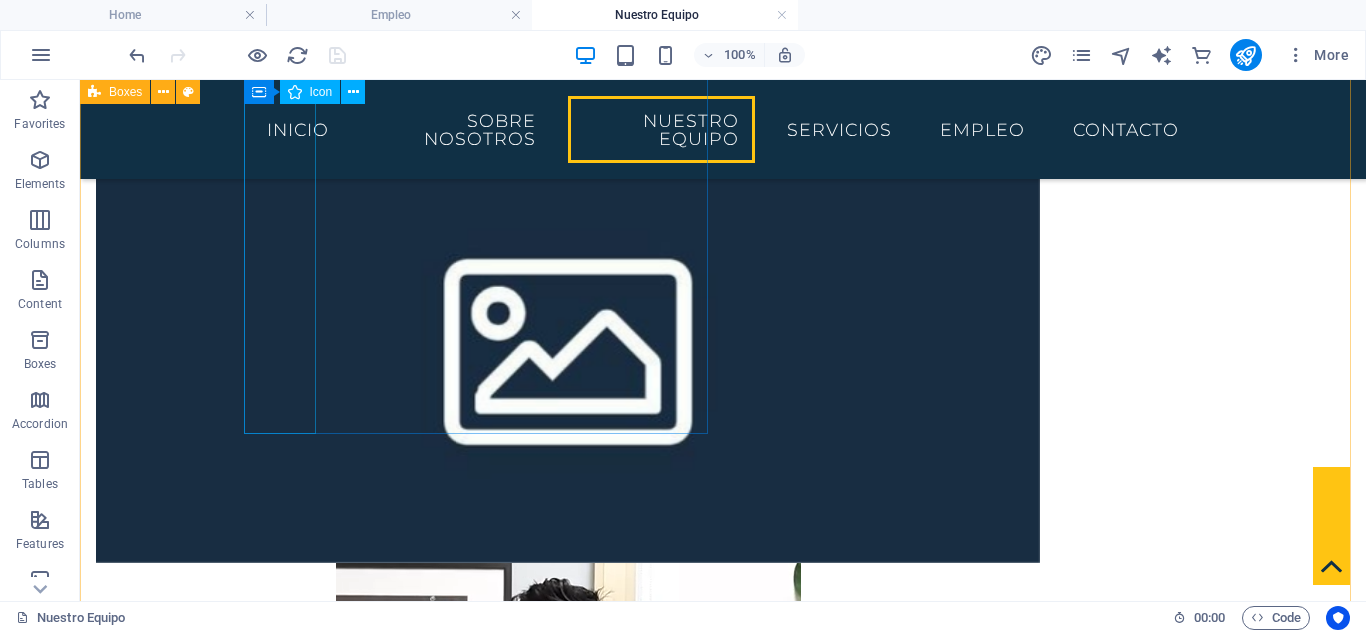 scroll, scrollTop: 1142, scrollLeft: 0, axis: vertical 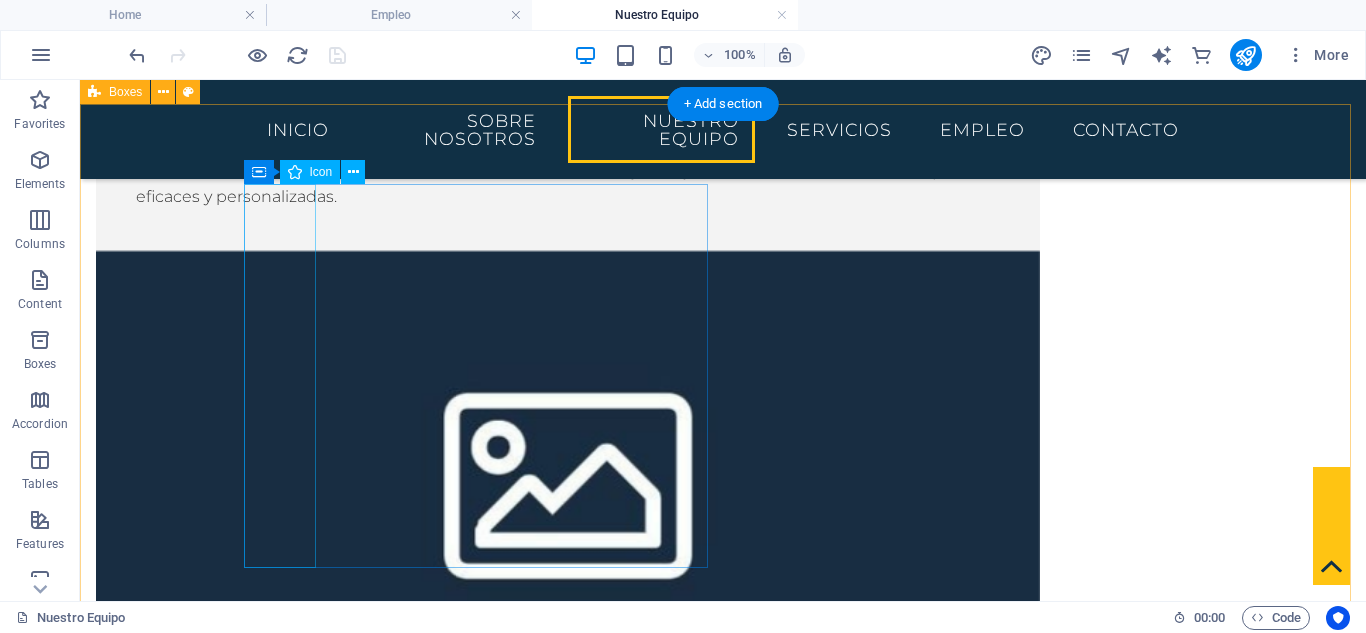 click at bounding box center [328, 1399] 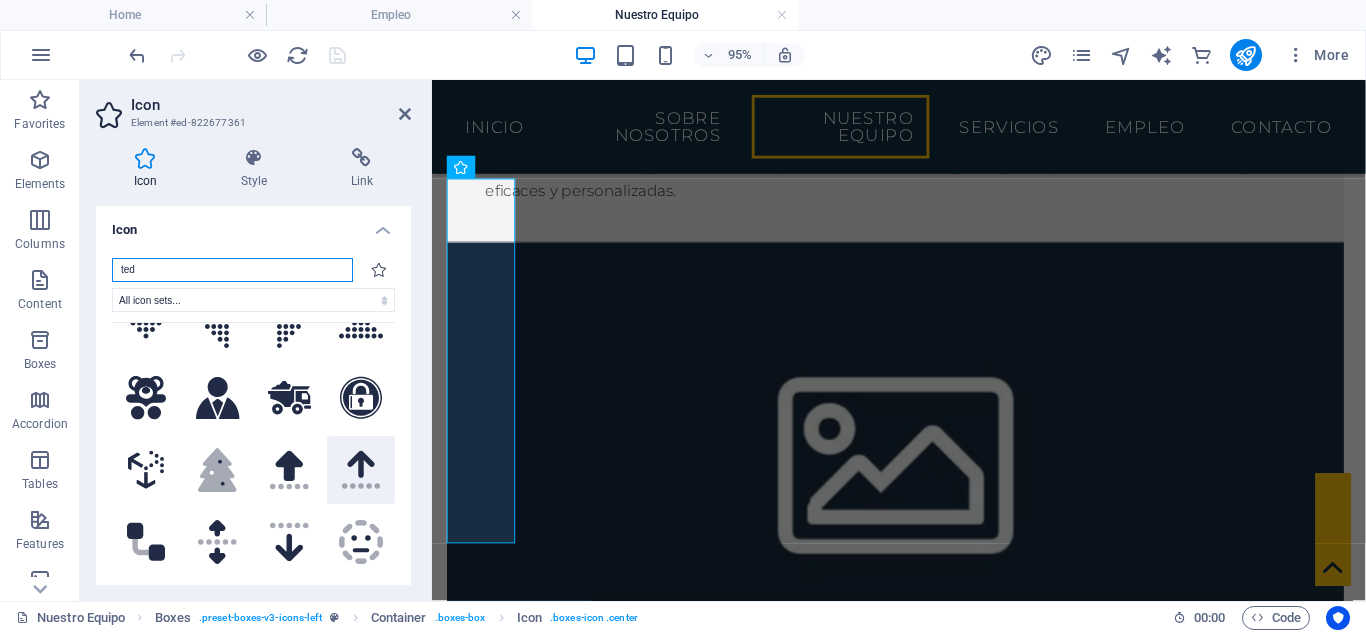 scroll, scrollTop: 0, scrollLeft: 0, axis: both 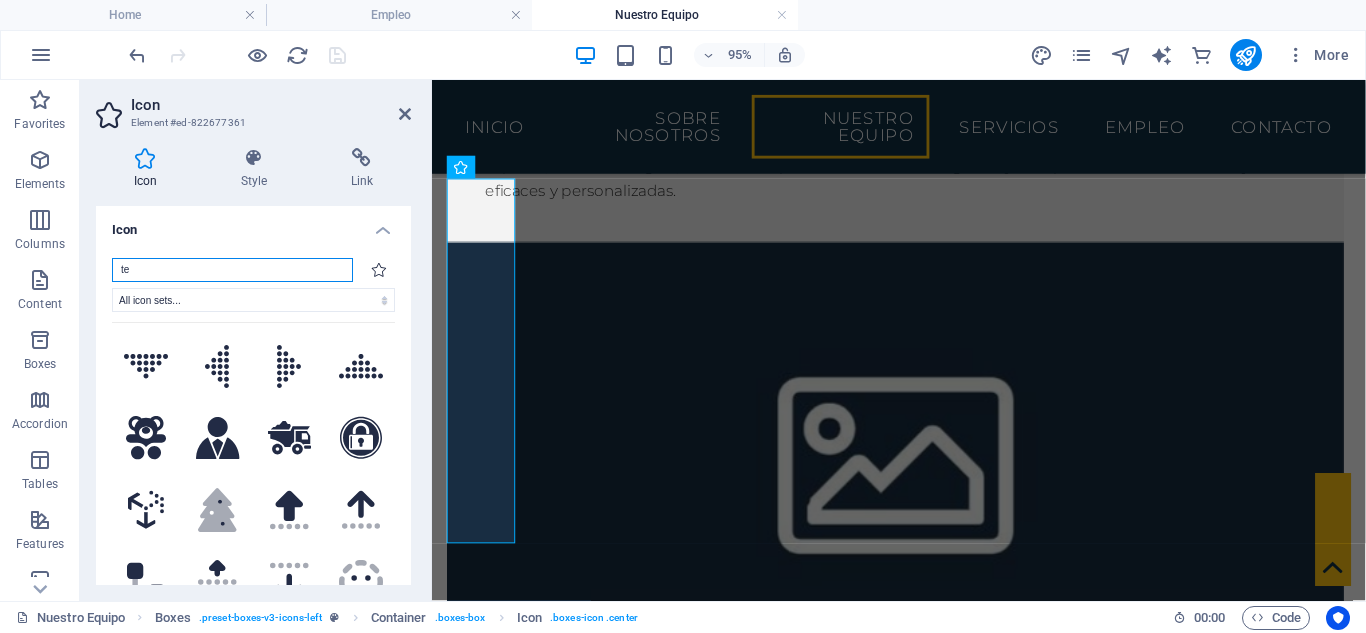 type on "t" 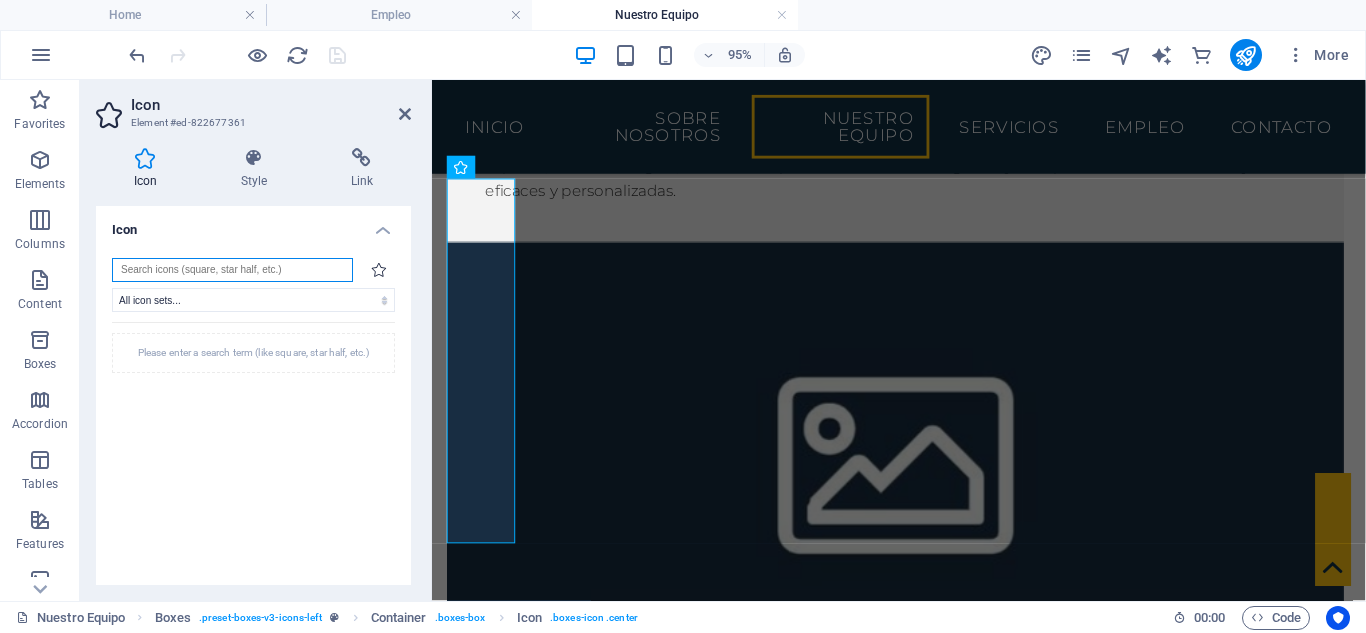 type on "T" 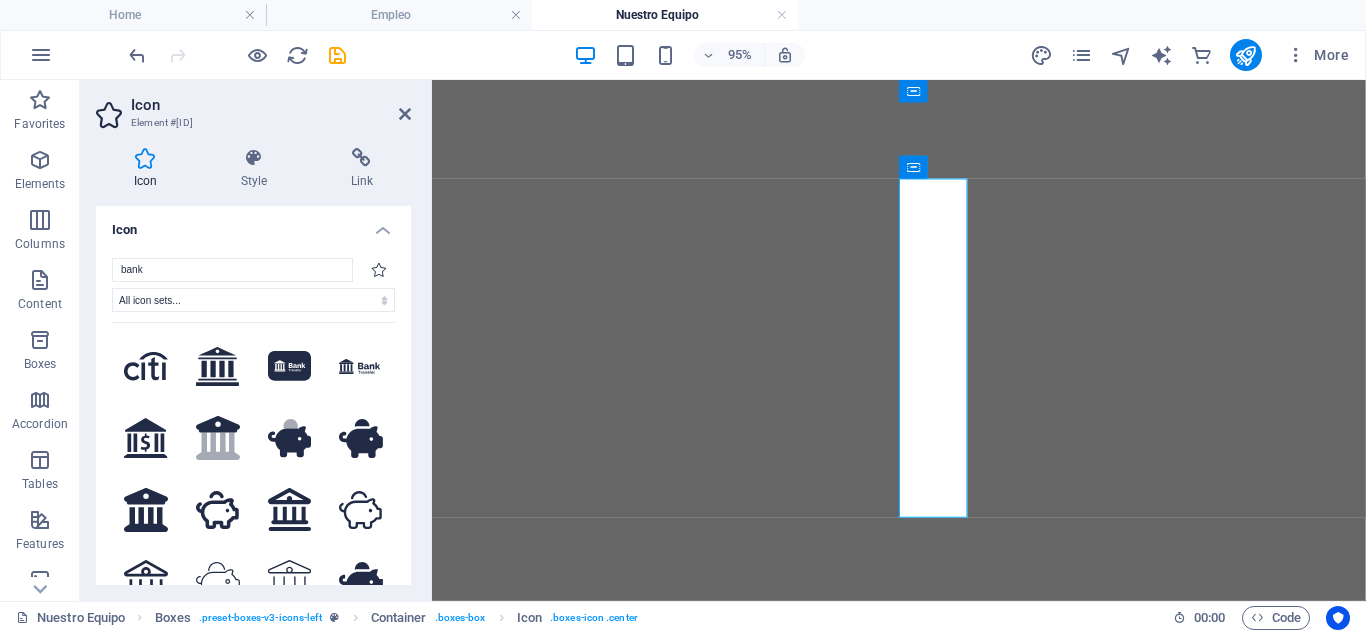 select on "xMidYMid" 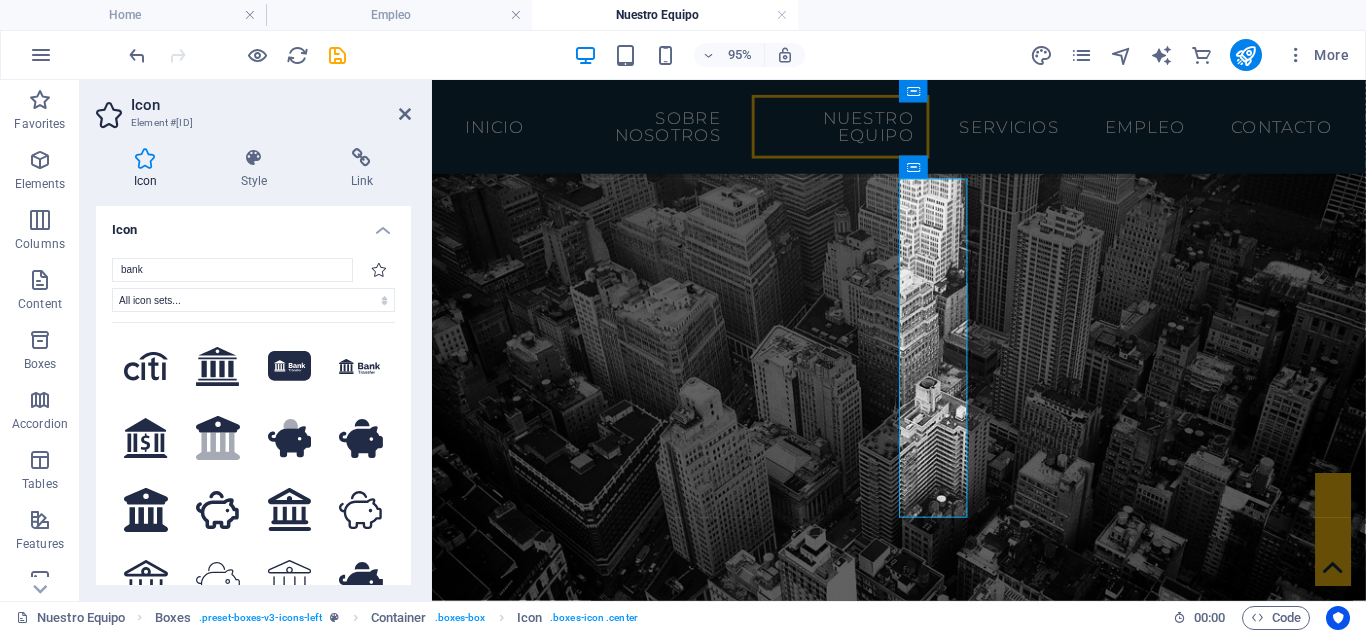 scroll, scrollTop: 133, scrollLeft: 0, axis: vertical 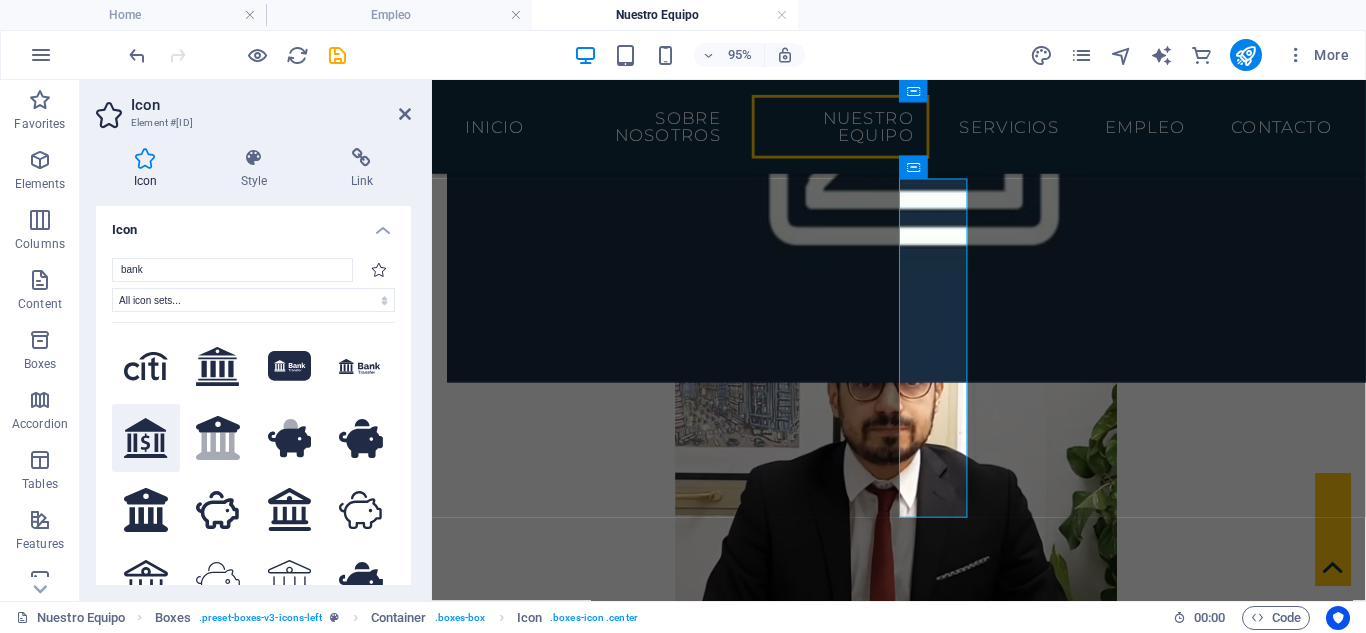 click 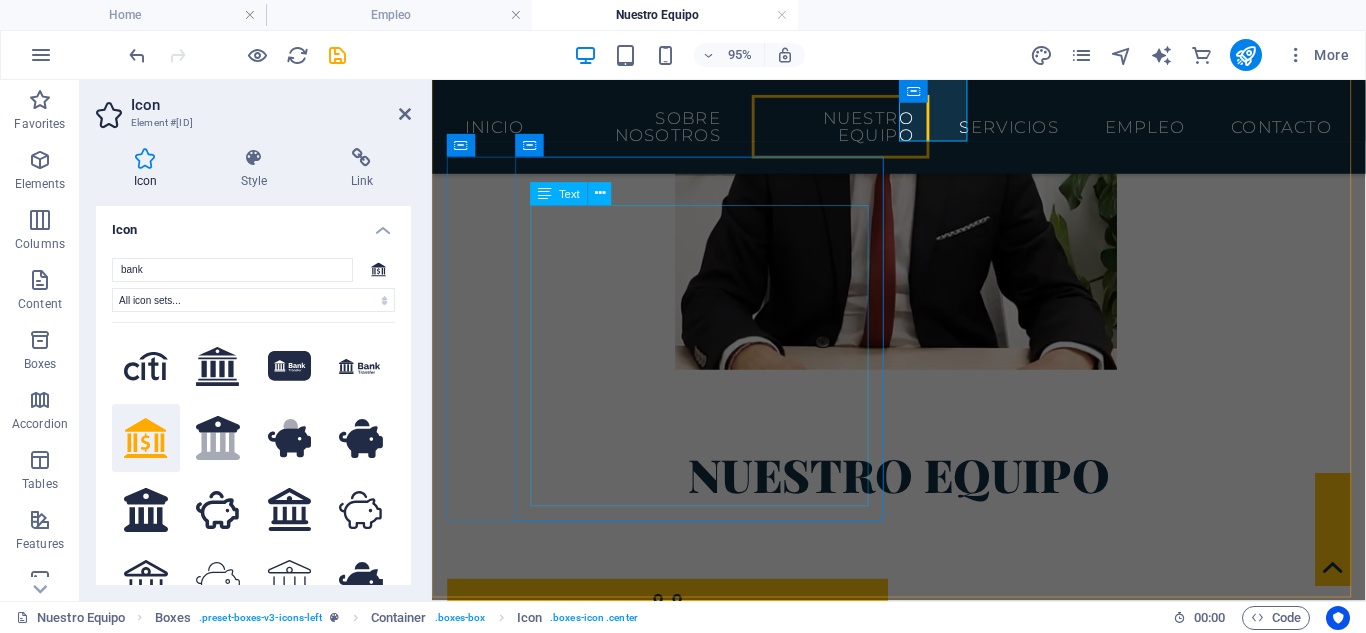 scroll, scrollTop: 1942, scrollLeft: 0, axis: vertical 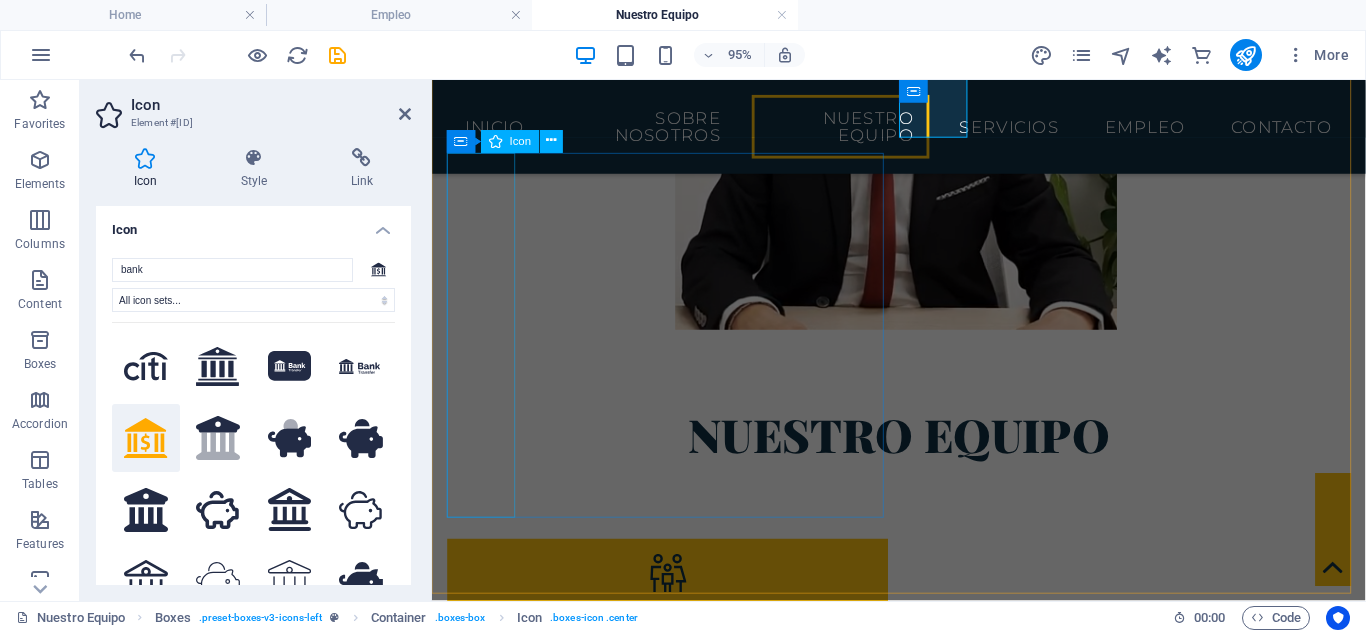 click at bounding box center [680, 2216] 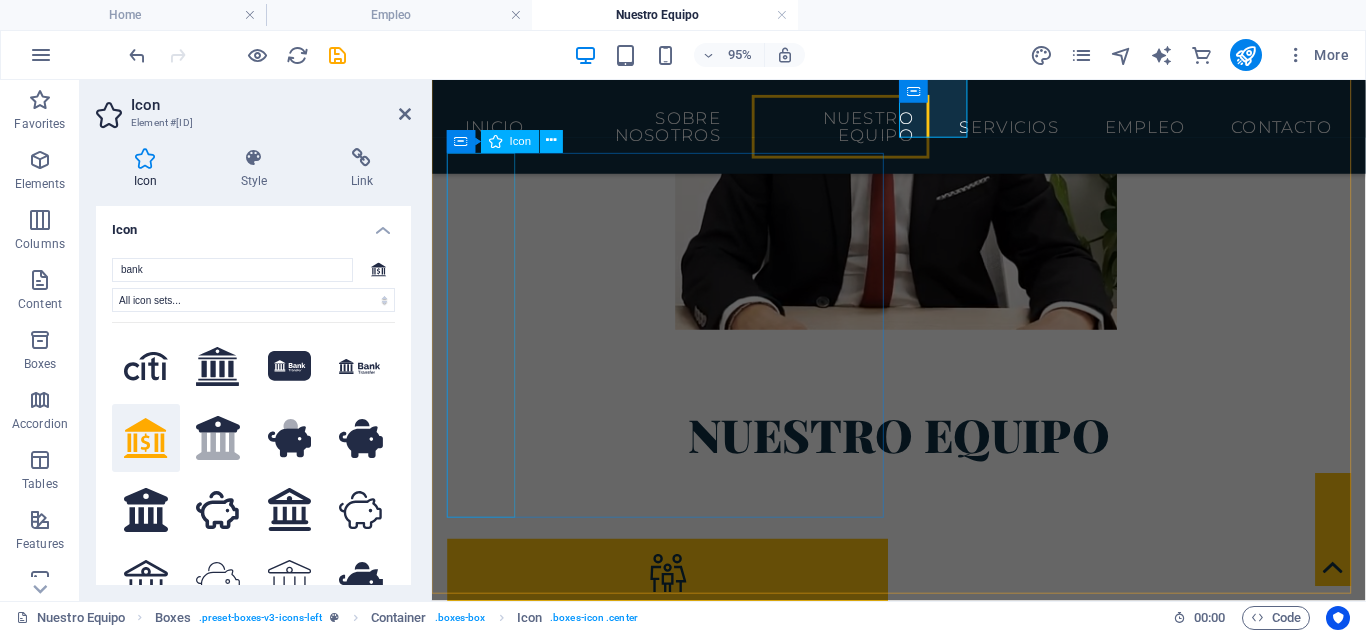 select on "xMidYMid" 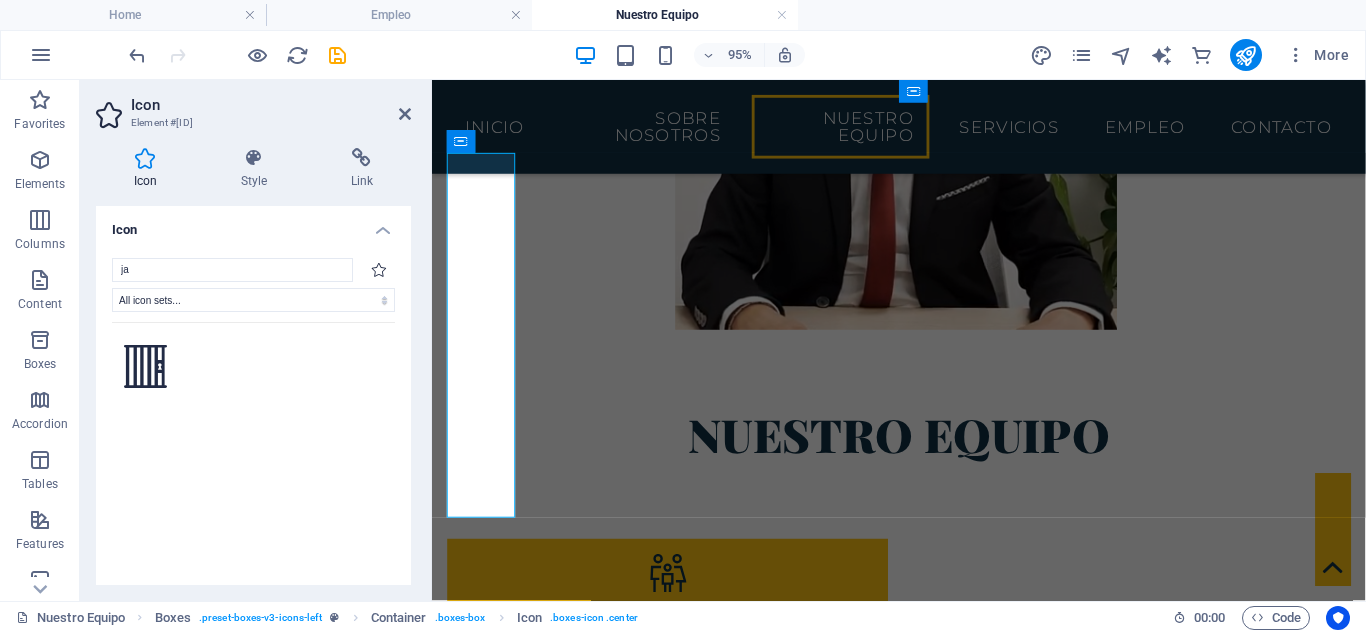 type on "j" 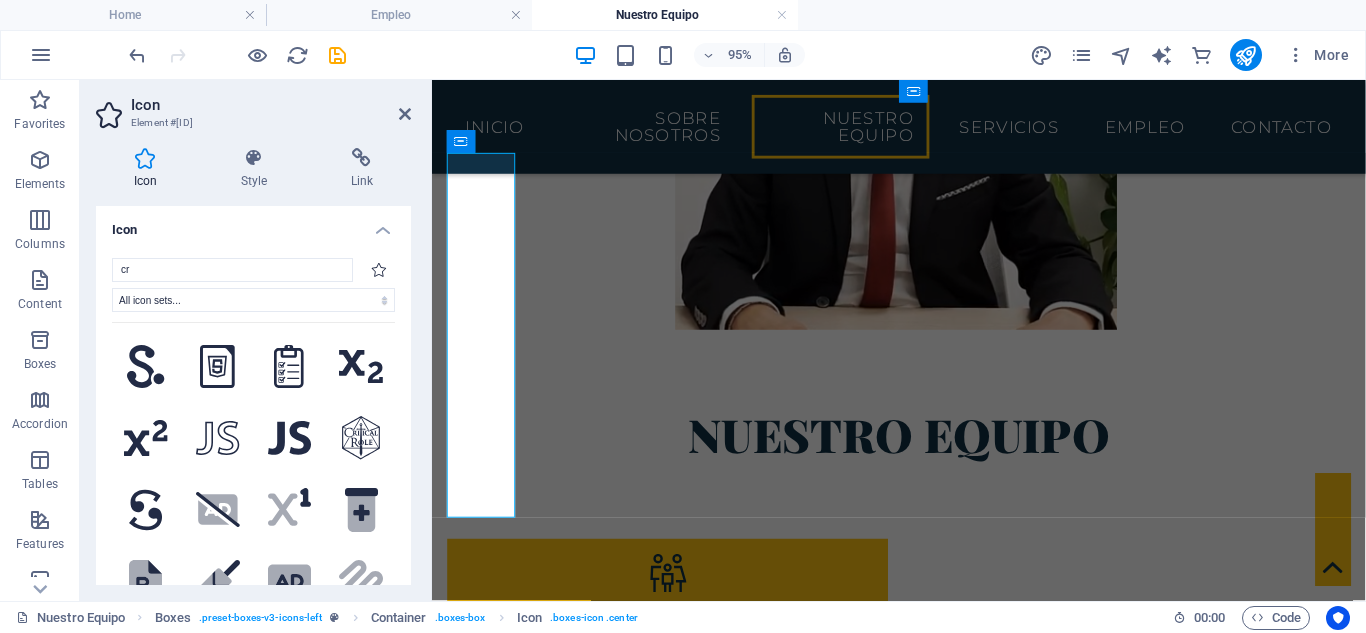 type on "c" 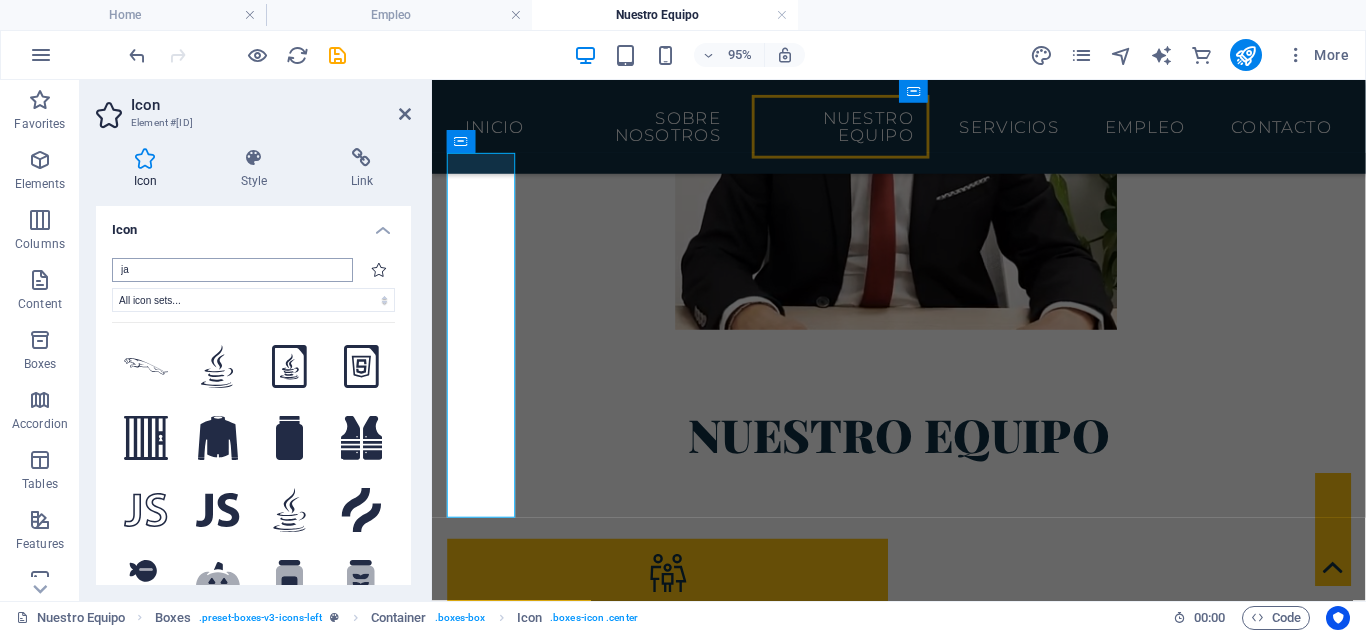 type on "j" 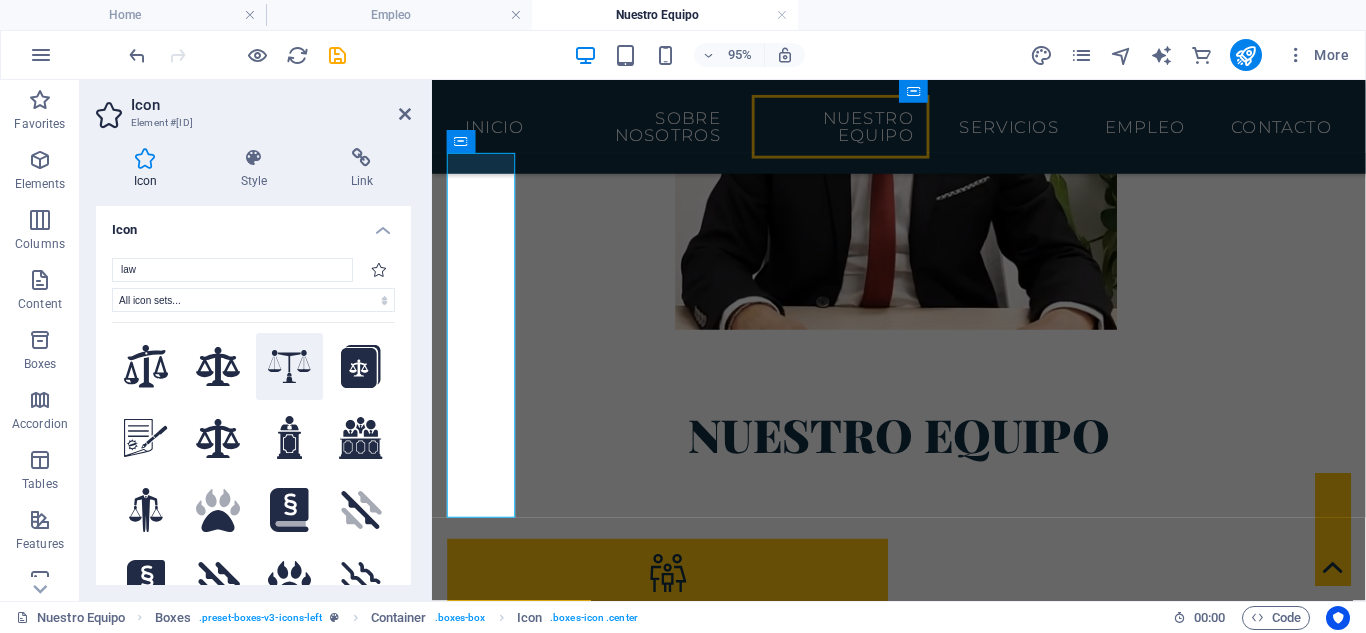 type on "law" 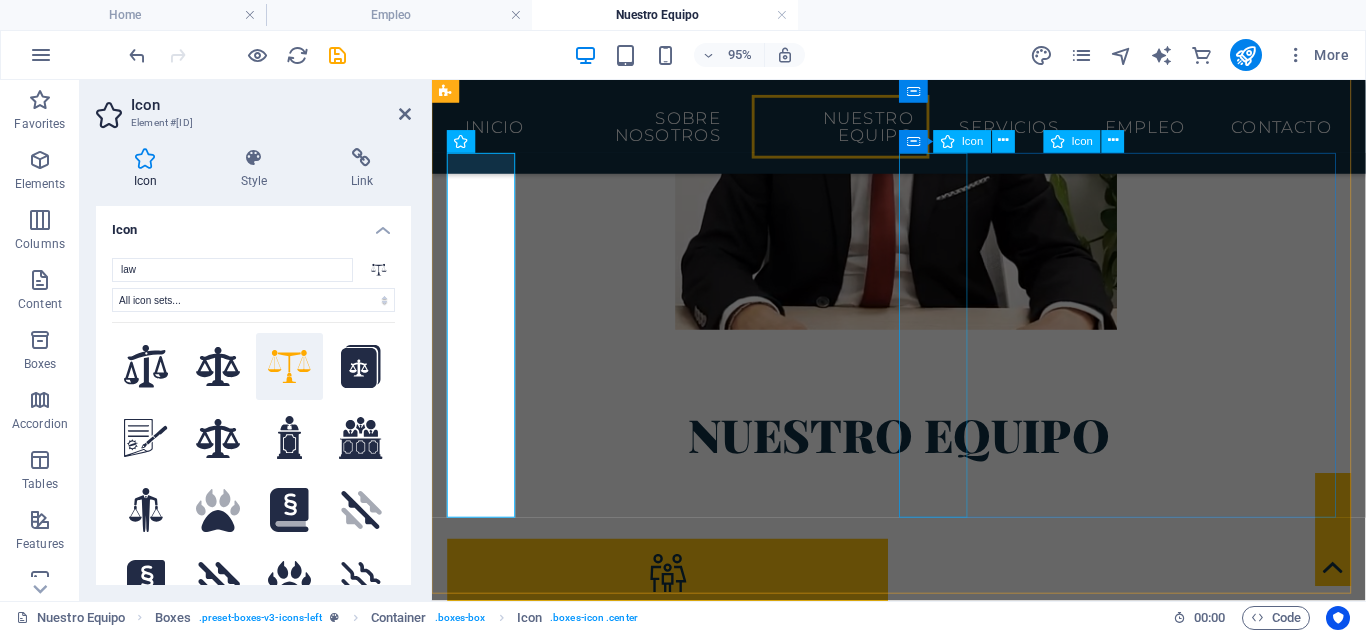 click at bounding box center [680, 2627] 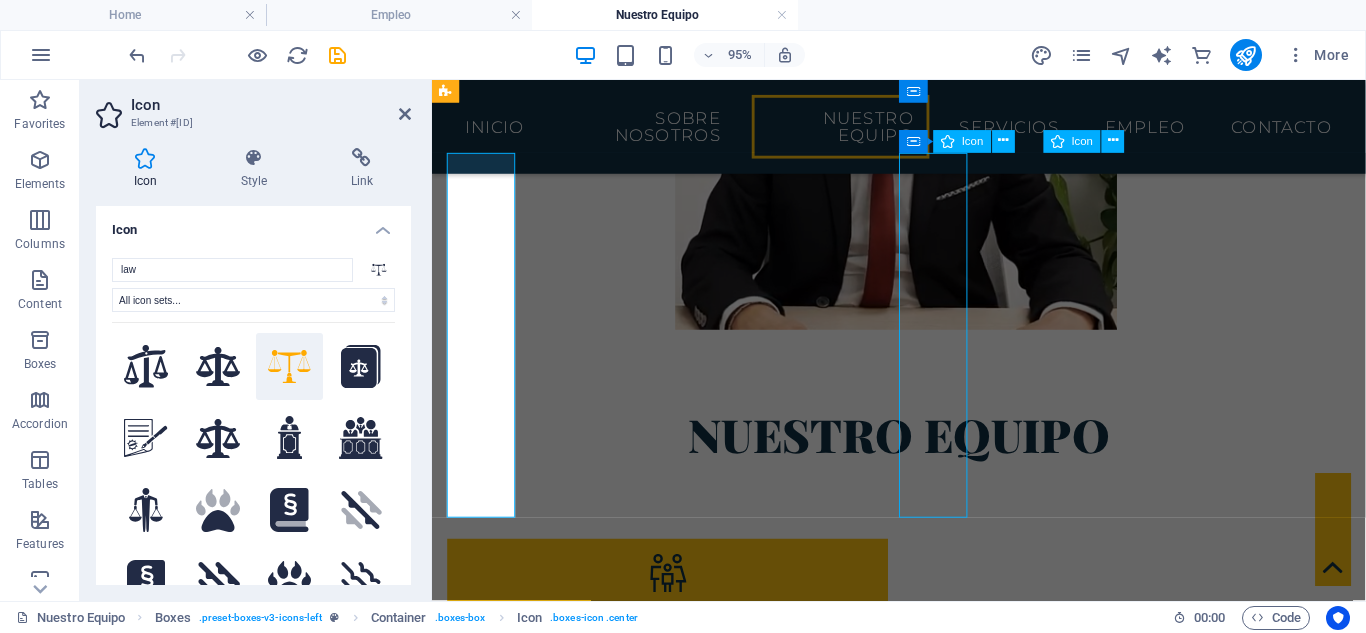click at bounding box center [680, 2627] 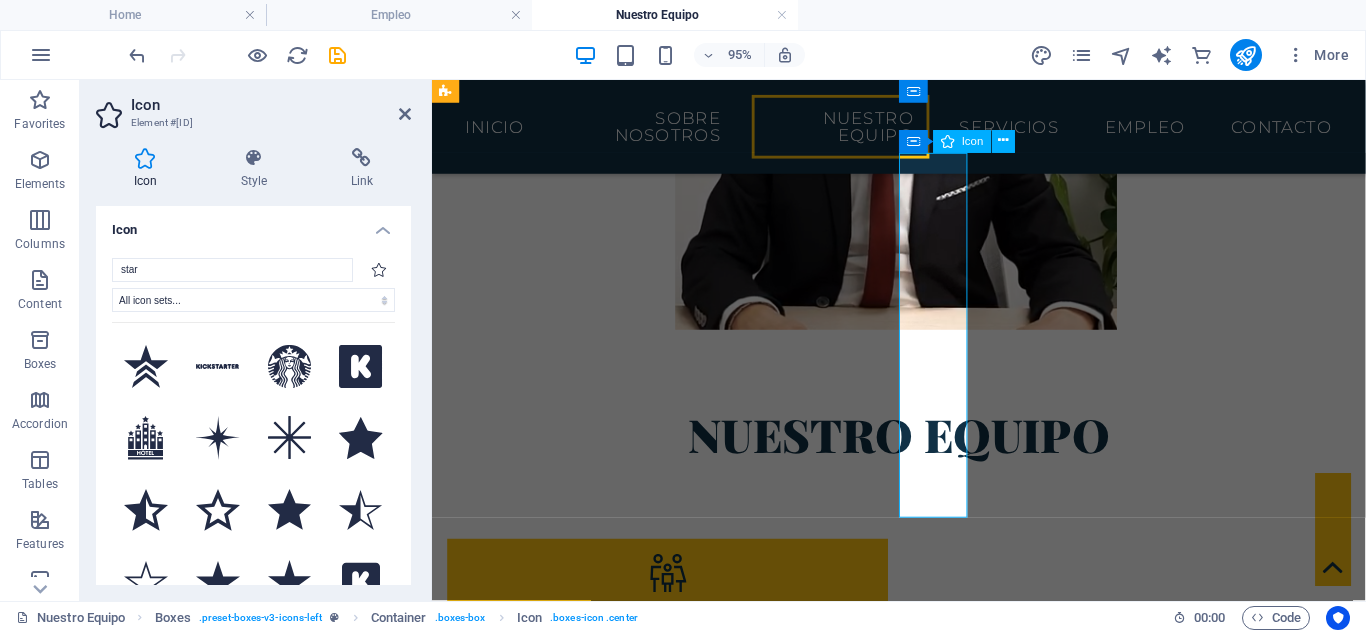 click at bounding box center (680, 2627) 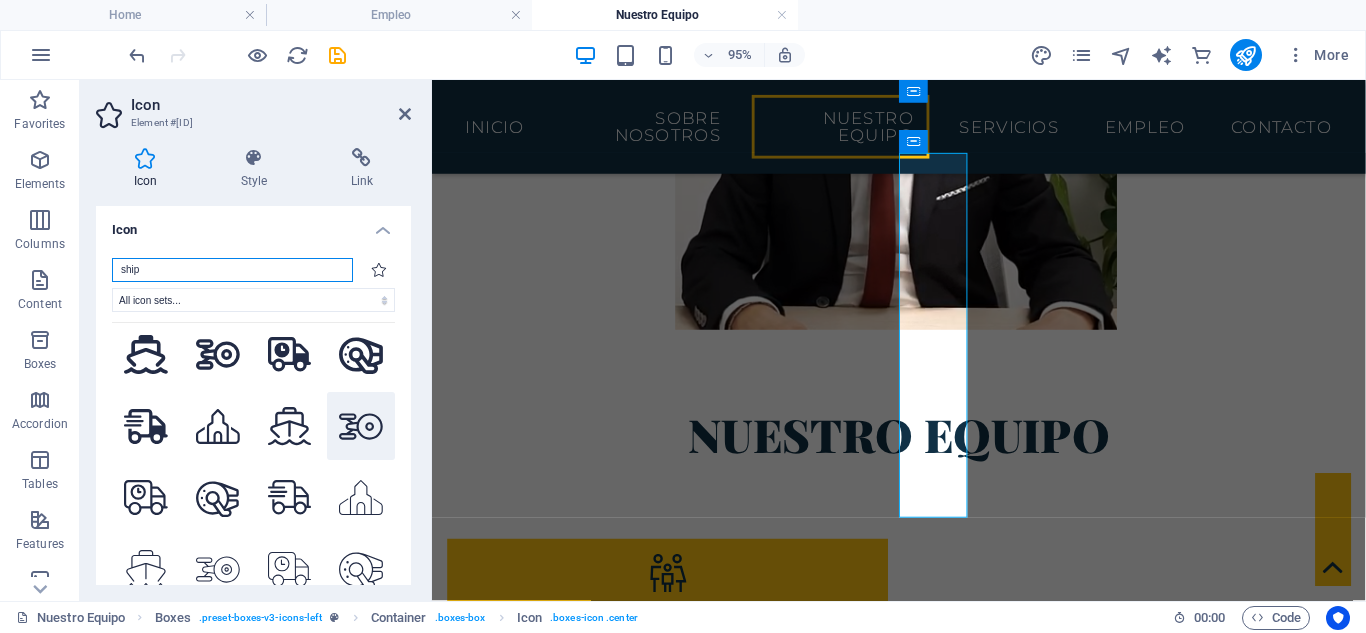 scroll, scrollTop: 267, scrollLeft: 0, axis: vertical 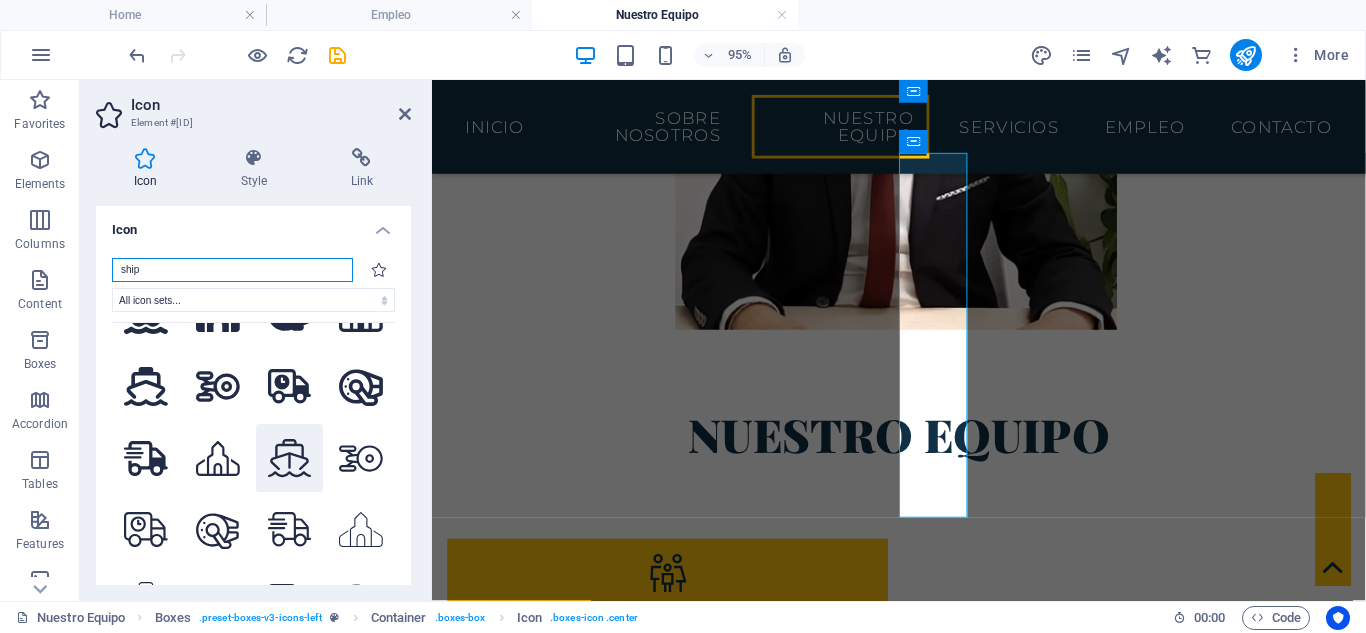 type on "ship" 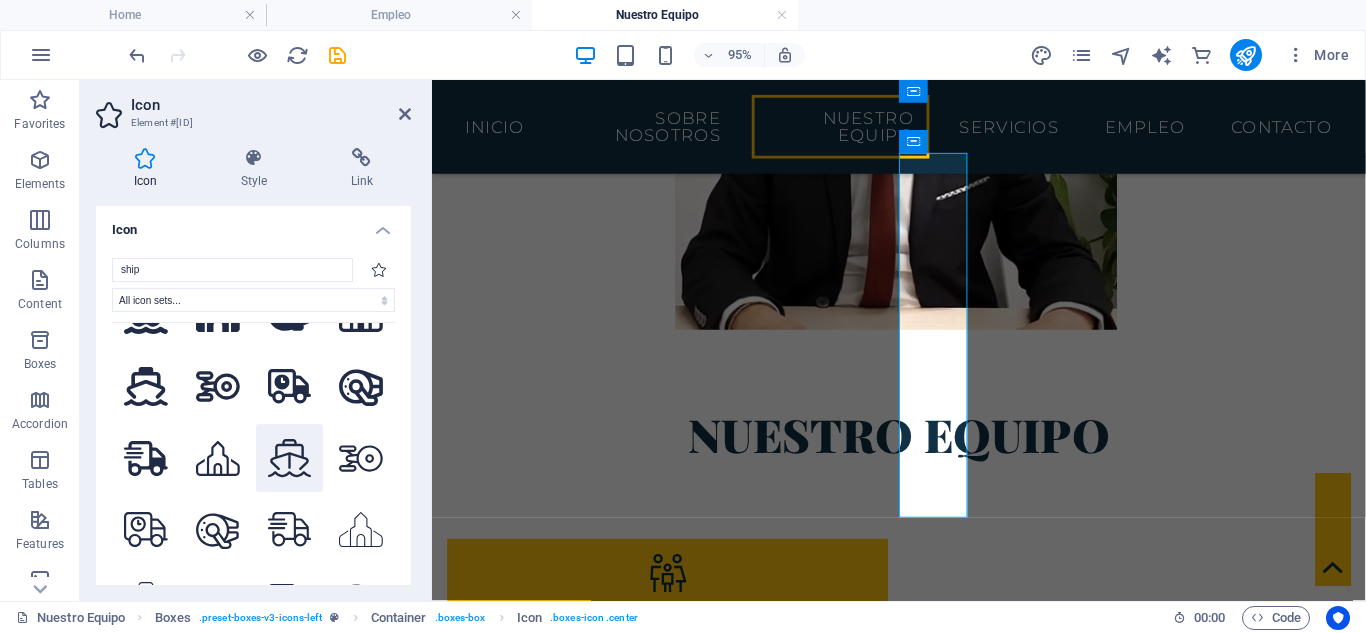 click 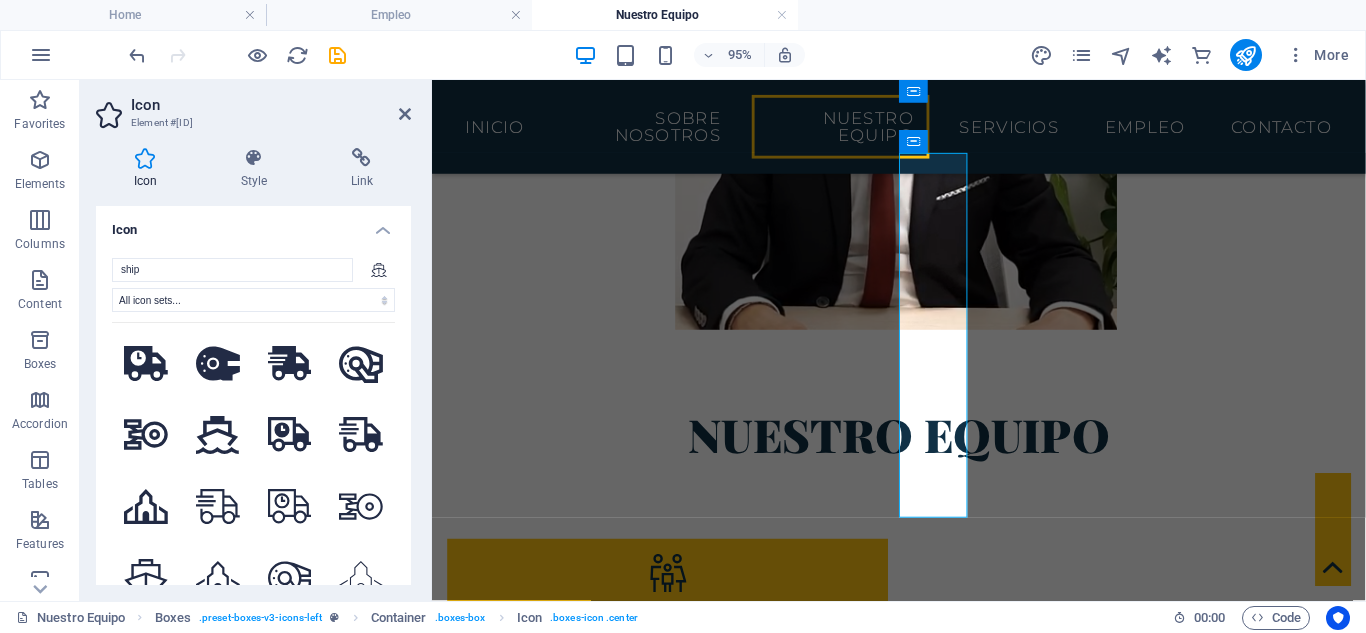 scroll, scrollTop: 763, scrollLeft: 0, axis: vertical 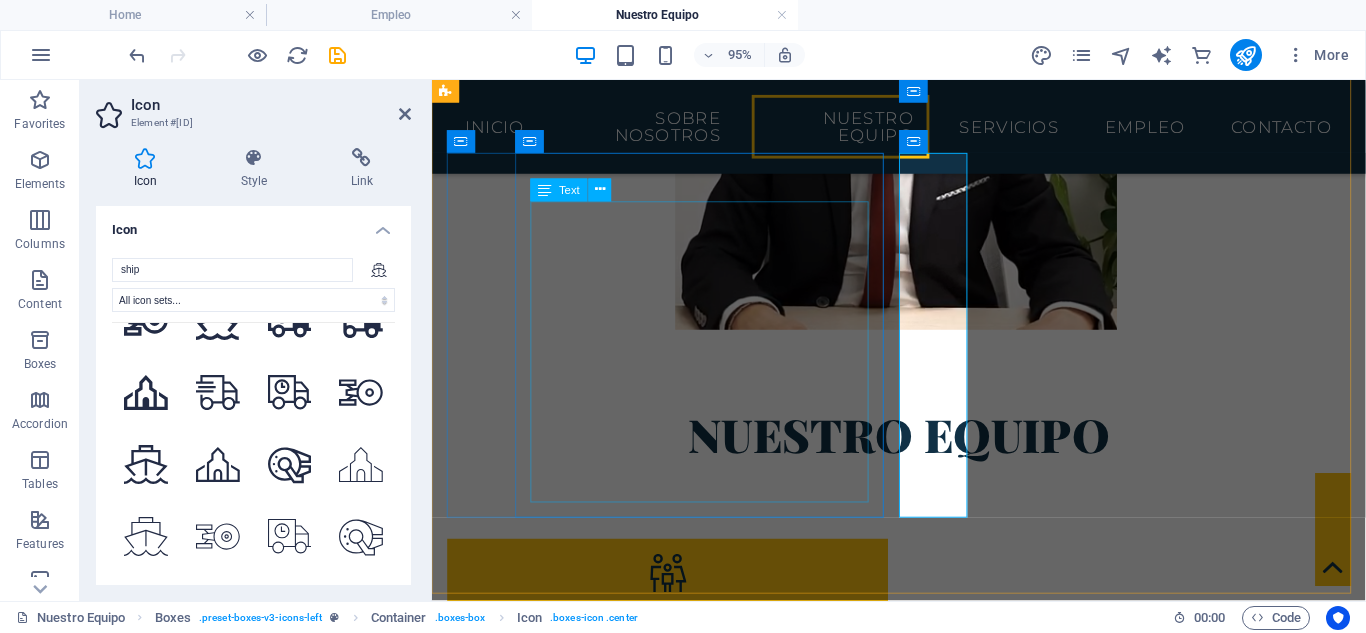 click on "Cumplimiento Normativo y Derecho Penal Resumen profesional: Abogado penalista y experto en cumplimiento normativo. Ha defendido casos ante tribunales nacionales y colabora en la implementación de programas de compliance para empresas del sector tecnológico y financiero. Correo: [EMAIL]@[DOMAIN]" at bounding box center (680, 2435) 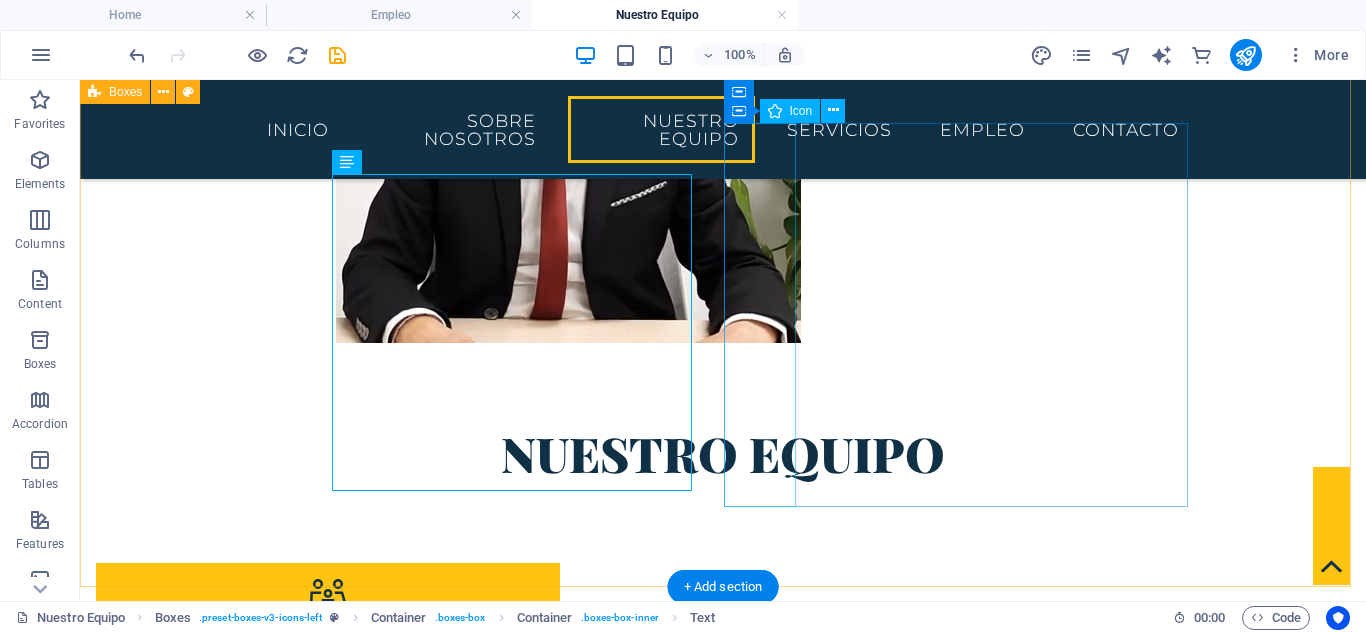 scroll, scrollTop: 2076, scrollLeft: 0, axis: vertical 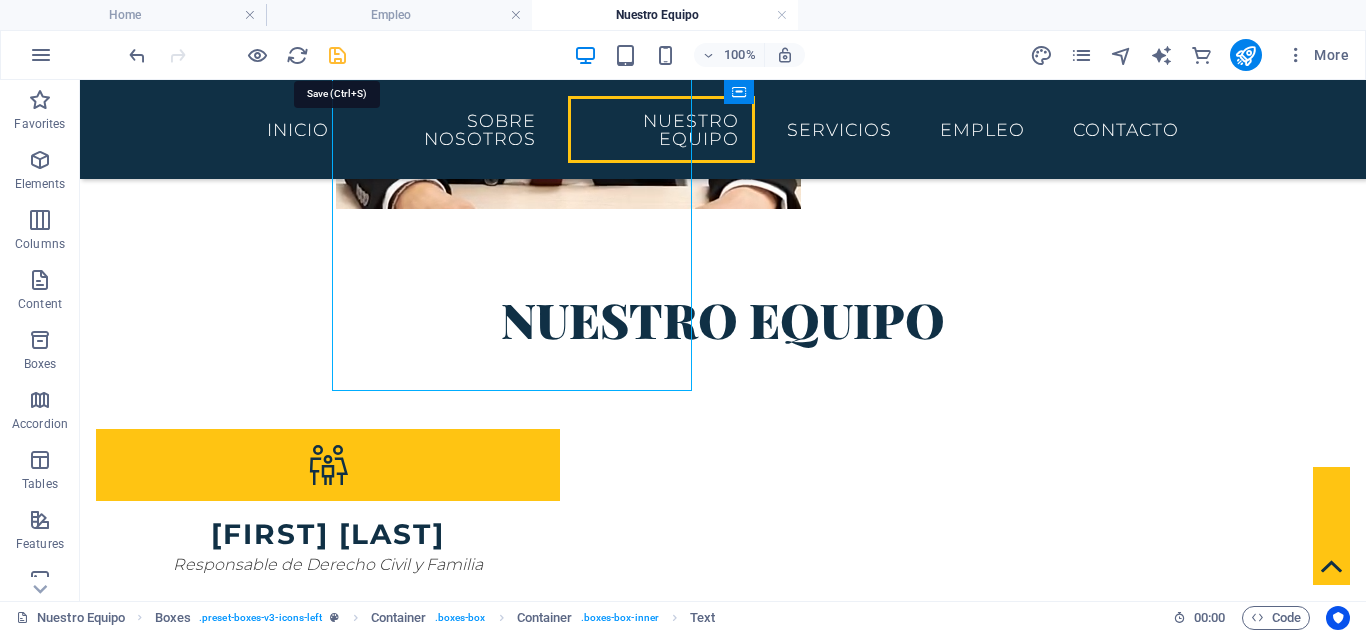 drag, startPoint x: 331, startPoint y: 46, endPoint x: 807, endPoint y: 244, distance: 515.5386 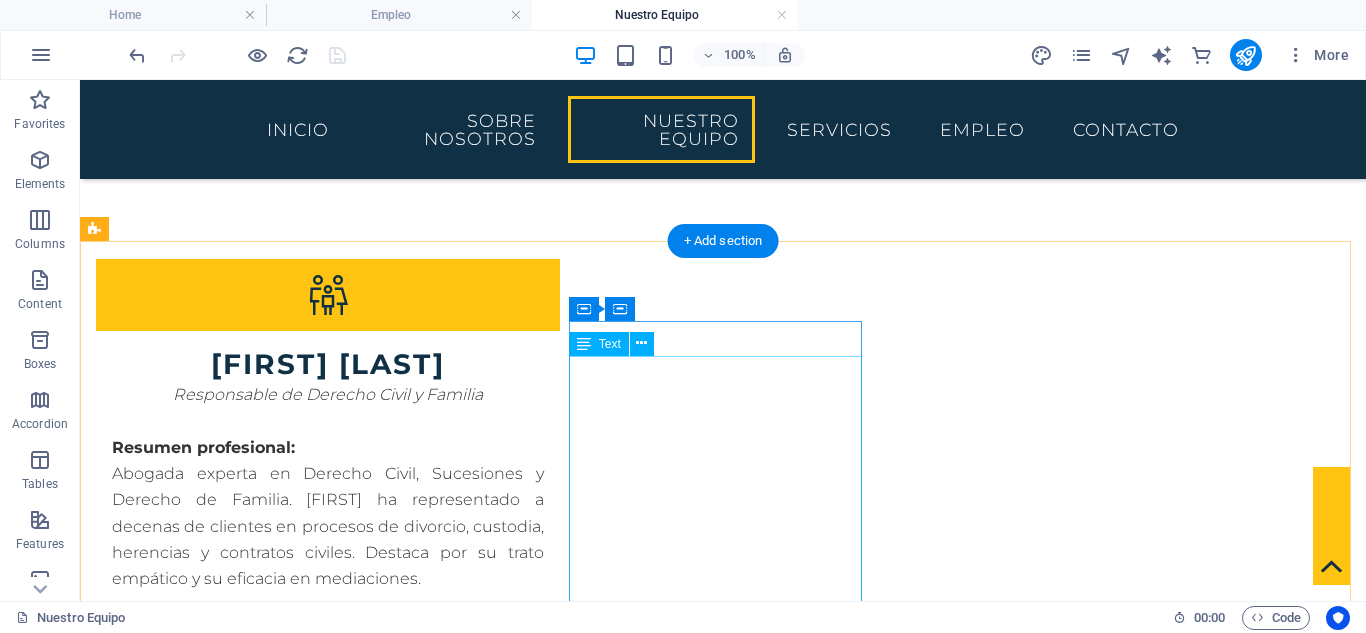 scroll, scrollTop: 2209, scrollLeft: 0, axis: vertical 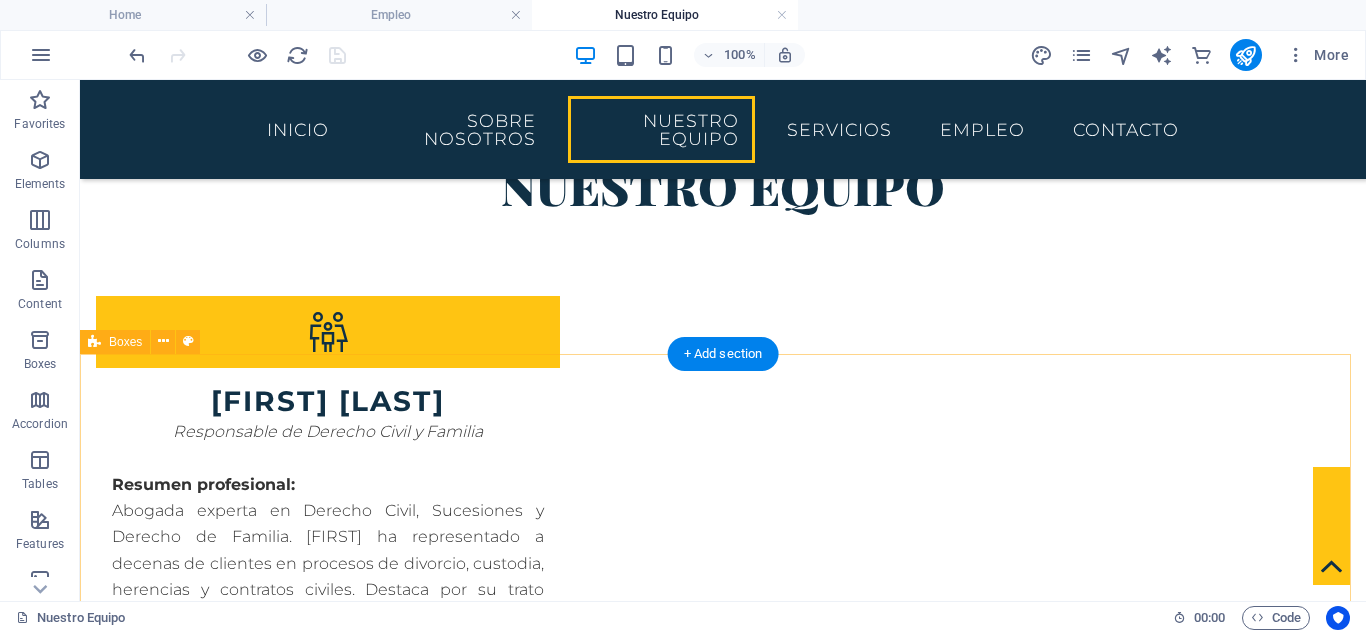 click on "[FIRST] [LAST] Responsable de Derecho Civil y Familia Resumen profesional: Abogada experta en Derecho Civil, Sucesiones y Derecho de Familia. [FIRST] ha representado a decenas de clientes en procesos de divorcio, custodia, herencias y contratos civiles. Destaca por su trato empático y su eficacia en mediaciones. Correo: [EMAIL]@[DOMAIN] [FIRST] [LAST] Coordinador de Asesoría Empresarial y Contabilidad Resumen profesional: Consultor senior en asesoría fiscal y contable con más de 10 años de experiencia asesorando pymes y grandes empresas. Su enfoque estratégico facilita la toma de decisiones financieras ajustadas a la normativa vigente. Correo: [EMAIL]@[DOMAIN] [FIRST] [LAST] Especialista en Derecho de Extranjería y Migraciones Resumen profesional: Correo: [EMAIL]@[DOMAIN]" at bounding box center [723, 3470] 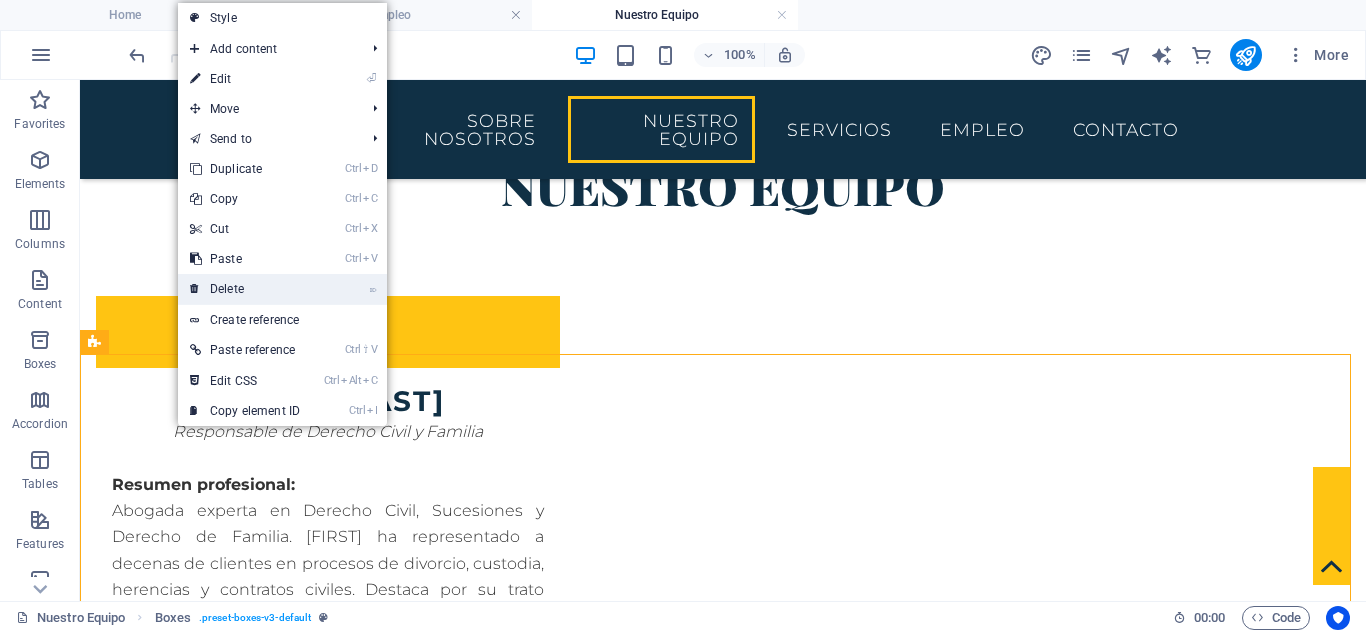 click on "⌦  Delete" at bounding box center [245, 289] 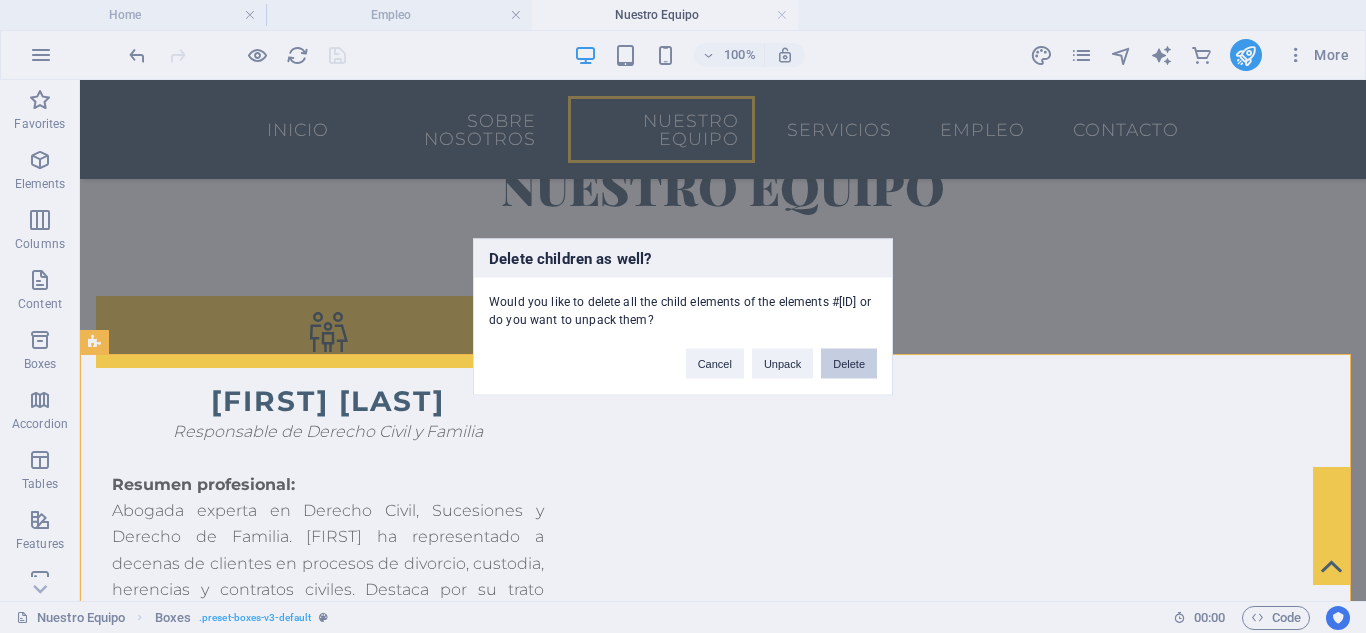 click on "Delete" at bounding box center (849, 363) 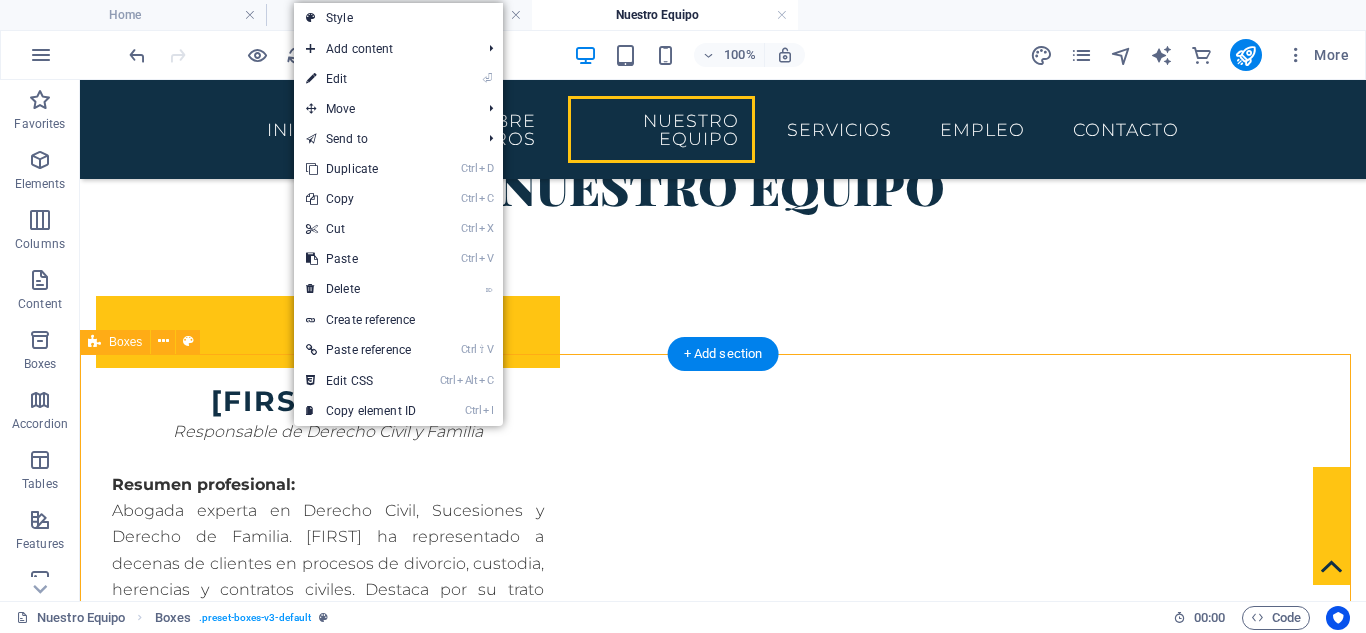 click on "[FIRST] [LAST] Auditor Externo y Consultor Financiero Resumen profesional: Auditor externo y consultor financiero con experiencia en análisis de riesgo, informes contables y cumplimiento normativo. Apoya a empresas en procesos de inversión y auditorías regulatorias en España y la UE. Correo: [EMAIL]@[DOMAIN] [FIRST] [LAST] Encargado de Cumplimiento Normativo y Derecho Penal Resumen profesional: Abogado penalista y experto en cumplimiento normativo. Ha defendido casos ante tribunales nacionales y colabora en la implementación de programas de compliance para empresas del sector tecnológico y financiero. Correo: [EMAIL]@[DOMAIN] [FIRST] [LAST] Consultor en Comercio Internacional, Importaciones y Exportaciones Resumen profesional: Consultor en comercio internacional y experto en aduanas, importaciones y exportaciones. Ayuda a empresas a expandirse a mercados extranjeros asegurando el cumplimiento legal y la eficiencia logística. Correo:" at bounding box center [723, 3470] 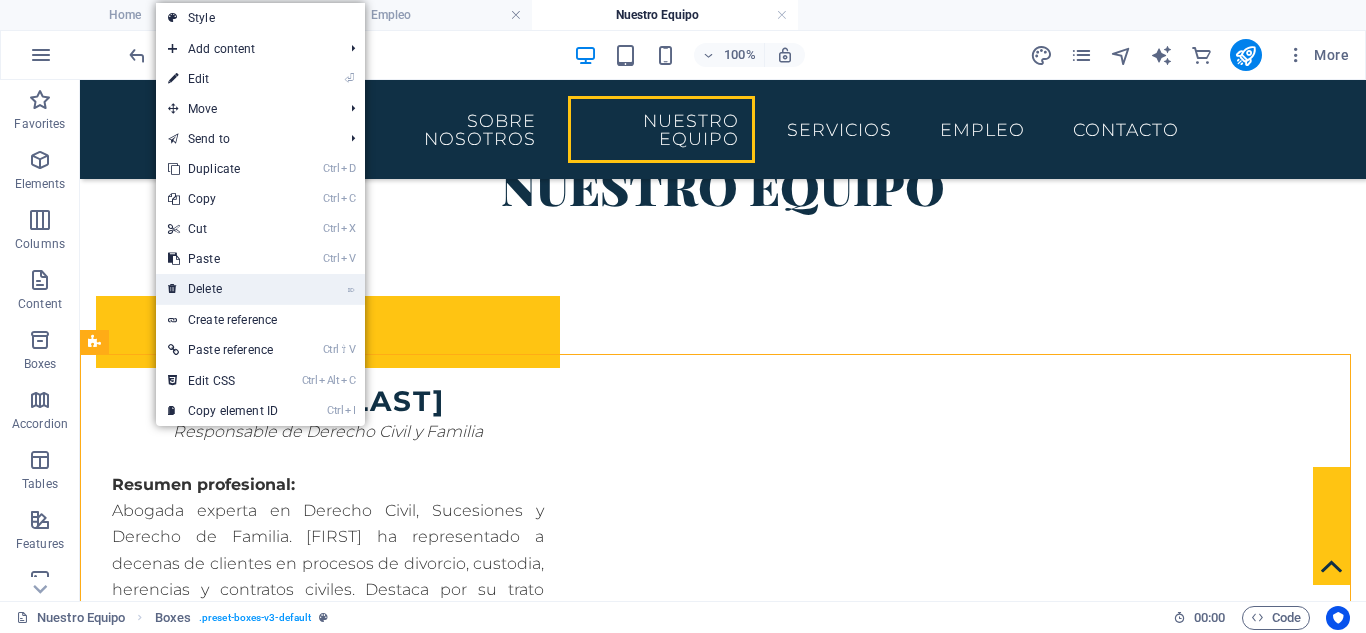 click on "⌦  Delete" at bounding box center (223, 289) 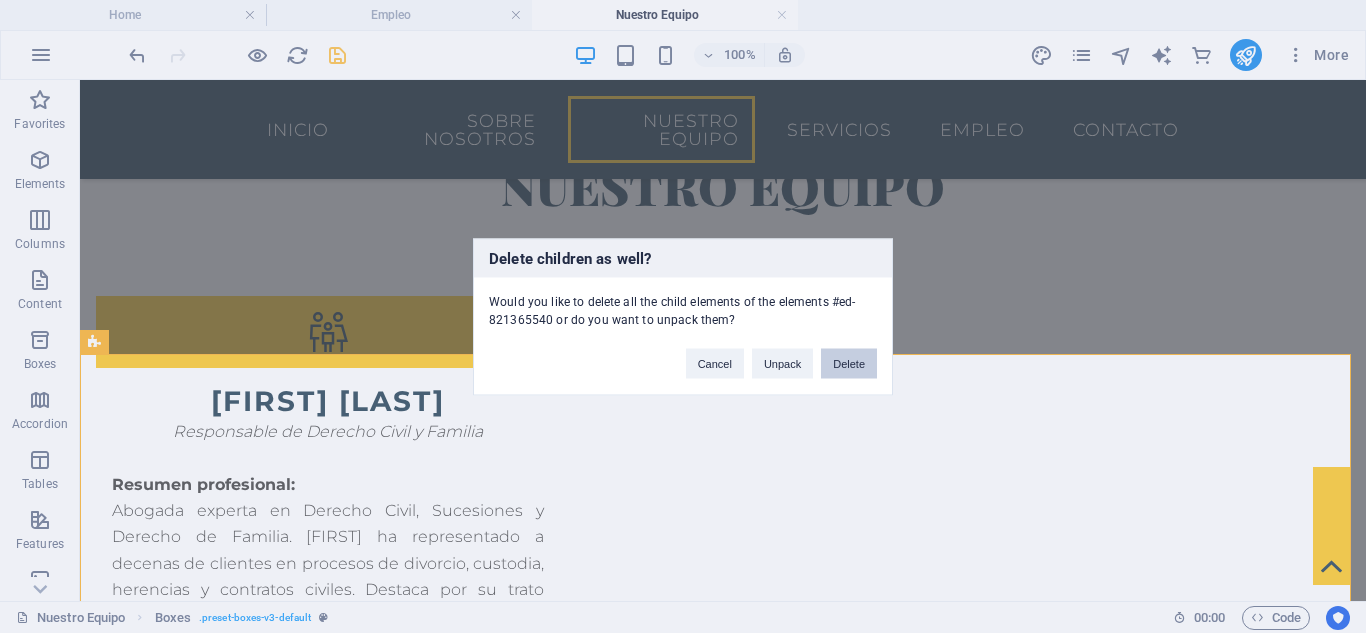 click on "Delete" at bounding box center (849, 363) 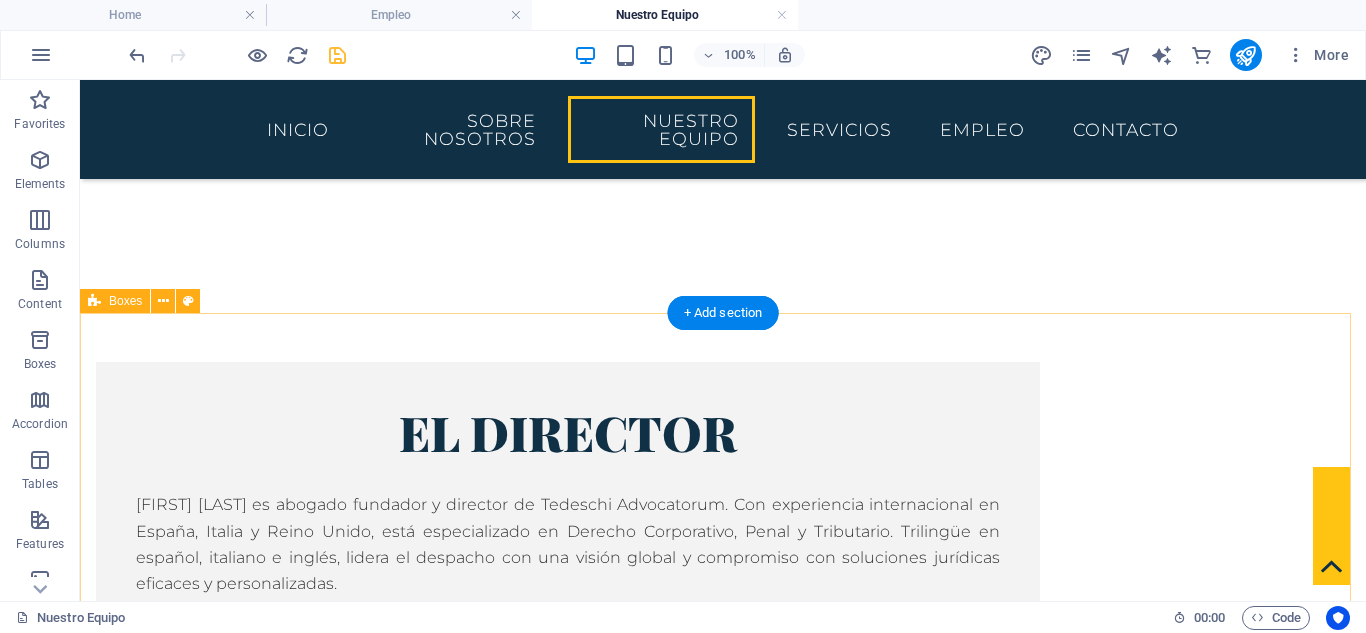 scroll, scrollTop: 533, scrollLeft: 0, axis: vertical 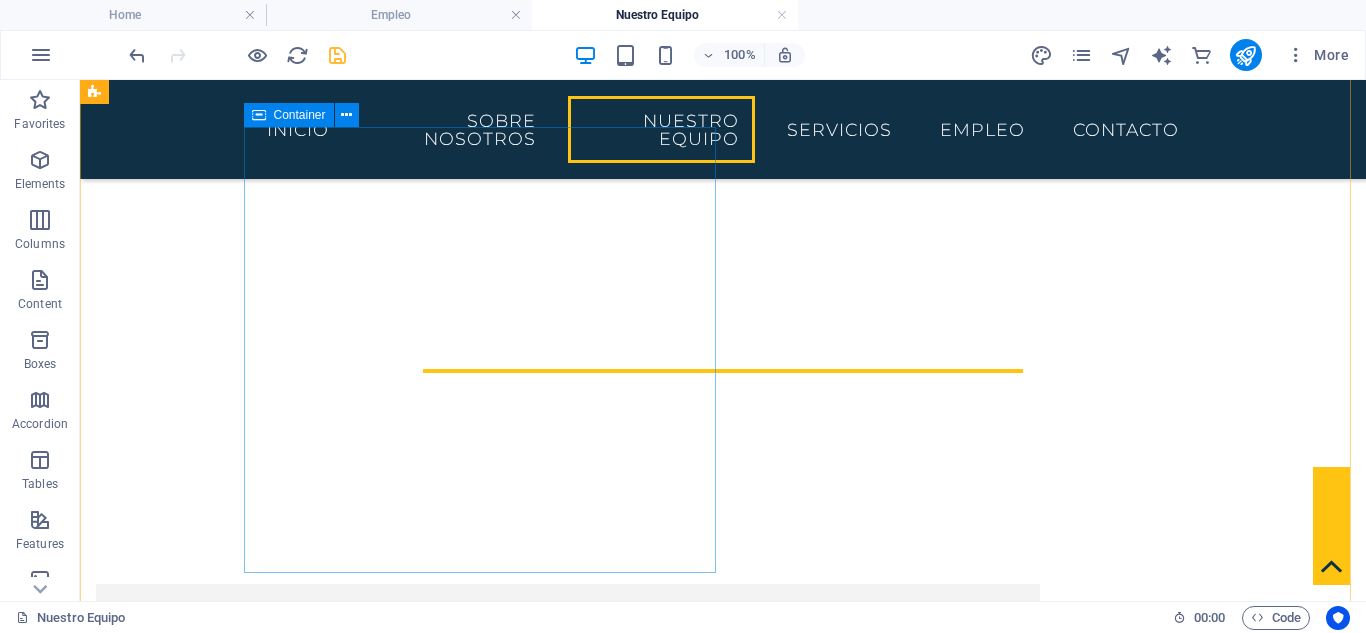 click on "el director [FIRST] [LAST] es abogado fundador y director de Tedeschi Advocatorum. Con experiencia internacional en España, Italia y Reino Unido, está especializado en Derecho Corporativo, Penal y Tributario. Trilingüe en español, italiano e inglés, lidera el despacho con una visión global y compromiso con soluciones jurídicas eficaces y personalizadas." at bounding box center [568, 722] 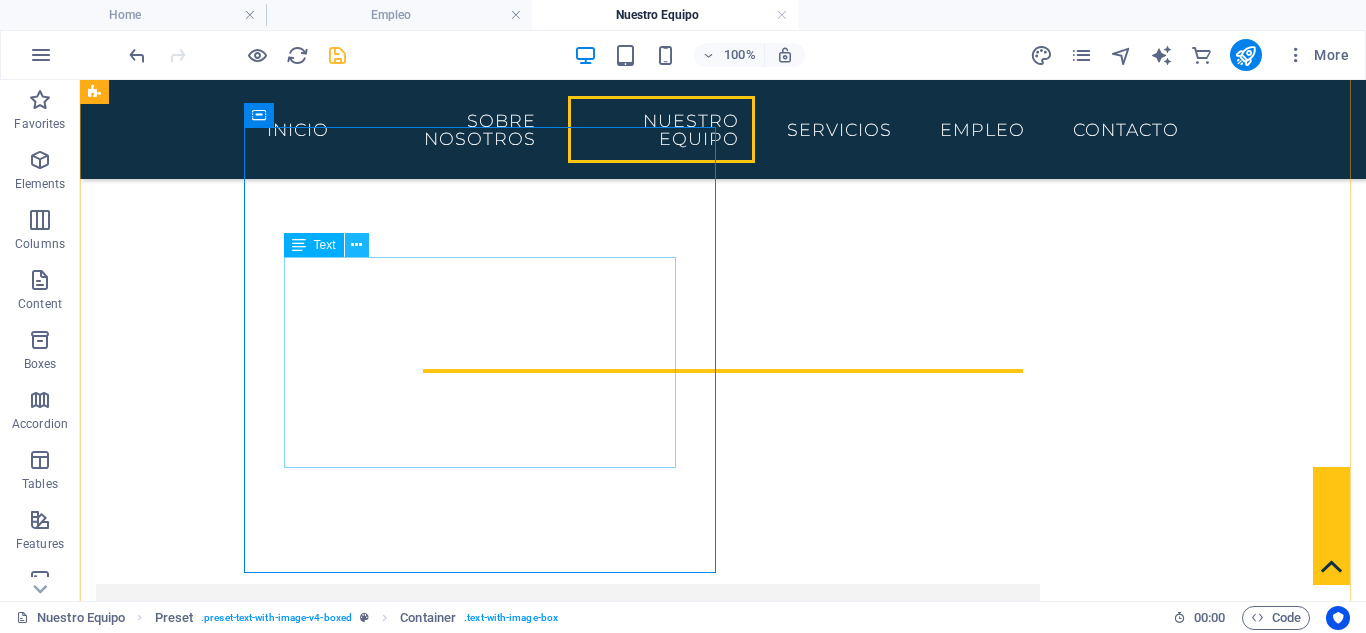 click at bounding box center (356, 245) 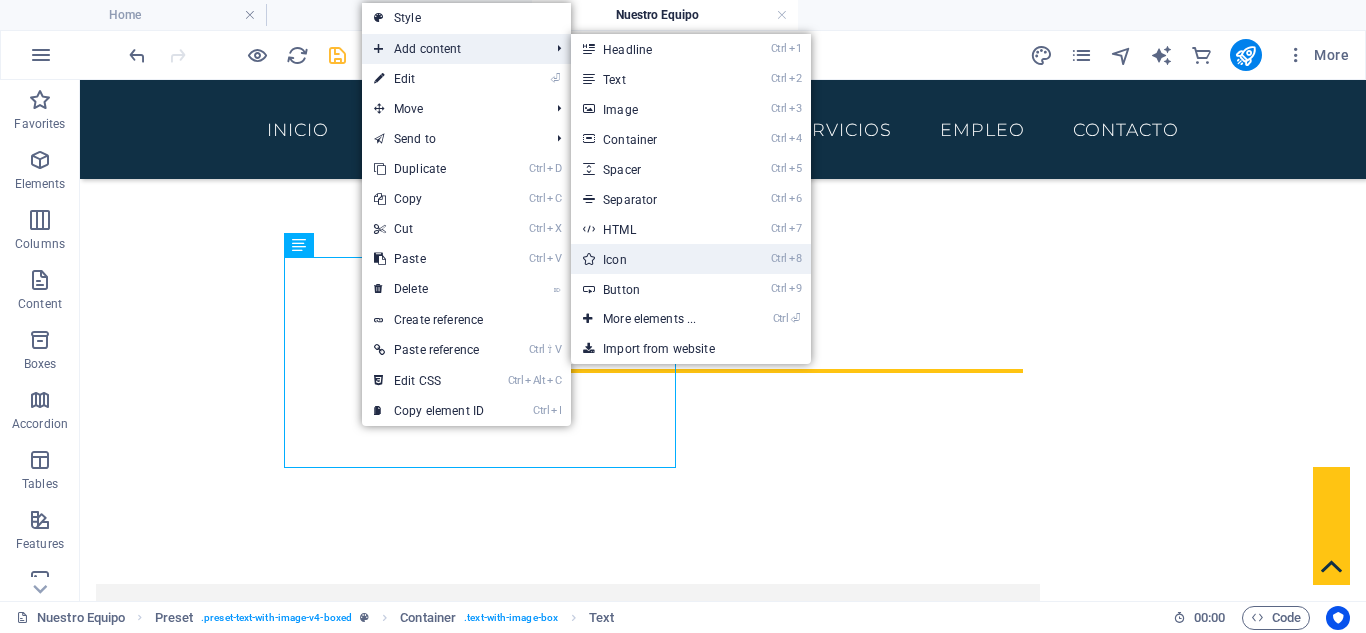 click on "Ctrl 8  Icon" at bounding box center (653, 259) 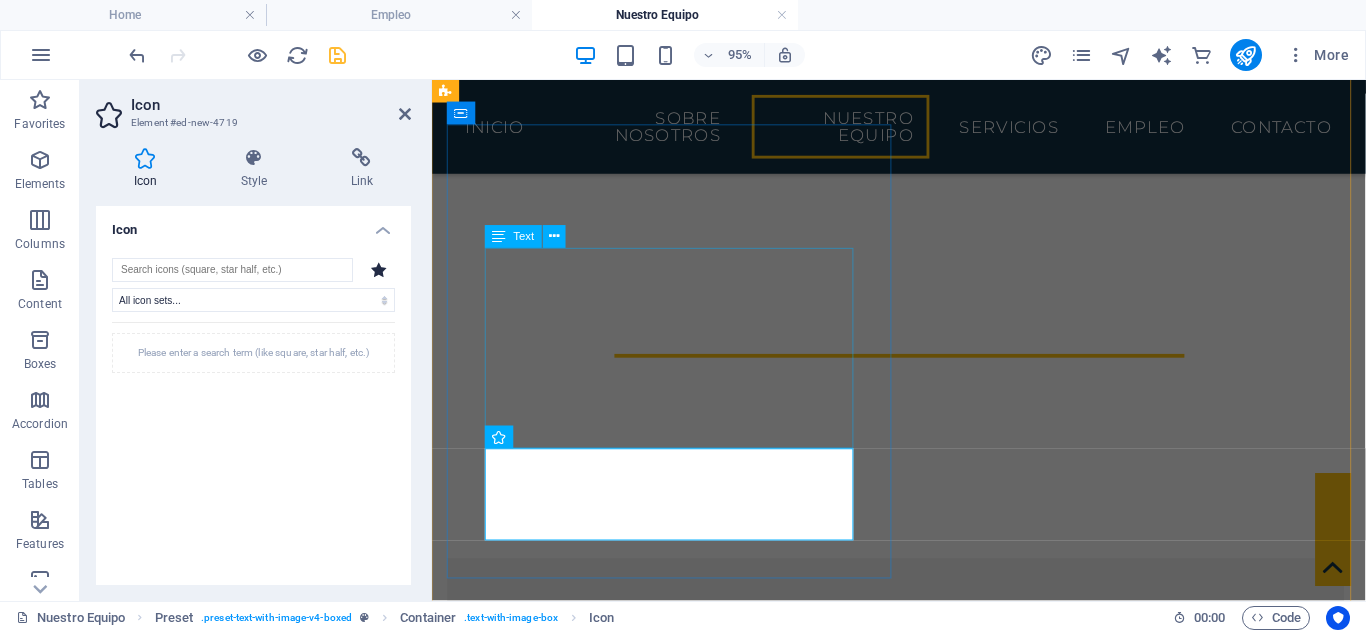 click on "[FIRST] [LAST] es abogado fundador y director de Tedeschi Advocatorum. Con experiencia internacional en España, Italia y Reino Unido, está especializado en Derecho Corporativo, Penal y Tributario. Trilingüe en español, italiano e inglés, lidera el despacho con una visión global y compromiso con soluciones jurídicas eficaces y personalizadas." at bounding box center (920, 767) 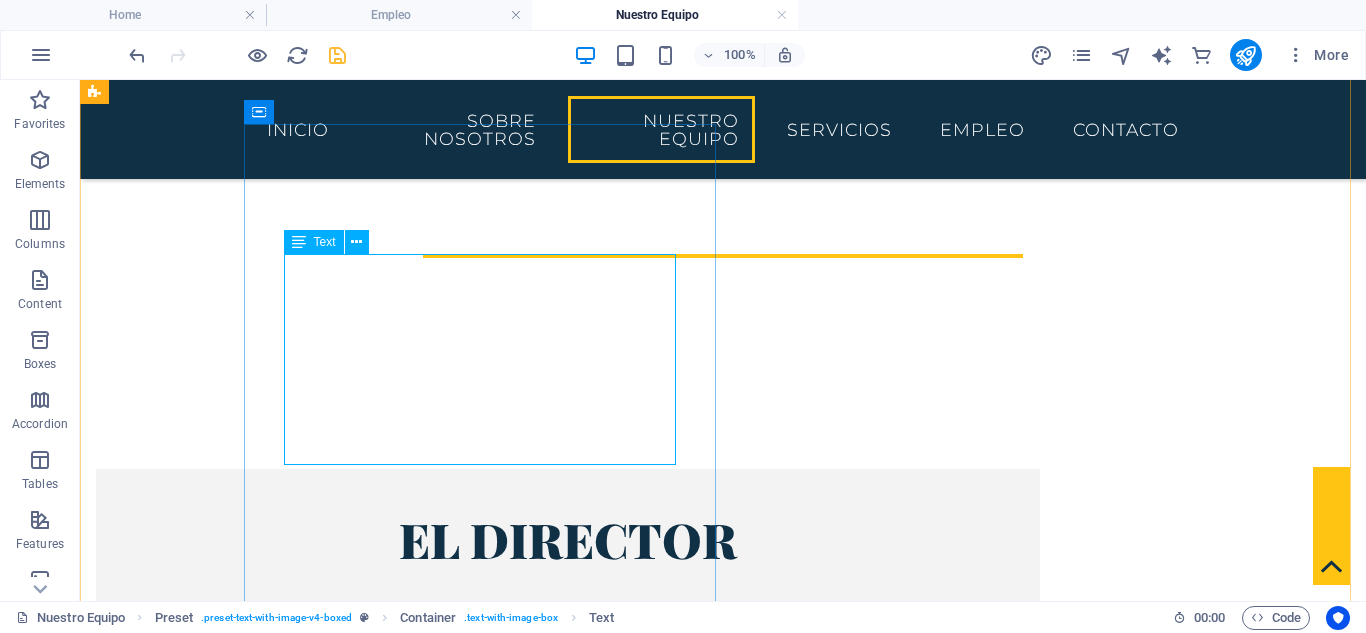 scroll, scrollTop: 667, scrollLeft: 0, axis: vertical 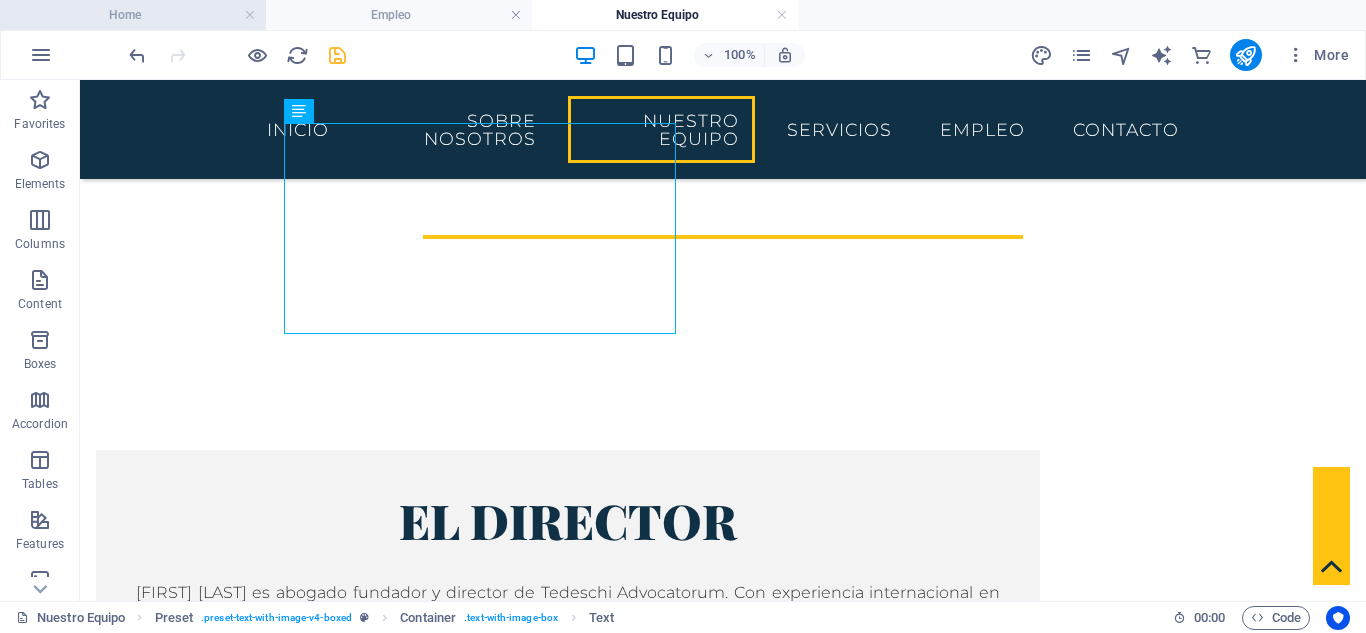 click on "Home" at bounding box center [133, 15] 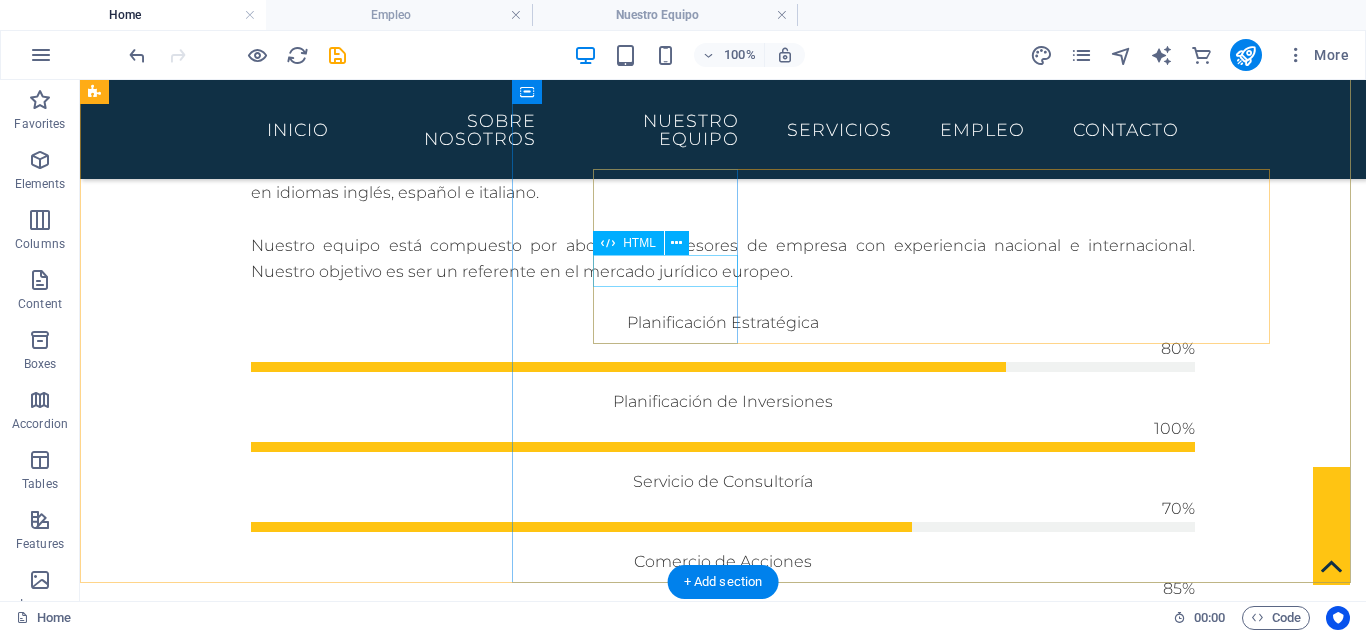 scroll, scrollTop: 933, scrollLeft: 0, axis: vertical 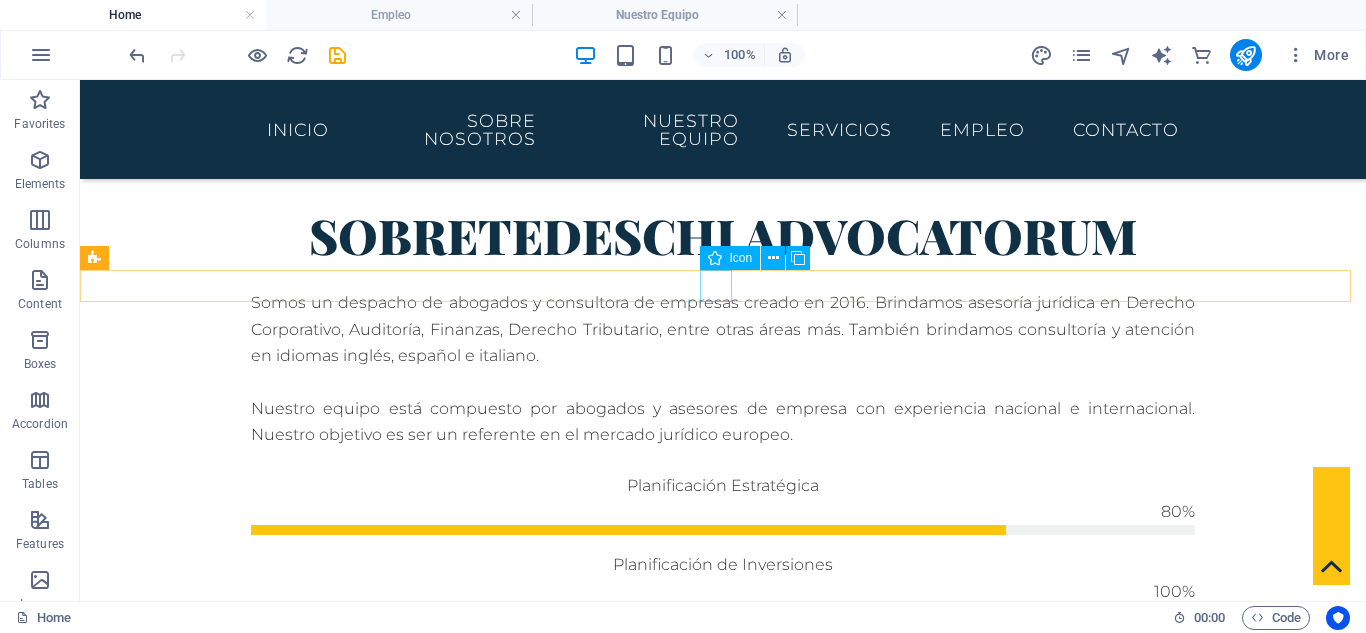click at bounding box center (723, 1018) 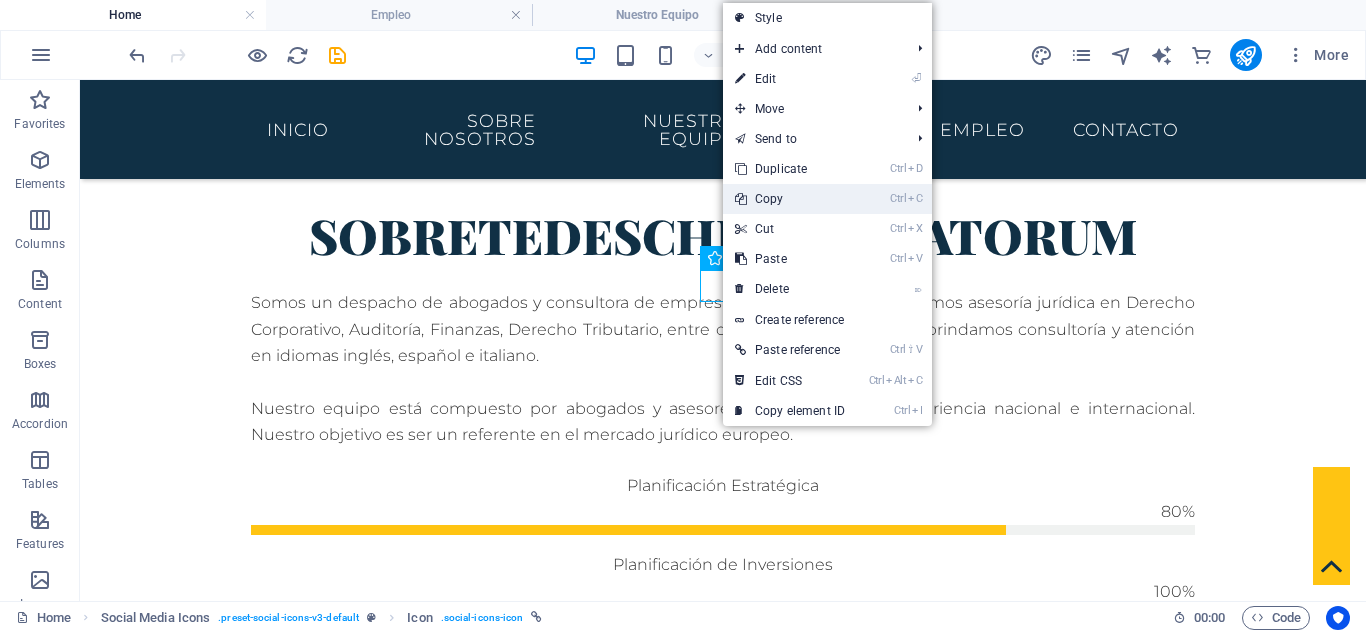 drag, startPoint x: 807, startPoint y: 201, endPoint x: 715, endPoint y: 102, distance: 135.14807 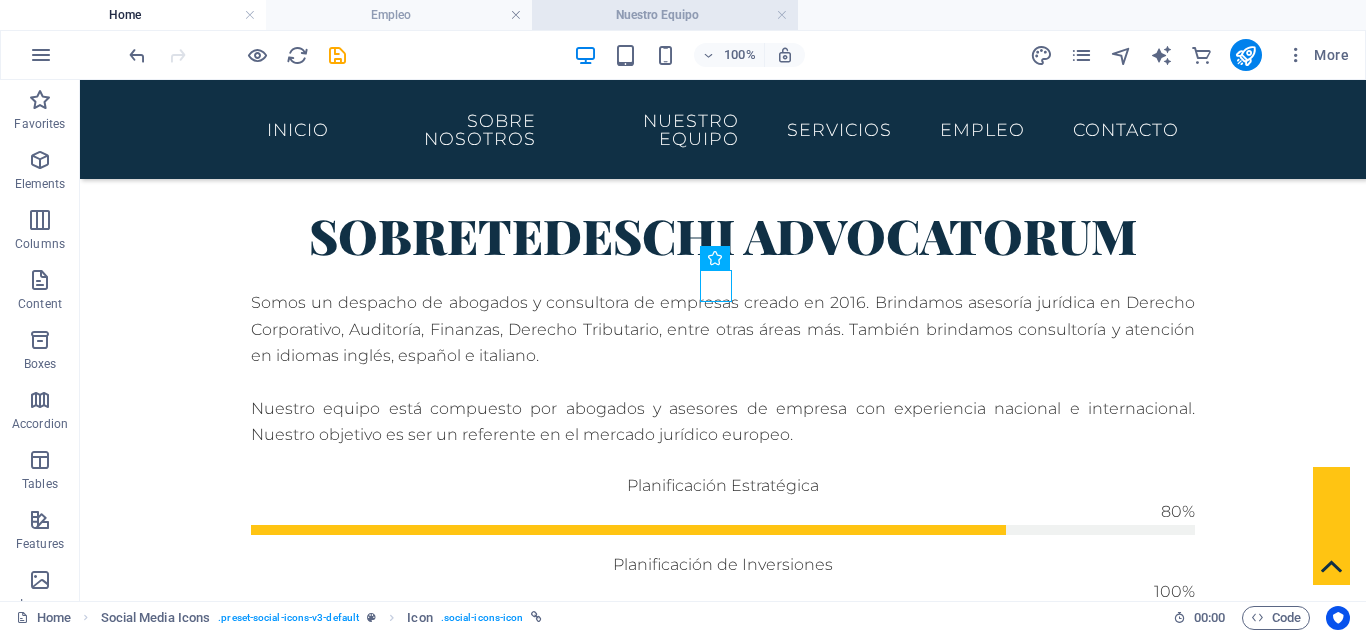 click on "Nuestro Equipo" at bounding box center (665, 15) 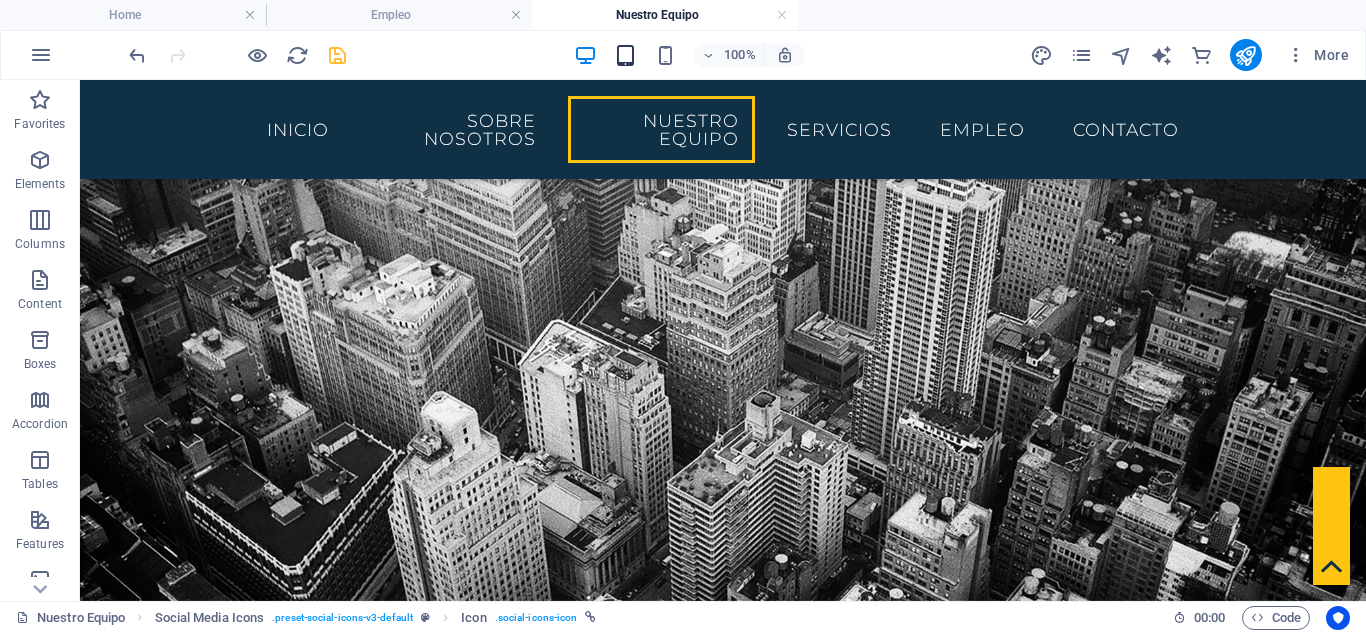 scroll, scrollTop: 667, scrollLeft: 0, axis: vertical 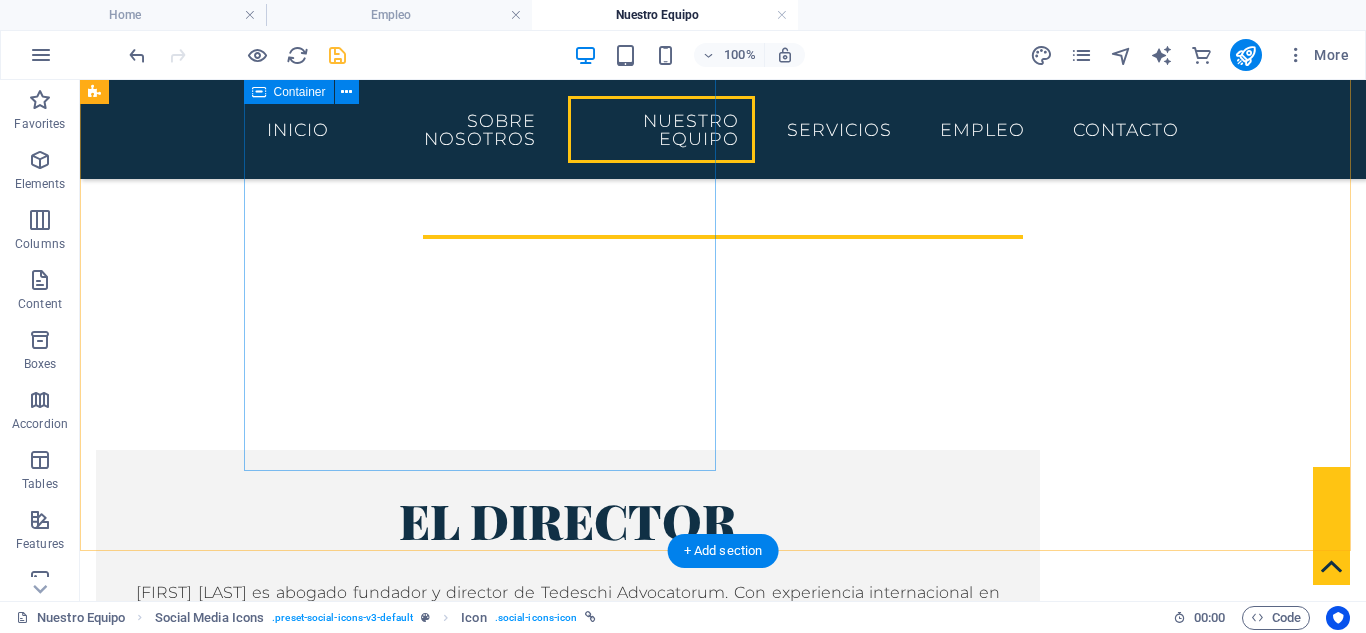 click on "el director [FIRST] [LAST] es abogado fundador y director de Tedeschi Advocatorum. Con experiencia internacional en España, Italia y Reino Unido, está especializado en Derecho Corporativo, Penal y Tributario. Trilingüe en español, italiano e inglés, lidera el despacho con una visión global y compromiso con soluciones jurídicas eficaces y personalizadas." at bounding box center [568, 640] 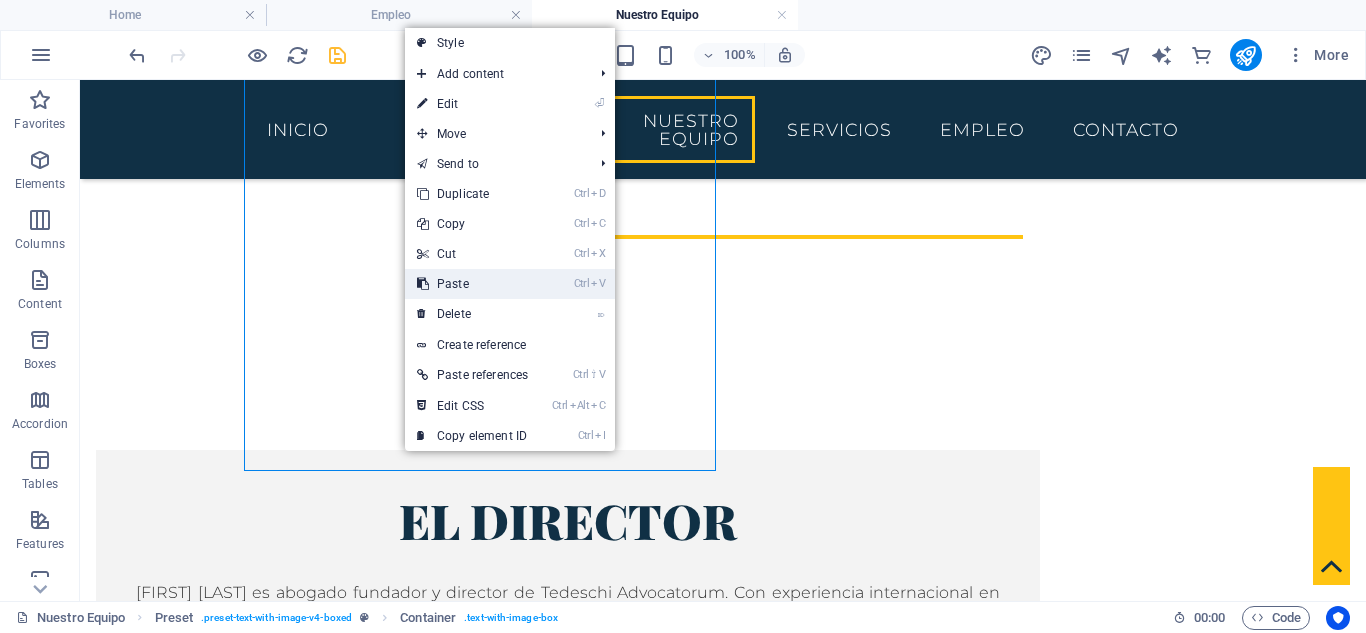 click on "Ctrl V  Paste" at bounding box center [472, 284] 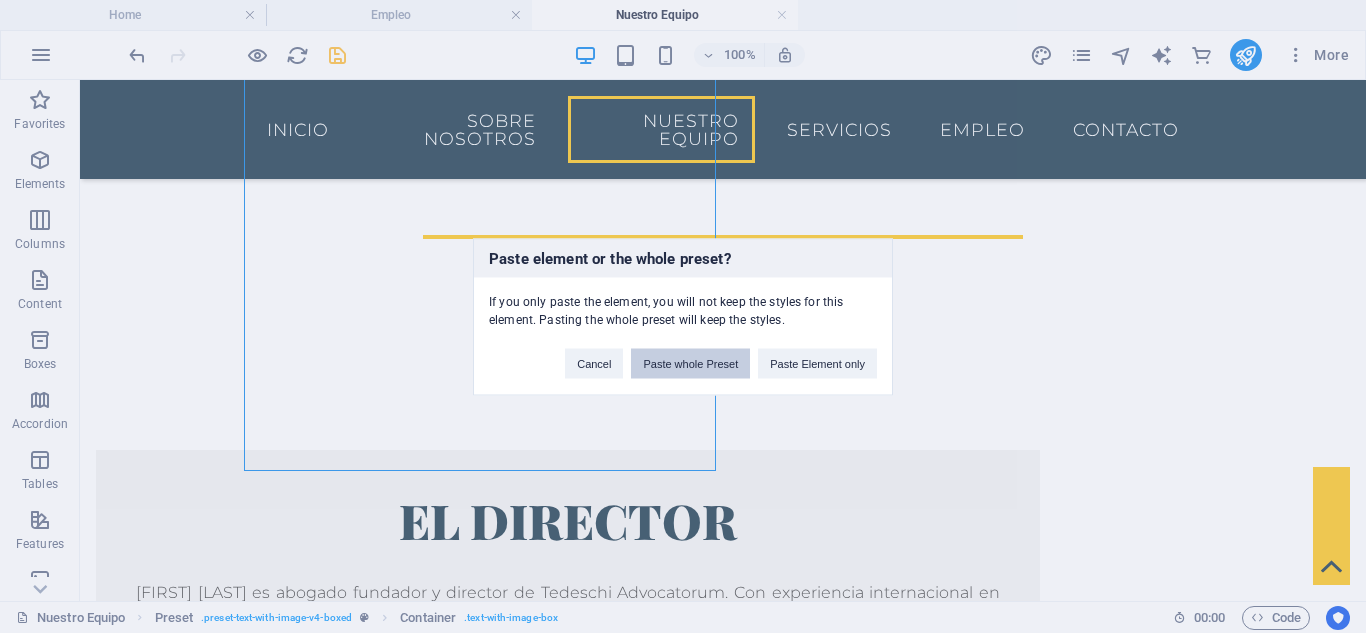 click on "Paste whole Preset" at bounding box center [690, 363] 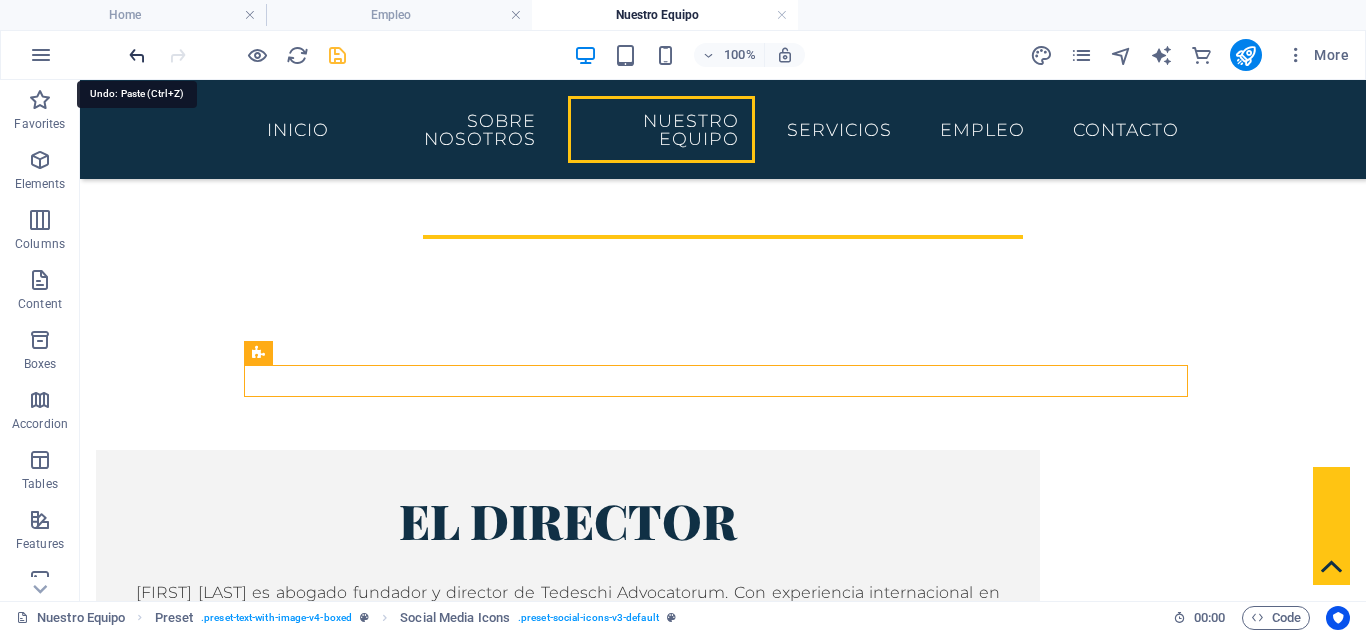 click at bounding box center (137, 55) 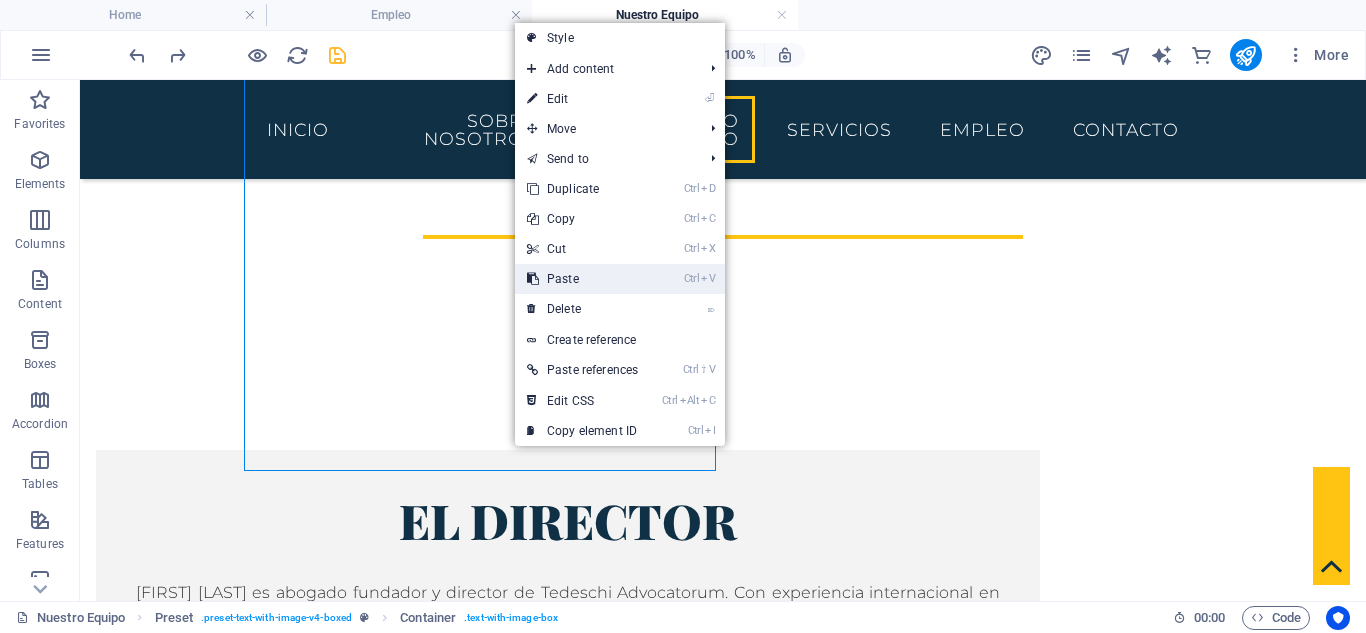 click on "Ctrl V  Paste" at bounding box center (582, 279) 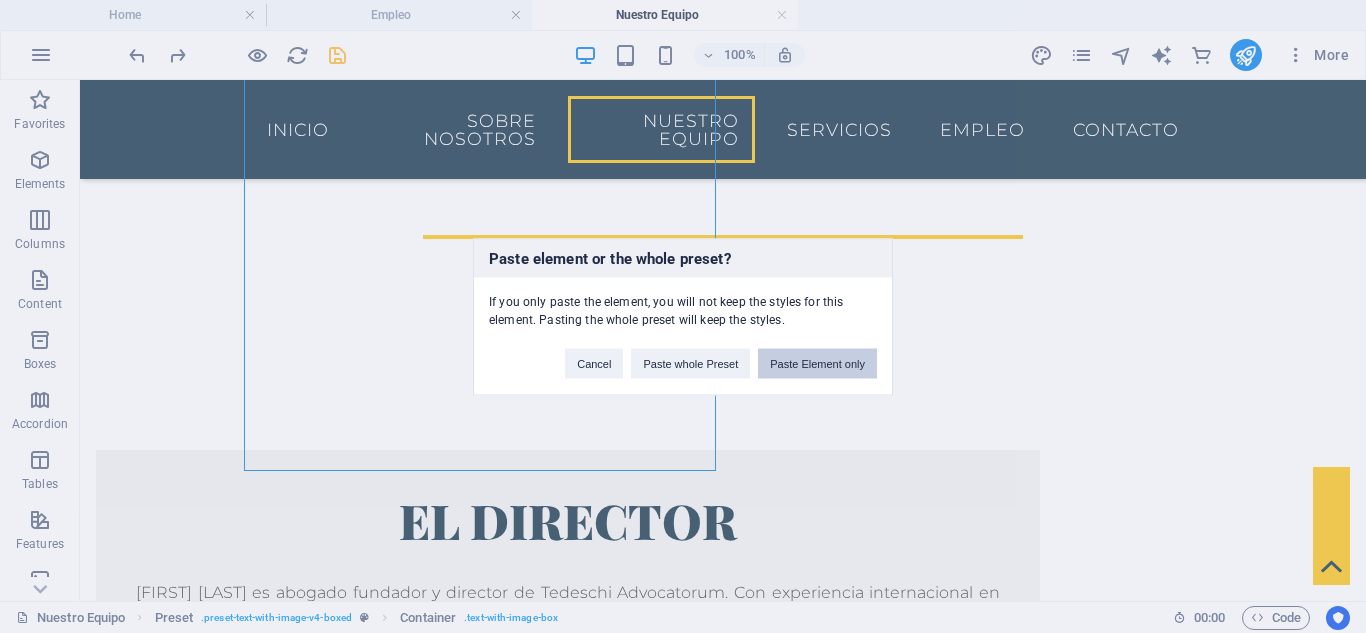 drag, startPoint x: 804, startPoint y: 346, endPoint x: 808, endPoint y: 361, distance: 15.524175 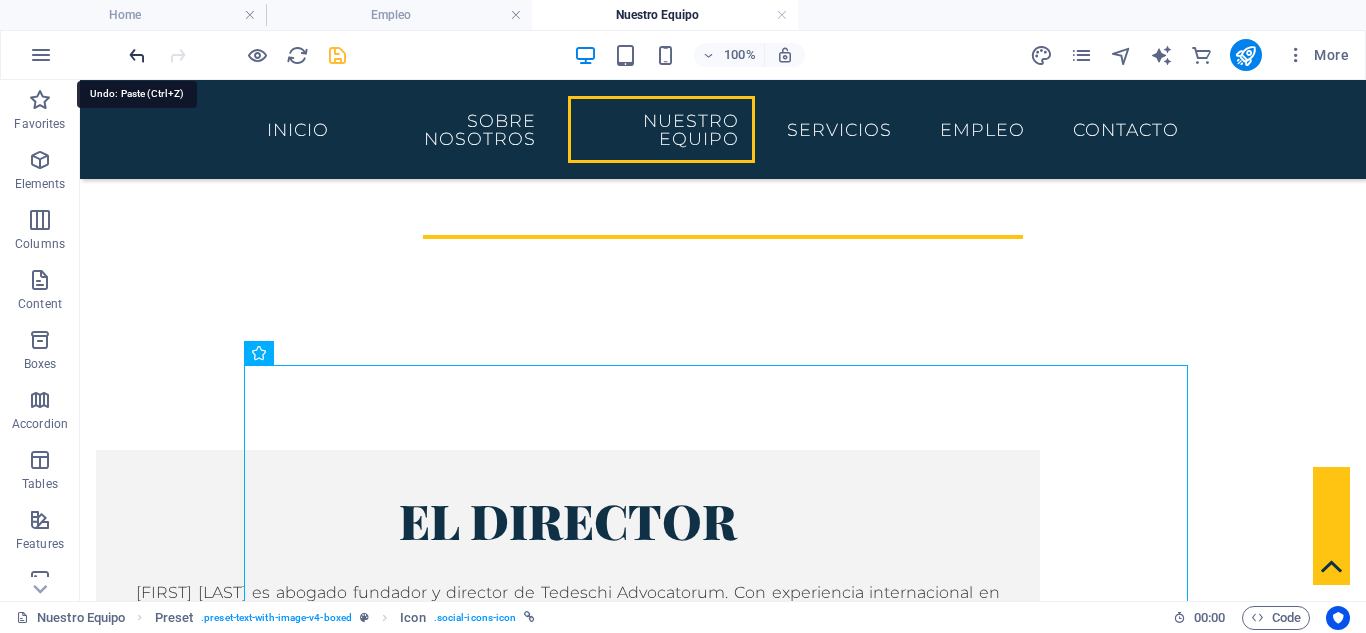 drag, startPoint x: 137, startPoint y: 61, endPoint x: 332, endPoint y: 319, distance: 323.40222 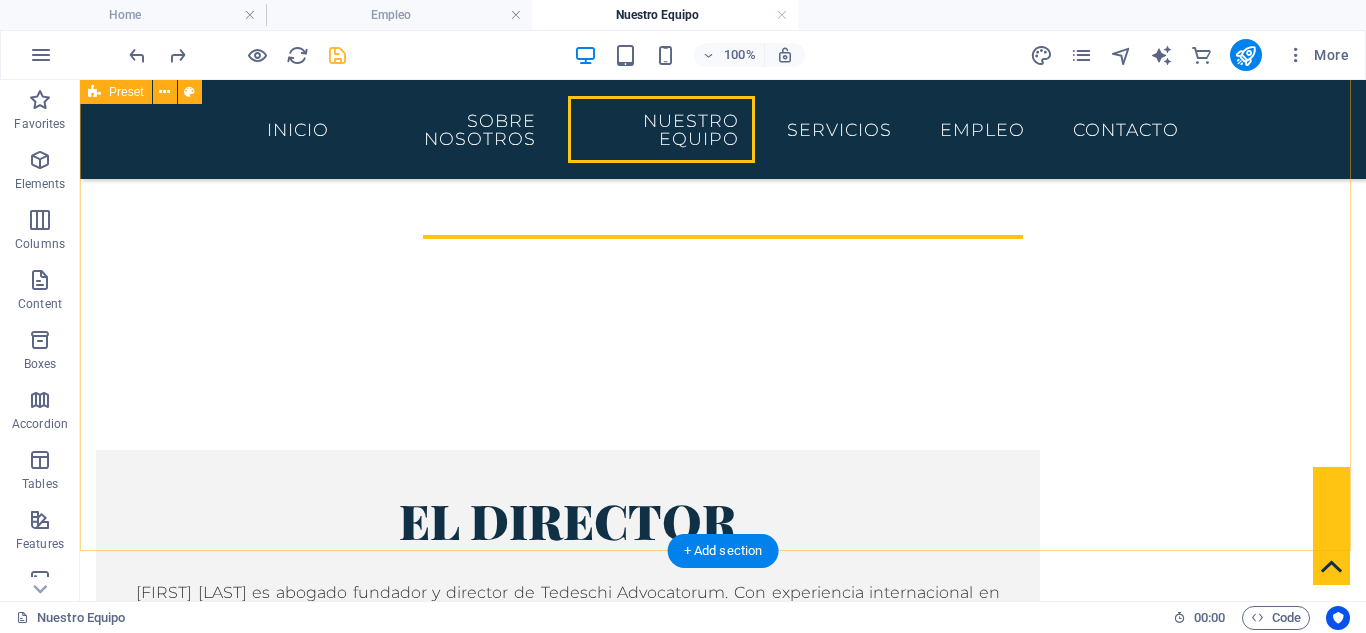 click on "el director [FIRST] [LAST] es abogado fundador y director de Tedeschi Advocatorum. Con experiencia internacional en España, Italia y Reino Unido, está especializado en Derecho Corporativo, Penal y Tributario. Trilingüe en español, italiano e inglés, lidera el despacho con una visión global y compromiso con soluciones jurídicas eficaces y personalizadas." at bounding box center [723, 1102] 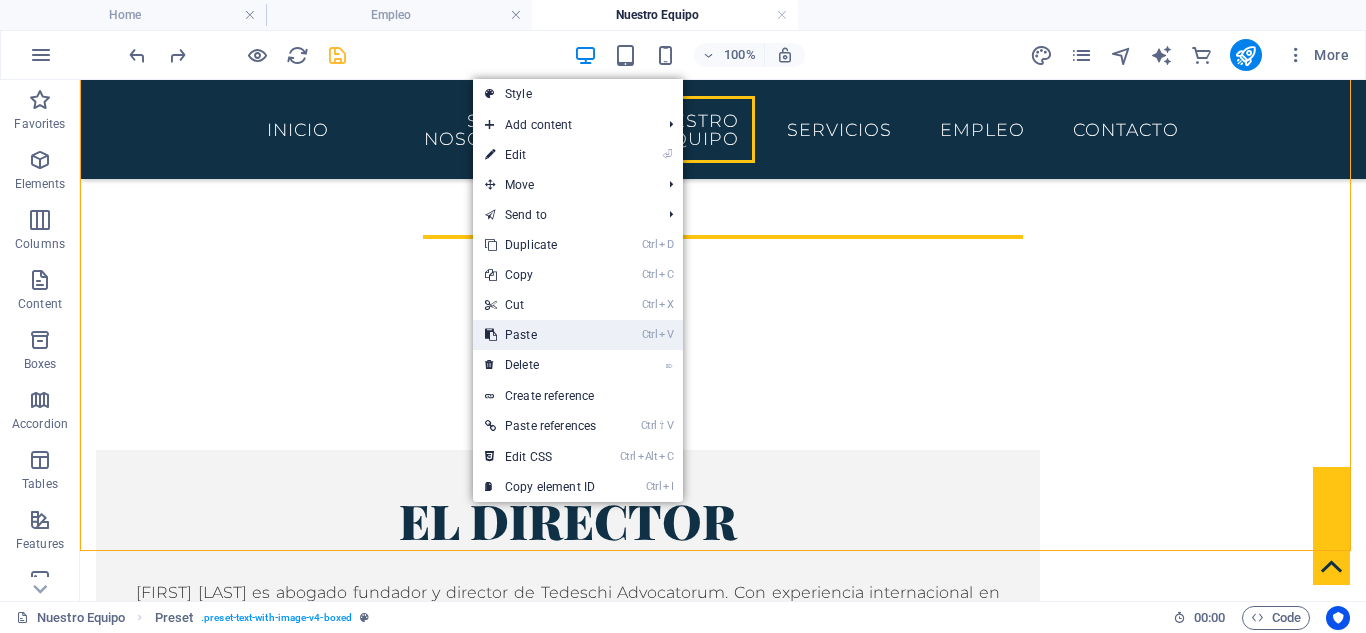 click on "Ctrl V  Paste" at bounding box center (540, 335) 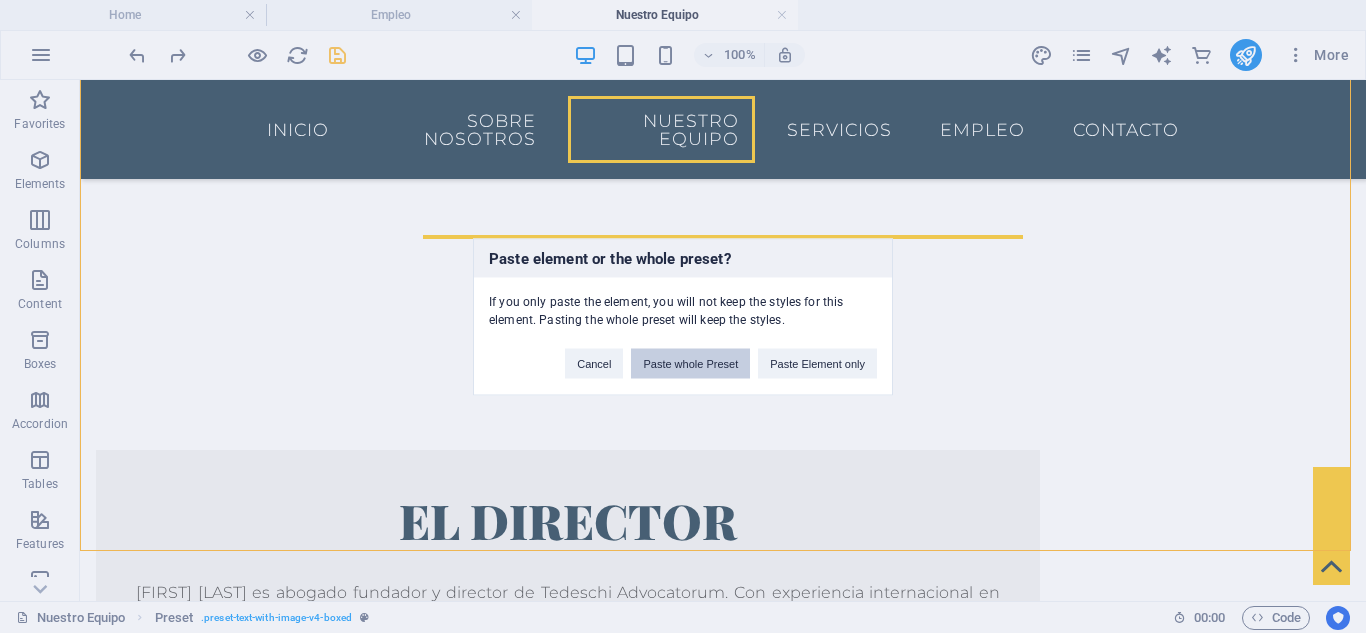 click on "Paste whole Preset" at bounding box center (690, 363) 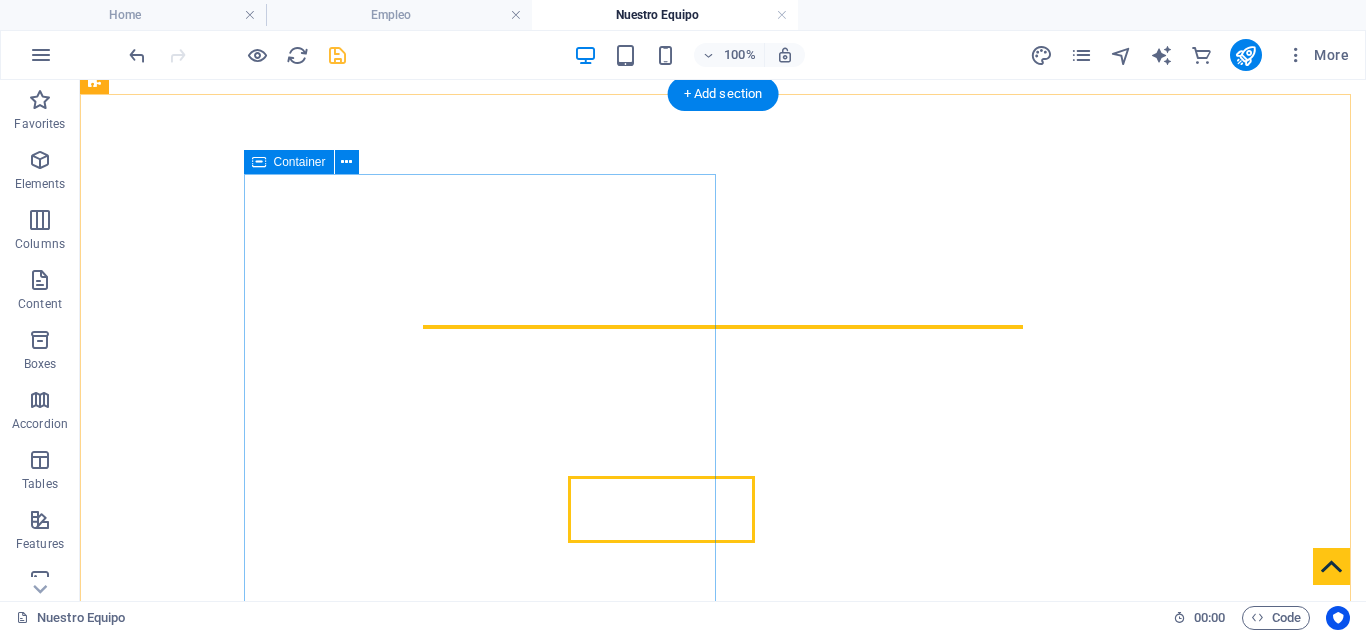scroll, scrollTop: 884, scrollLeft: 0, axis: vertical 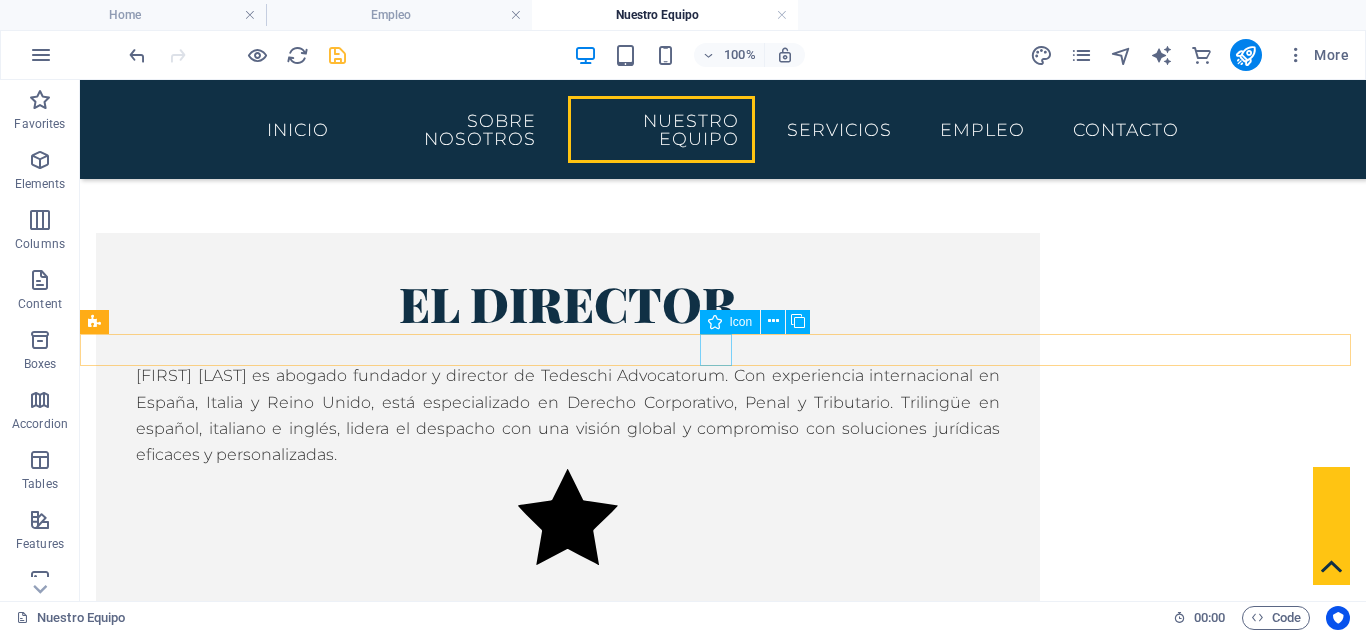 click at bounding box center (723, 1634) 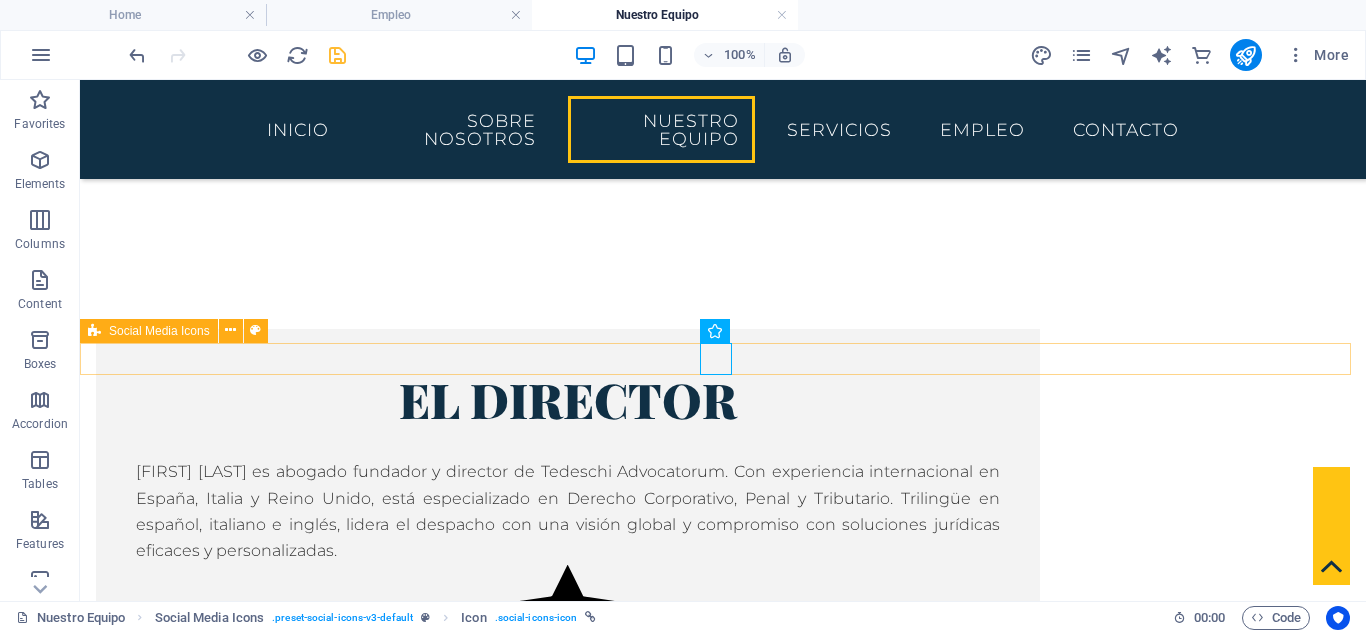 scroll, scrollTop: 751, scrollLeft: 0, axis: vertical 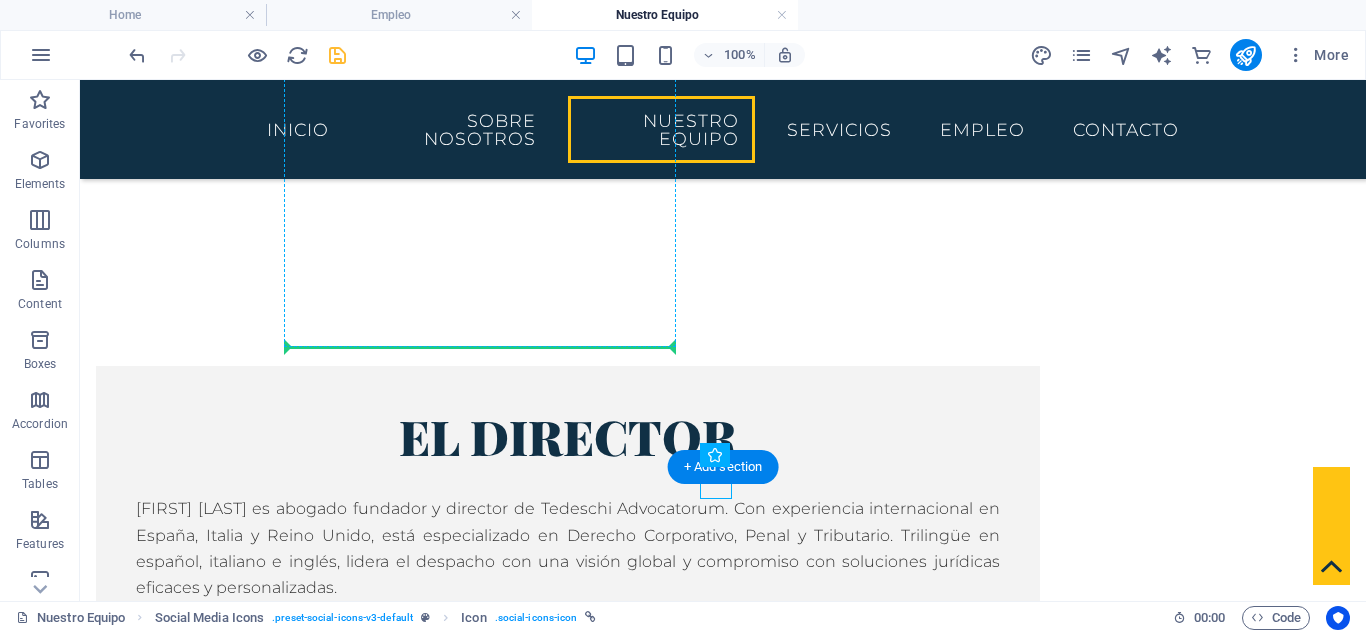 drag, startPoint x: 719, startPoint y: 480, endPoint x: 543, endPoint y: 319, distance: 238.53091 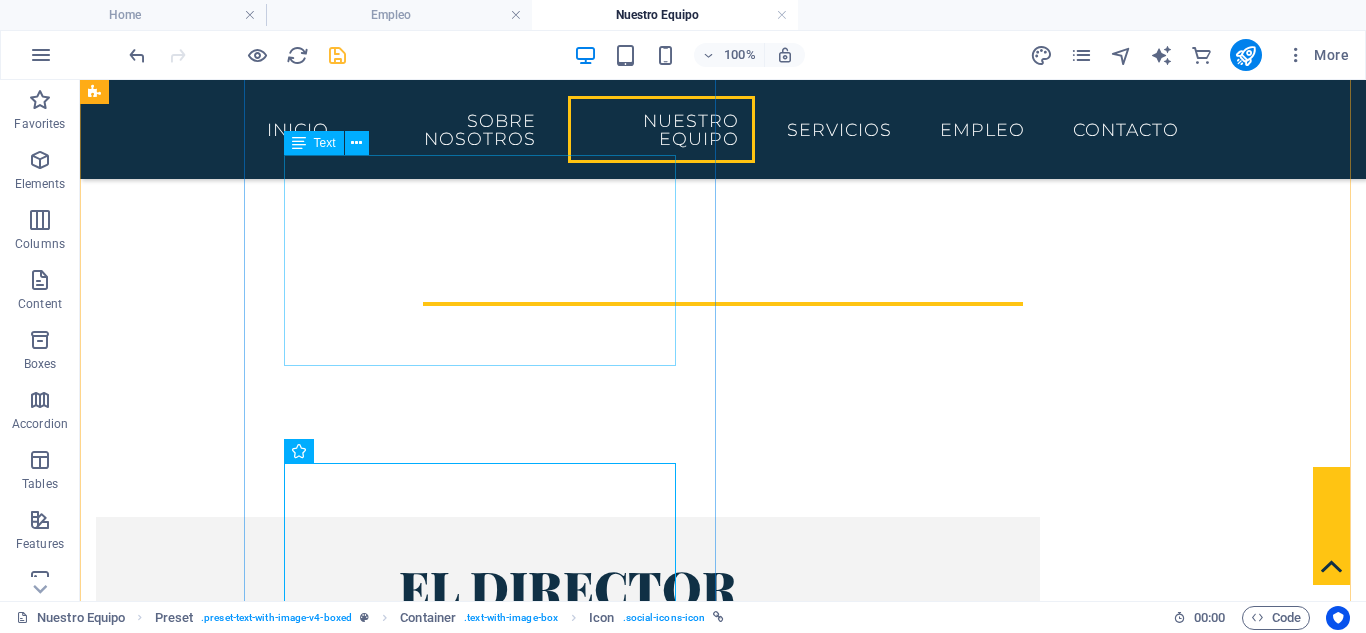 scroll, scrollTop: 751, scrollLeft: 0, axis: vertical 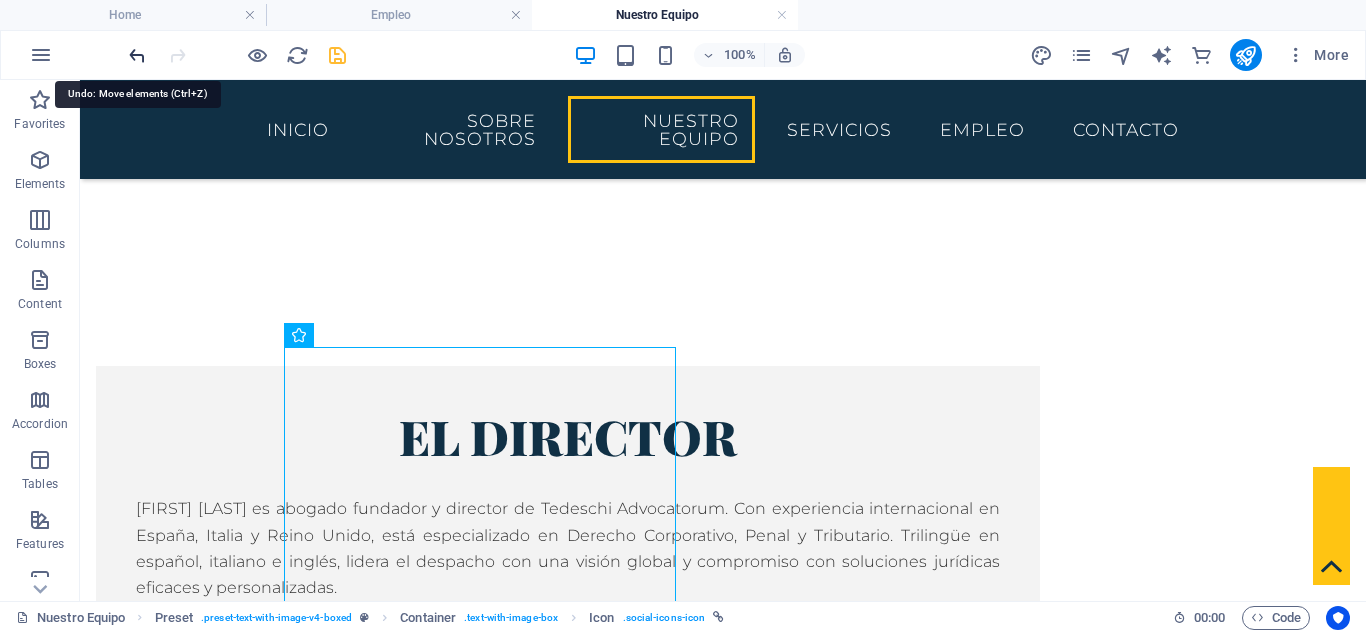 click at bounding box center [137, 55] 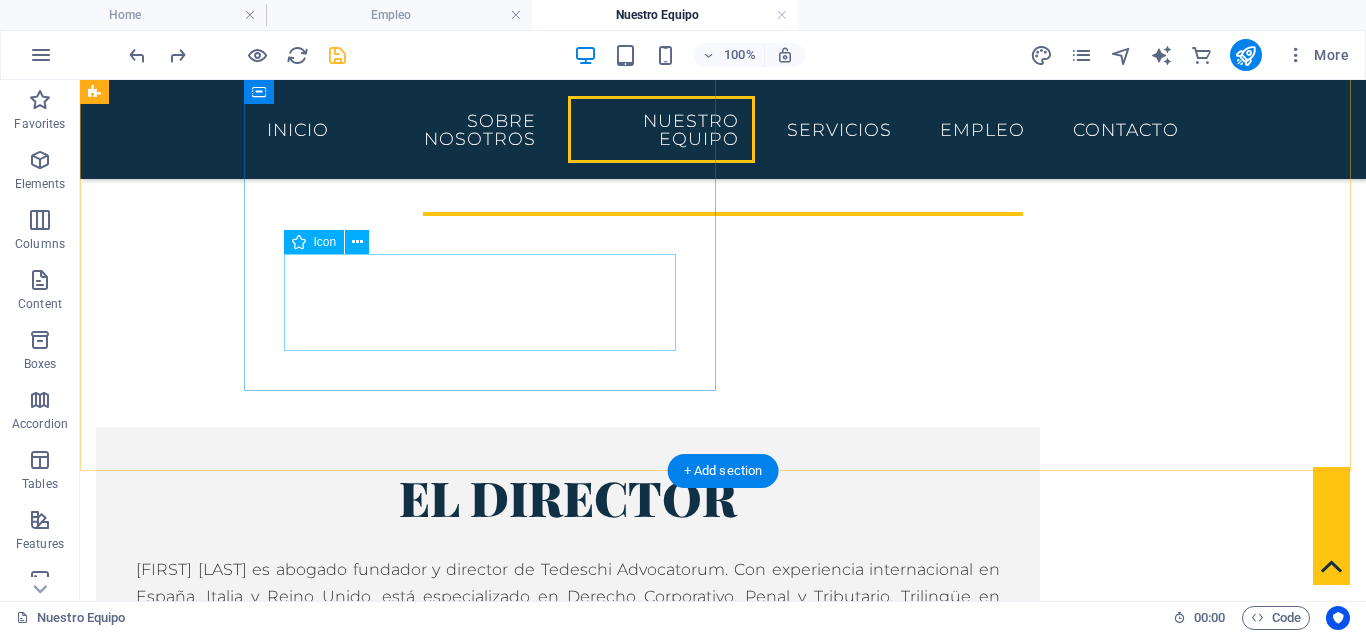 scroll, scrollTop: 751, scrollLeft: 0, axis: vertical 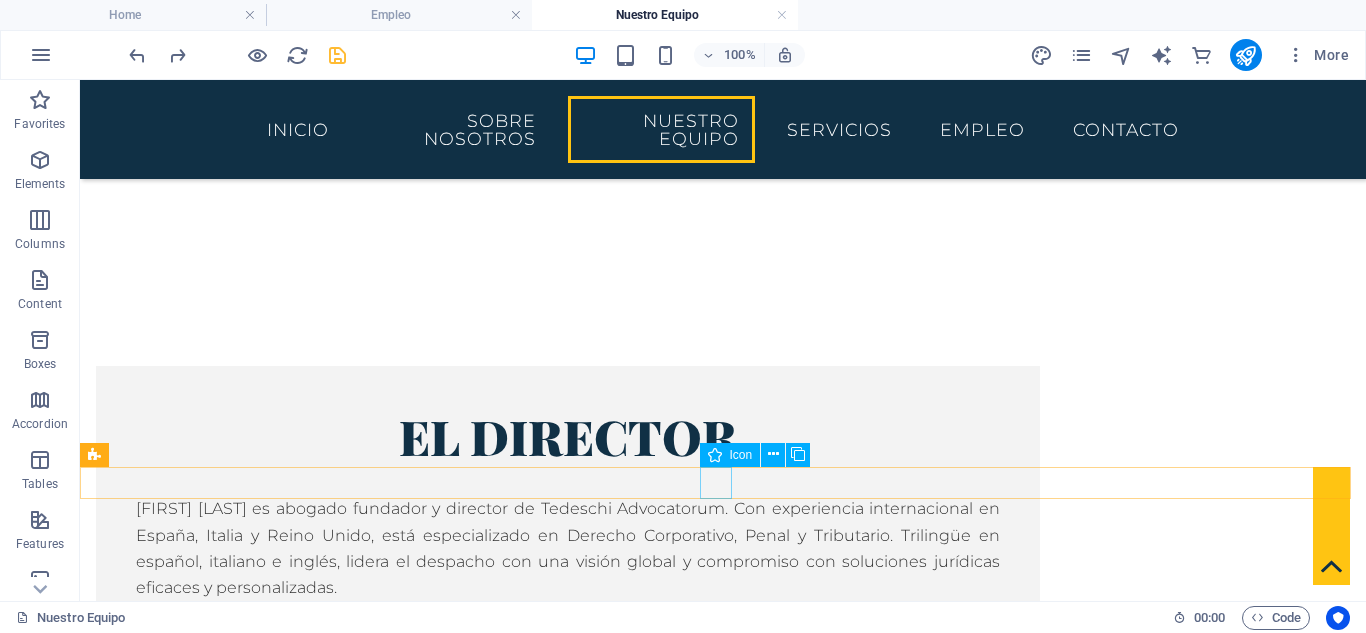 click at bounding box center [723, 1767] 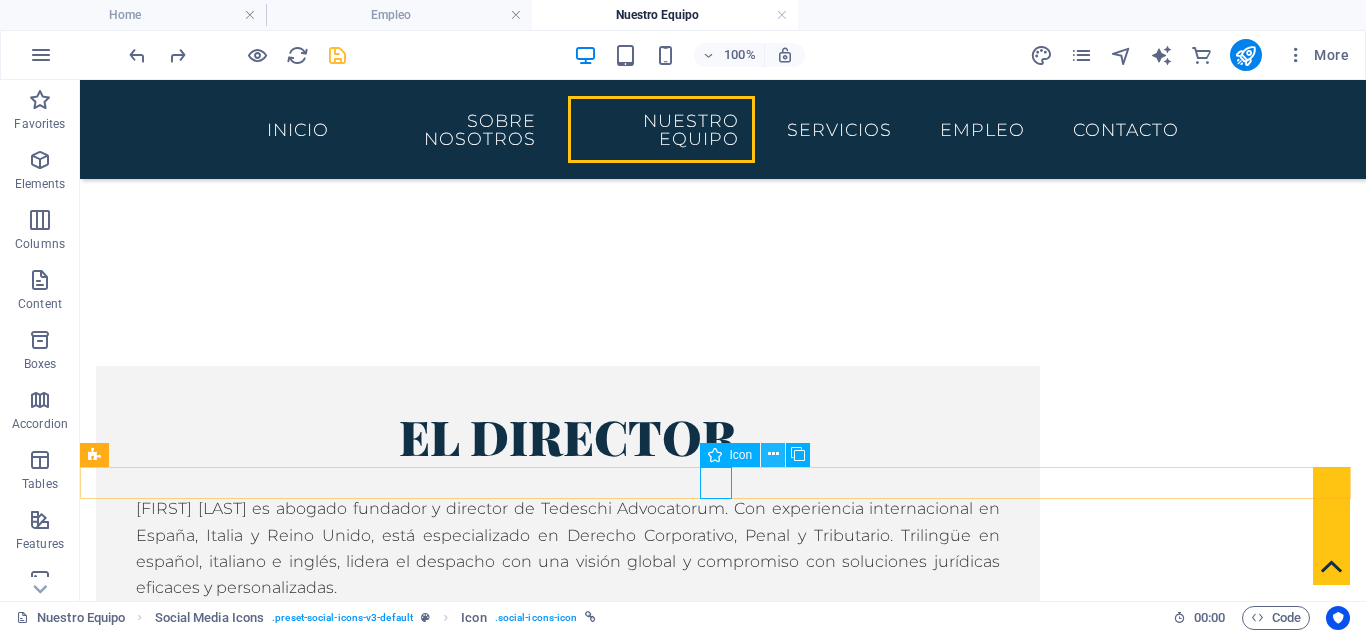 click at bounding box center [773, 454] 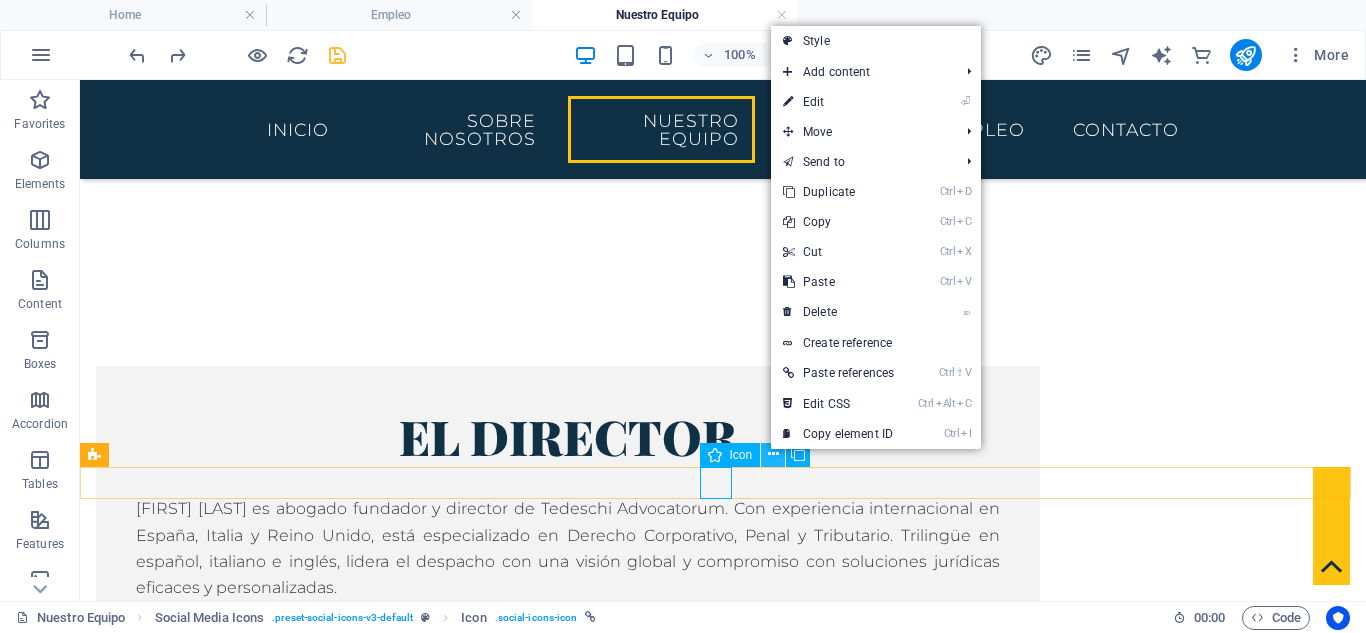 click at bounding box center (773, 454) 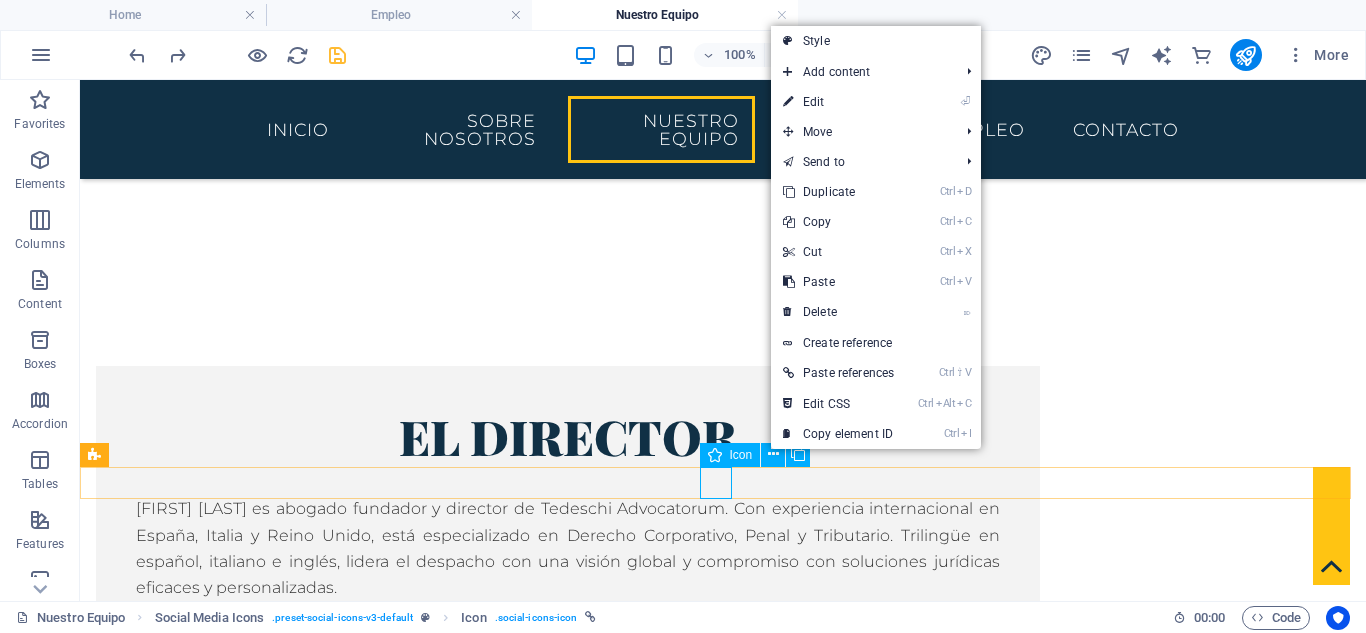 click at bounding box center [723, 1767] 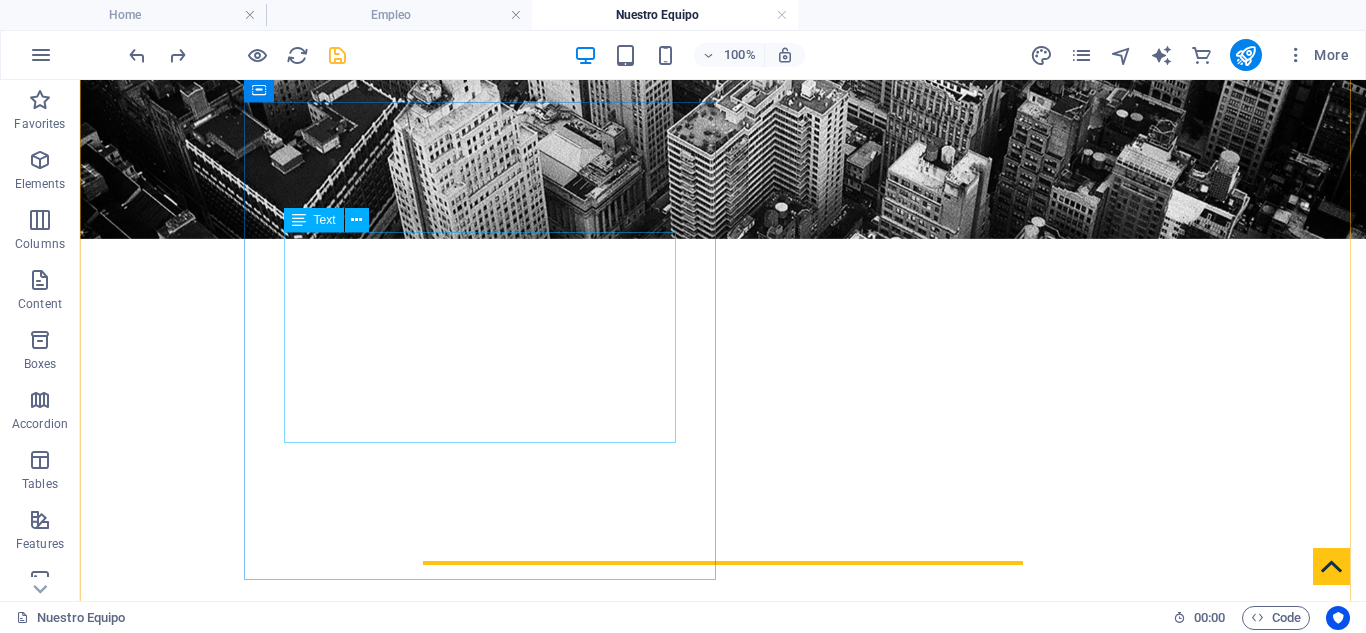 scroll, scrollTop: 618, scrollLeft: 0, axis: vertical 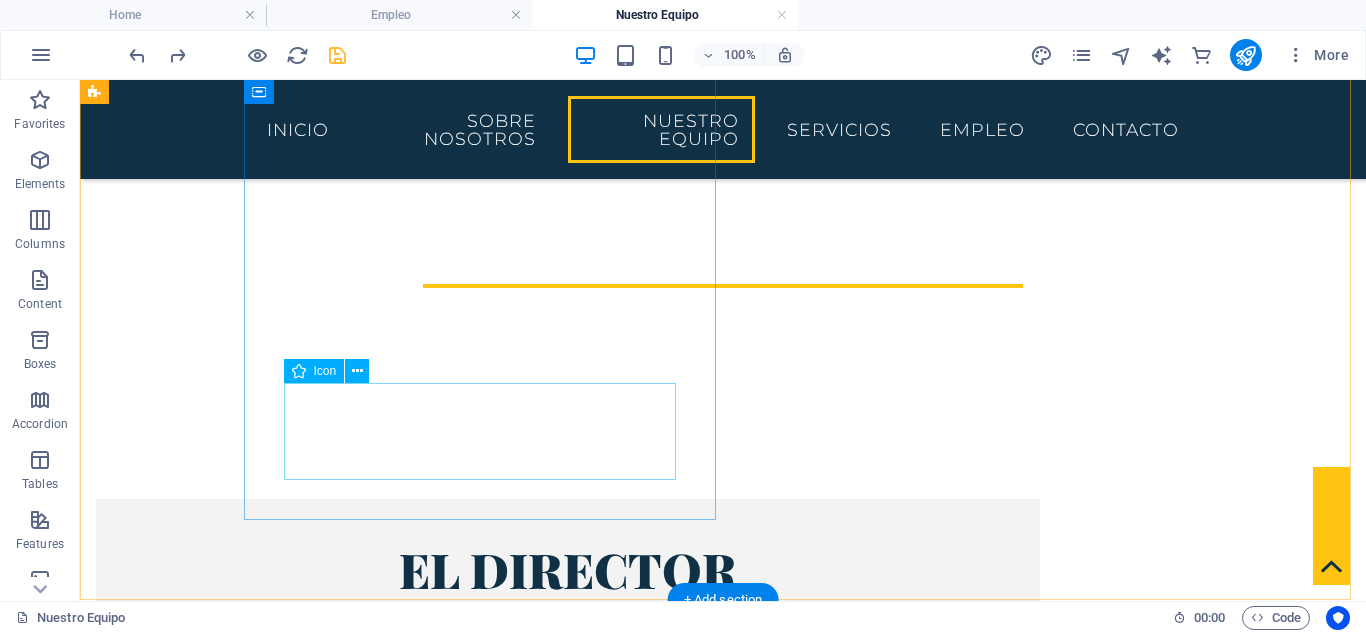 click at bounding box center (568, 787) 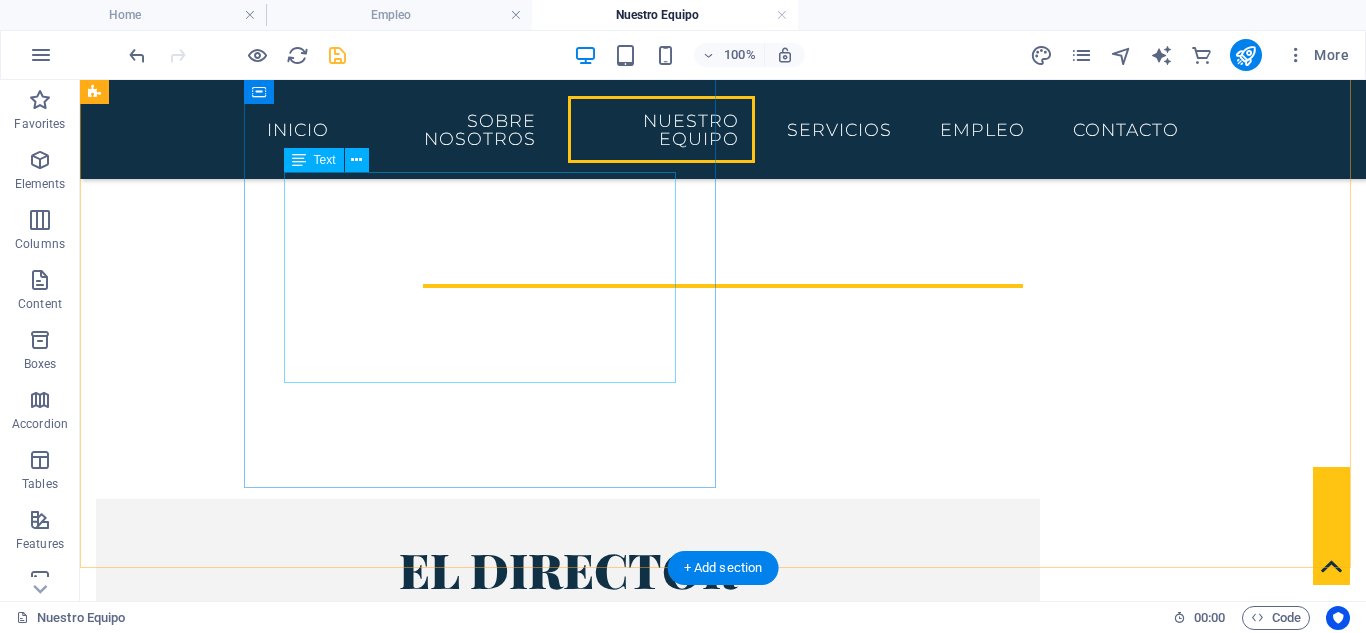 scroll, scrollTop: 884, scrollLeft: 0, axis: vertical 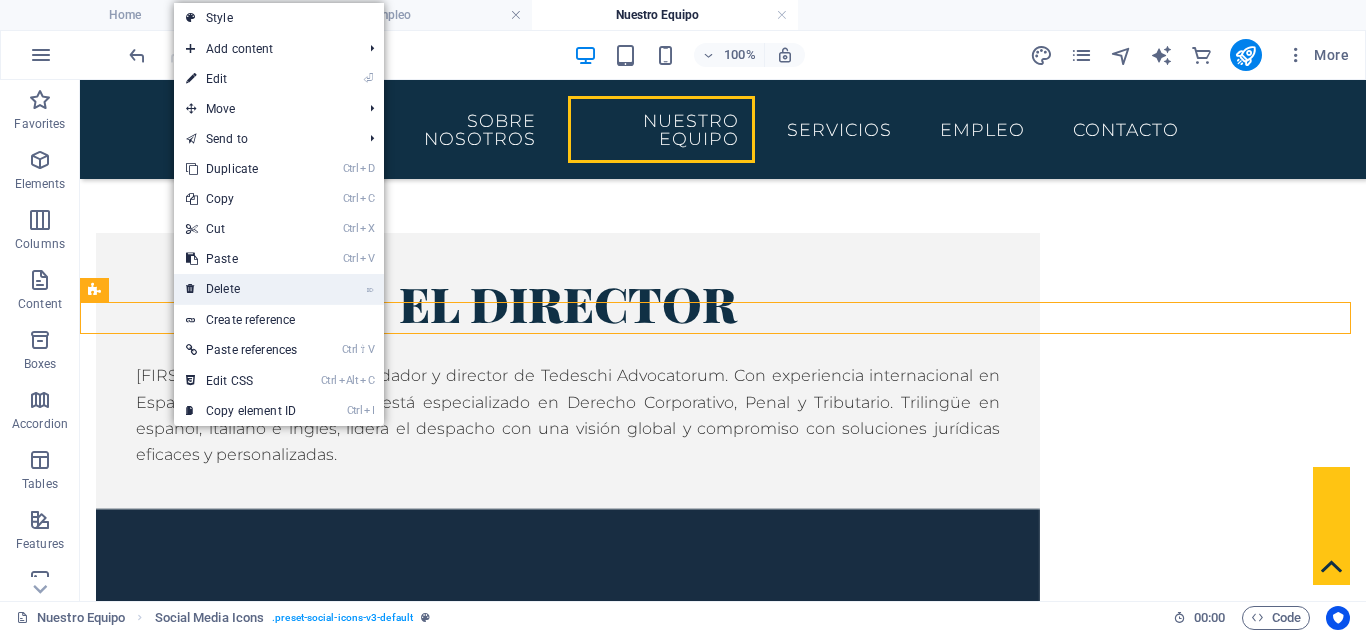 click on "⌦  Delete" at bounding box center (241, 289) 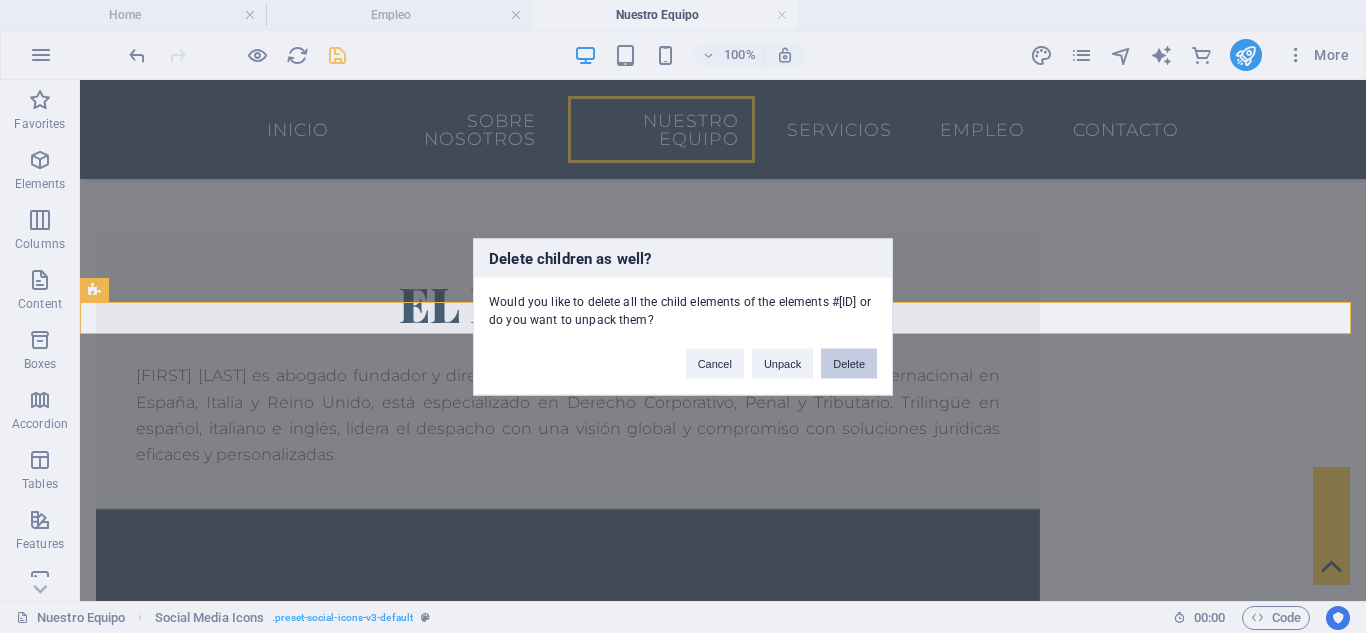 drag, startPoint x: 844, startPoint y: 370, endPoint x: 763, endPoint y: 290, distance: 113.84639 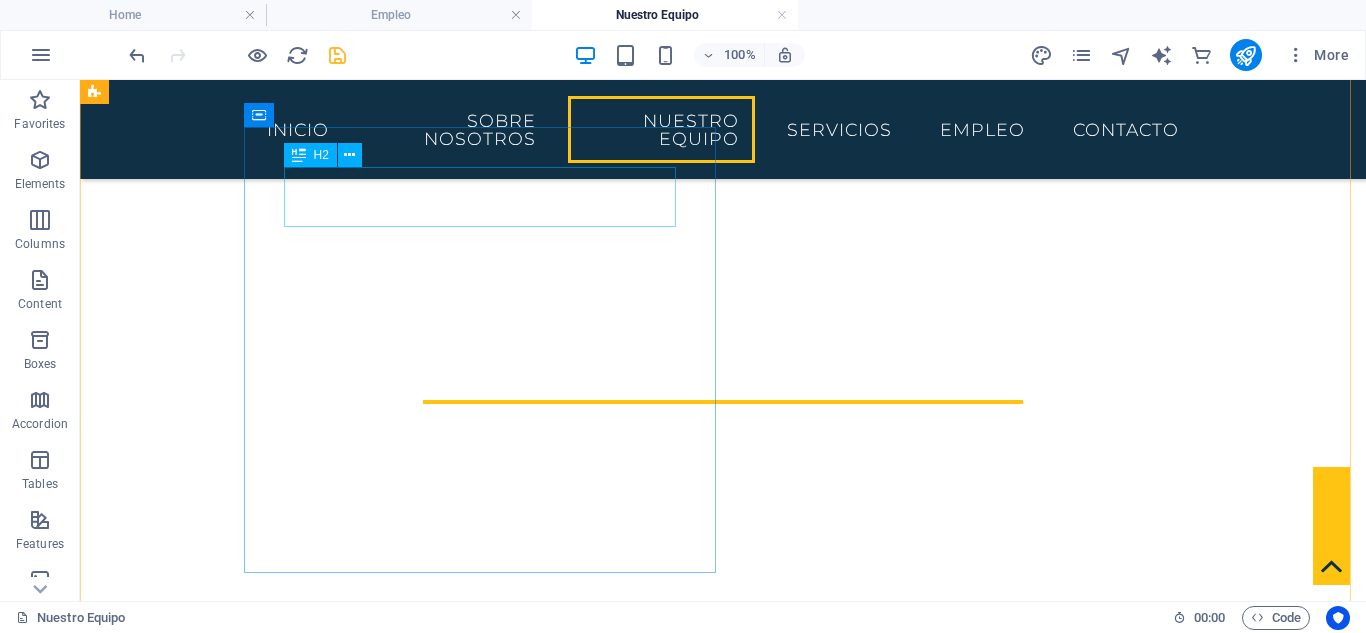 scroll, scrollTop: 533, scrollLeft: 0, axis: vertical 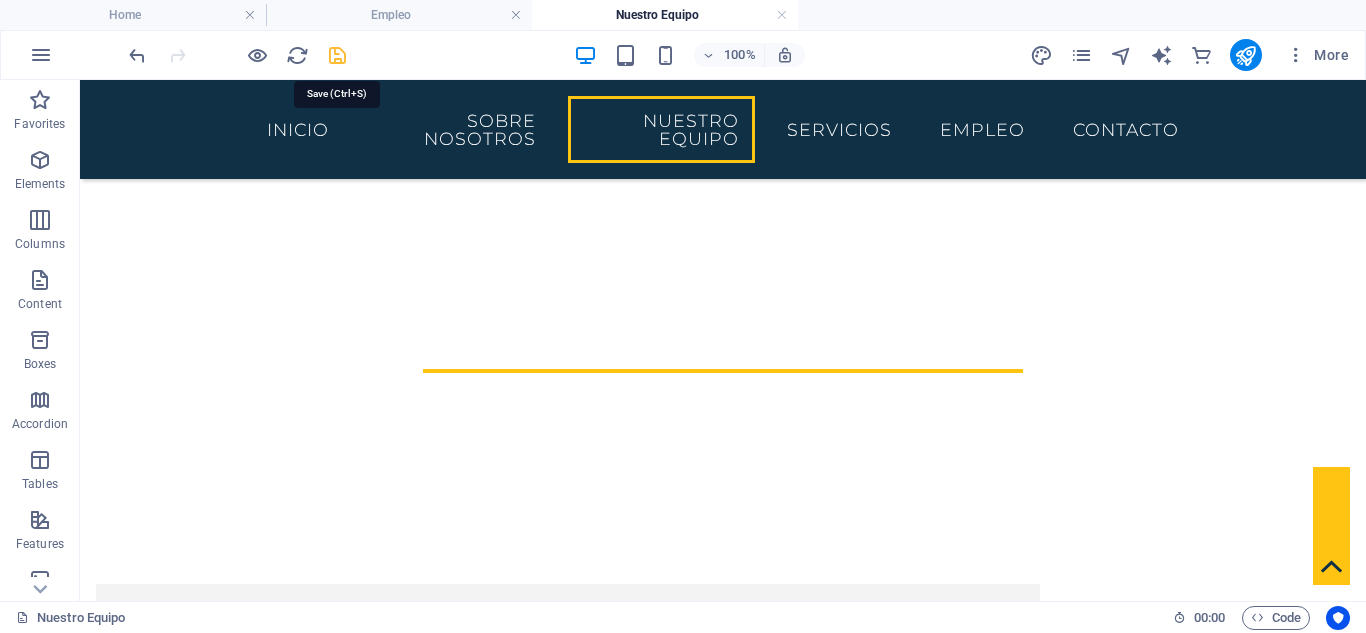 click at bounding box center (337, 55) 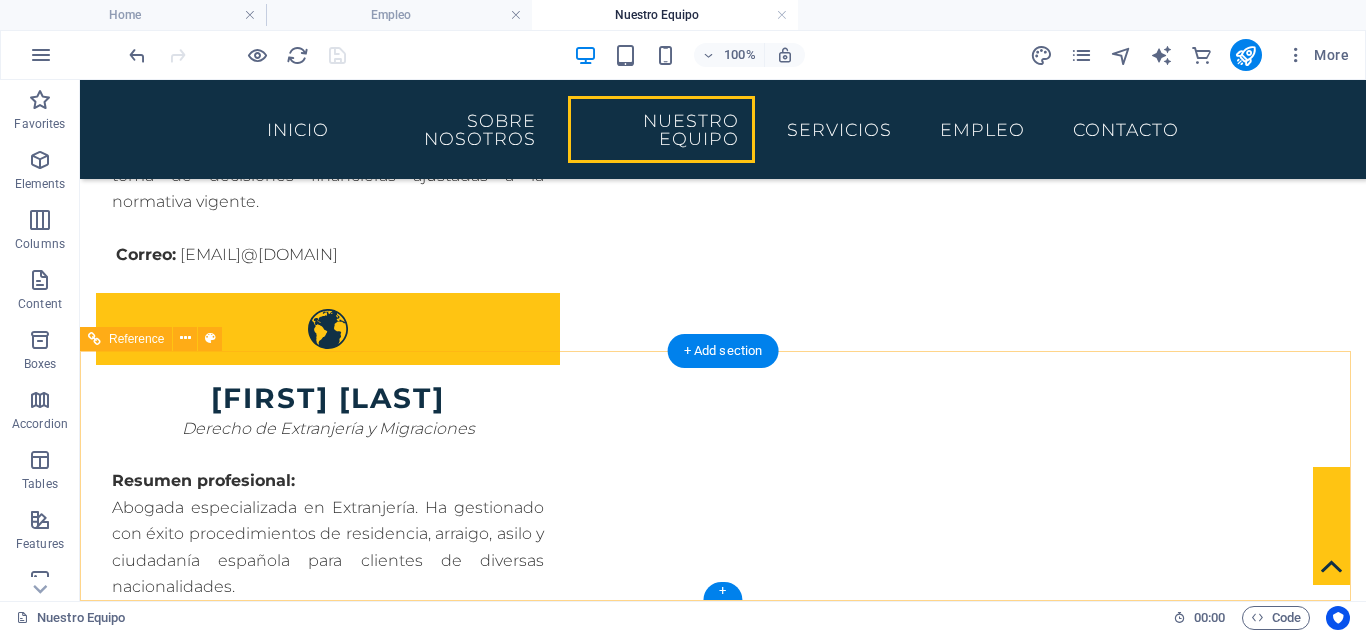 scroll, scrollTop: 3072, scrollLeft: 0, axis: vertical 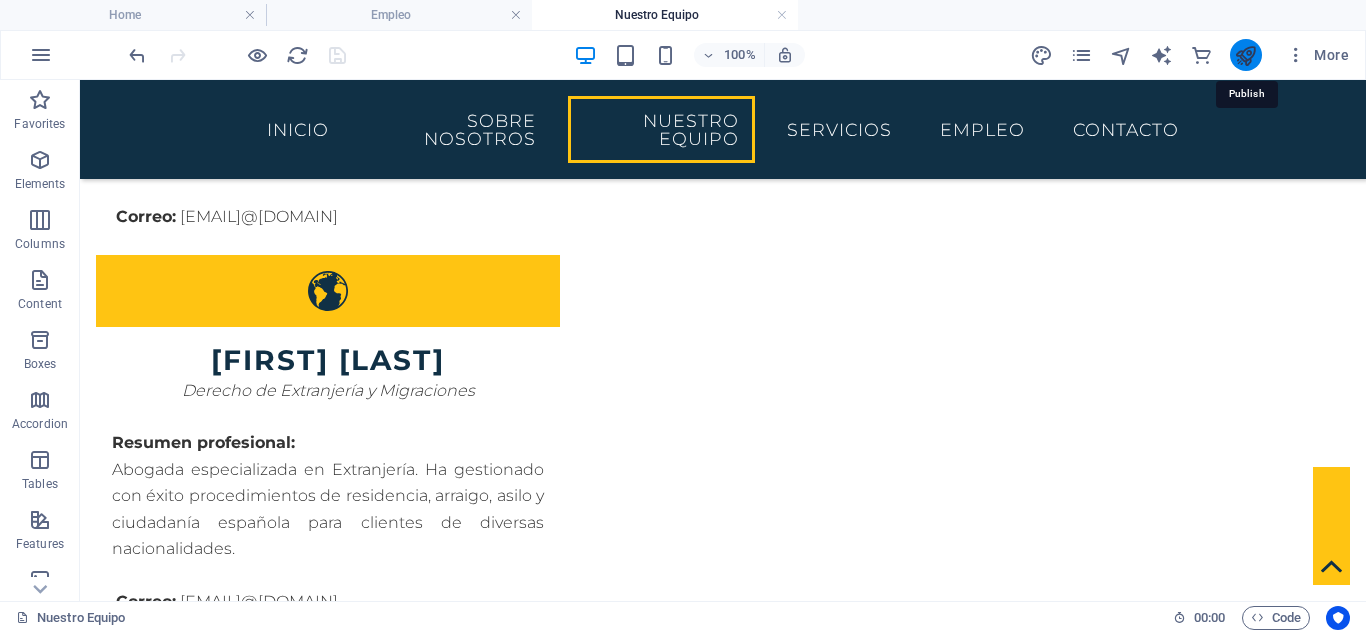 click at bounding box center (1245, 55) 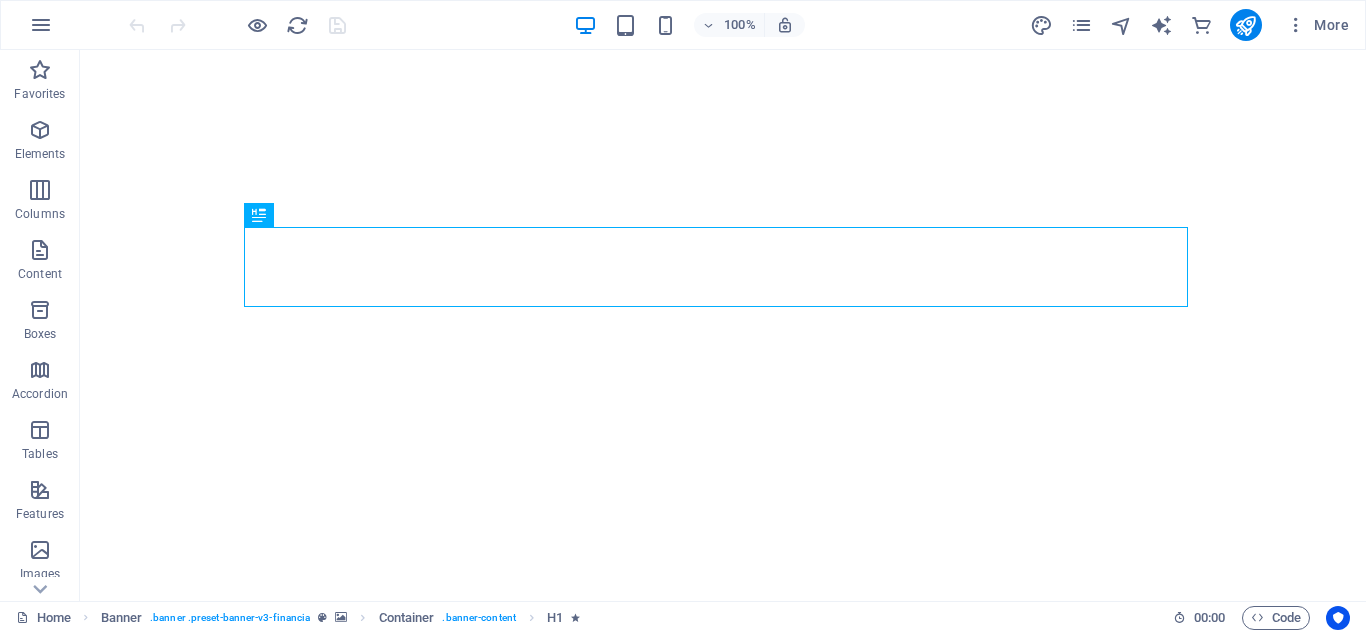 scroll, scrollTop: 0, scrollLeft: 0, axis: both 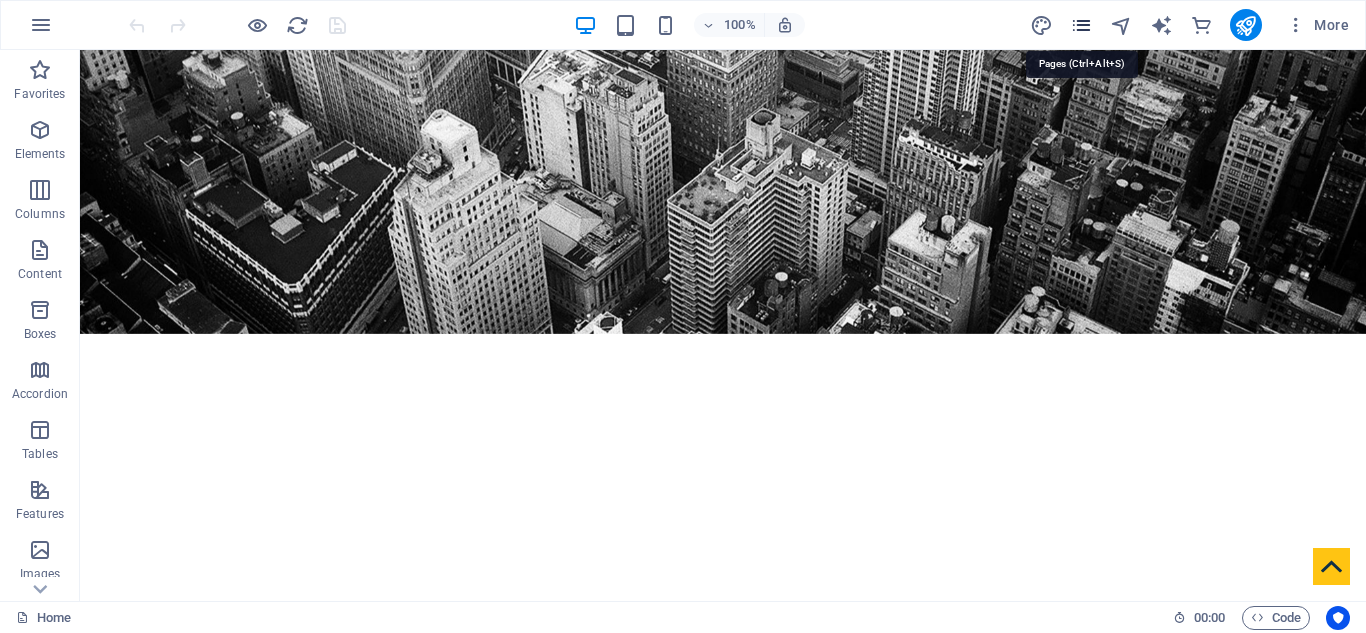click at bounding box center [1081, 25] 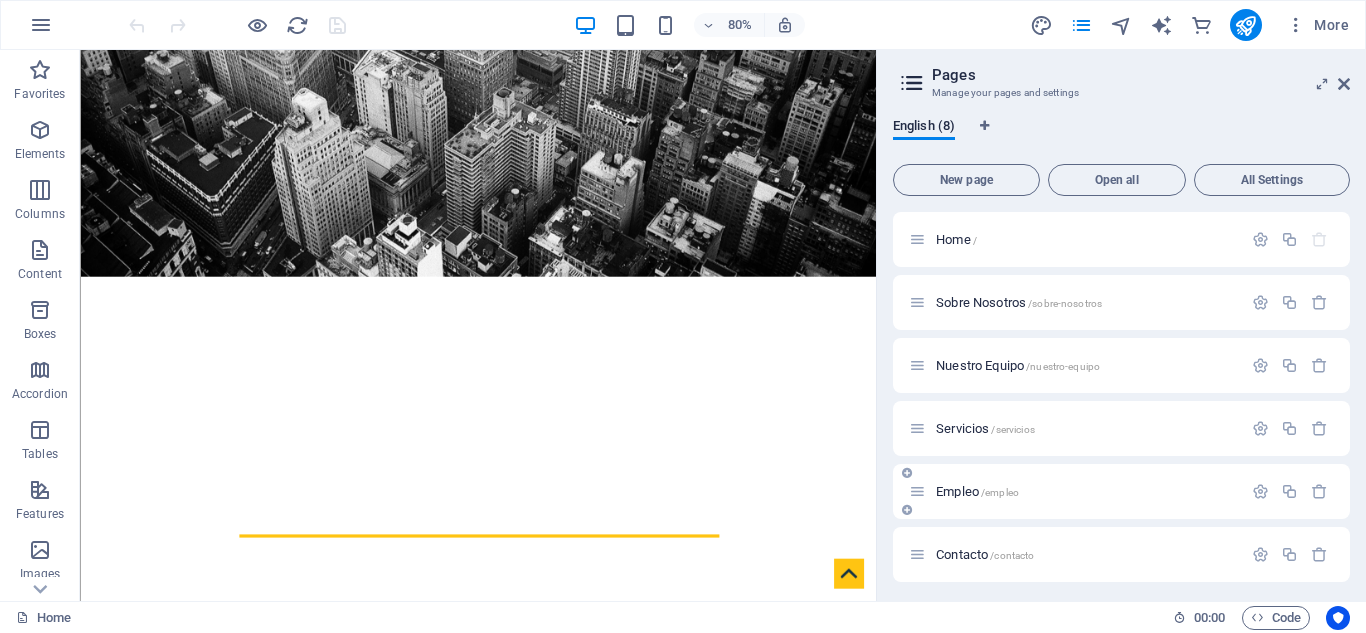 click on "Empleo /empleo" at bounding box center (977, 491) 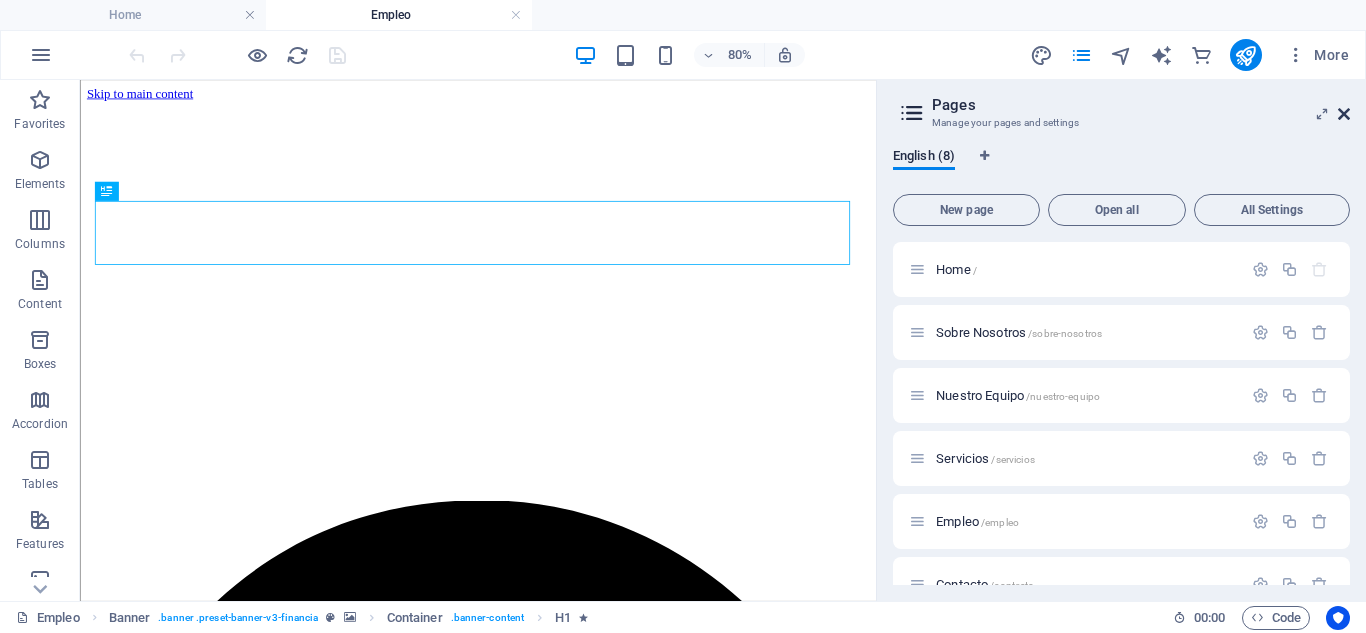 scroll, scrollTop: 0, scrollLeft: 0, axis: both 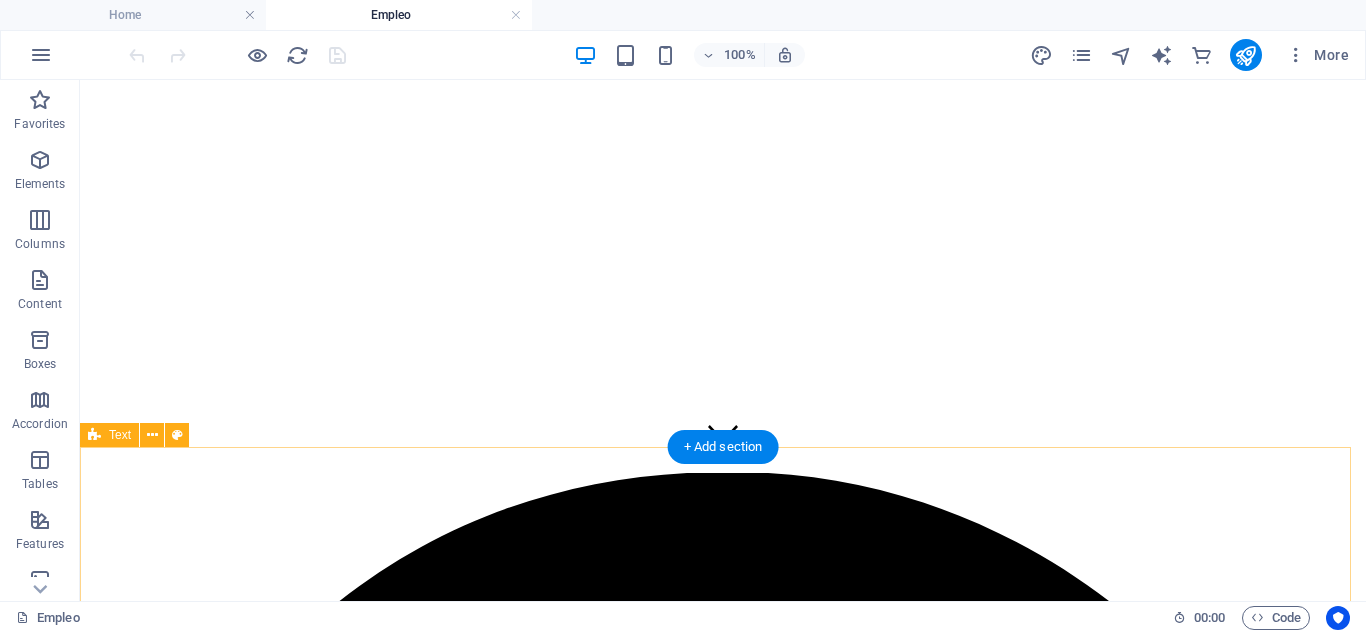 click on "¿Buscas crecer profesionalmente? En Tedeschi Advocatorum creemos en el talento, la diversidad y el crecimiento constante. Apostamos por profesionales con visión internacional, compromiso ético y pasión por el Derecho. Si te interesa formar parte de un despacho en expansión, con un equipo multidisciplinar y proyectos desafiantes, este es tu lugar. Ofrecemos oportunidades reales de desarrollo, formación continua y un entorno donde tu crecimiento es también el nuestro." at bounding box center (723, 8246) 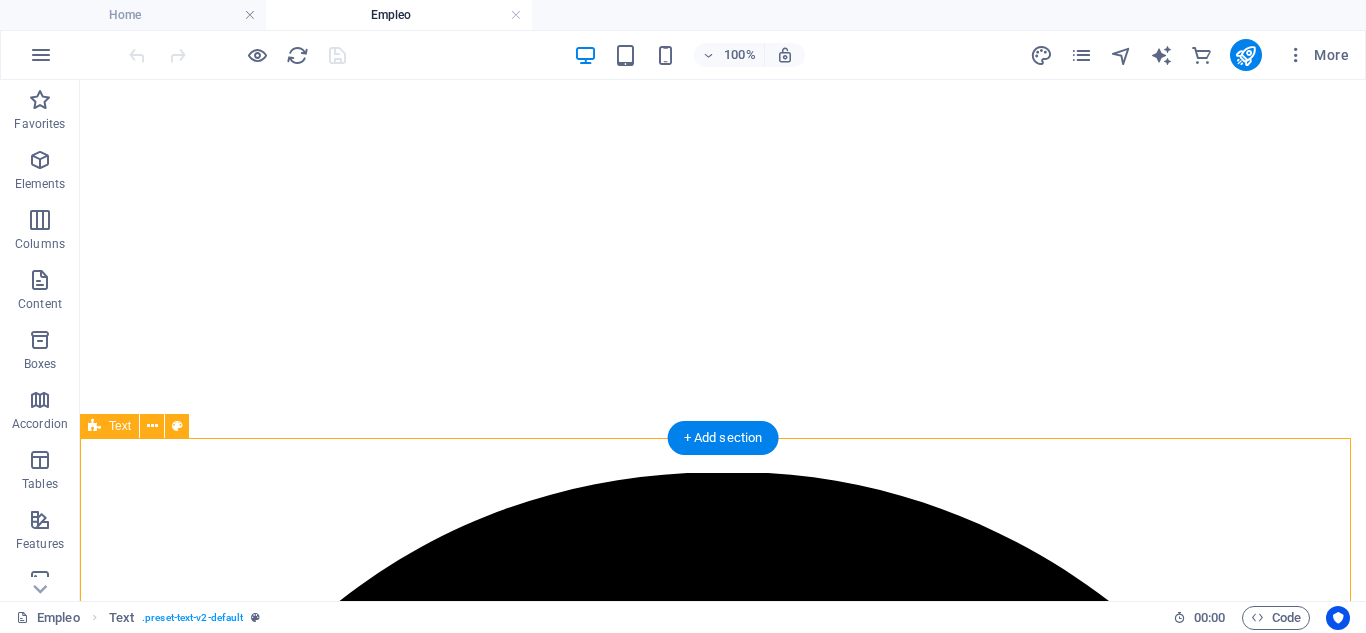 scroll, scrollTop: 400, scrollLeft: 0, axis: vertical 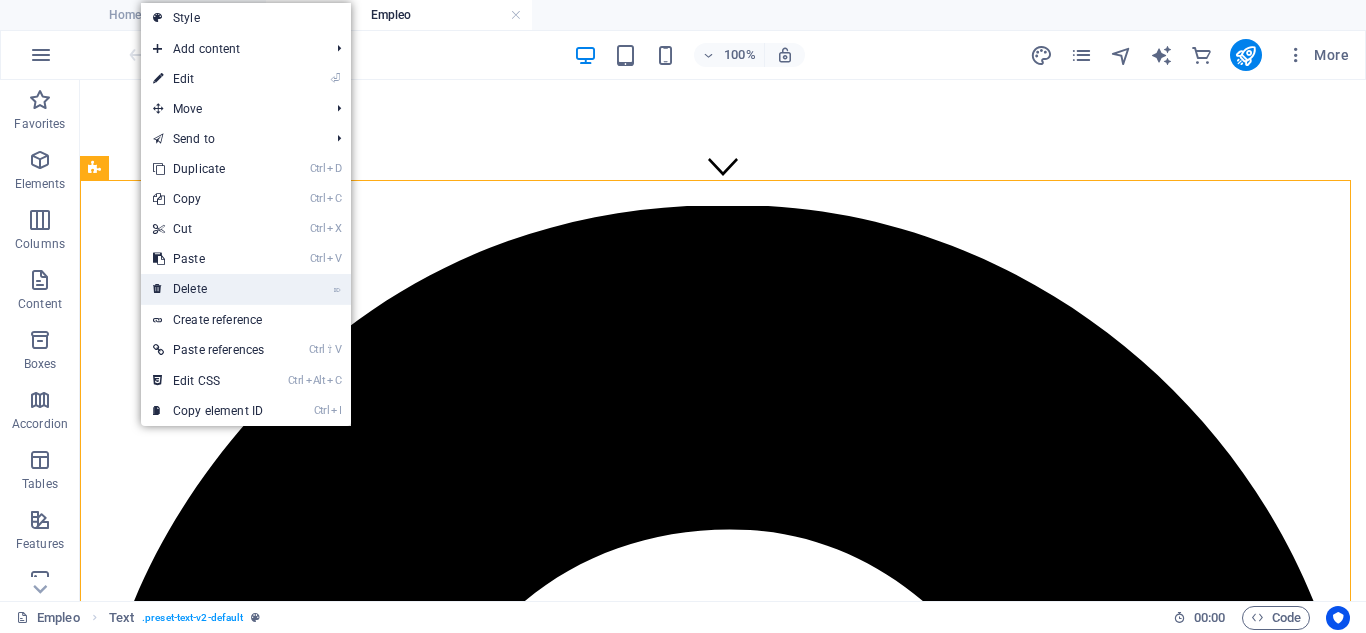 click on "⌦  Delete" at bounding box center (208, 289) 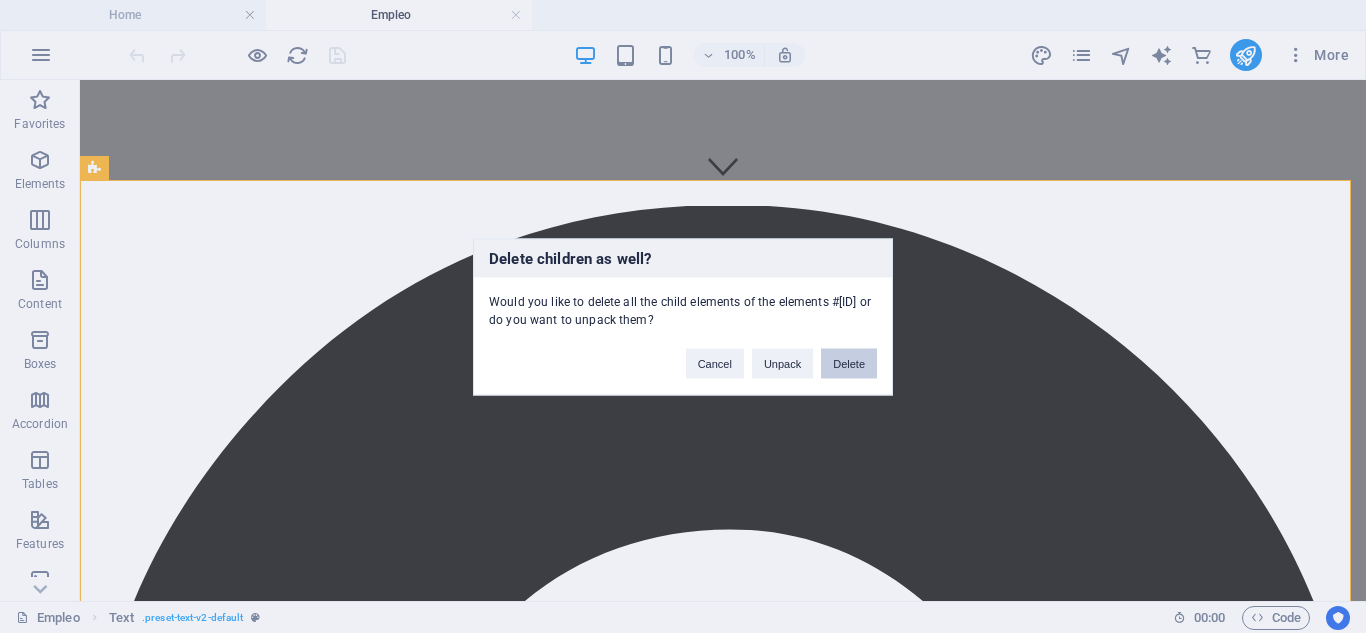 click on "Delete" at bounding box center [849, 363] 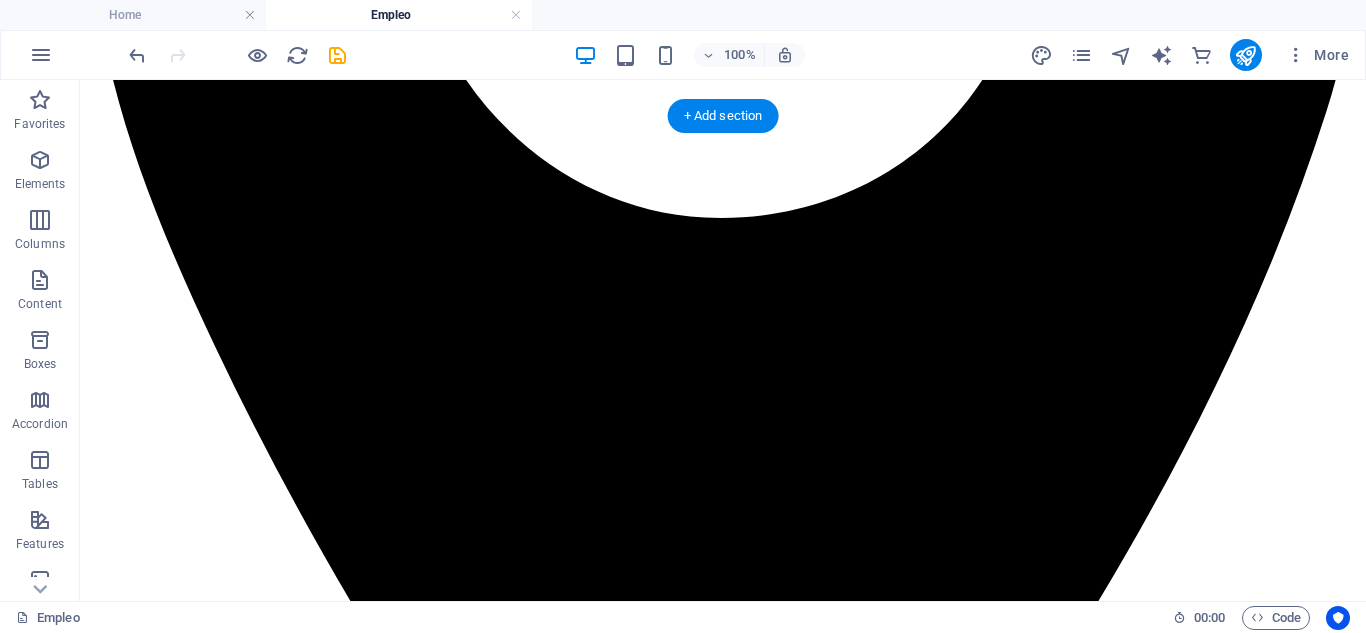 scroll, scrollTop: 1200, scrollLeft: 0, axis: vertical 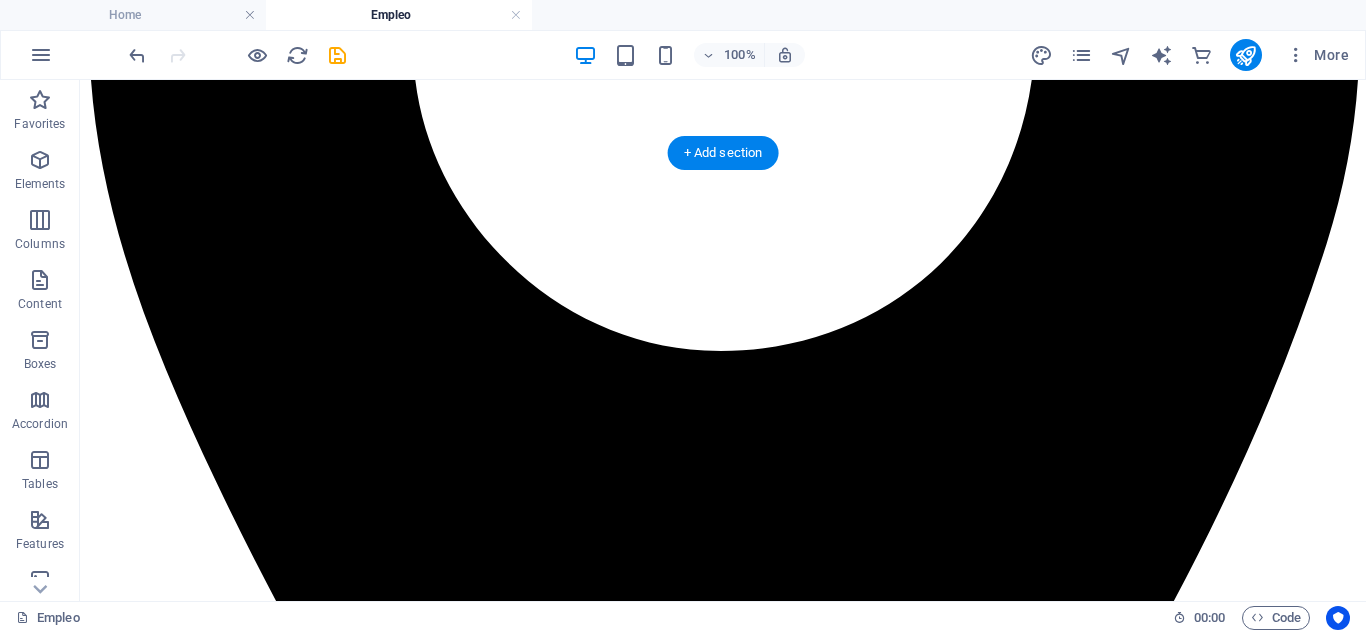 click at bounding box center [723, 8064] 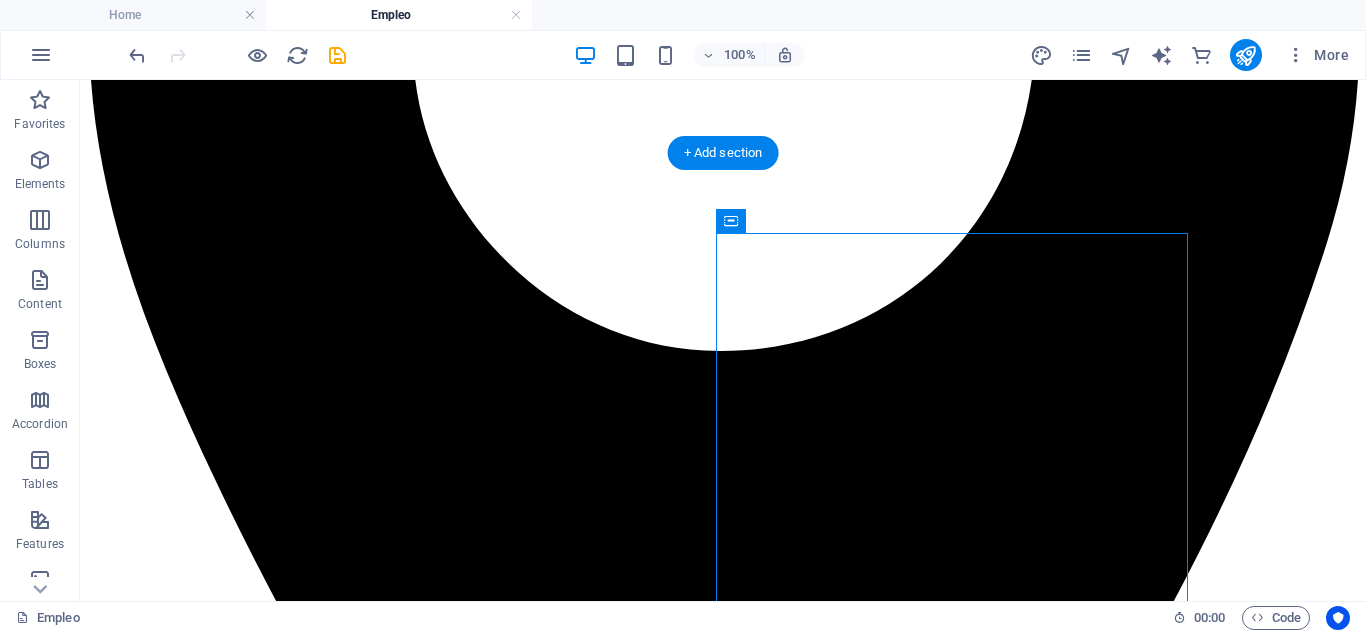 click at bounding box center (723, 8064) 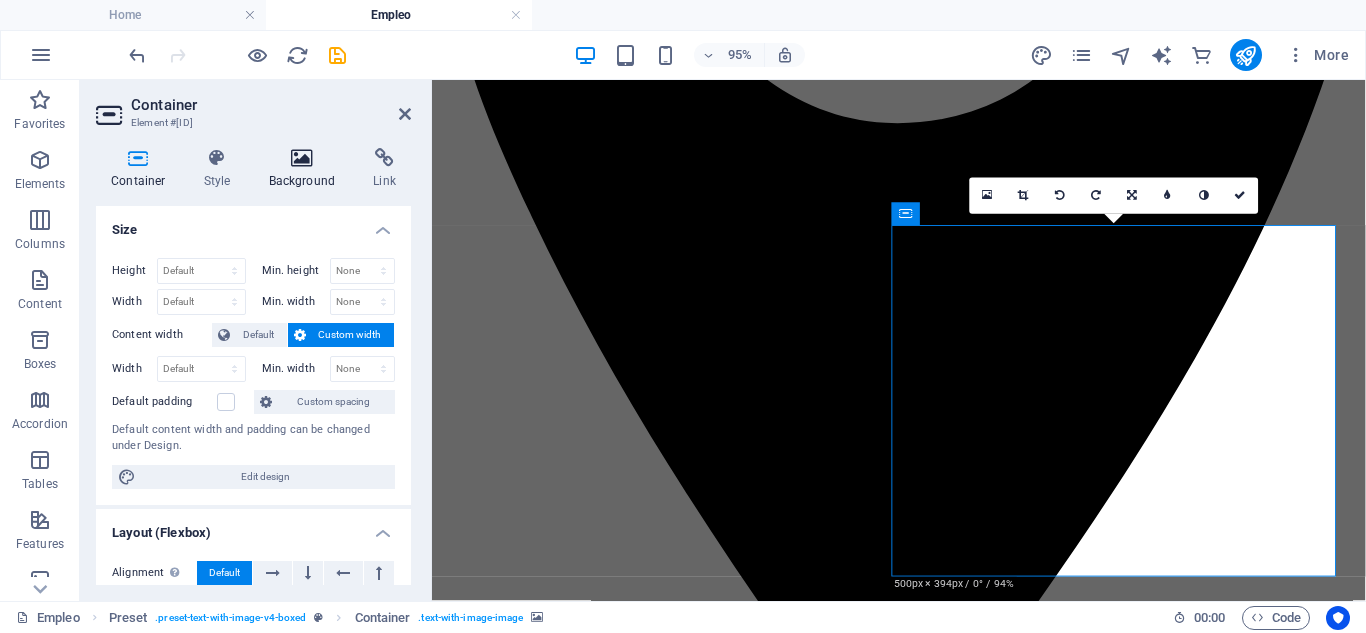 click at bounding box center [302, 158] 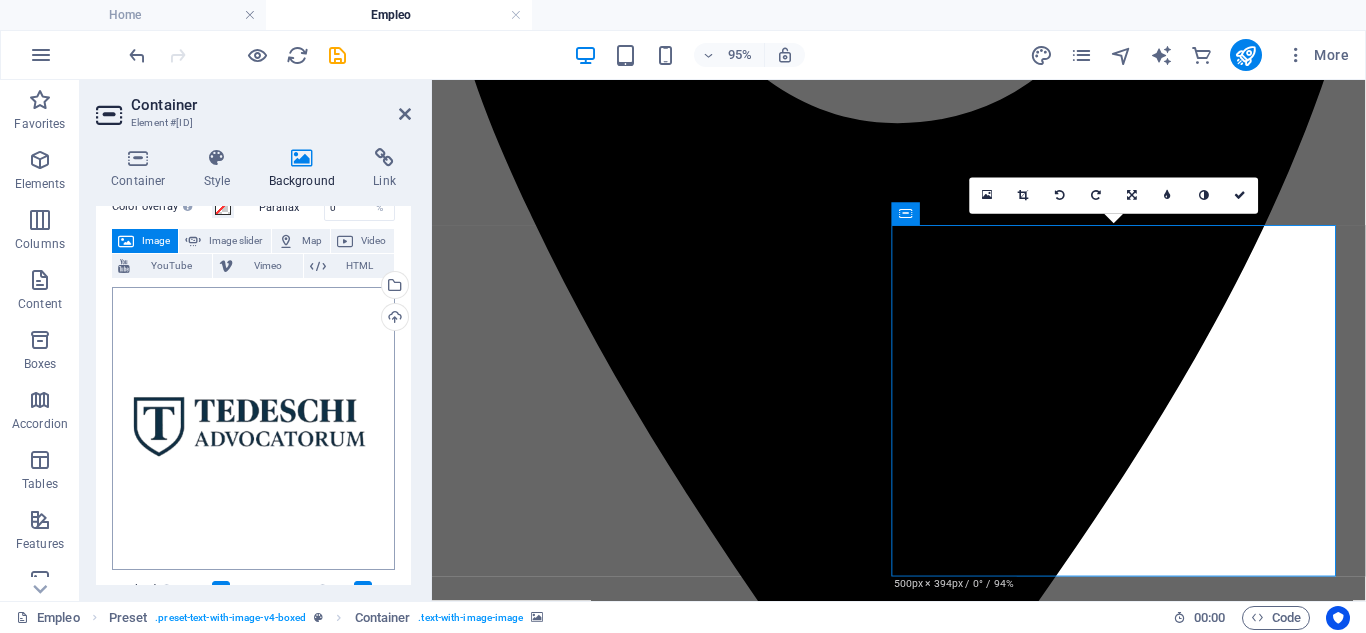 scroll, scrollTop: 78, scrollLeft: 0, axis: vertical 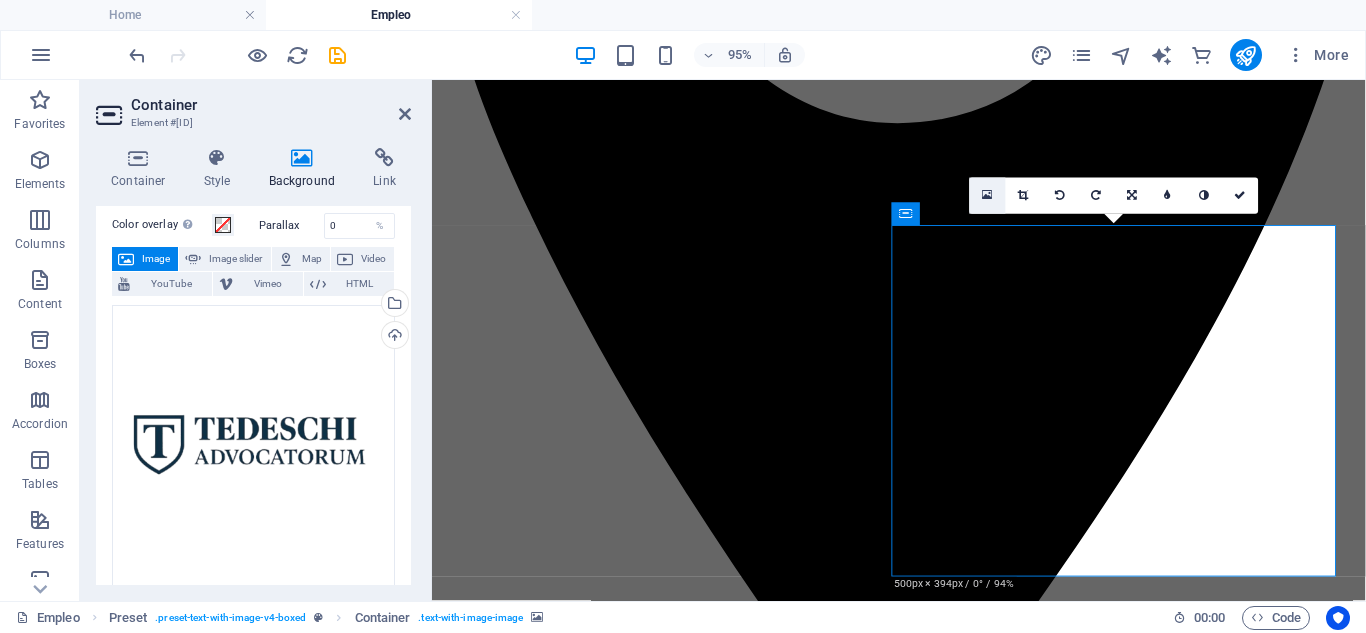 click at bounding box center (988, 196) 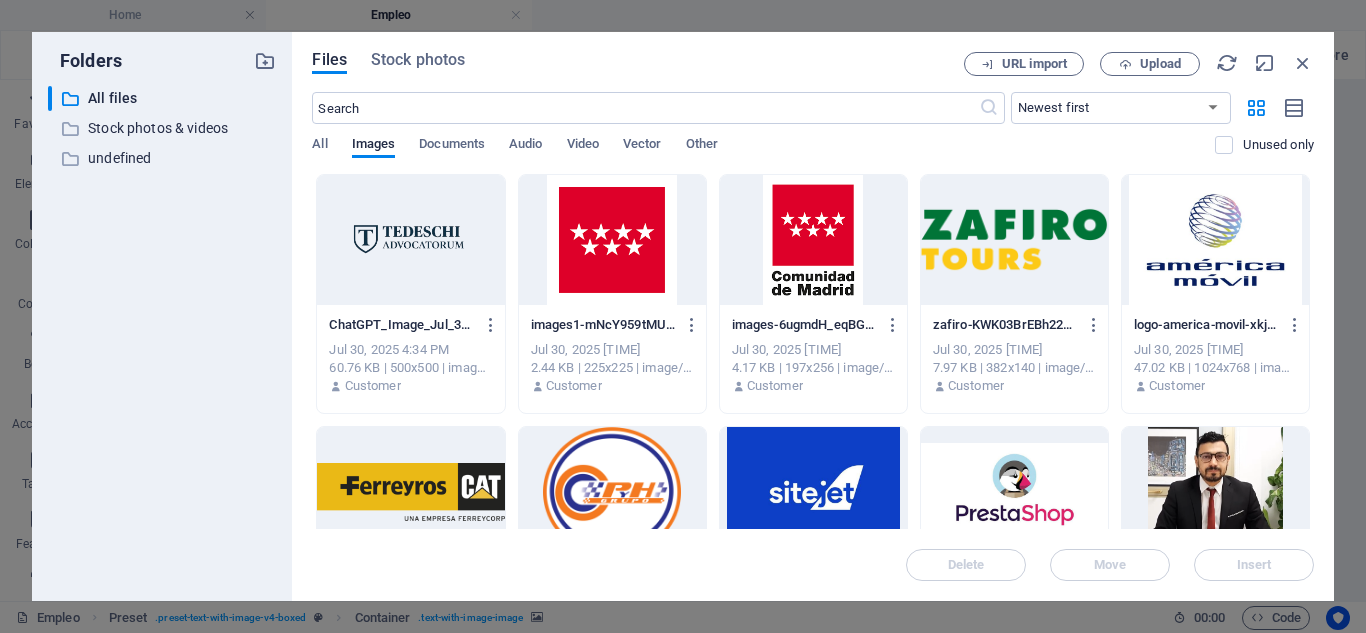 click on "Files Stock photos URL import Upload ​ Newest first Oldest first Name (A-Z) Name (Z-A) Size (0-9) Size (9-0) Resolution (0-9) Resolution (9-0) All Images Documents Audio Video Vector Other Unused only Drop files here to upload them instantly ChatGPT_Image_Jul_30__2025__04_30_20_PM-removebg-preview-_a6fCHds6ucs5IZyaO7ugQ.png ChatGPT_Image_Jul_30__2025__04_30_20_PM-removebg-preview-_a6fCHds6ucs5IZyaO7ugQ.png Jul 30, 2025 4:34 PM 60.76 KB | 500x500 | image/png Customer images1-mNcY959tMUlzUwiYFDBXCw.png images1-mNcY959tMUlzUwiYFDBXCw.png Jul 30, 2025 2:14 PM 2.44 KB | 225x225 | image/png Customer images-6ugmdH_eqBGb_vyfuj57sw.png images-6ugmdH_eqBGb_vyfuj57sw.png Jul 30, 2025 2:11 PM 4.17 KB | 197x256 | image/png Customer zafiro-KWK03BrEBh22KL5HNTexQA.png zafiro-KWK03BrEBh22KL5HNTexQA.png Jul 30, 2025 2:09 PM 7.97 KB | 382x140 | image/png Customer logo-america-movil-xkjPZUaY54zjxWC-yoIaSA.jpg logo-america-movil-xkjPZUaY54zjxWC-yoIaSA.jpg Jul 30, 2025 2:07 PM 47.02 KB | 1024x768 | image/jpeg Customer Customer" at bounding box center (813, 316) 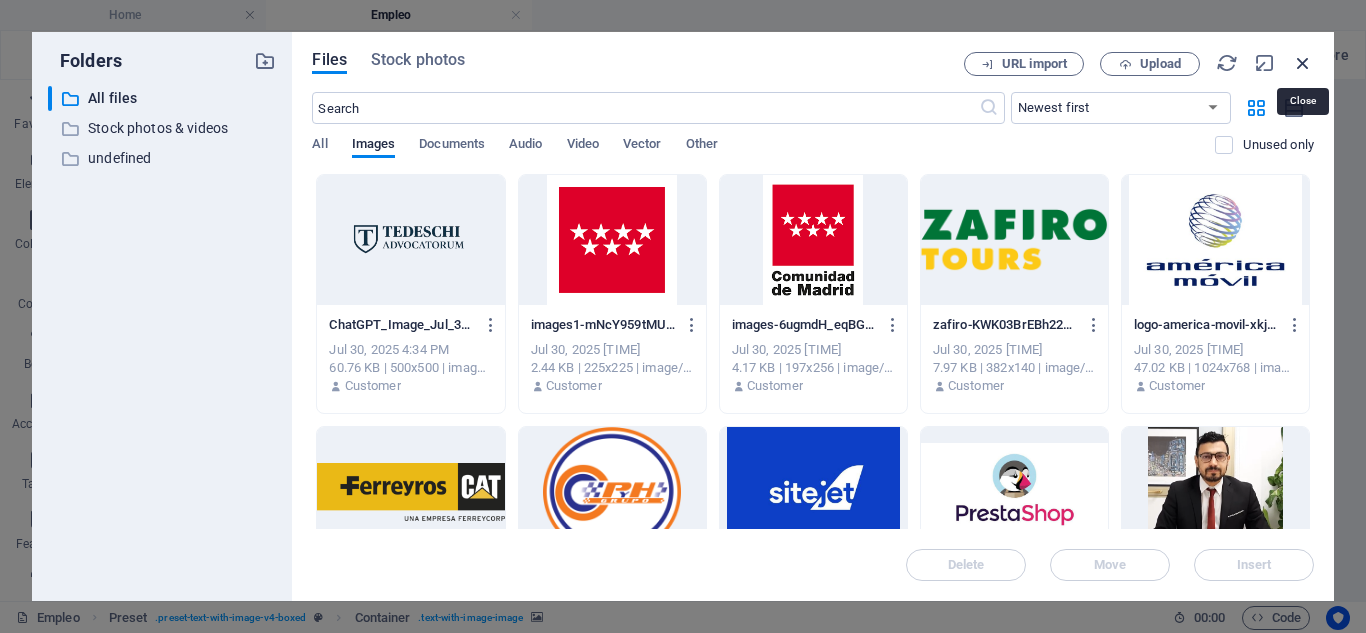 click at bounding box center (1303, 63) 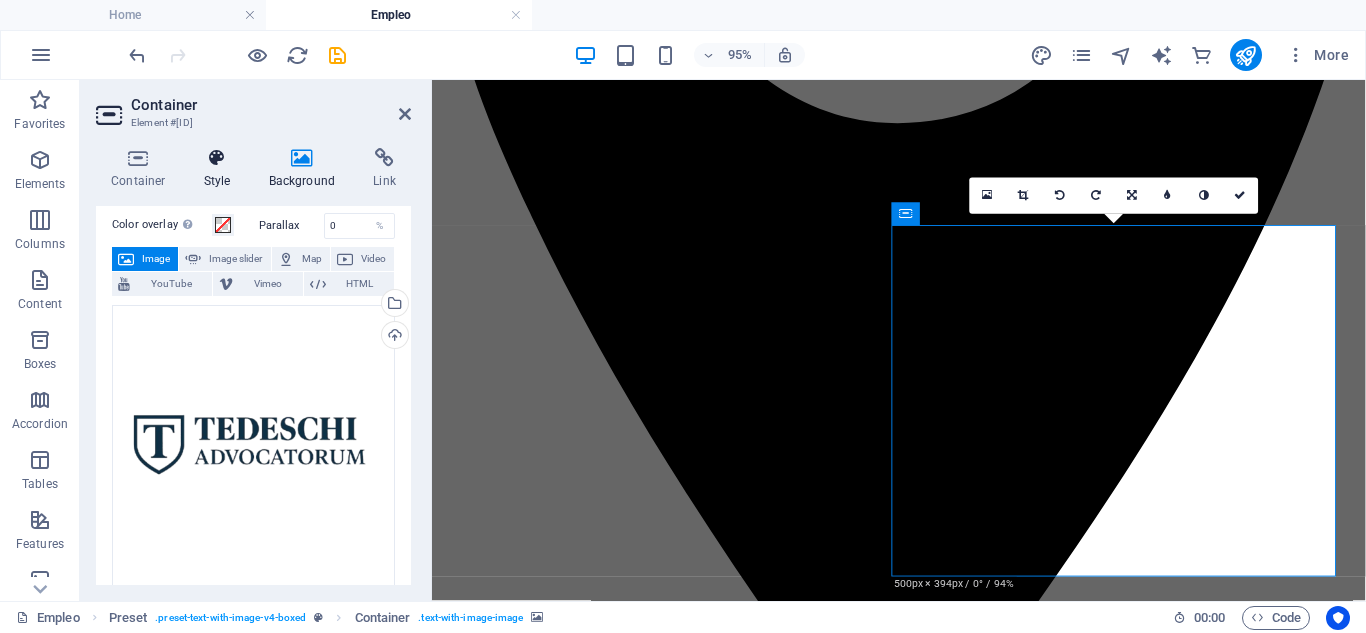 click on "Style" at bounding box center [221, 169] 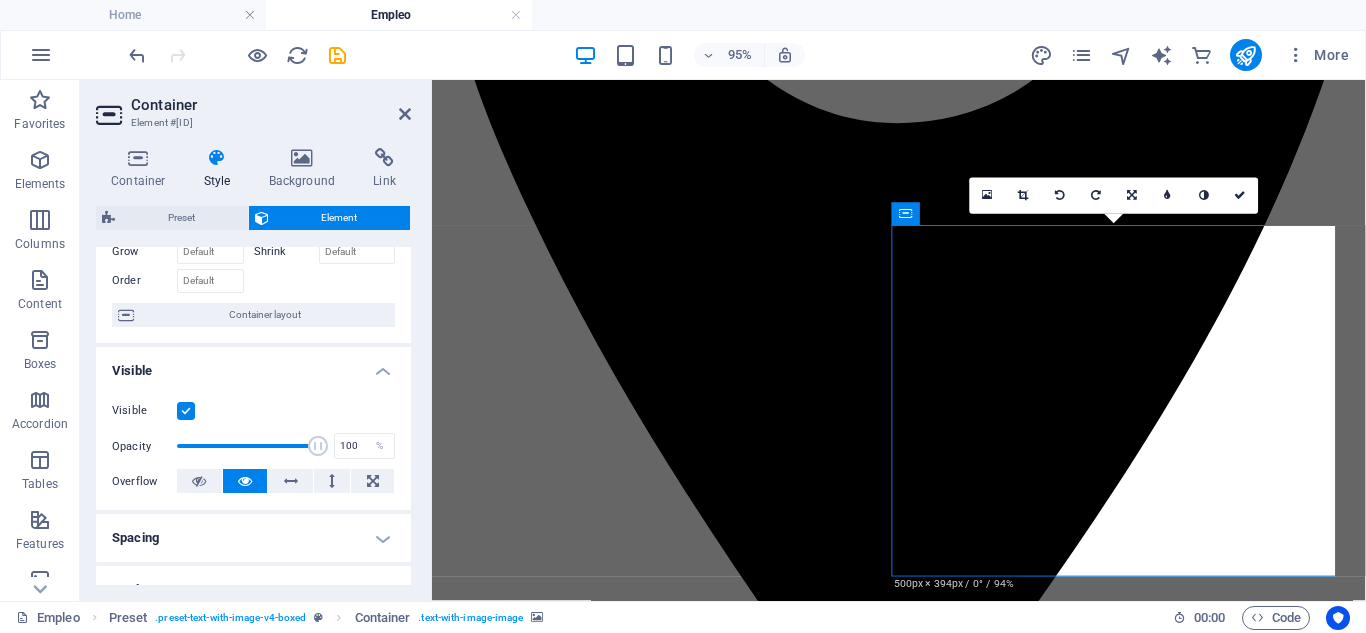 scroll, scrollTop: 0, scrollLeft: 0, axis: both 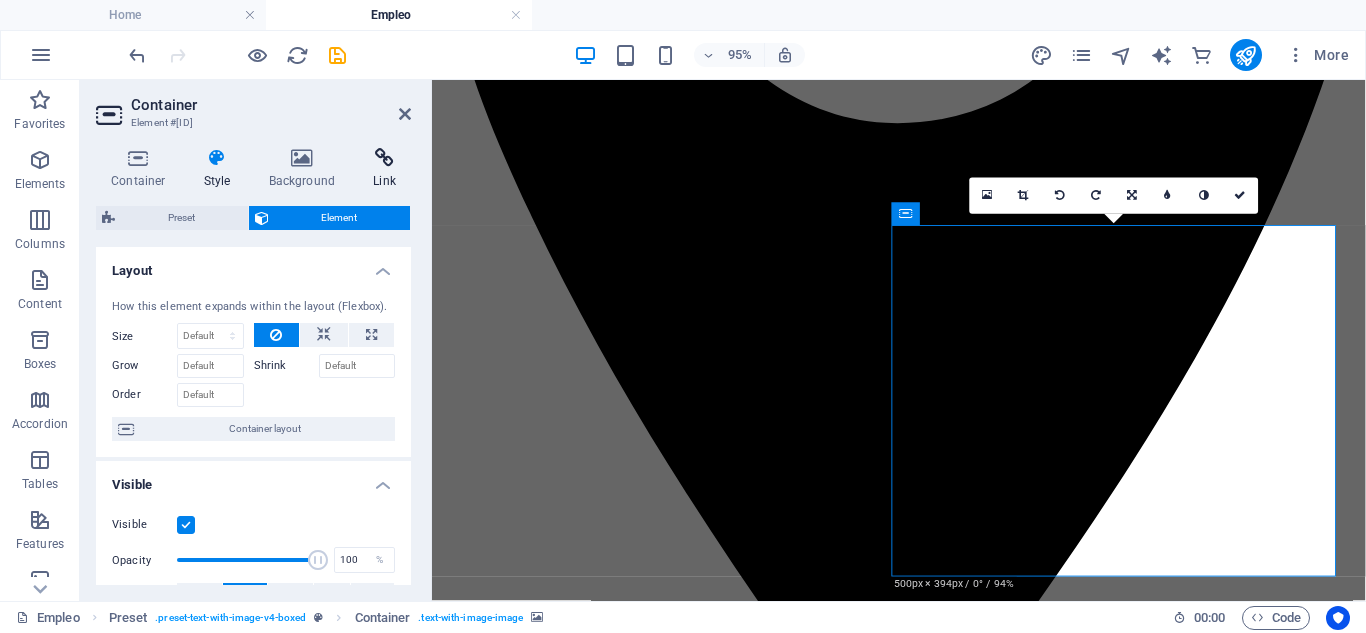 drag, startPoint x: 388, startPoint y: 169, endPoint x: 365, endPoint y: 165, distance: 23.345236 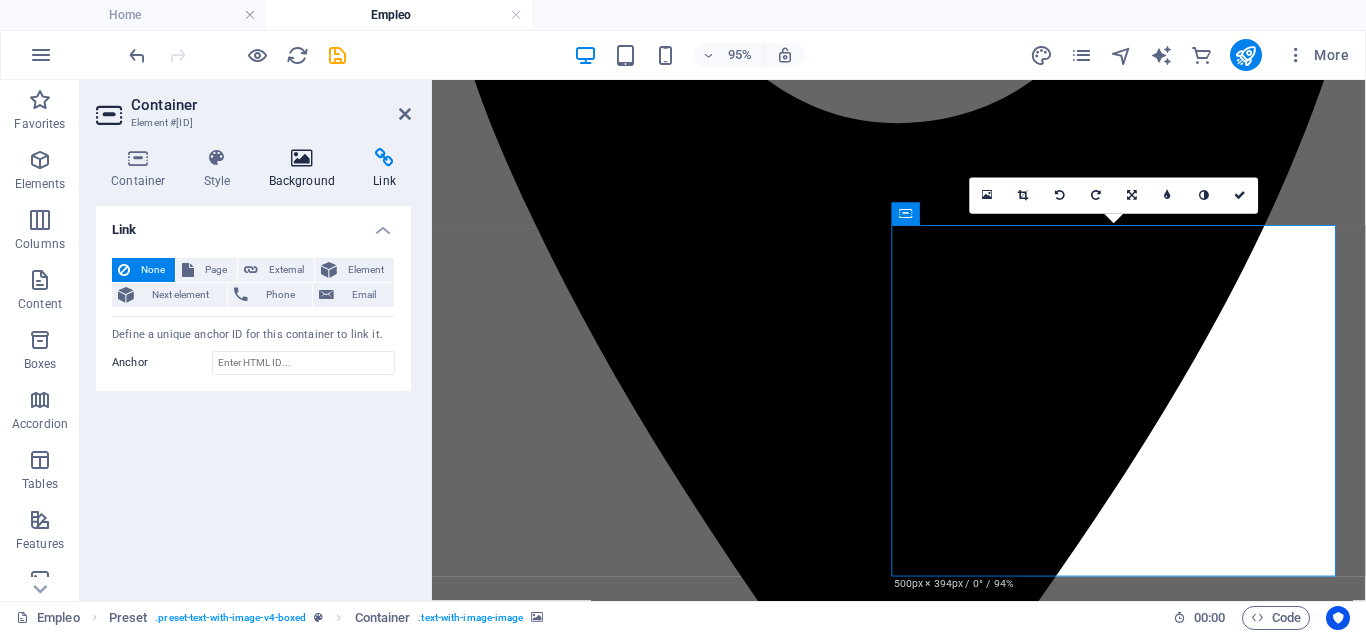 click at bounding box center [302, 158] 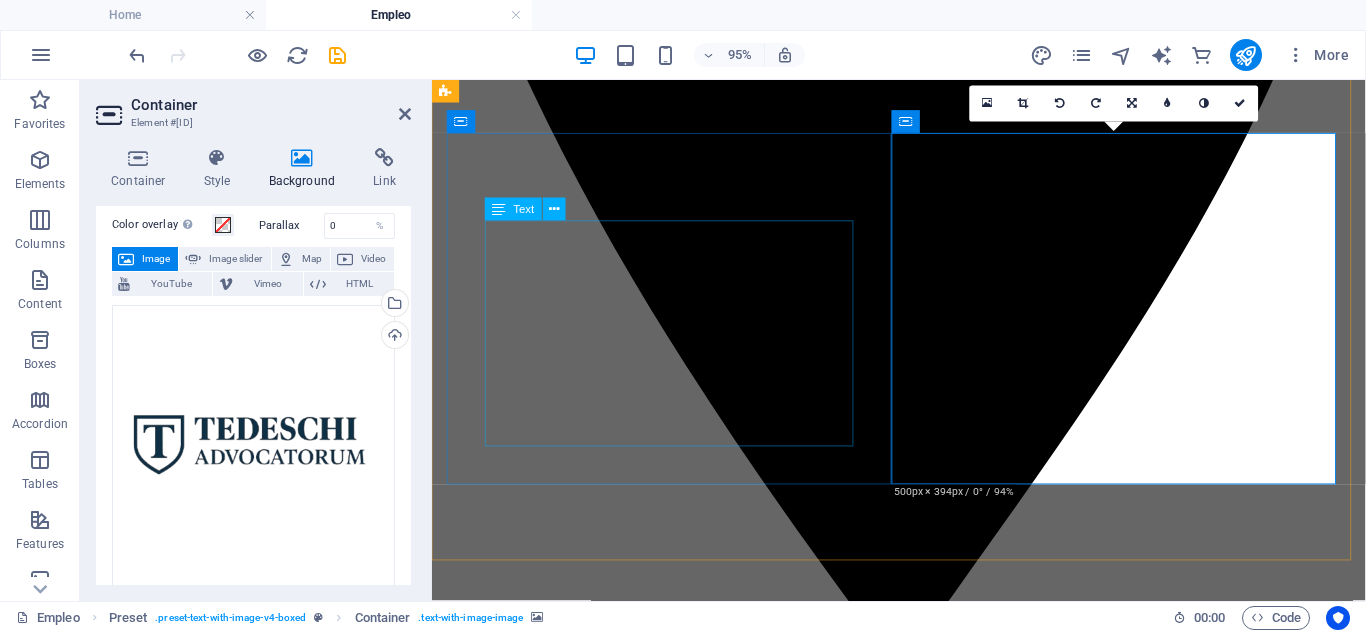 scroll, scrollTop: 1200, scrollLeft: 0, axis: vertical 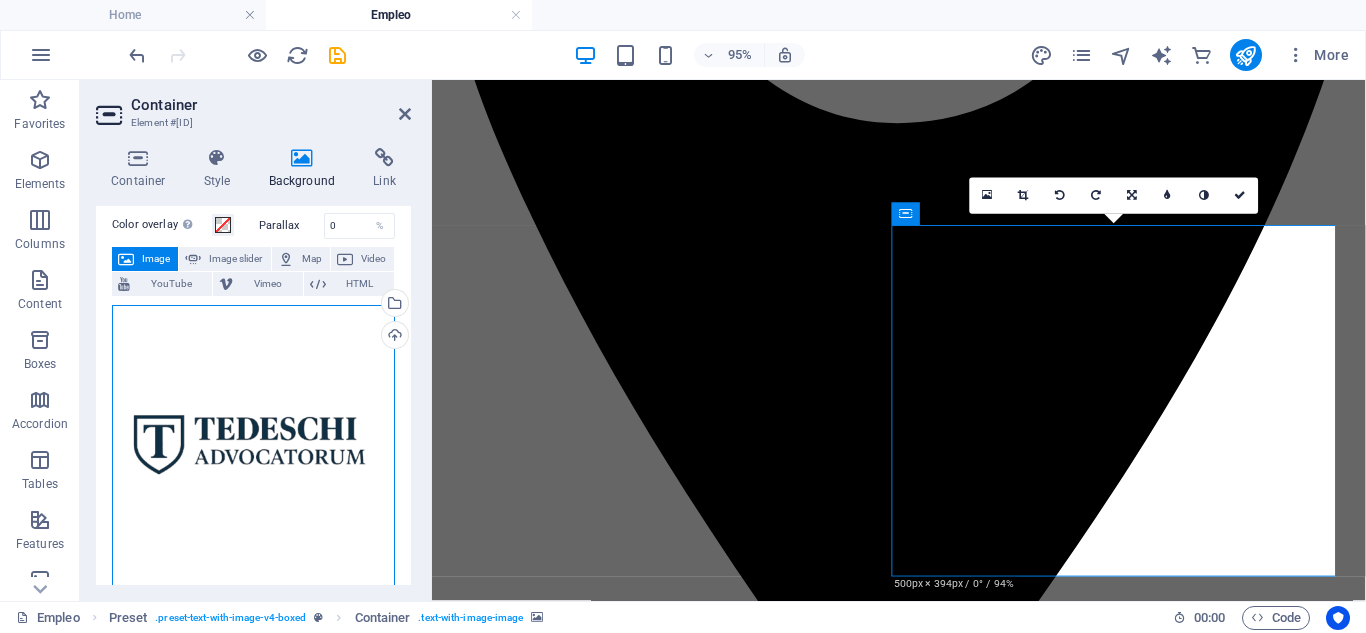 drag, startPoint x: 189, startPoint y: 385, endPoint x: 153, endPoint y: 360, distance: 43.829212 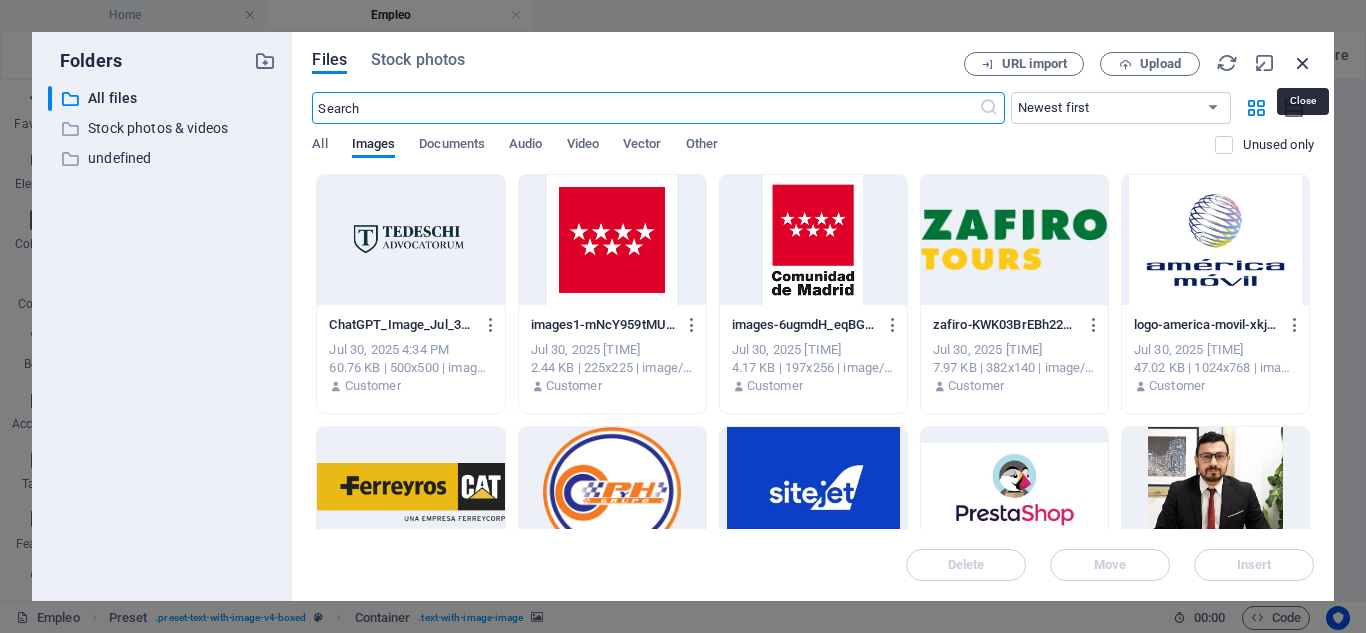 click at bounding box center [1303, 63] 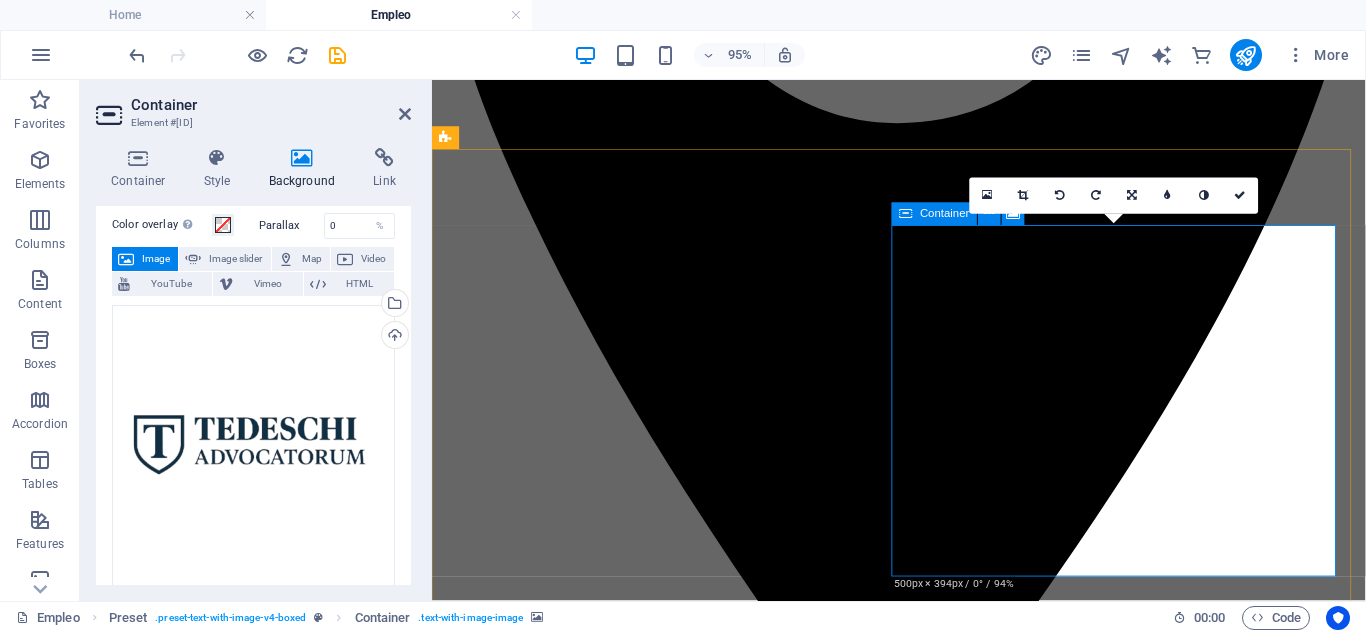 click on "Add elements" at bounding box center [864, 6833] 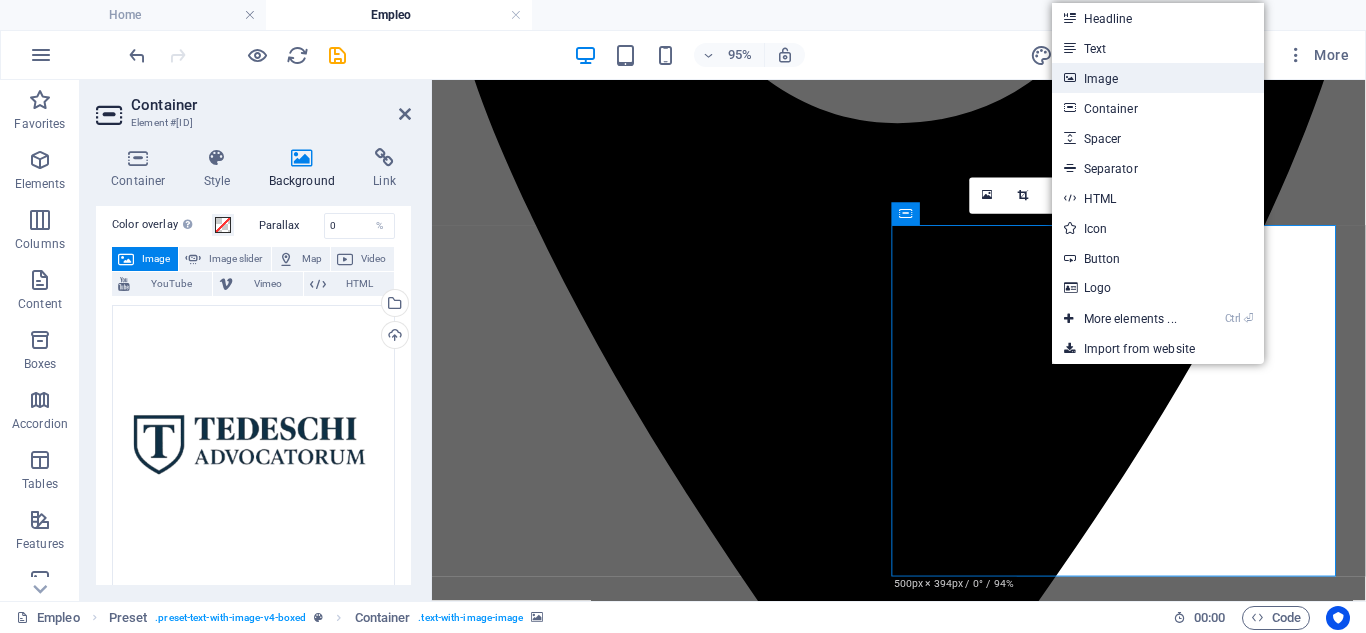 click on "Image" at bounding box center [1158, 78] 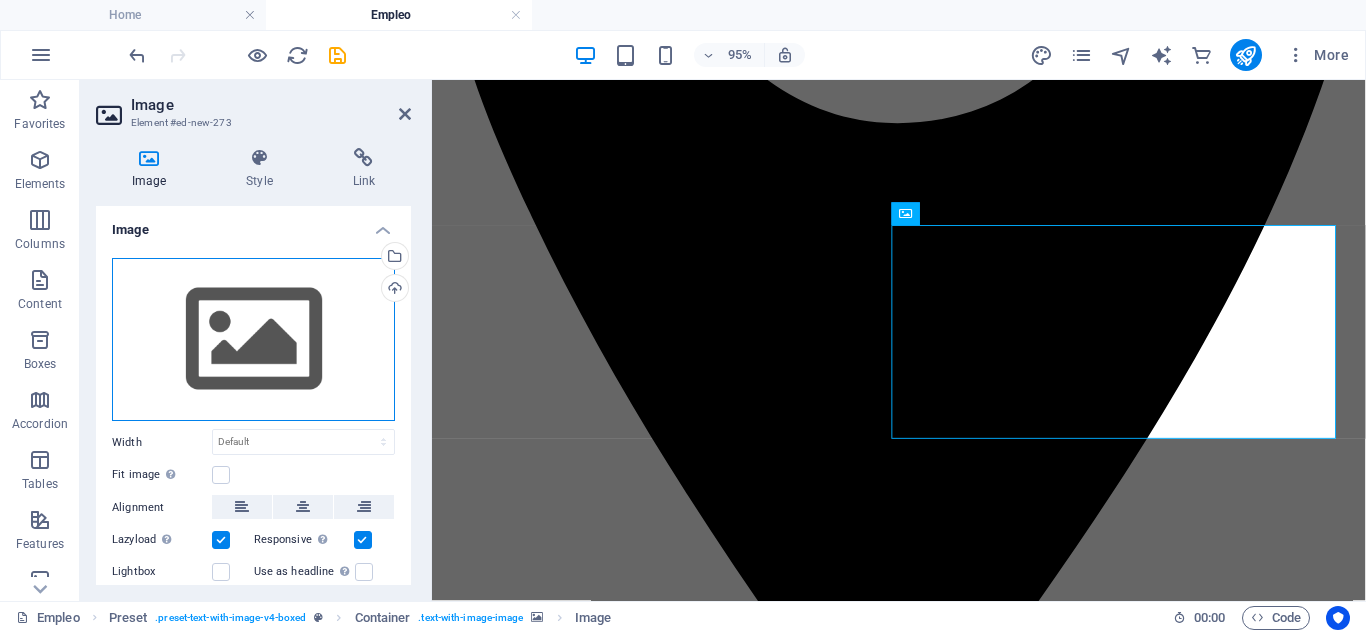 click on "Drag files here, click to choose files or select files from Files or our free stock photos & videos" at bounding box center (253, 340) 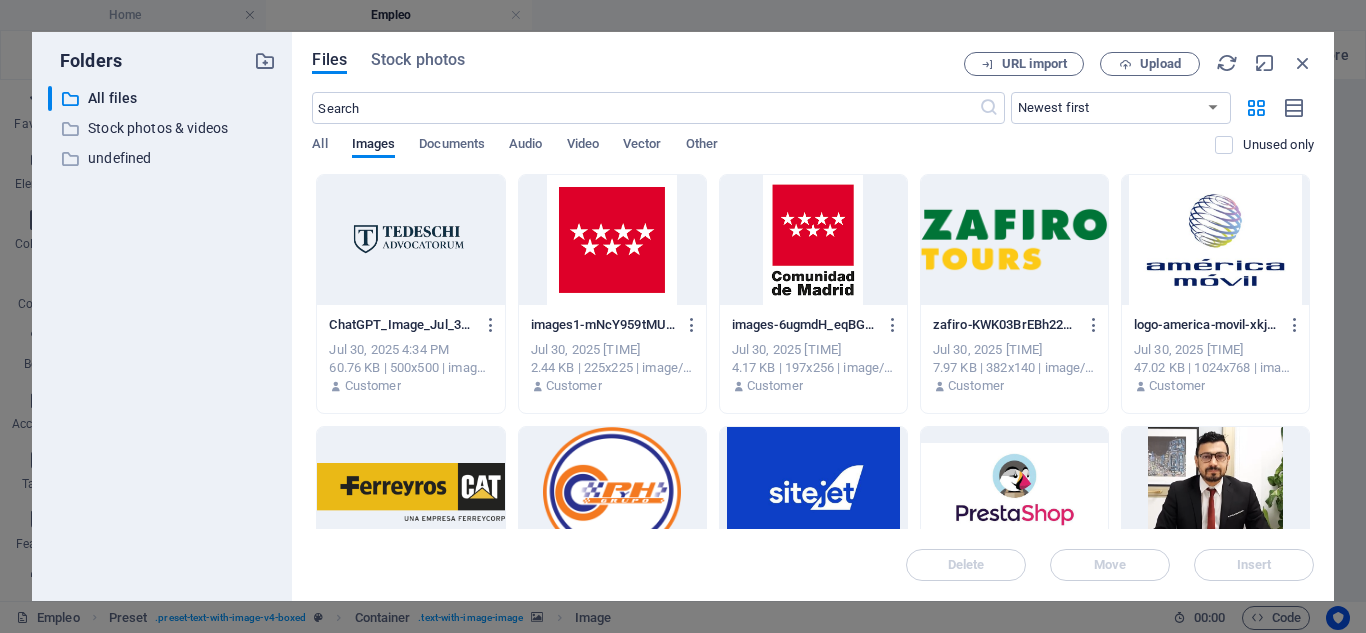 click at bounding box center (410, 240) 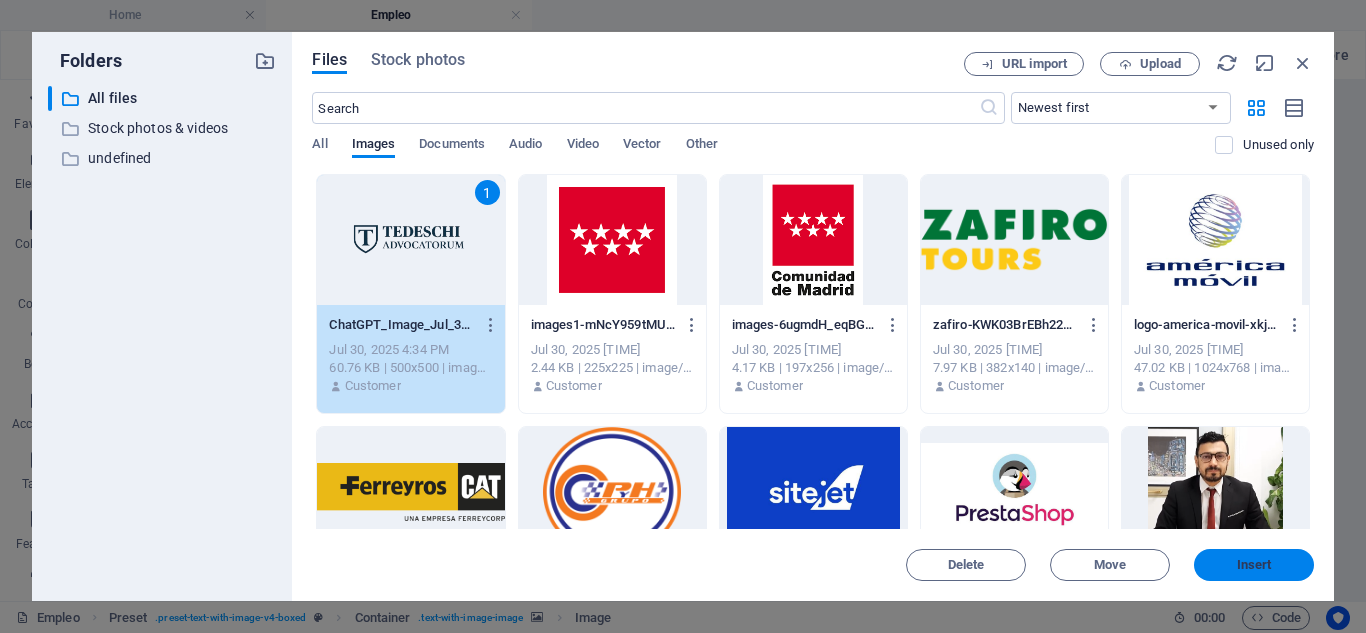 click on "Insert" at bounding box center [1254, 565] 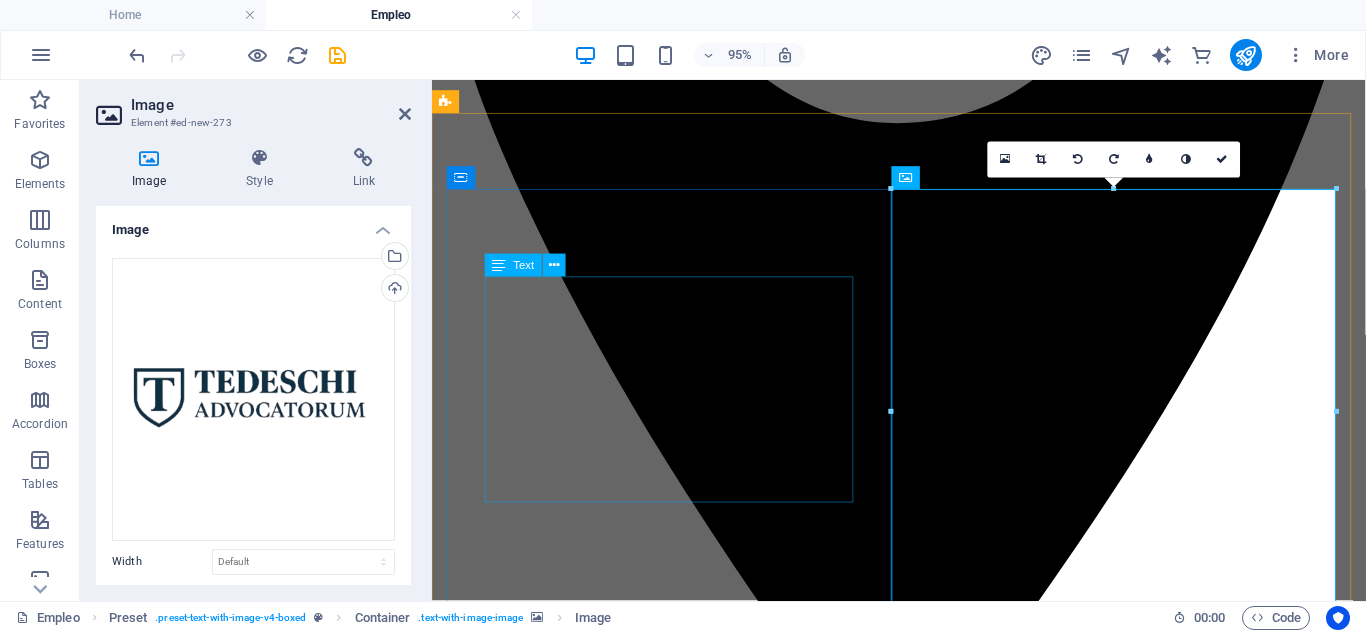 scroll, scrollTop: 1333, scrollLeft: 0, axis: vertical 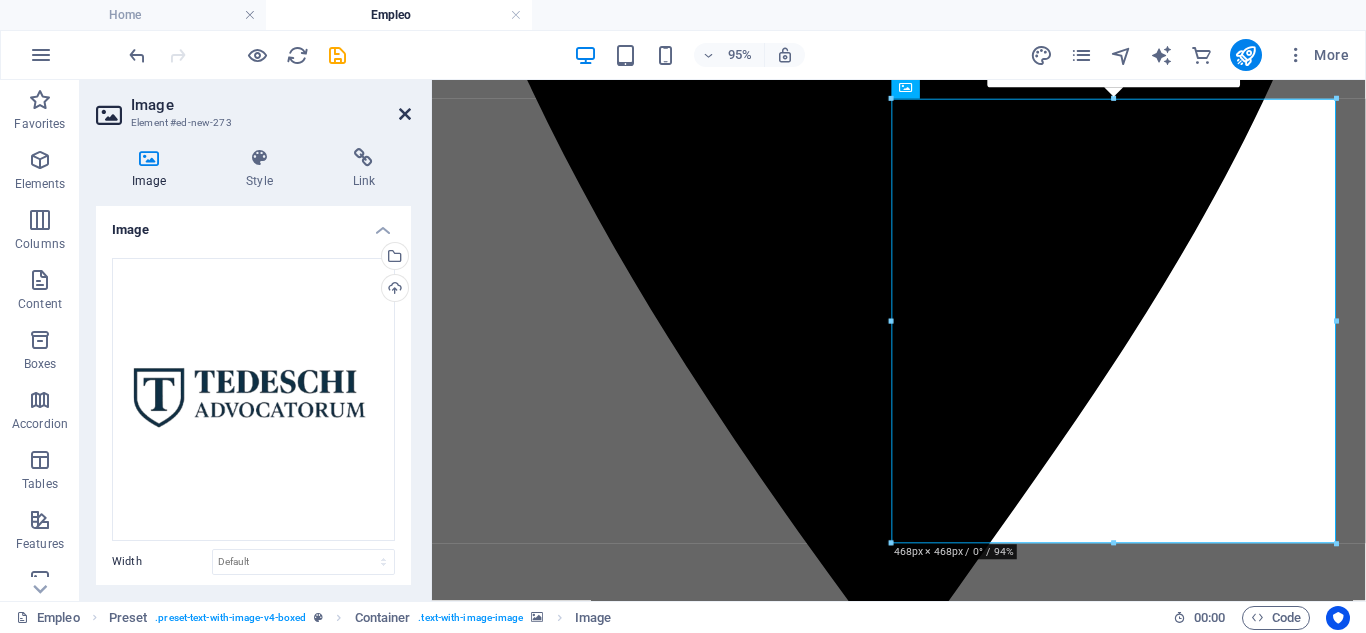click at bounding box center (405, 114) 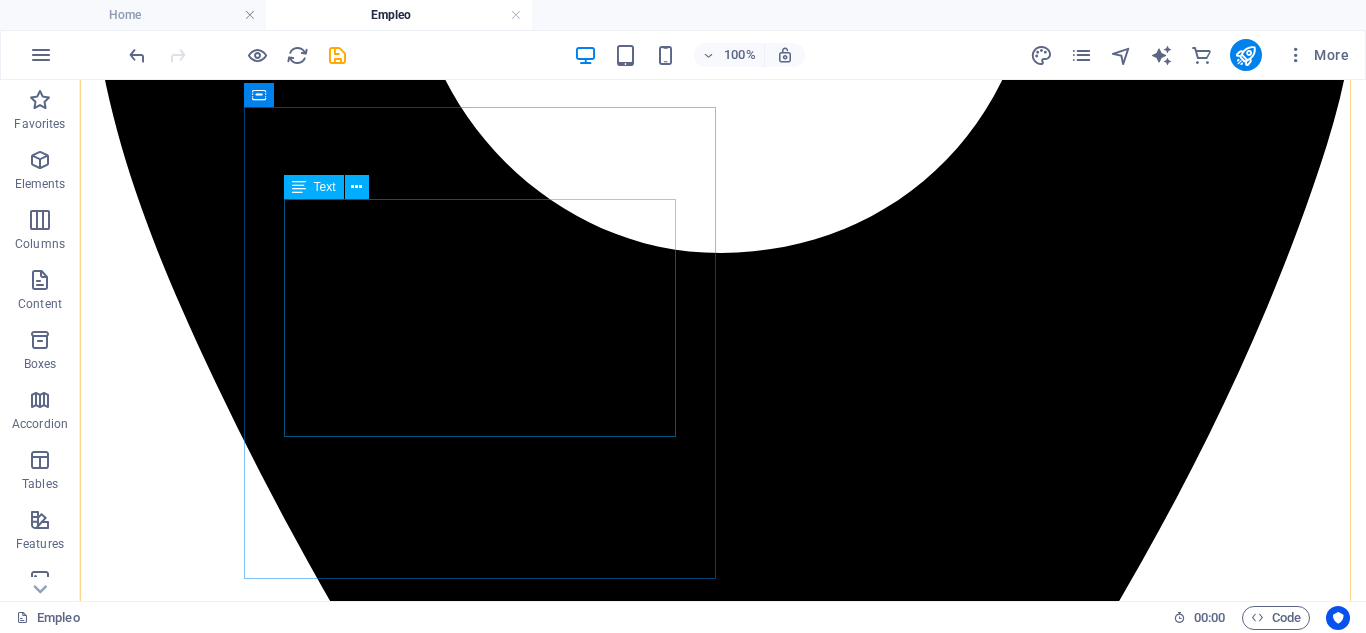 scroll, scrollTop: 1333, scrollLeft: 0, axis: vertical 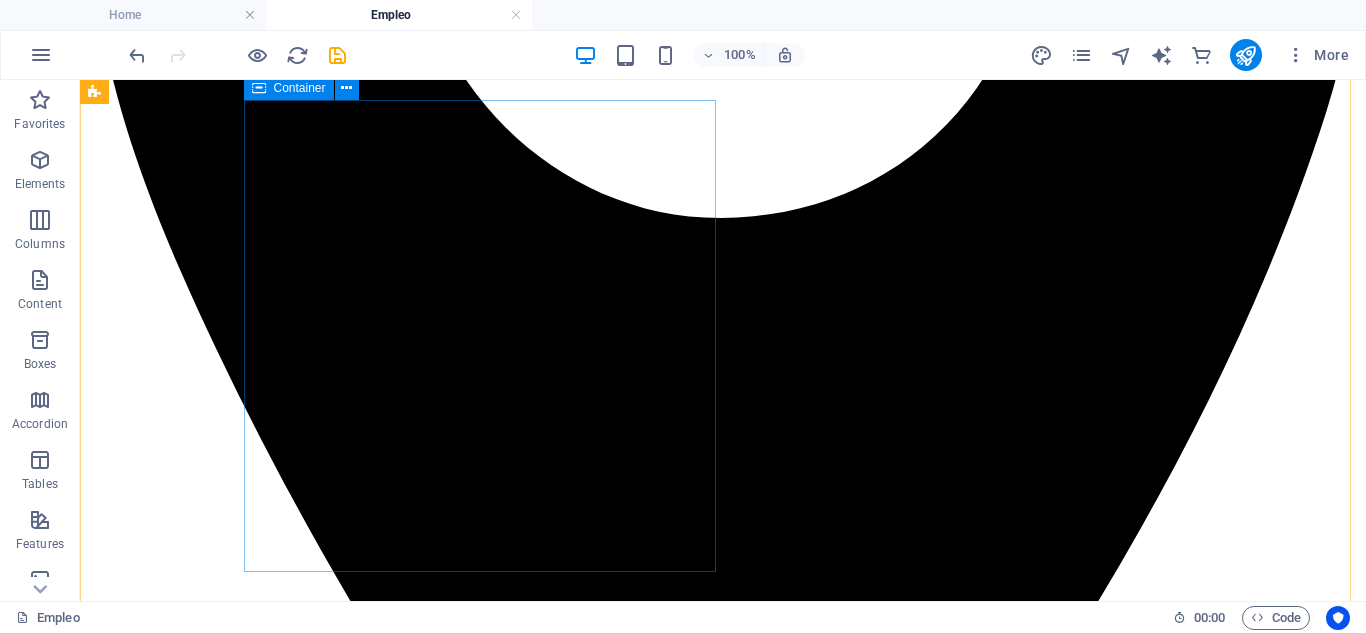 click on "Prácticas del Máster de acceso a la abogacía ¿Estás estudiando el Máster de acceso a la abogacía en España y necesitas completar las prácticas obligatorias? Nosotros tenemos vacantes disponibles para diversas áreas jurídicas.  Para más información envía un correo a:   contacto@tedeschi-advocatorum.eu" at bounding box center [723, 7818] 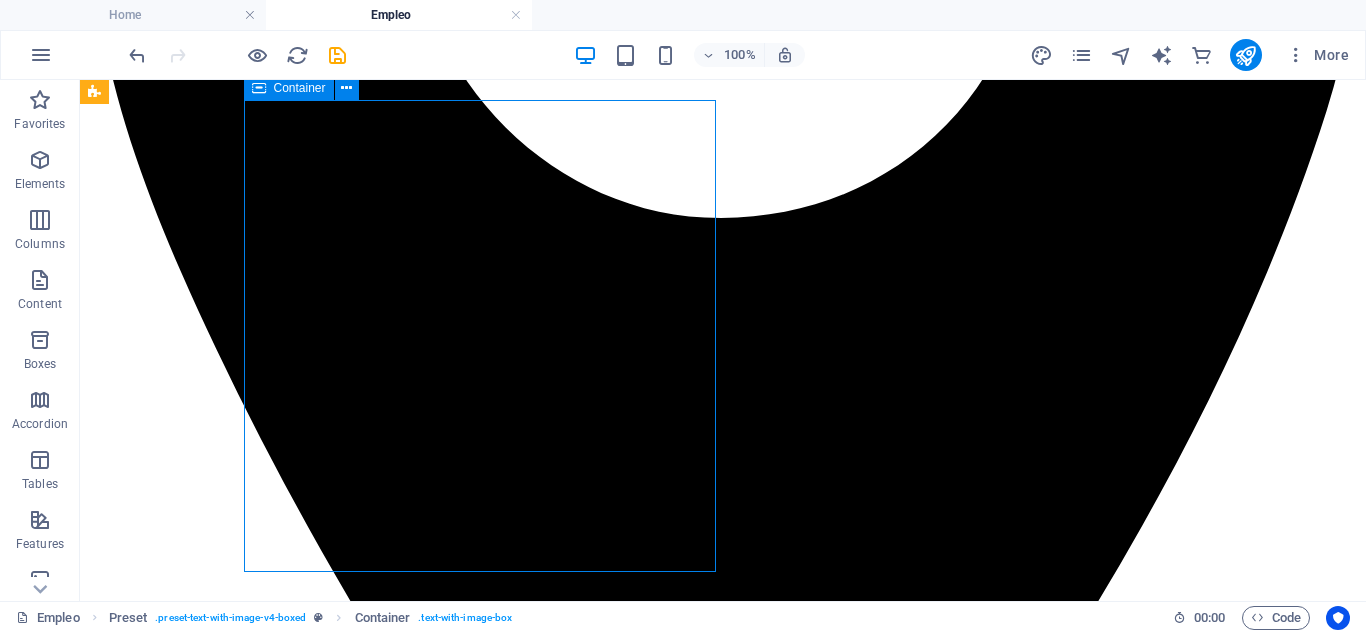 click on "Prácticas del Máster de acceso a la abogacía ¿Estás estudiando el Máster de acceso a la abogacía en España y necesitas completar las prácticas obligatorias? Nosotros tenemos vacantes disponibles para diversas áreas jurídicas.  Para más información envía un correo a:   contacto@tedeschi-advocatorum.eu" at bounding box center (723, 7818) 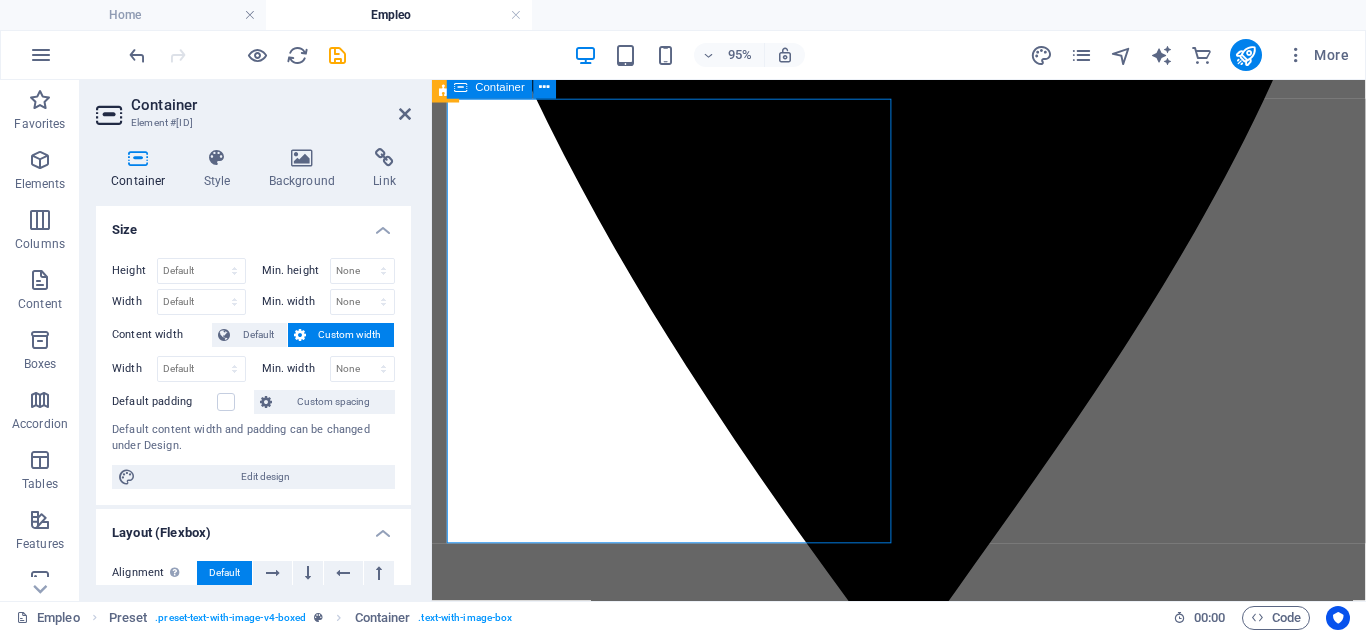 click on "Prácticas del Máster de acceso a la abogacía ¿Estás estudiando el Máster de acceso a la abogacía en España y necesitas completar las prácticas obligatorias? Nosotros tenemos vacantes disponibles para diversas áreas jurídicas.  Para más información envía un correo a:   contacto@tedeschi-advocatorum.eu" at bounding box center (923, 6108) 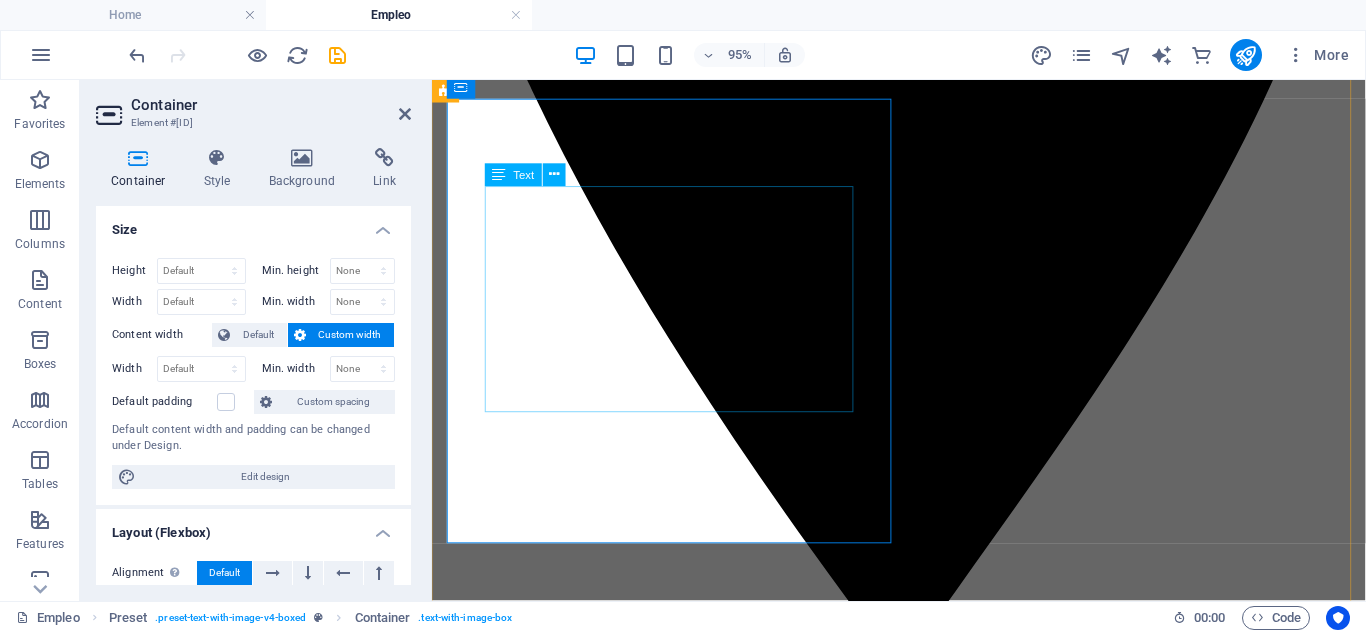 click on "¿Estás estudiando el Máster de acceso a la abogacía en España y necesitas completar las prácticas obligatorias? Nosotros tenemos vacantes disponibles para diversas áreas jurídicas.  Para más información envía un correo a:   contacto@tedeschi-advocatorum.eu" at bounding box center [923, 6128] 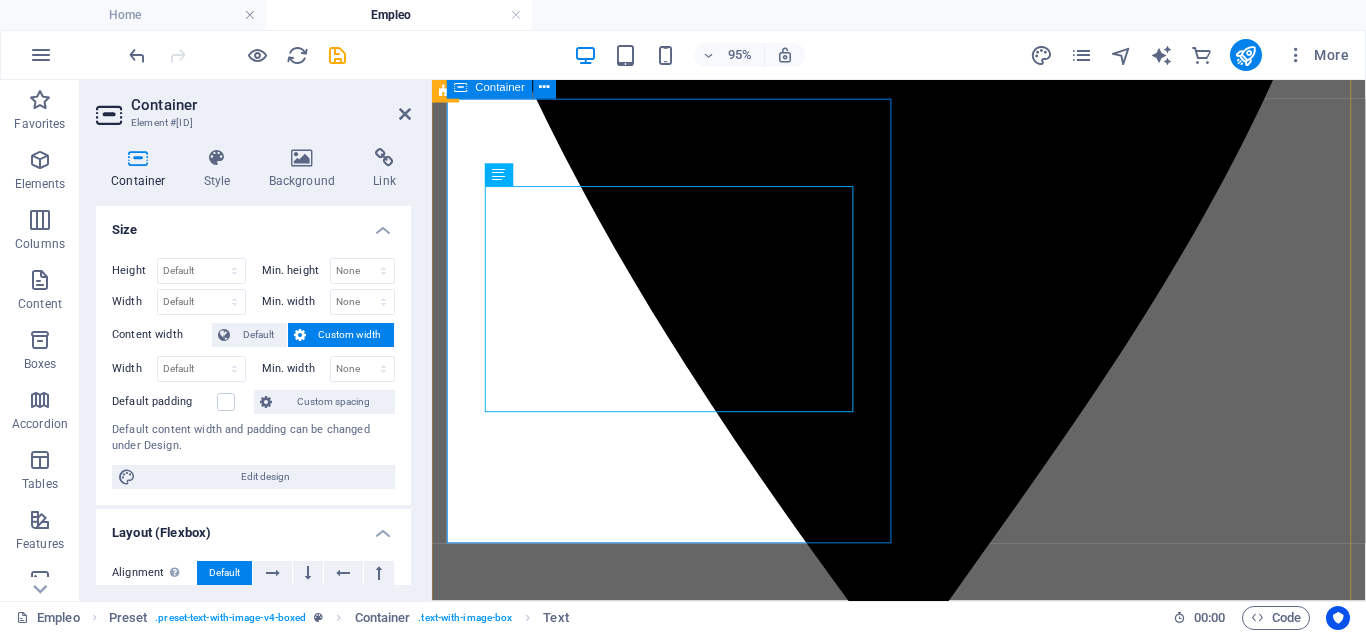 click on "Prácticas del Máster de acceso a la abogacía ¿Estás estudiando el Máster de acceso a la abogacía en España y necesitas completar las prácticas obligatorias? Nosotros tenemos vacantes disponibles para diversas áreas jurídicas.  Para más información envía un correo a:   contacto@tedeschi-advocatorum.eu" at bounding box center (923, 6108) 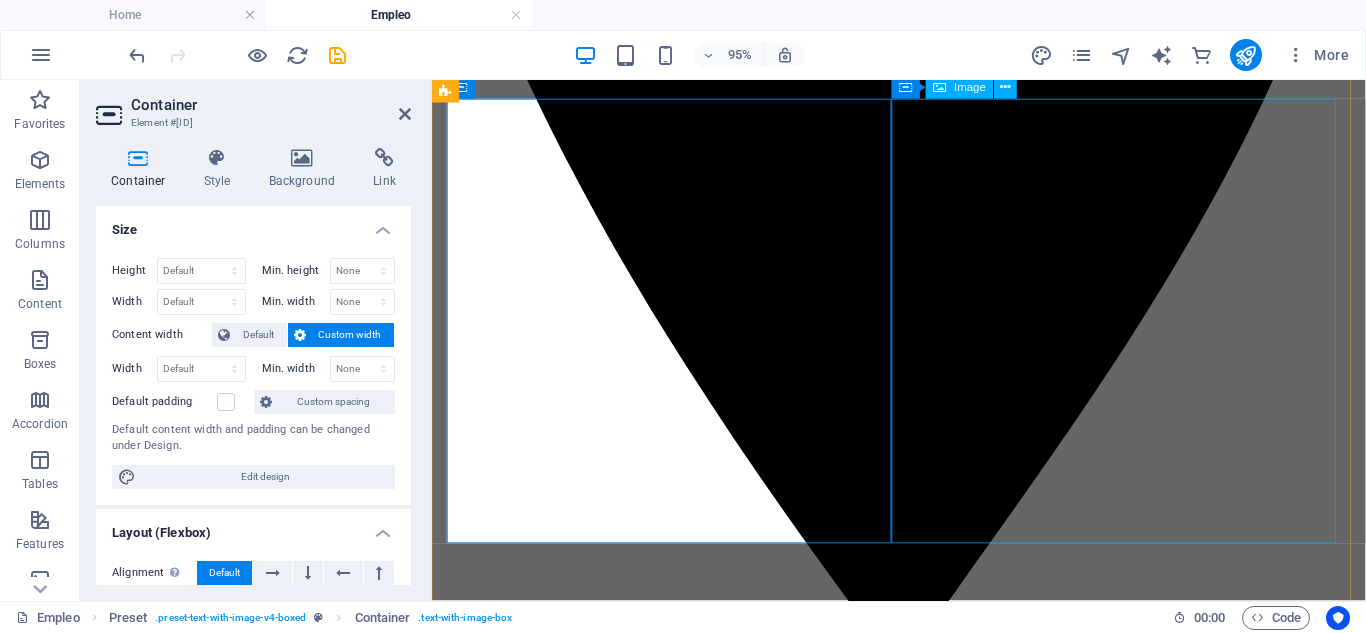 click at bounding box center (923, 6954) 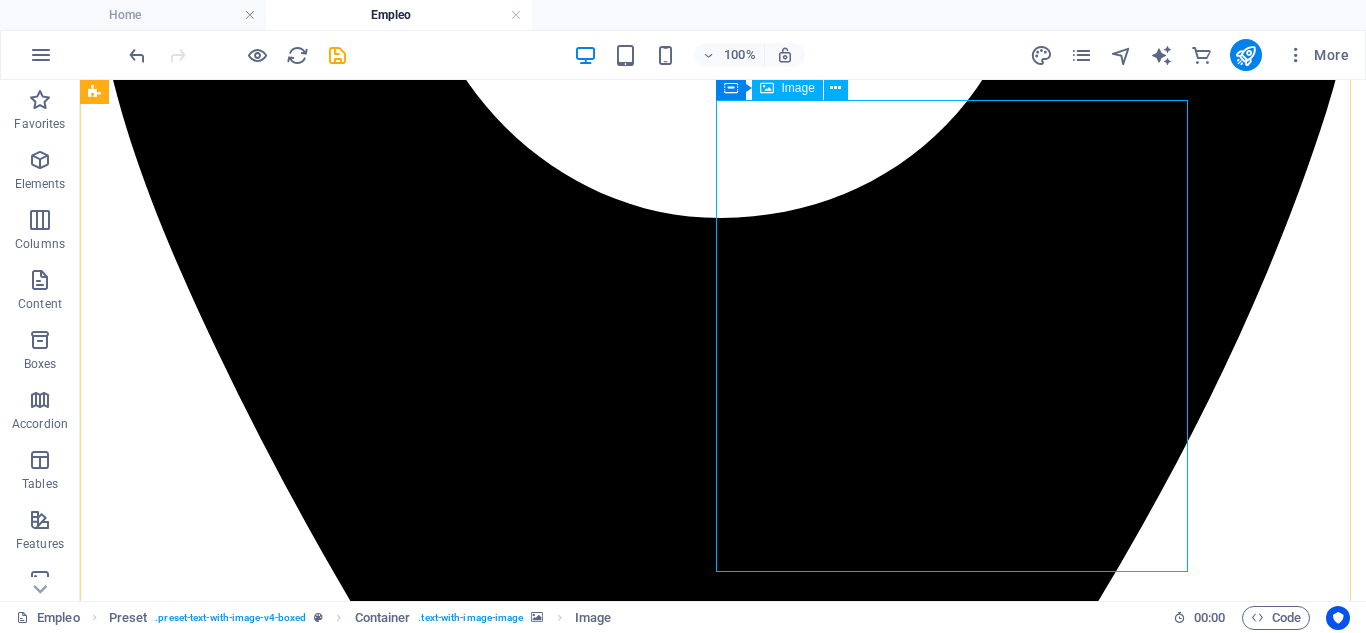 click at bounding box center [723, 8655] 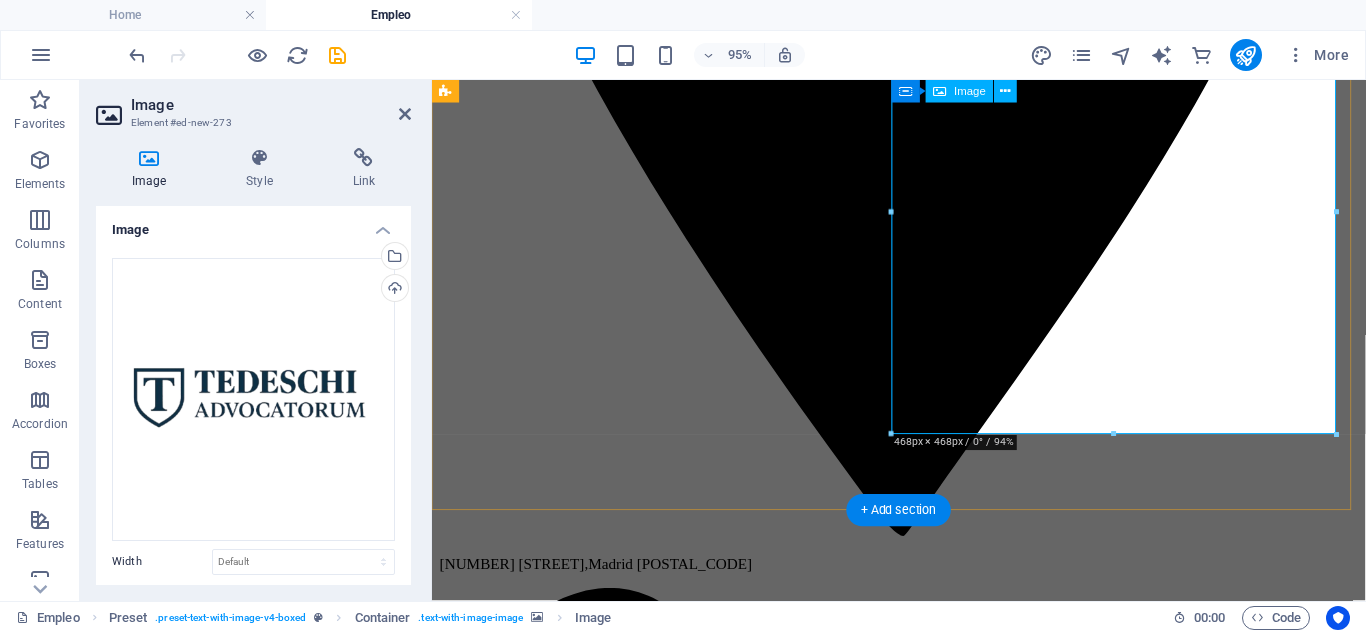 scroll, scrollTop: 1333, scrollLeft: 0, axis: vertical 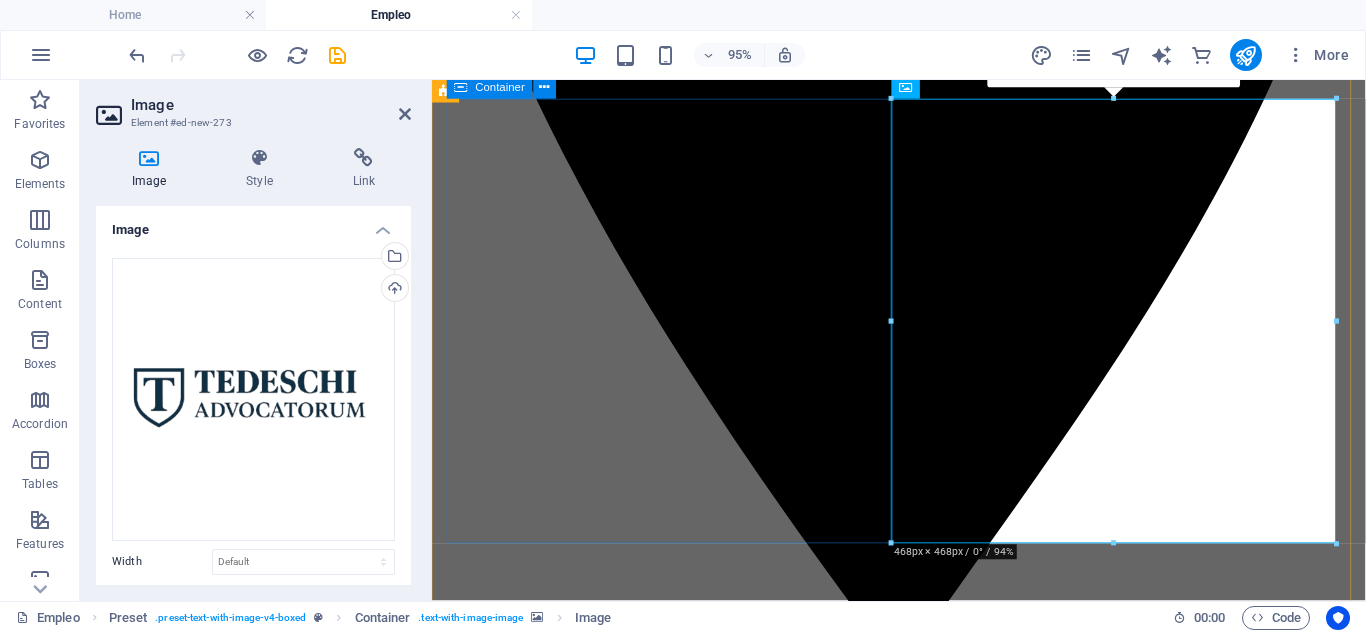click on "Prácticas del Máster de acceso a la abogacía ¿Estás estudiando el Máster de acceso a la abogacía en España y necesitas completar las prácticas obligatorias? Nosotros tenemos vacantes disponibles para diversas áreas jurídicas.  Para más información envía un correo a:   contacto@tedeschi-advocatorum.eu" at bounding box center [923, 6108] 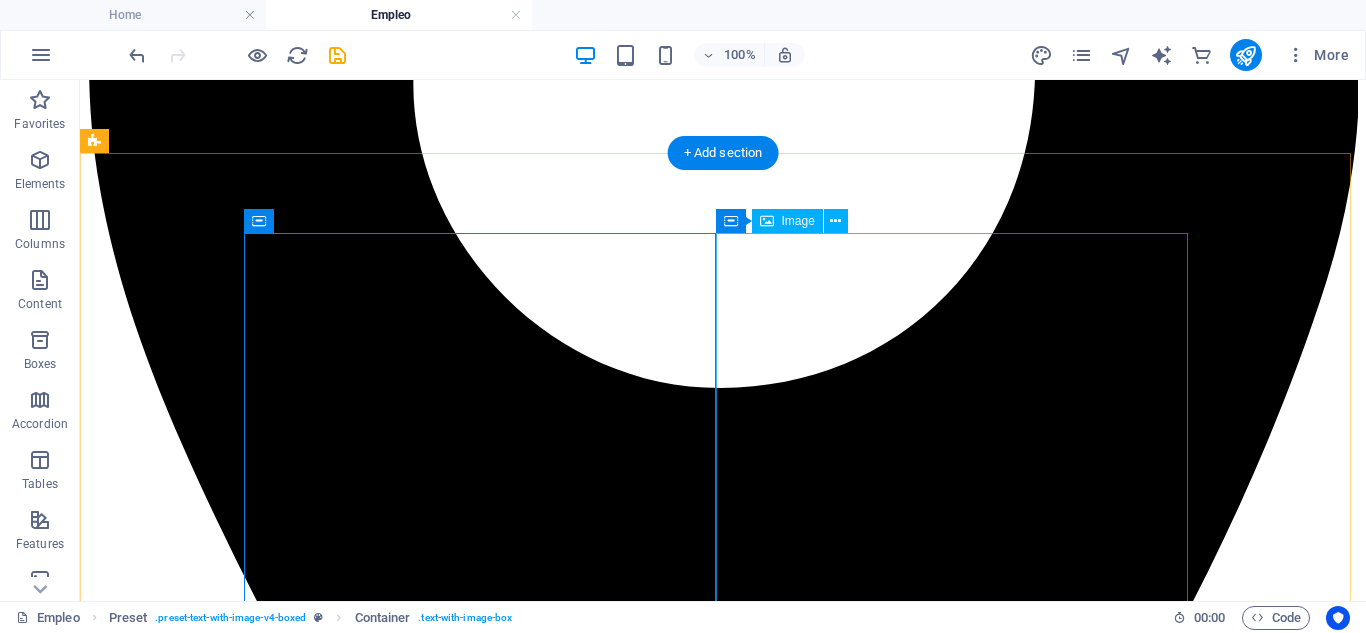 scroll, scrollTop: 1200, scrollLeft: 0, axis: vertical 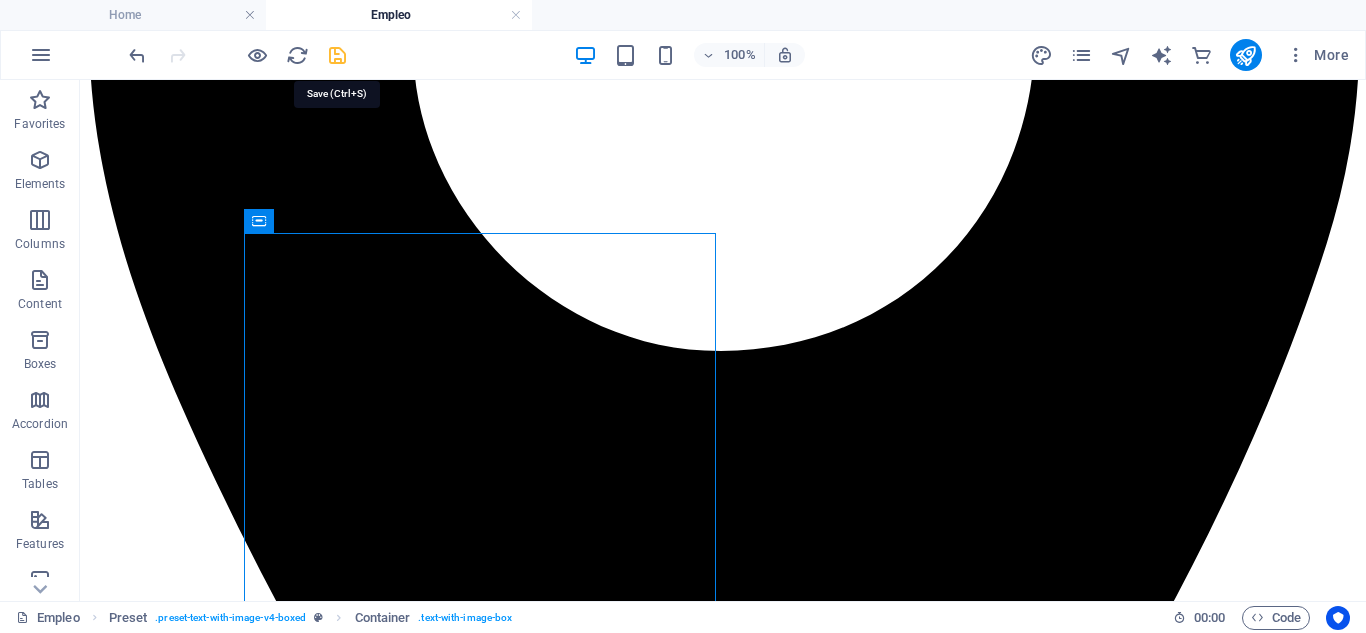 click at bounding box center (337, 55) 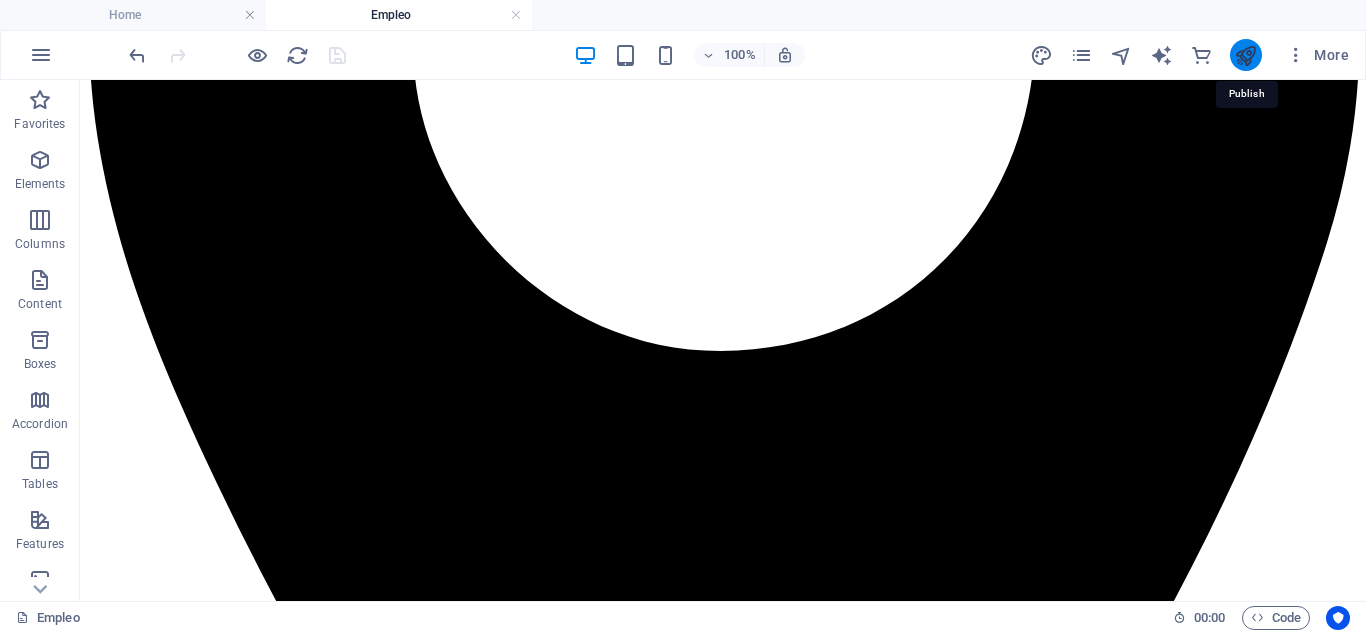 click at bounding box center (1245, 55) 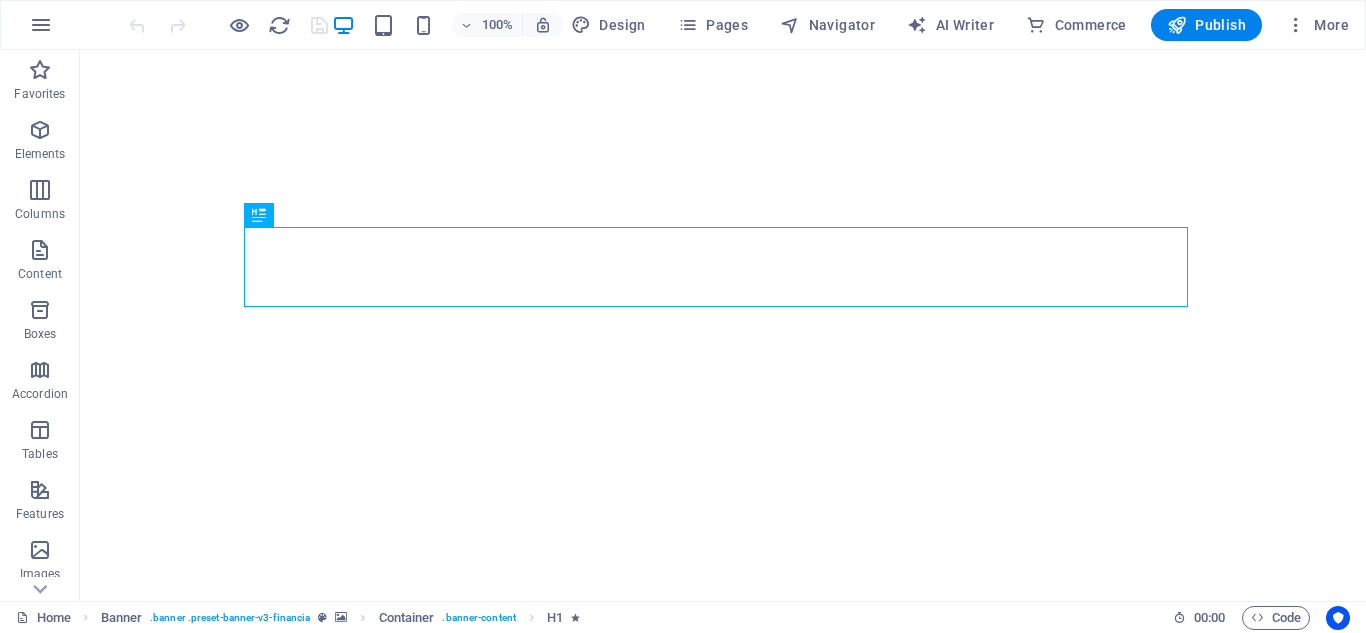 scroll, scrollTop: 0, scrollLeft: 0, axis: both 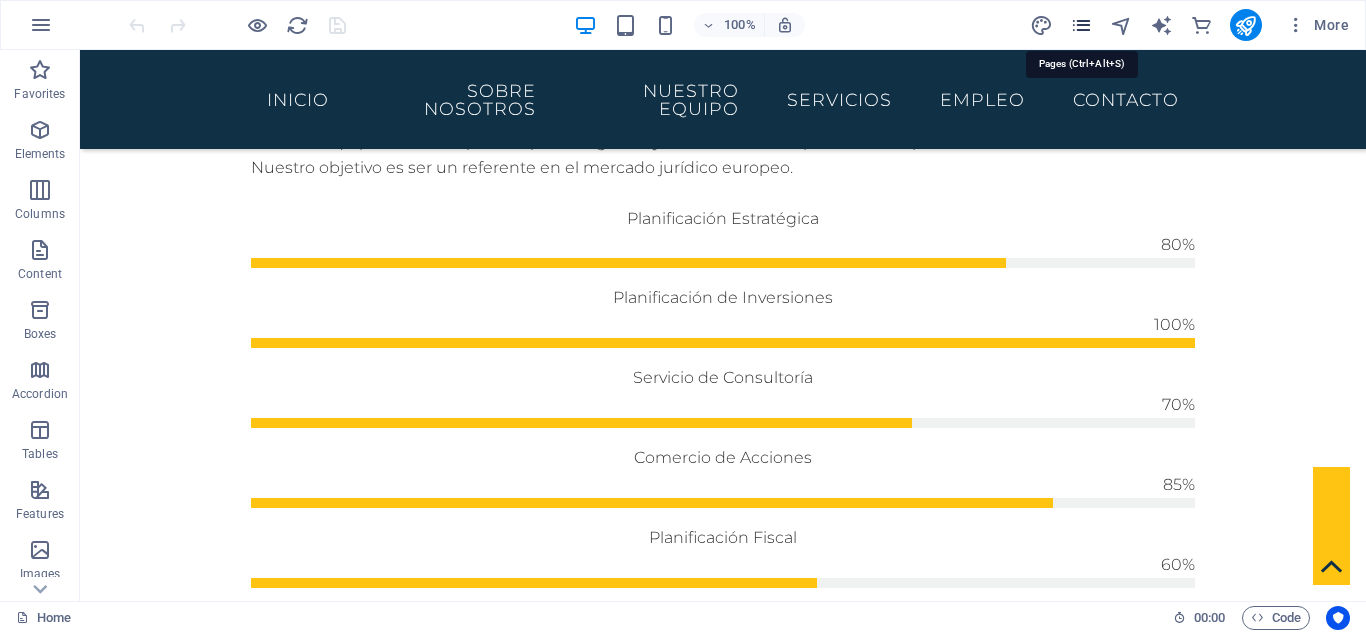 click at bounding box center [1081, 25] 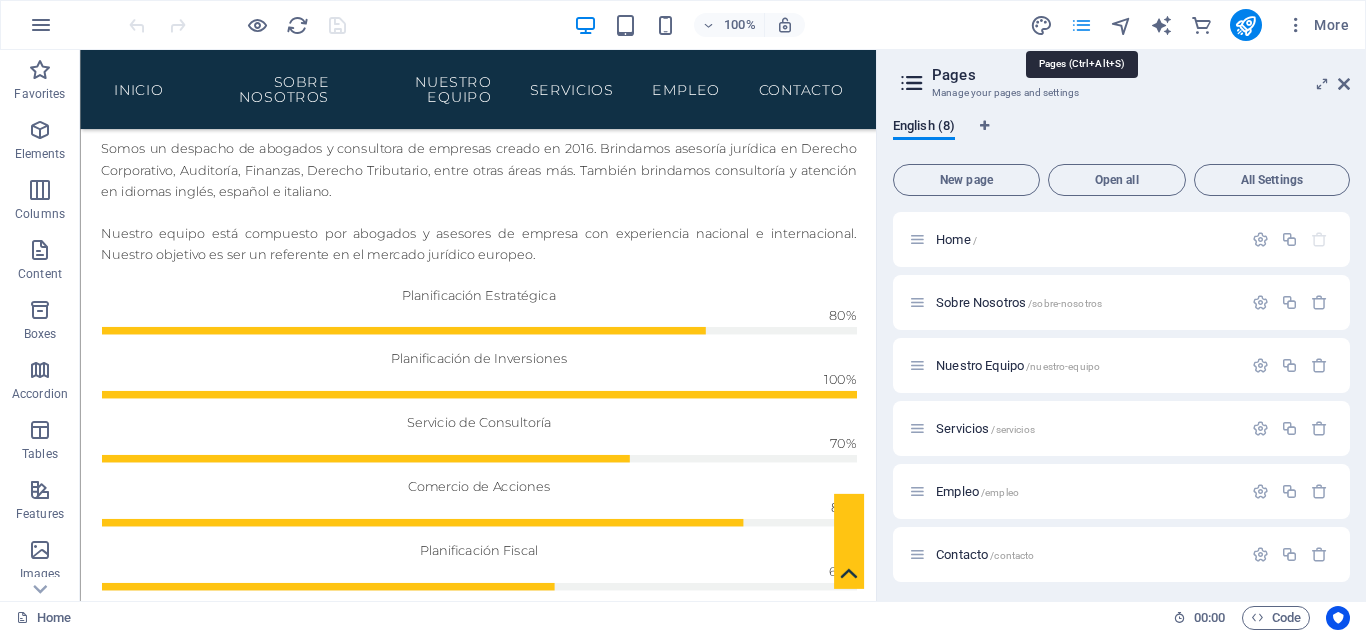 scroll, scrollTop: 1338, scrollLeft: 0, axis: vertical 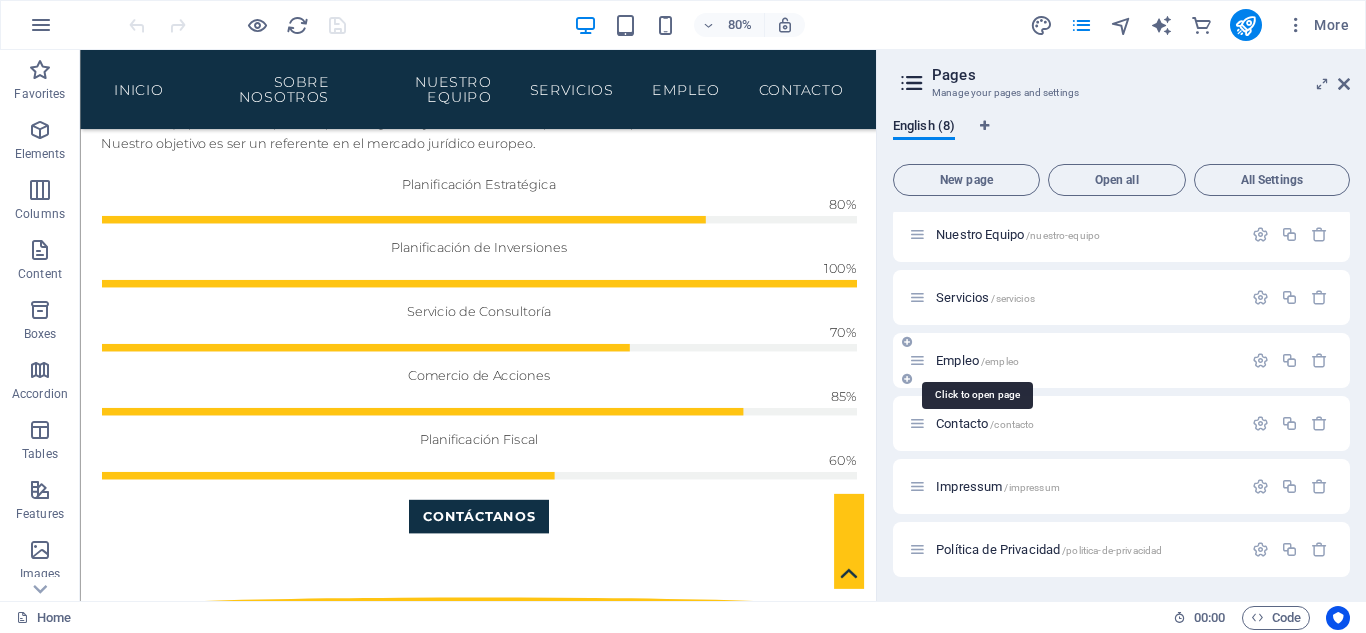 click on "/empleo" at bounding box center (1000, 361) 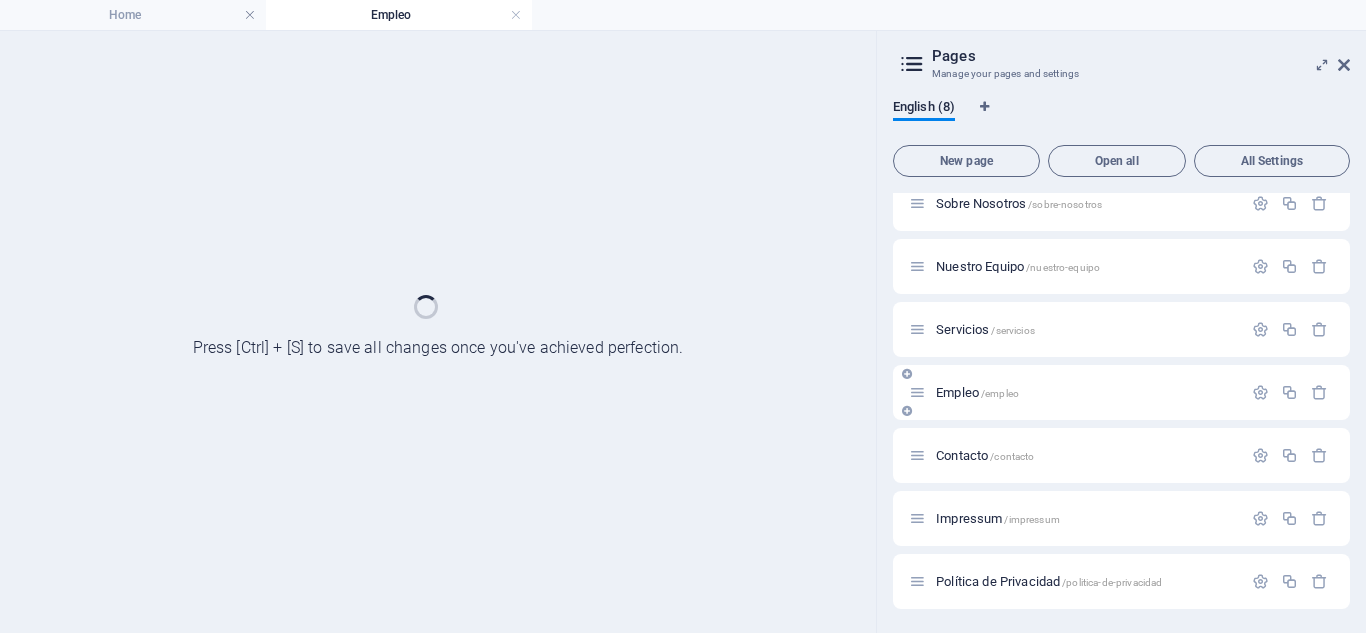 scroll, scrollTop: 0, scrollLeft: 0, axis: both 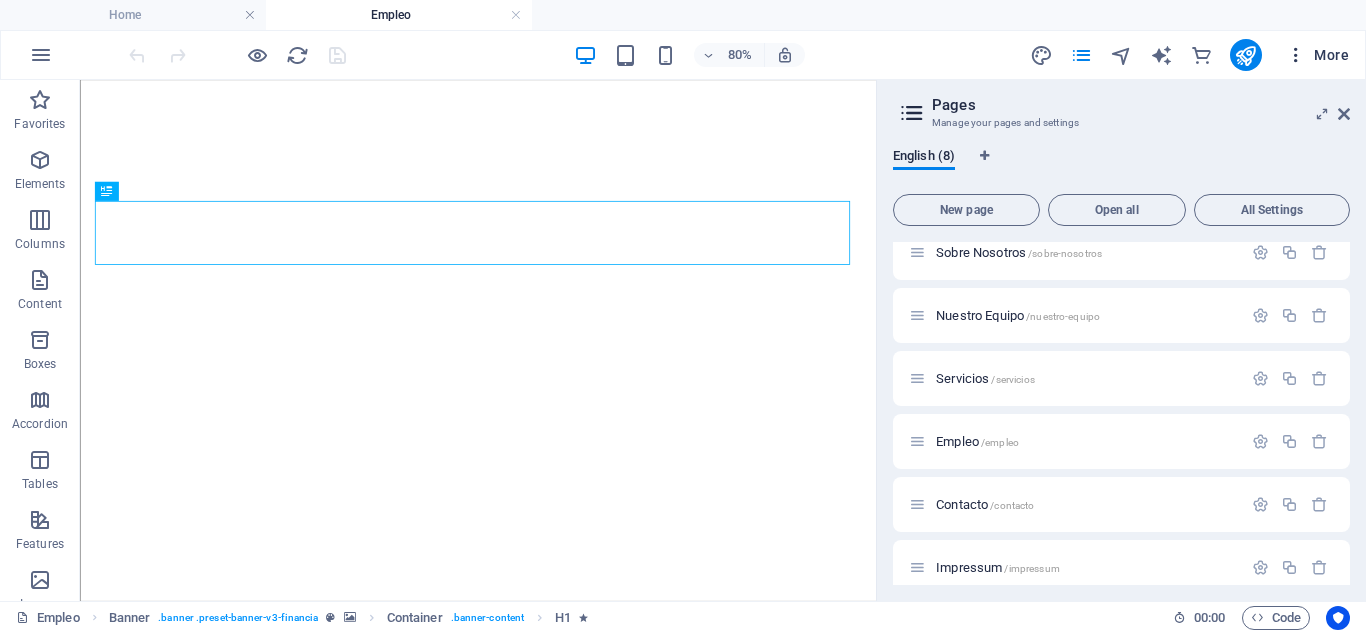 click on "More" at bounding box center (1317, 55) 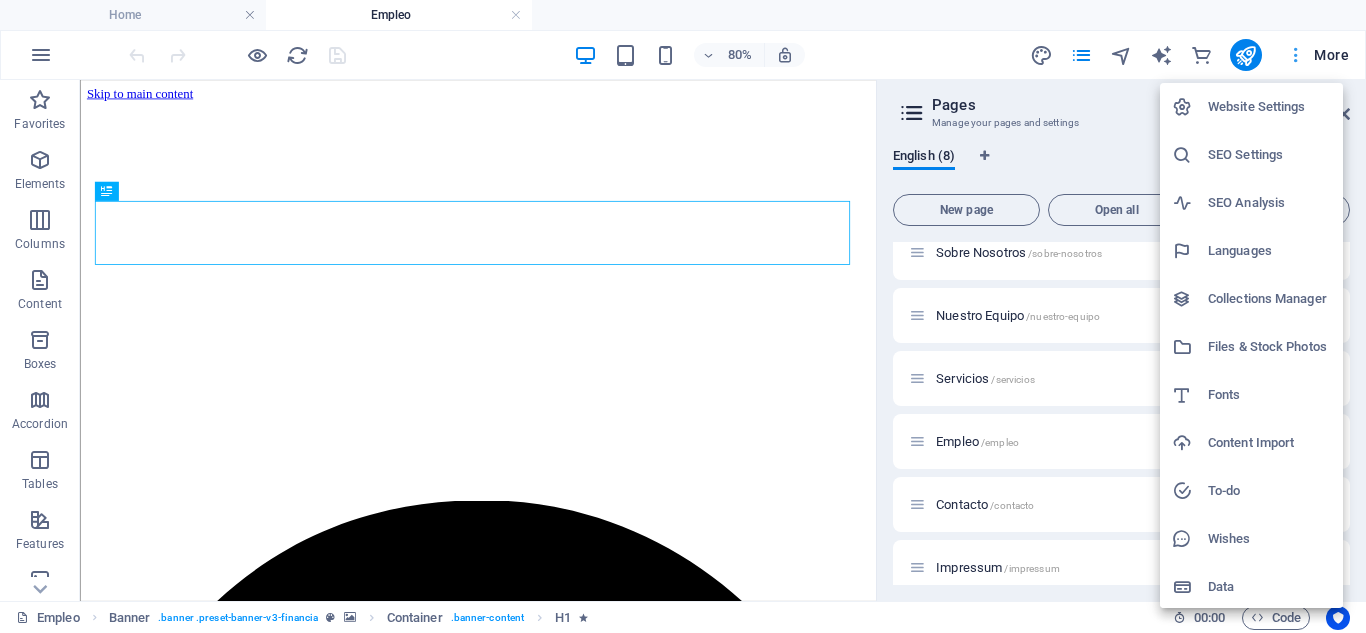 scroll, scrollTop: 0, scrollLeft: 0, axis: both 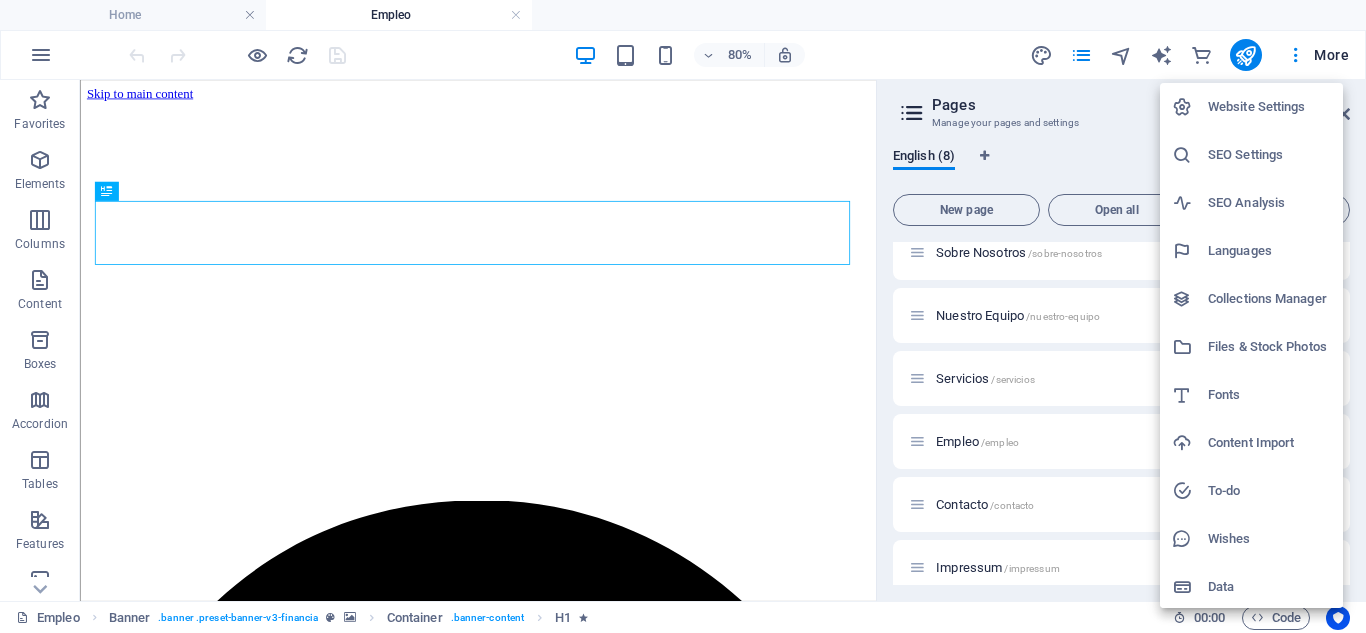 click at bounding box center [683, 316] 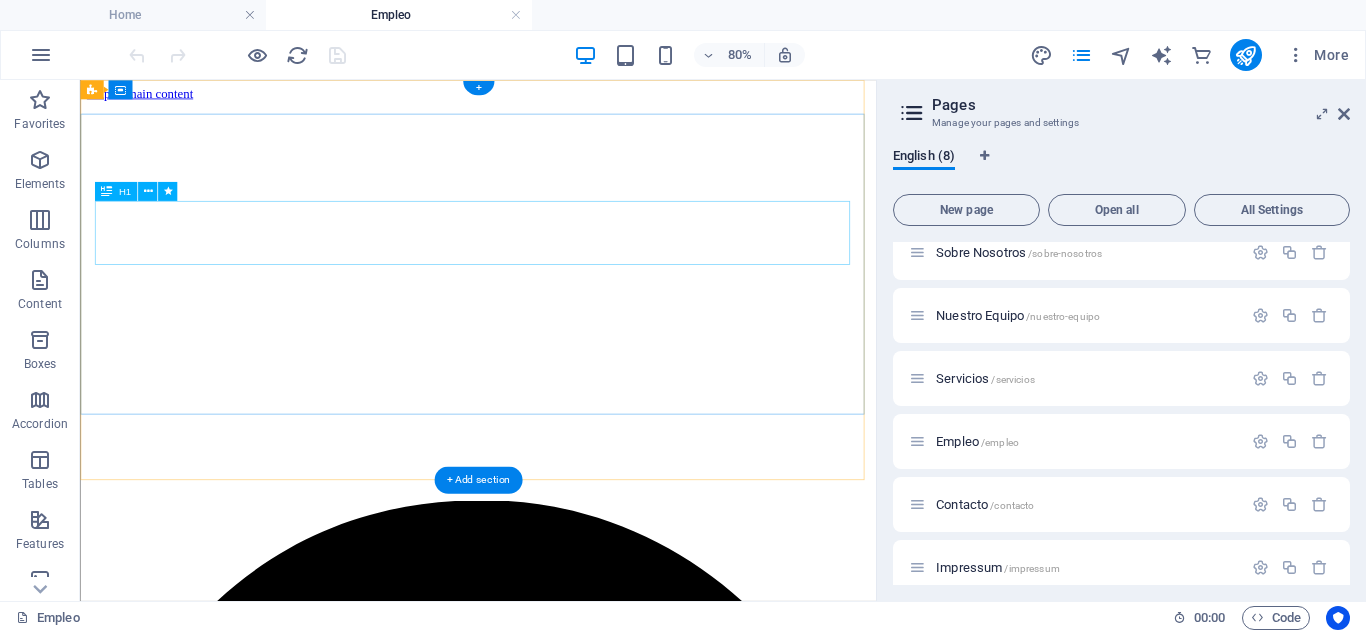 scroll, scrollTop: 533, scrollLeft: 0, axis: vertical 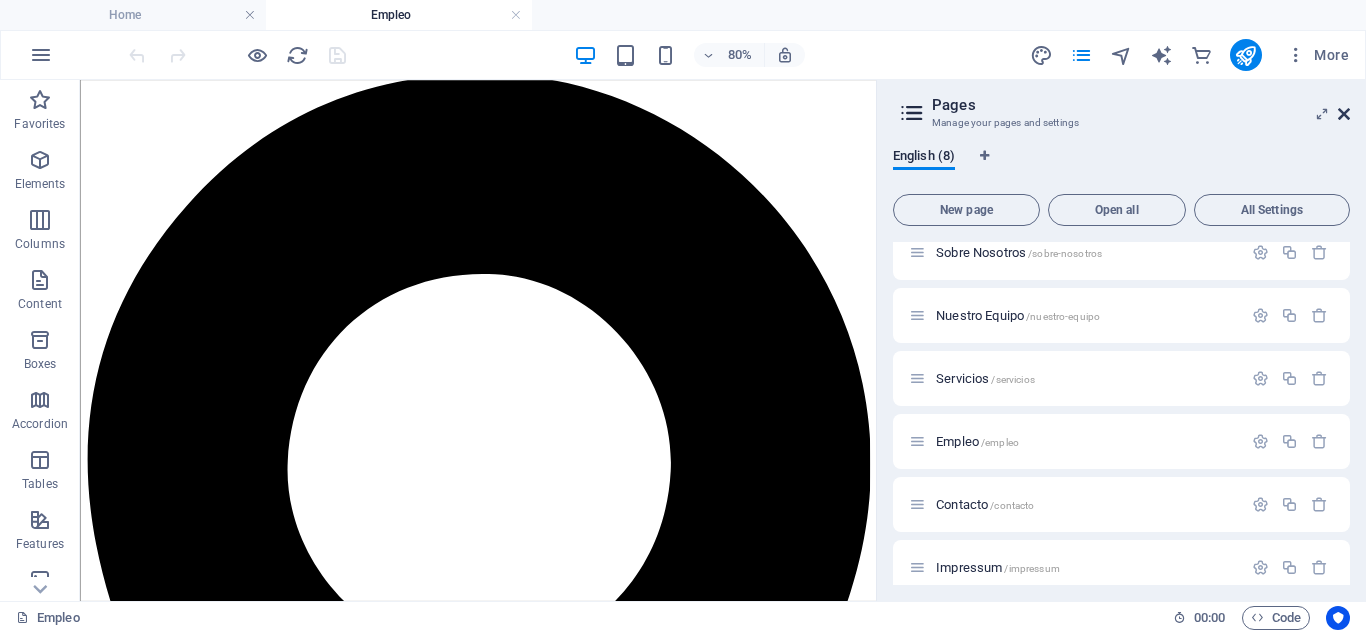 drag, startPoint x: 1247, startPoint y: 58, endPoint x: 1343, endPoint y: 110, distance: 109.17875 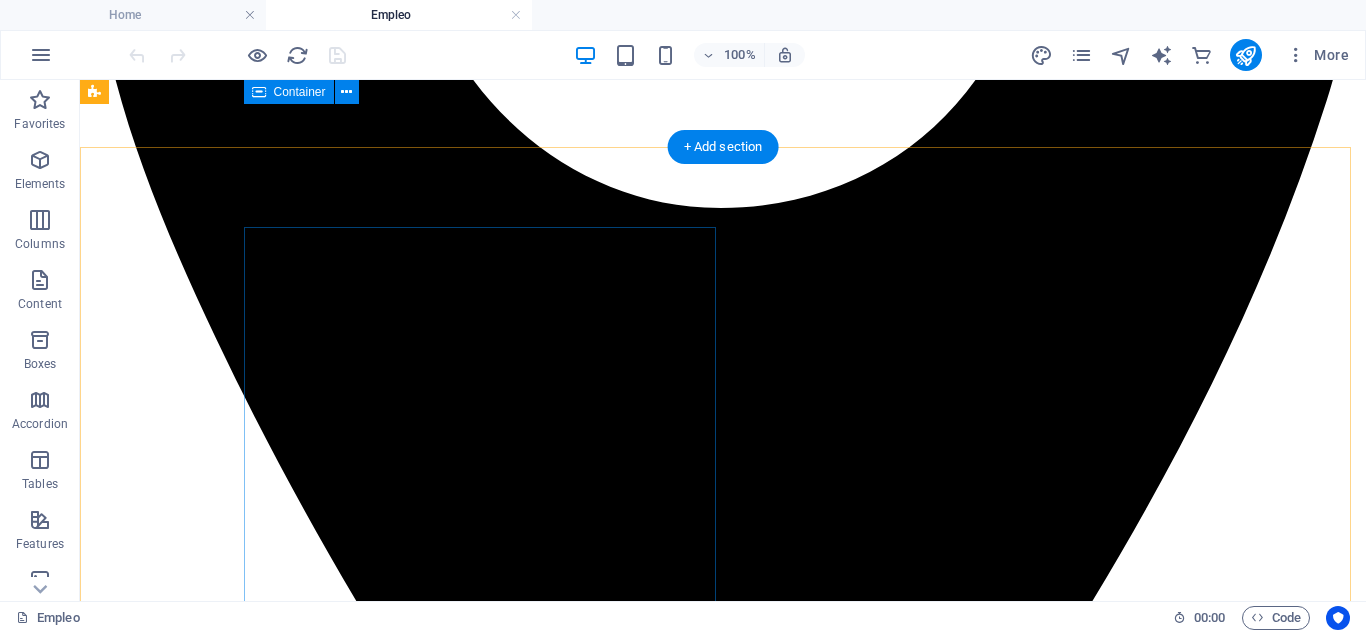 scroll, scrollTop: 1200, scrollLeft: 0, axis: vertical 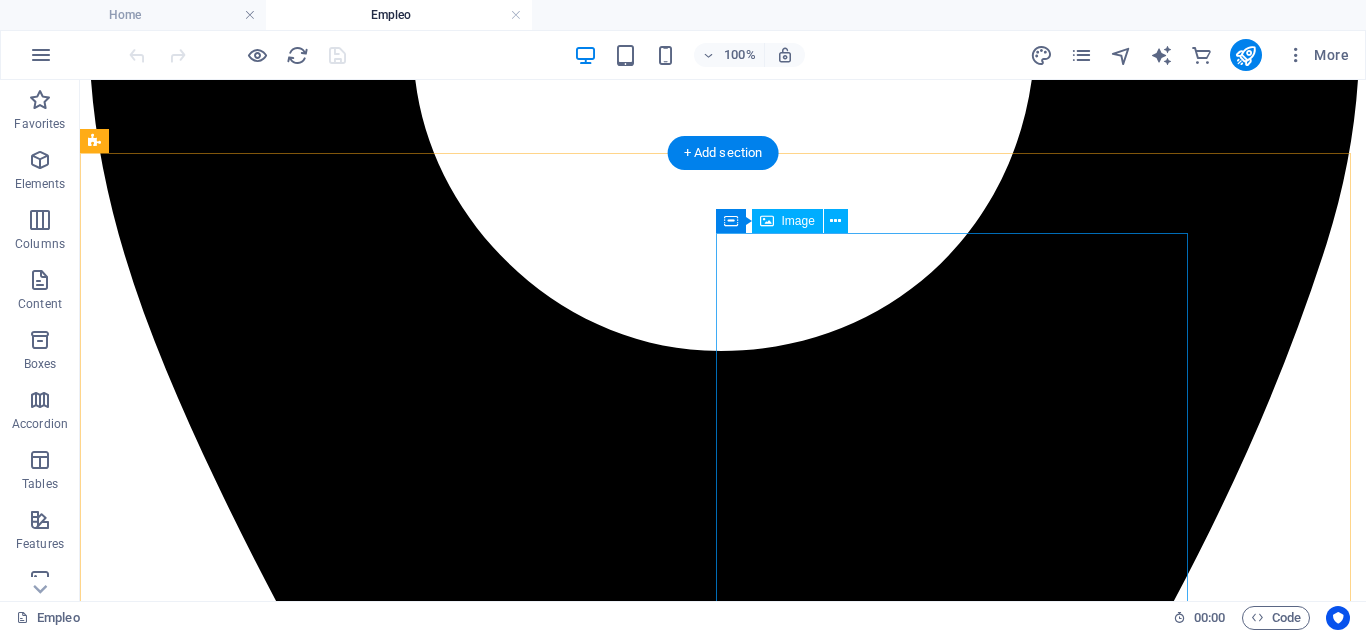 click at bounding box center (723, 8788) 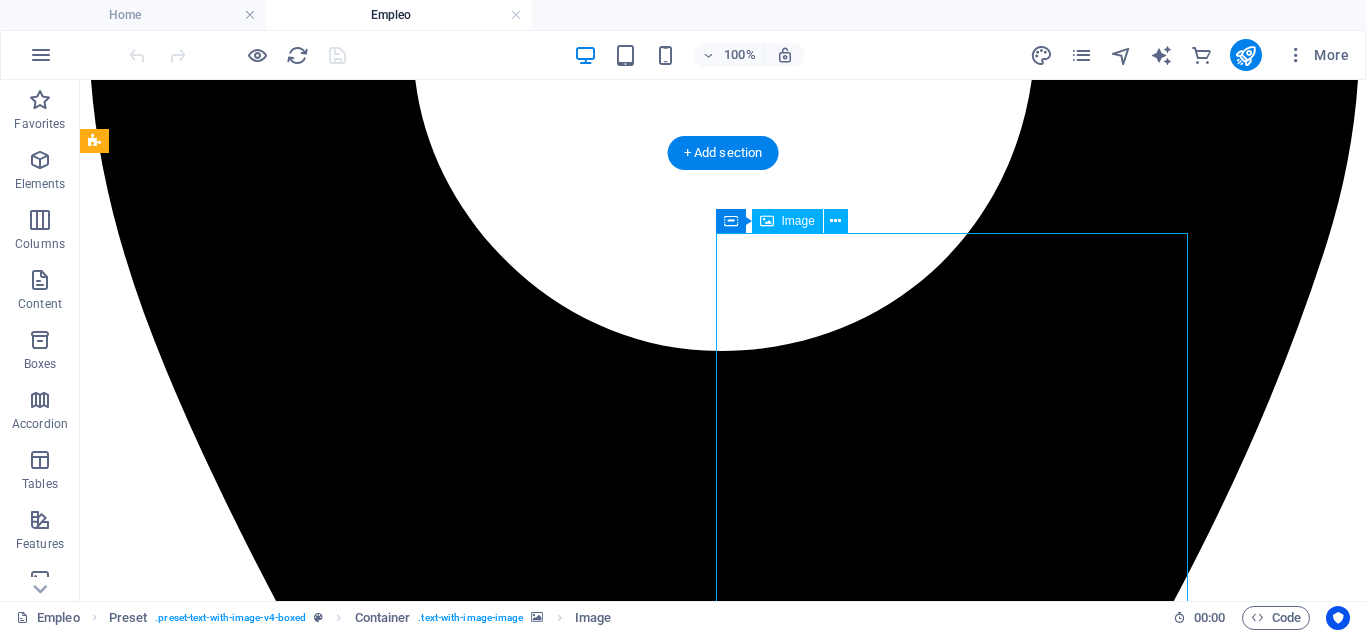 click at bounding box center (723, 8788) 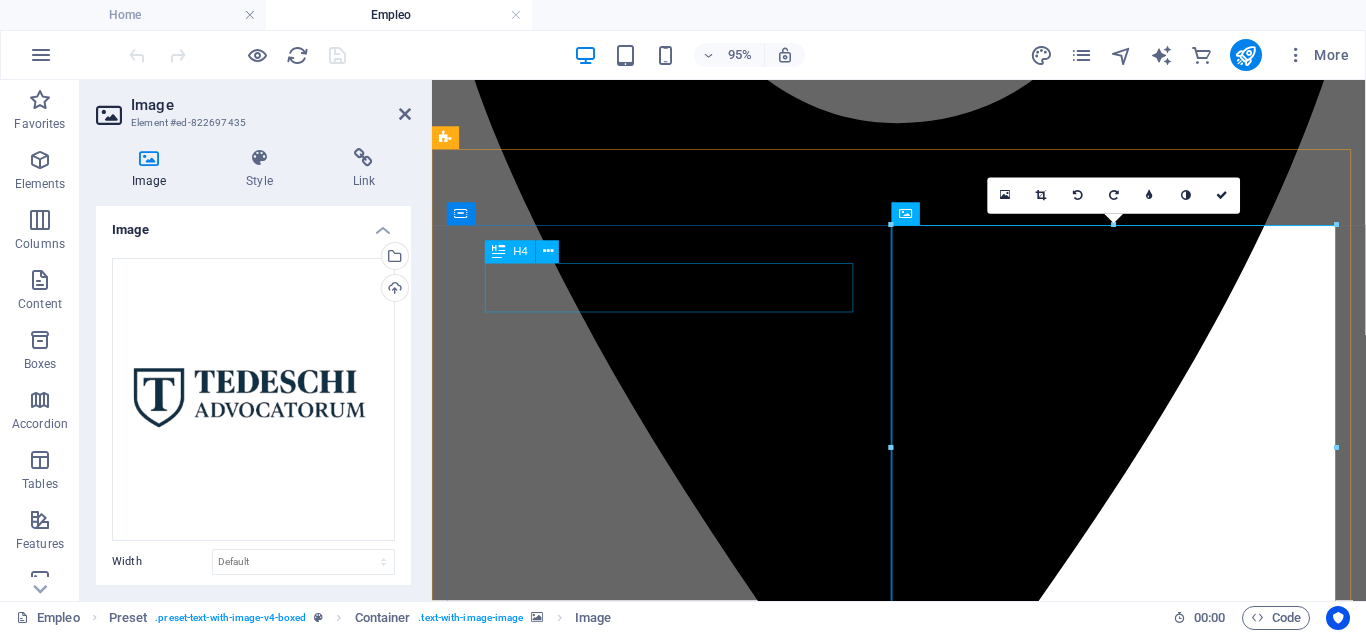 click on "Prácticas del Máster de acceso a la abogacía" at bounding box center (923, 6145) 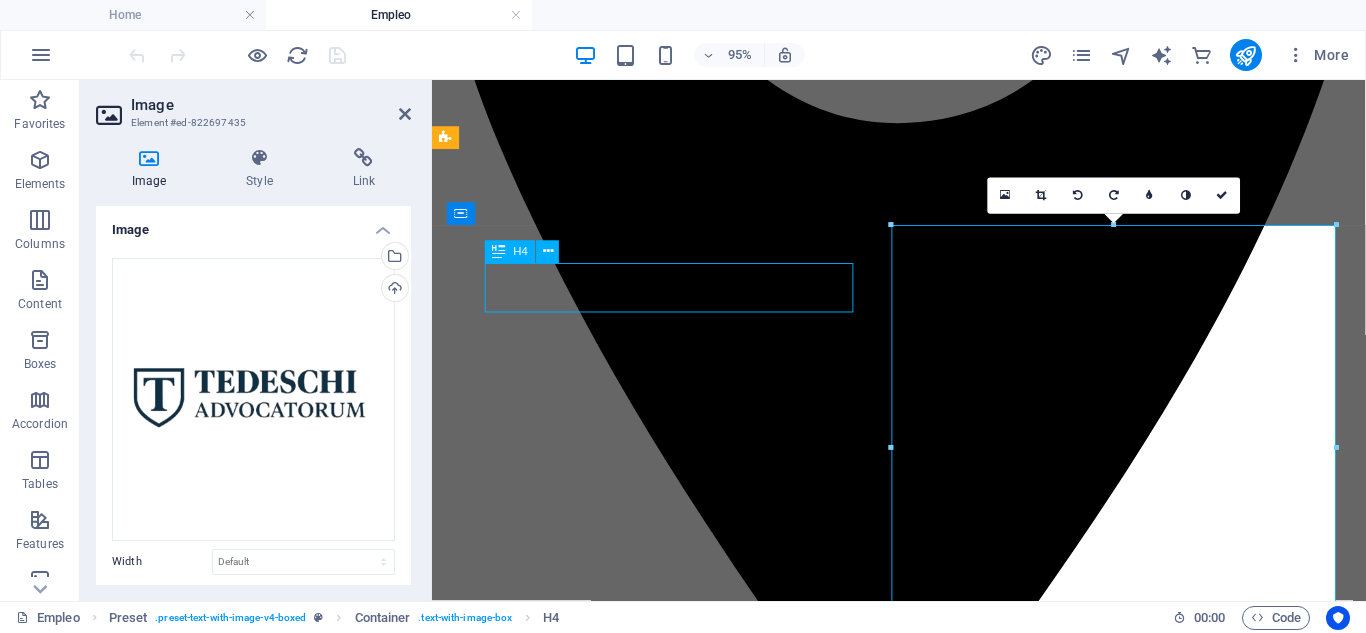 click on "Prácticas del Máster de acceso a la abogacía" at bounding box center (923, 6145) 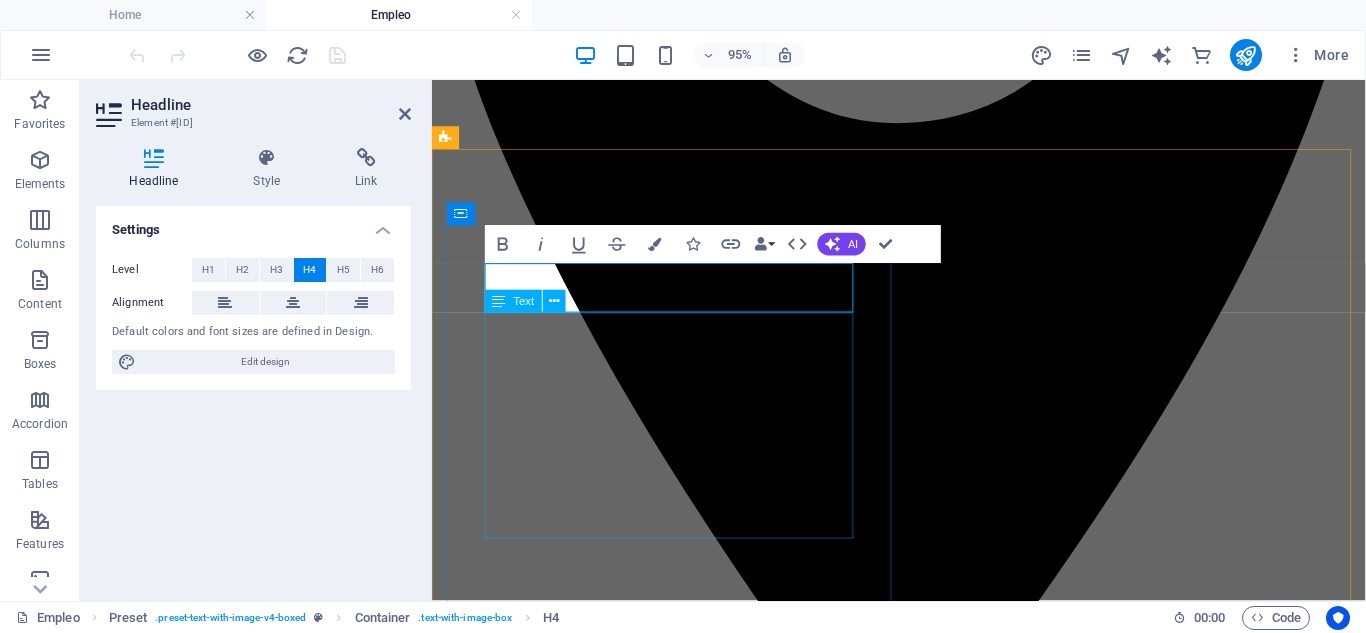 click on "¿Estás estudiando el Máster de acceso a la abogacía en España y necesitas completar las prácticas obligatorias? Nosotros tenemos vacantes disponibles para diversas áreas jurídicas.  Para más información envía un correo a:   contacto@tedeschi-advocatorum.eu" at bounding box center [923, 6261] 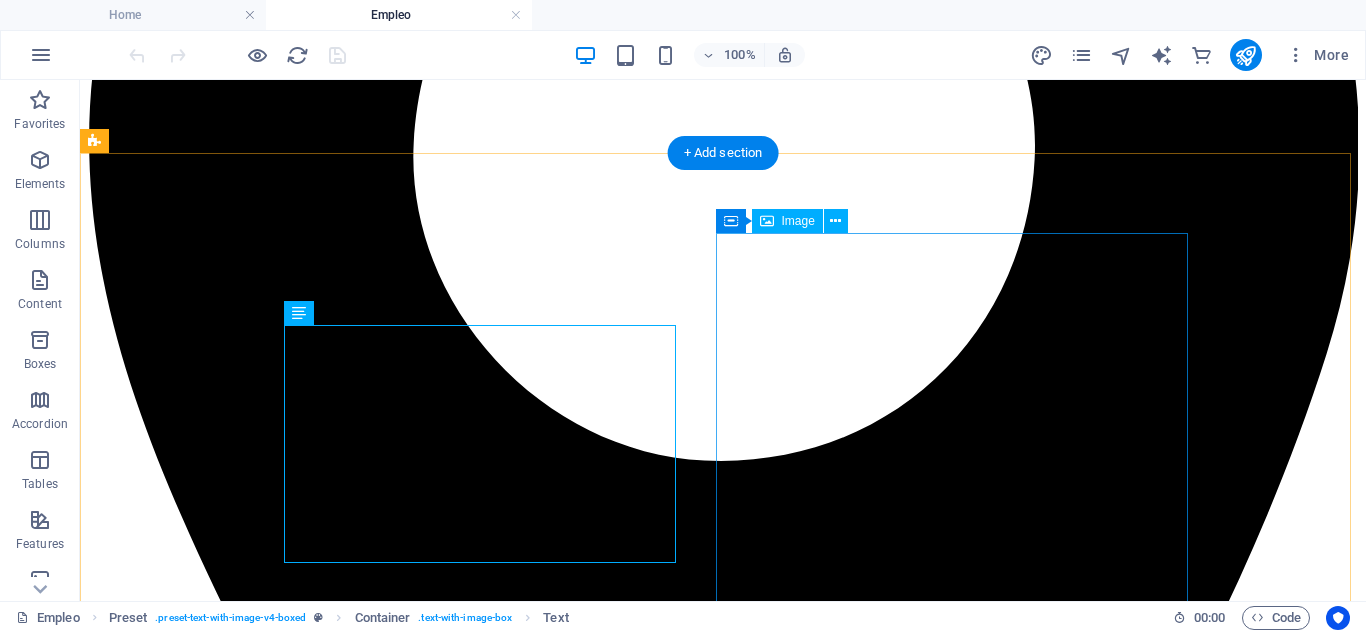 scroll, scrollTop: 933, scrollLeft: 0, axis: vertical 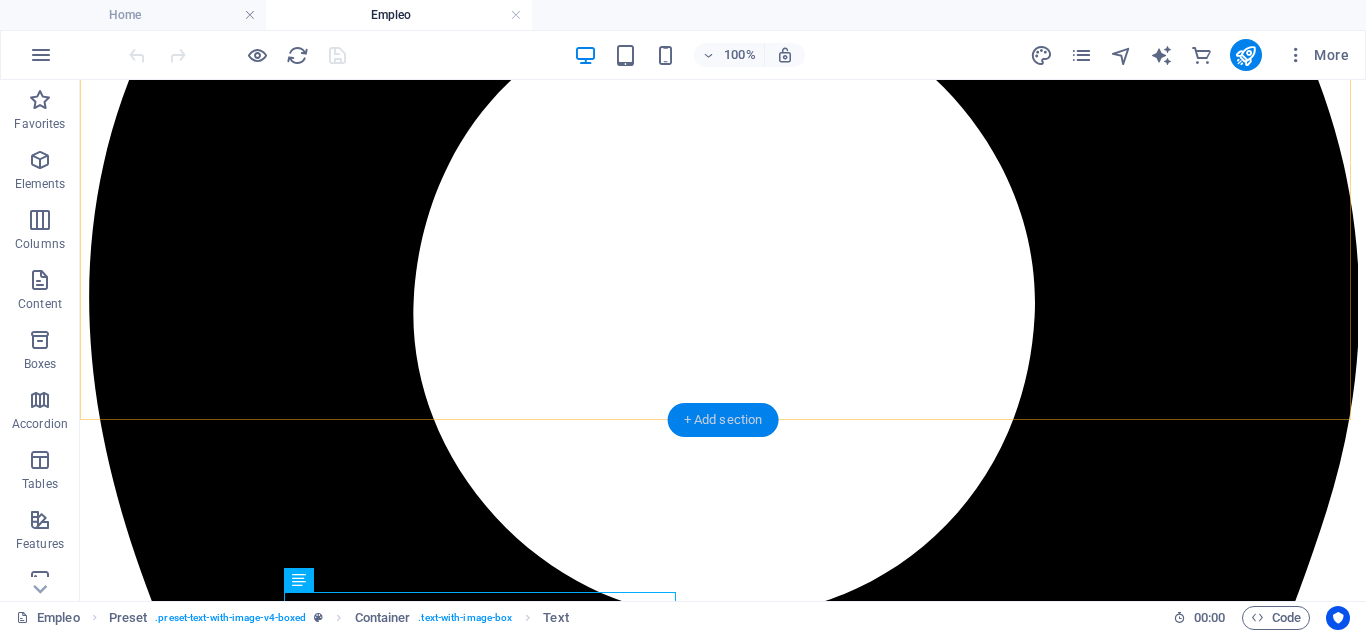 drag, startPoint x: 712, startPoint y: 419, endPoint x: 519, endPoint y: 356, distance: 203.02217 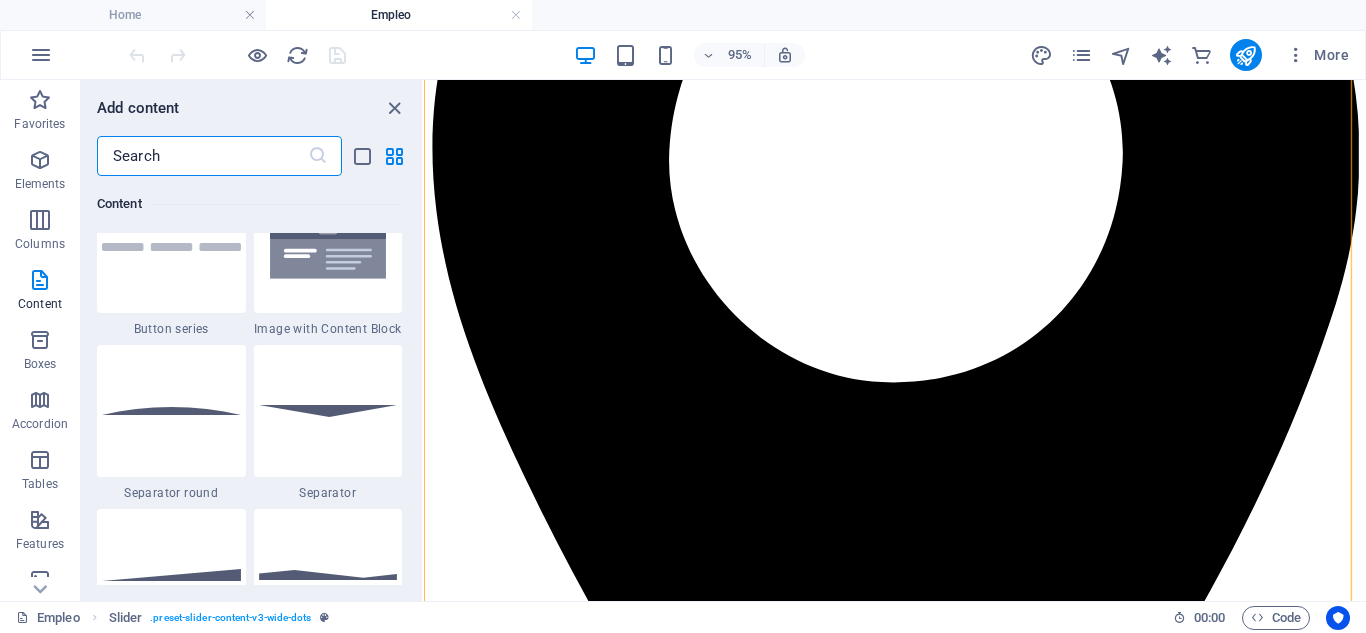 scroll, scrollTop: 4566, scrollLeft: 0, axis: vertical 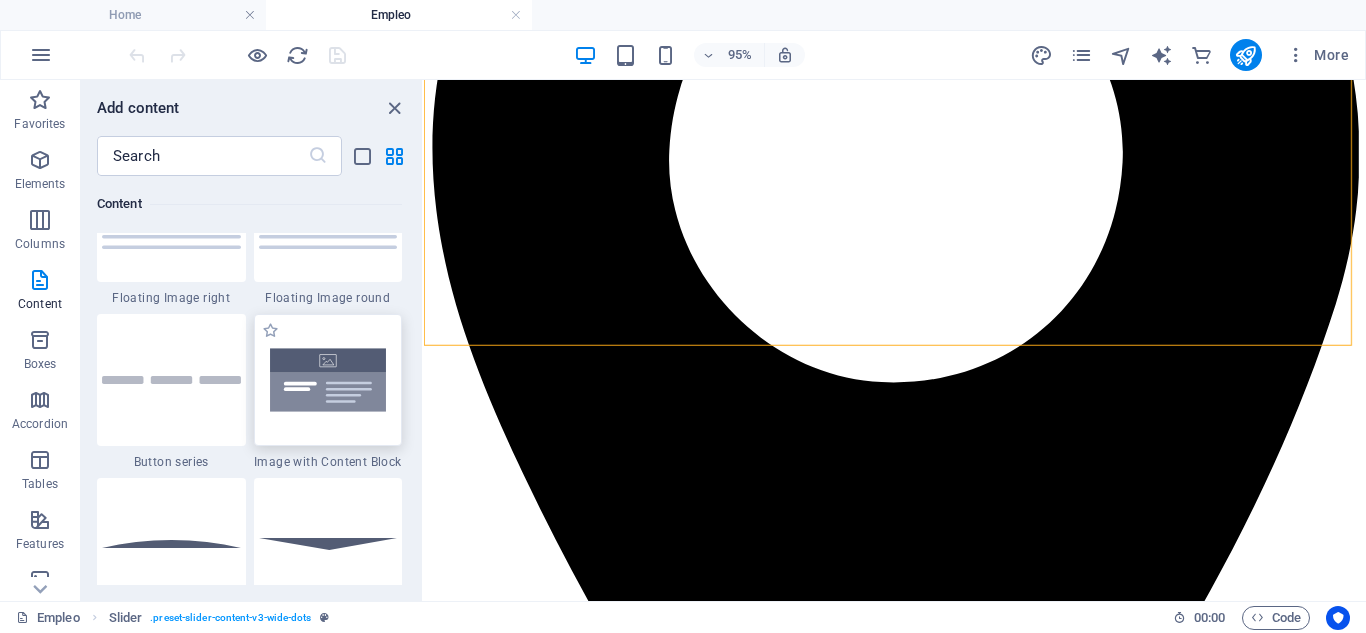 click at bounding box center [328, 380] 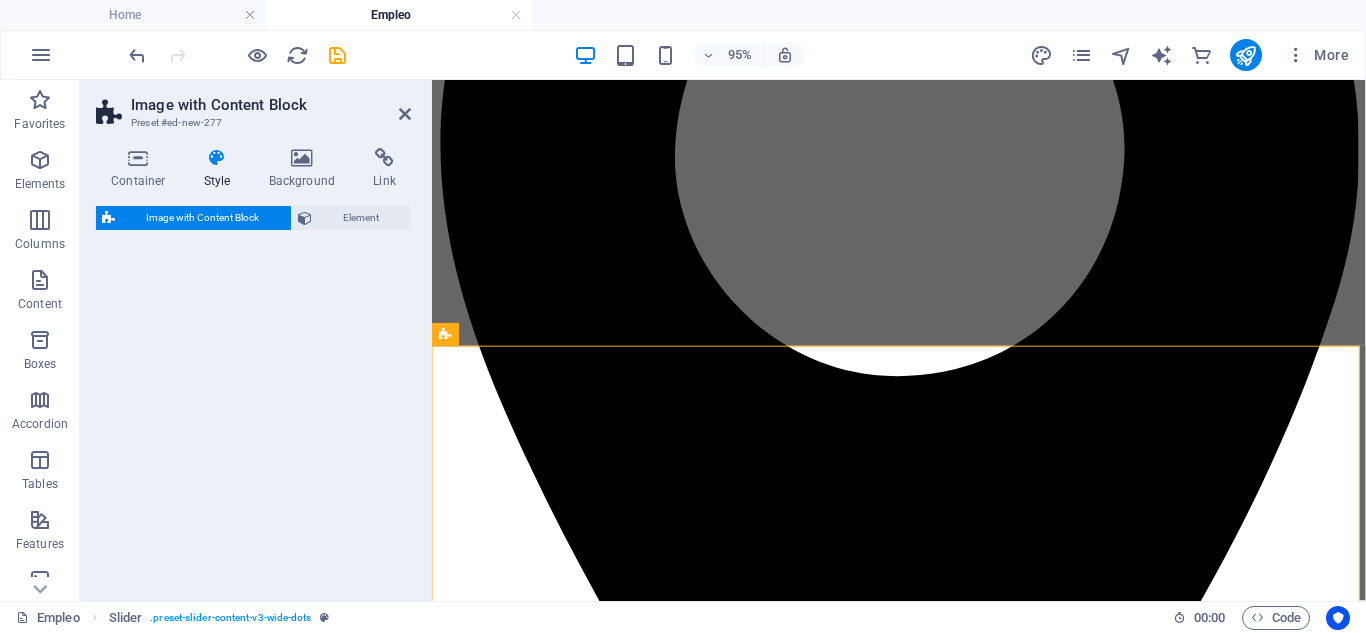 select on "rem" 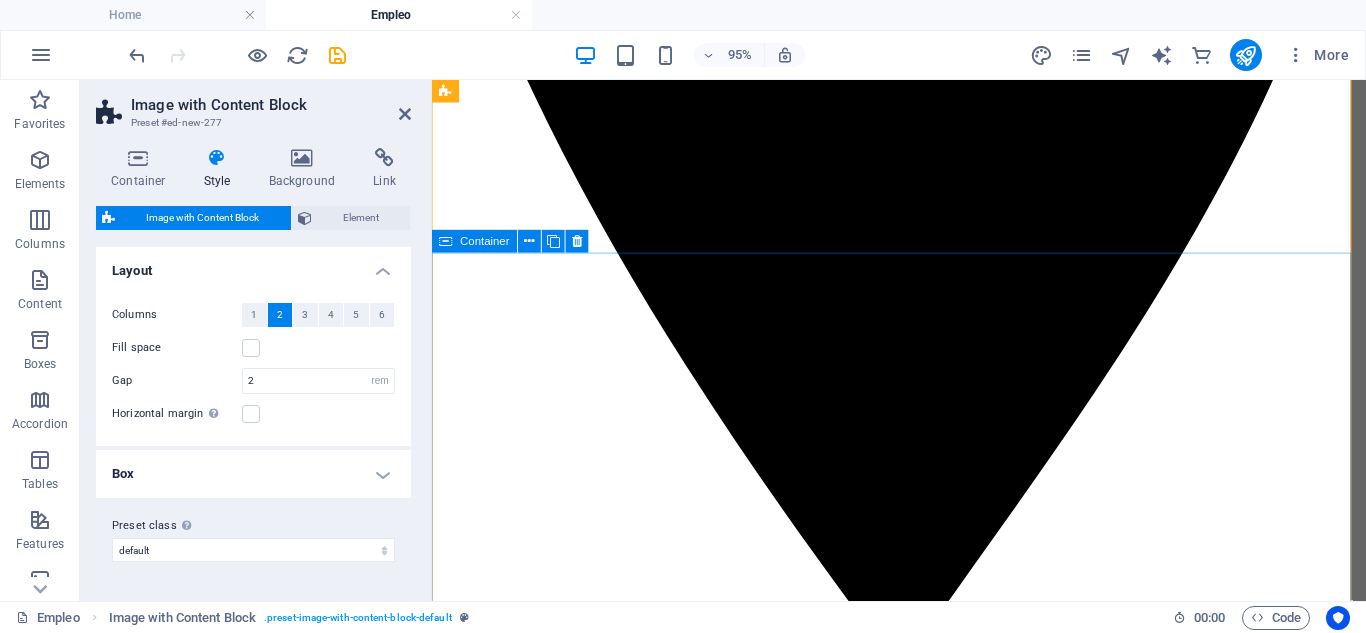 scroll, scrollTop: 1067, scrollLeft: 0, axis: vertical 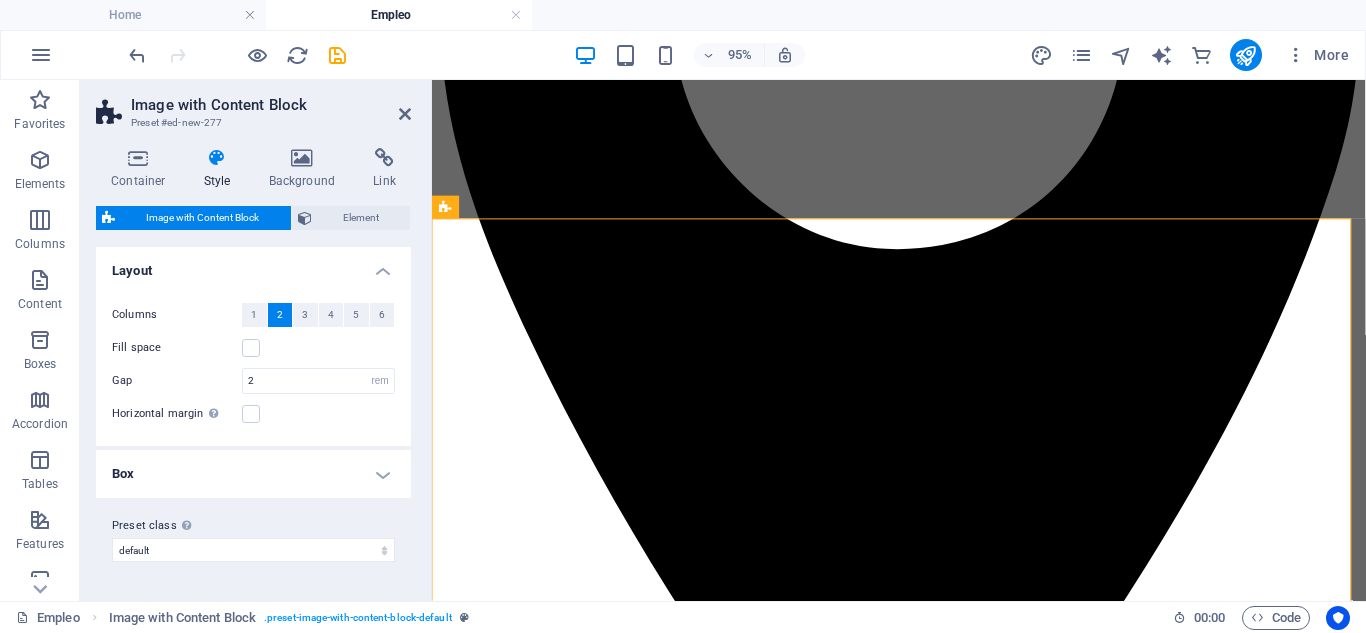 click at bounding box center (923, 6203) 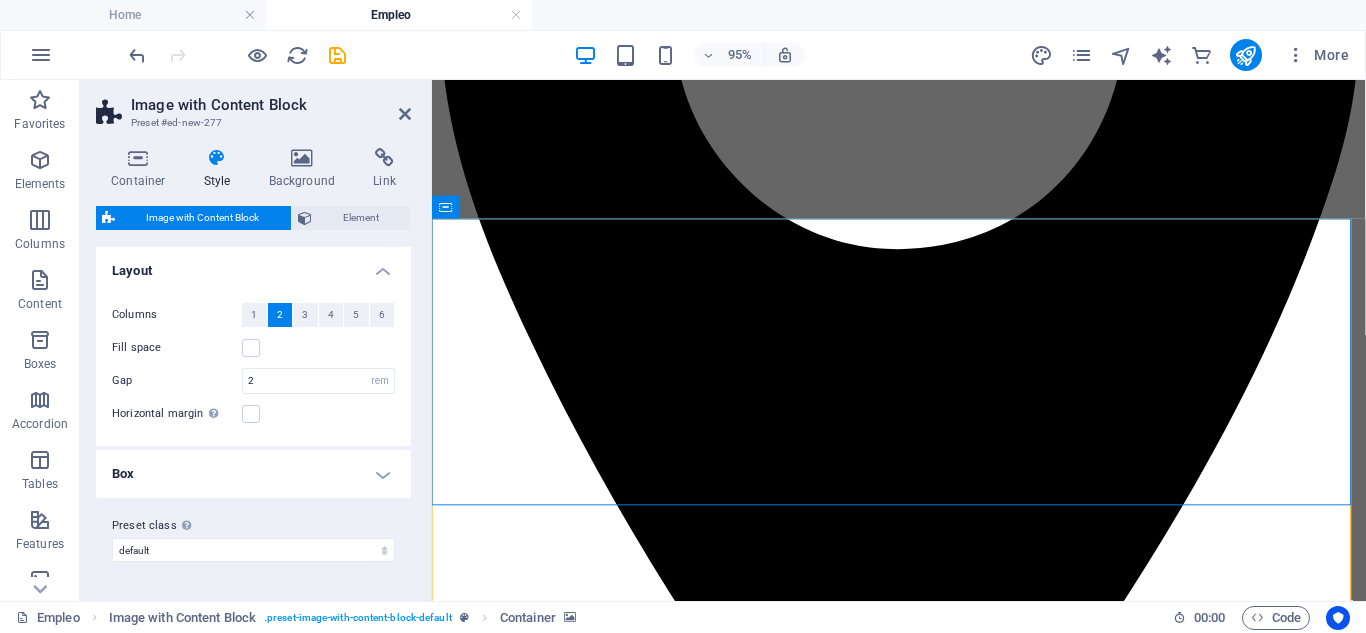 scroll, scrollTop: 1333, scrollLeft: 0, axis: vertical 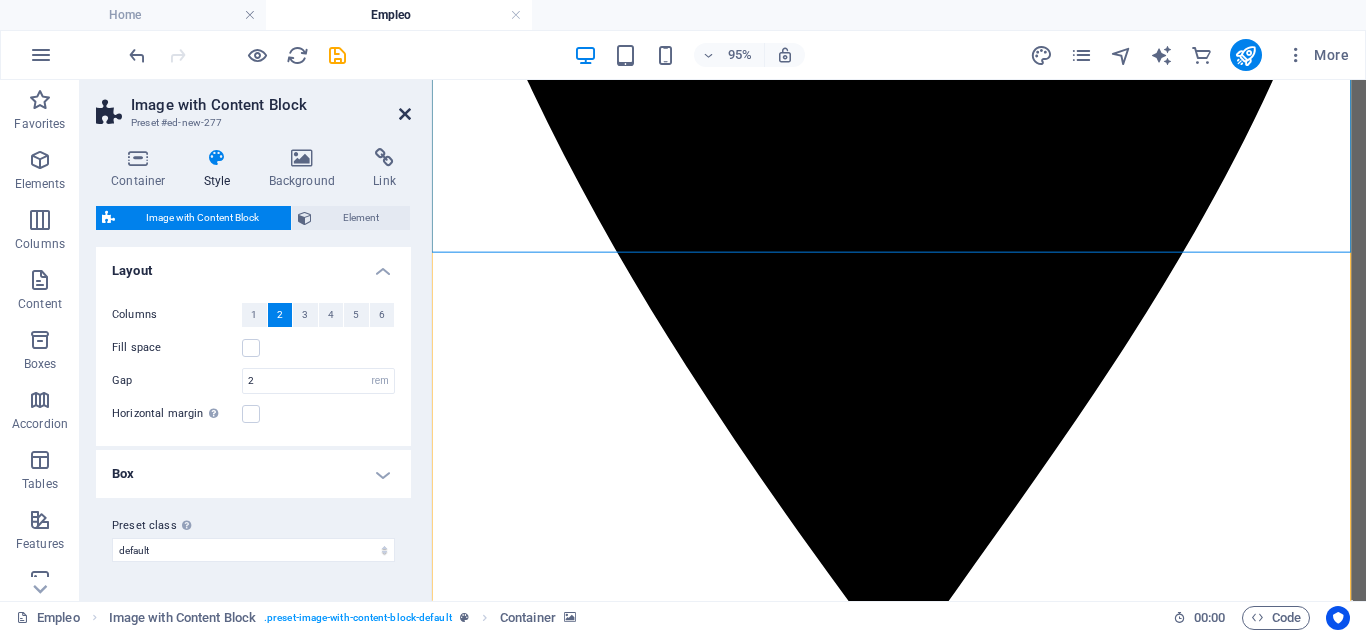 click at bounding box center (405, 114) 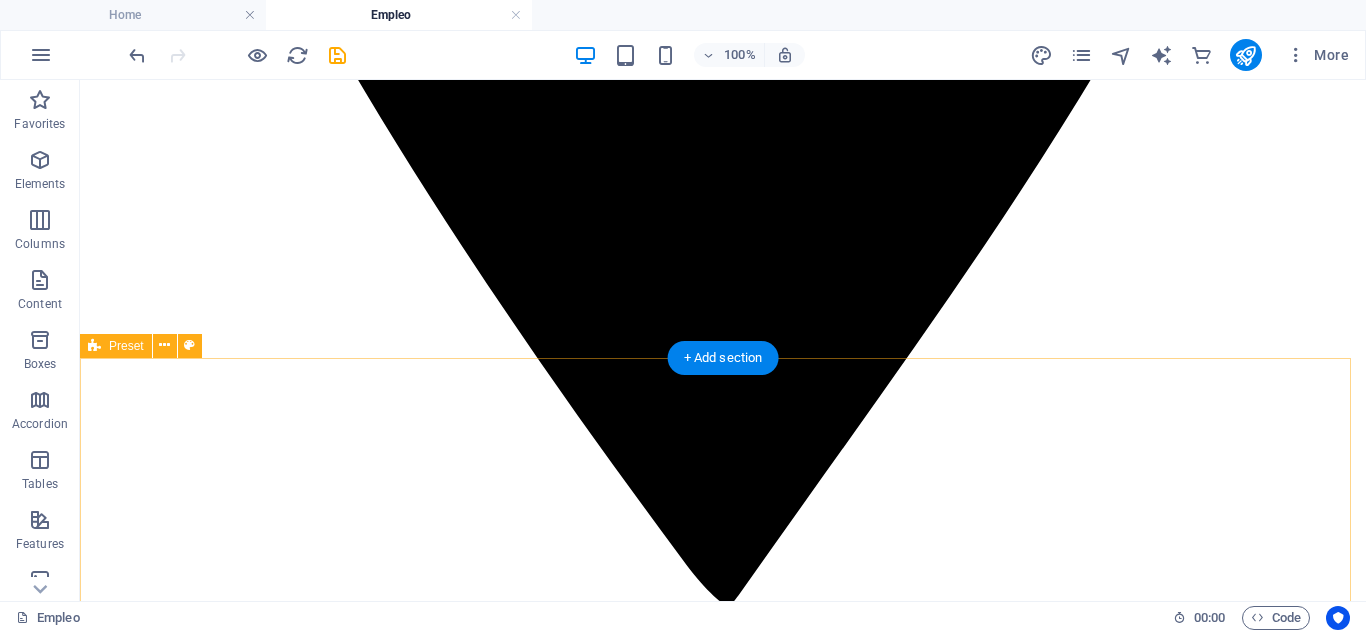 scroll, scrollTop: 1333, scrollLeft: 0, axis: vertical 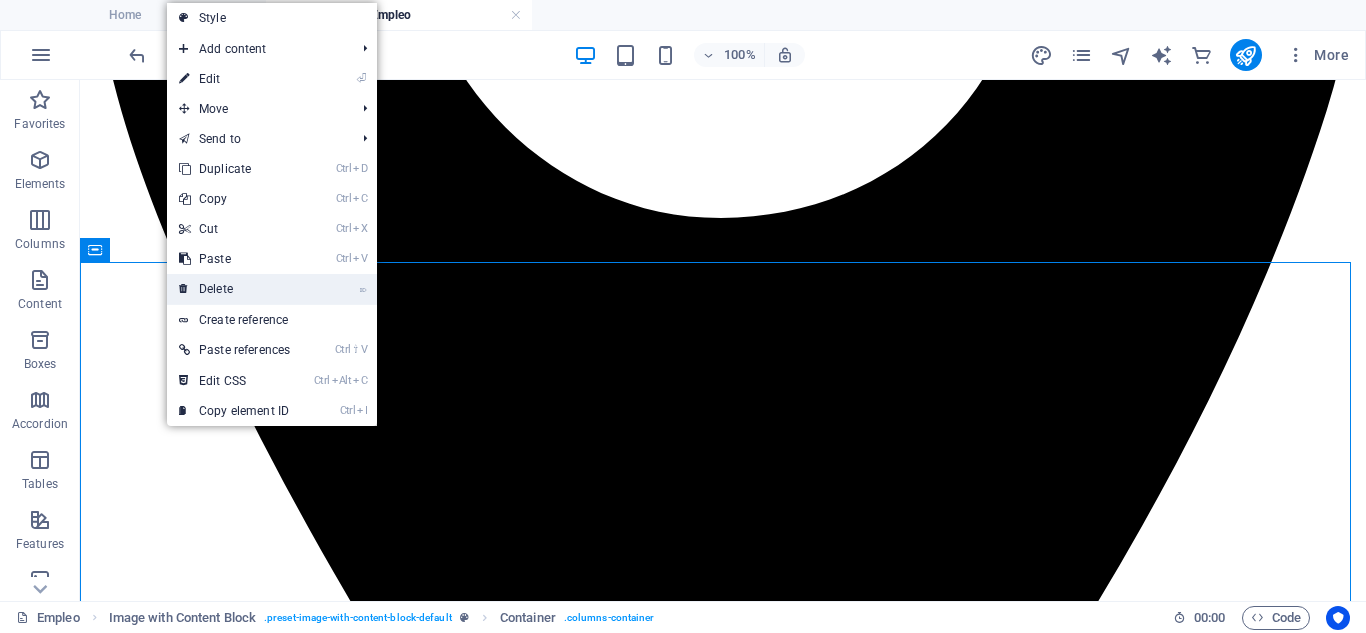 click on "⌦  Delete" at bounding box center [234, 289] 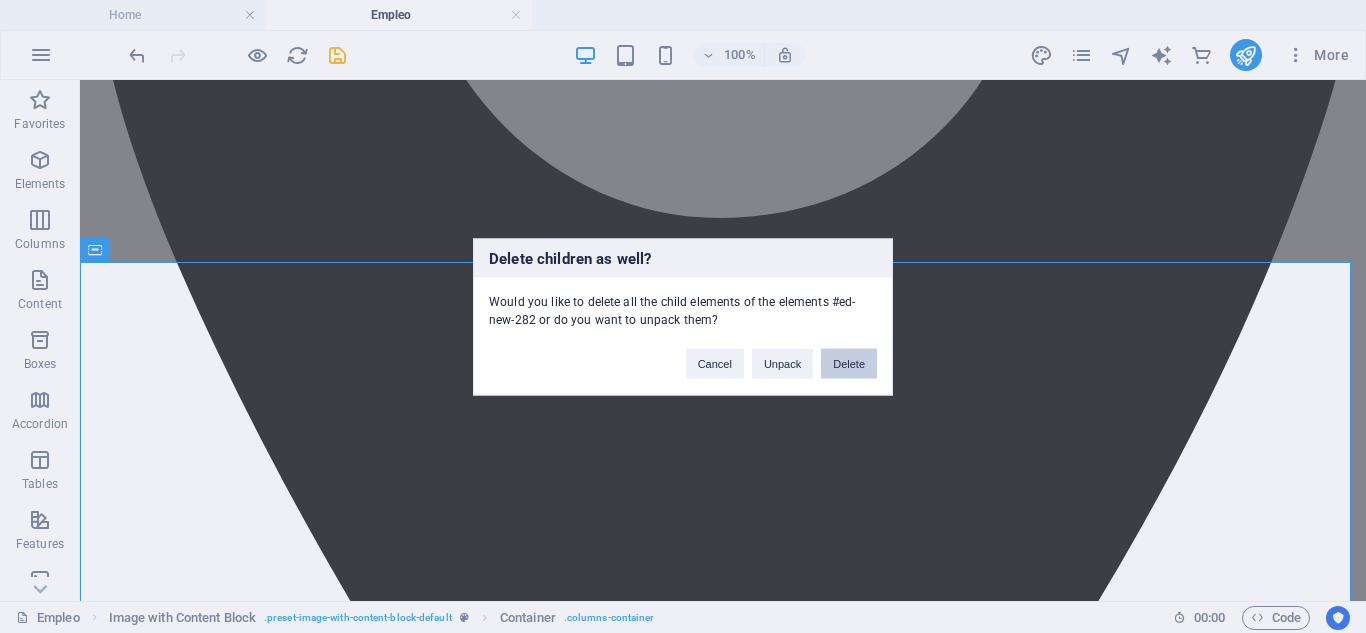 drag, startPoint x: 782, startPoint y: 280, endPoint x: 862, endPoint y: 360, distance: 113.137085 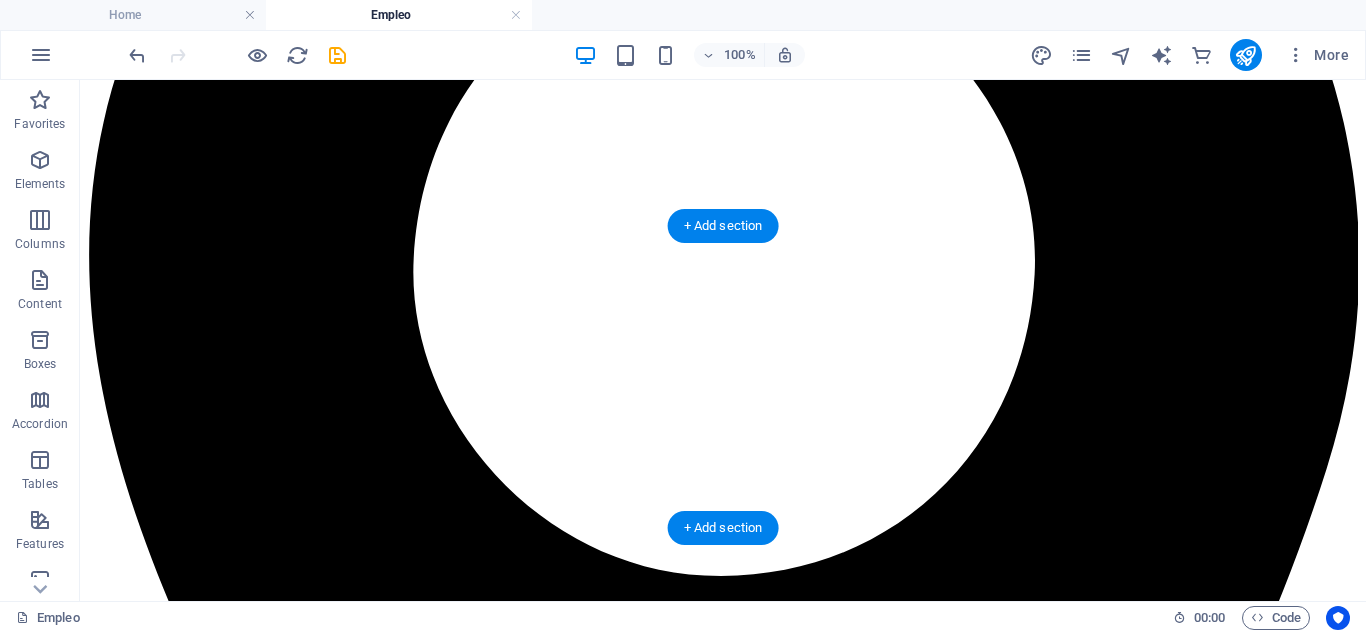 scroll, scrollTop: 933, scrollLeft: 0, axis: vertical 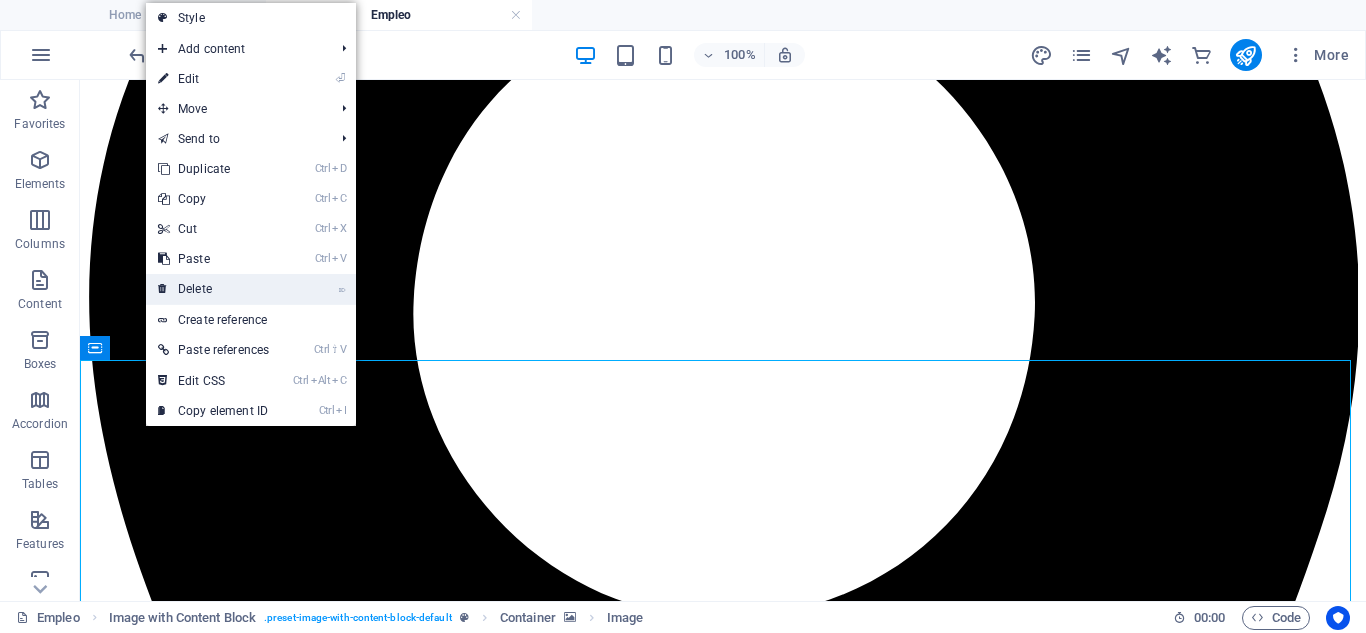 click on "⌦  Delete" at bounding box center (213, 289) 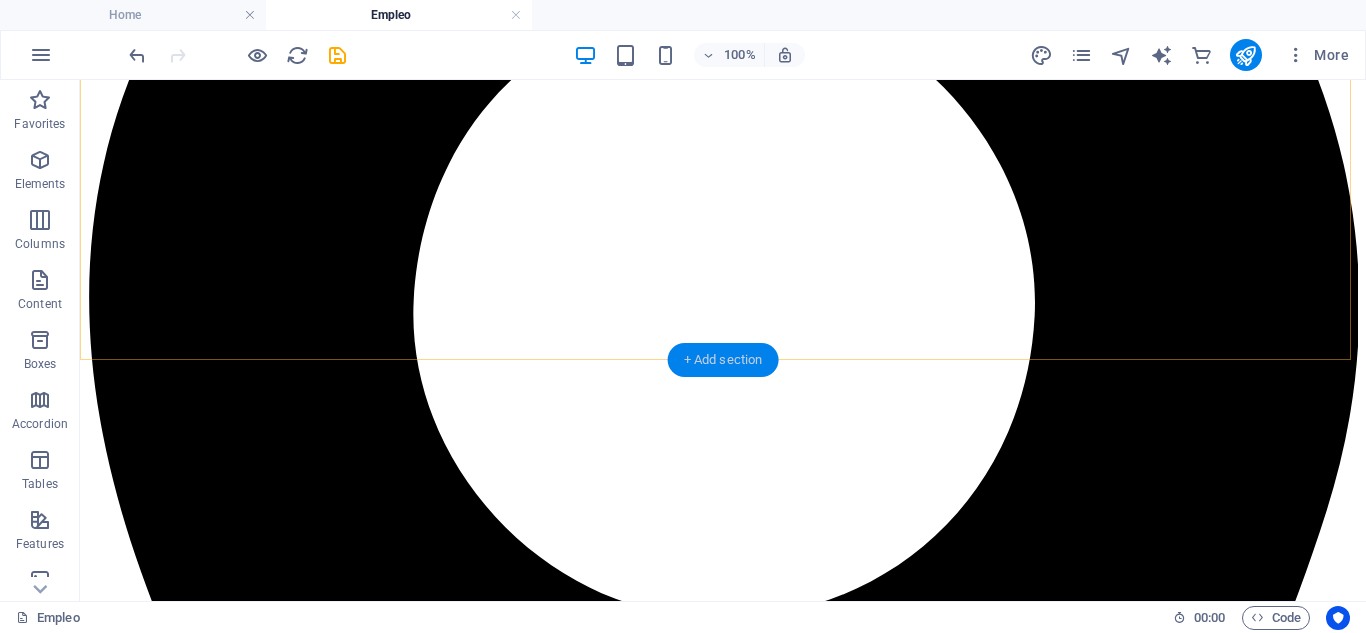 click on "+ Add section" at bounding box center [723, 360] 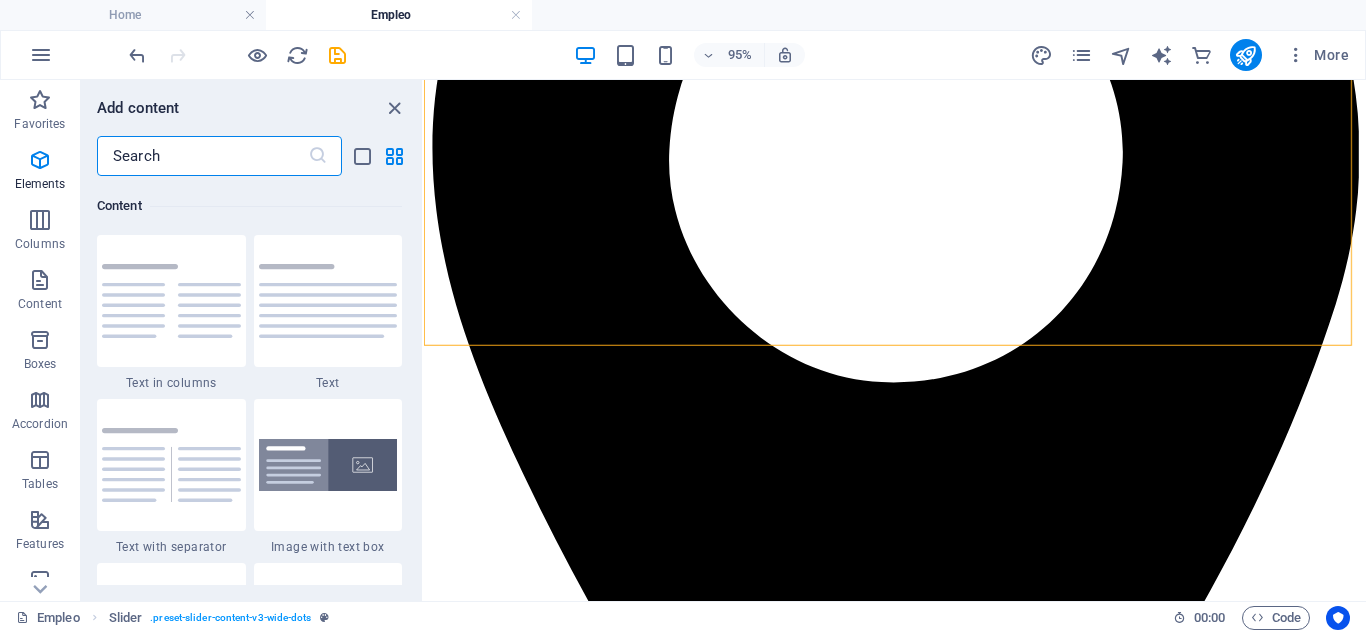 scroll, scrollTop: 3499, scrollLeft: 0, axis: vertical 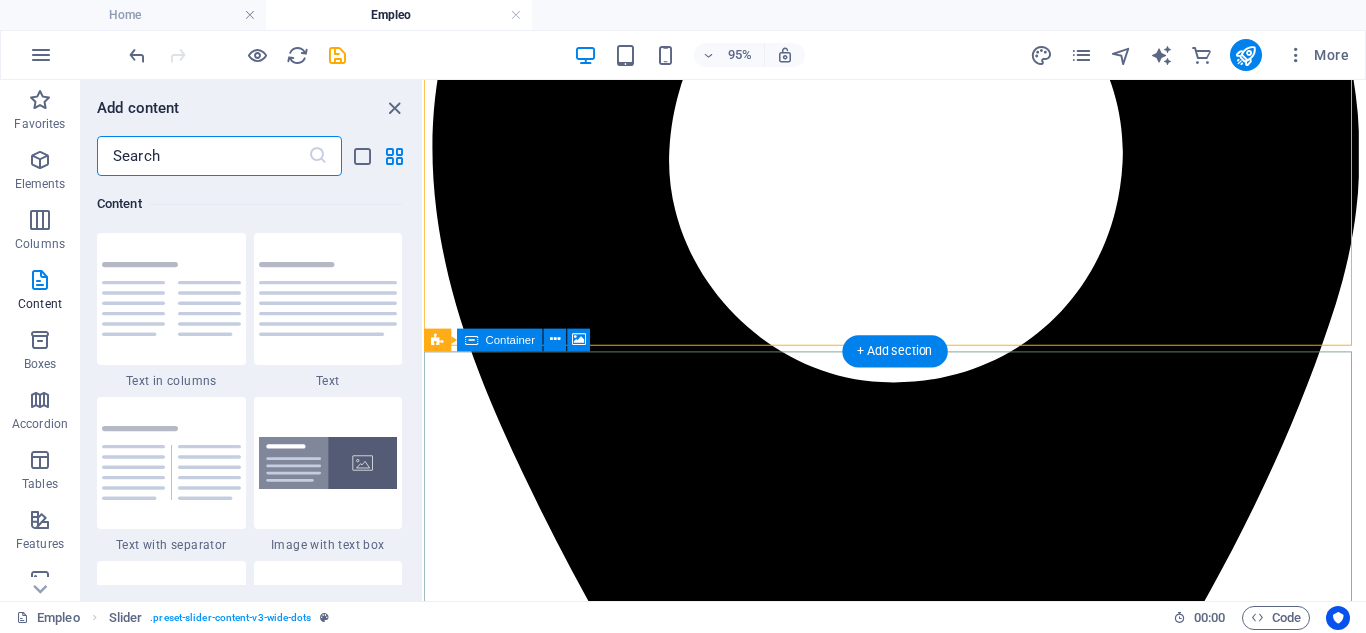 click on "Drop content here or  Add elements  Paste clipboard" at bounding box center (920, 6670) 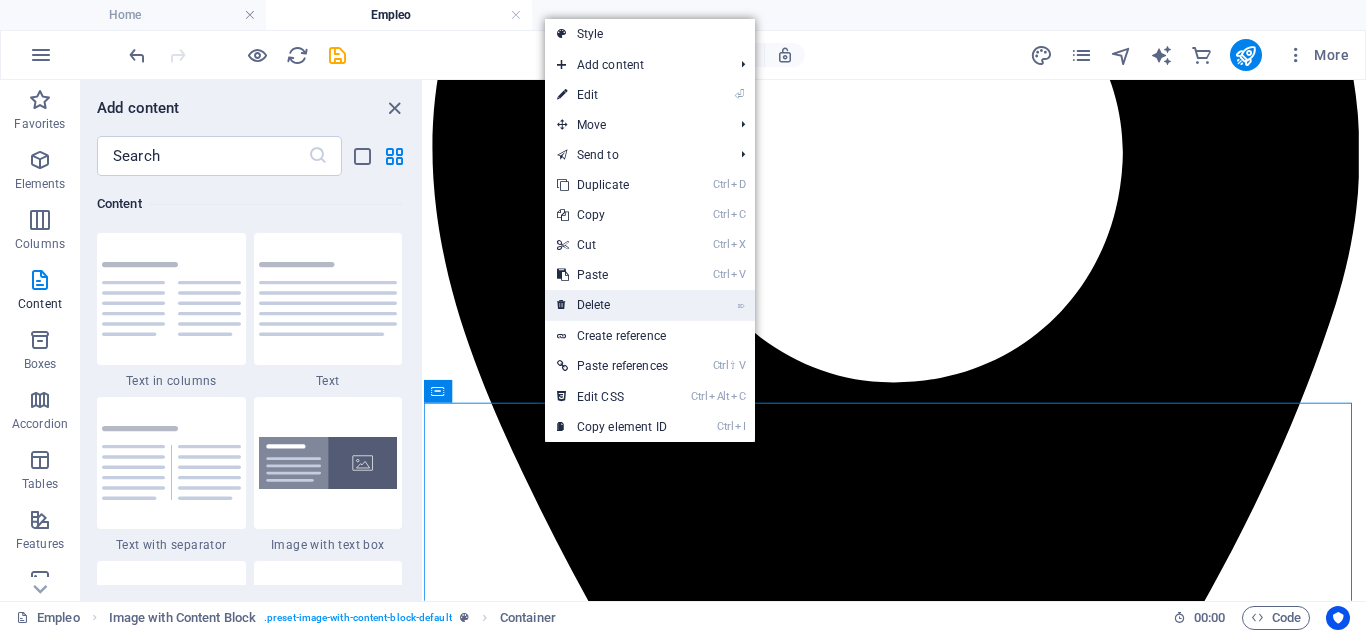 click on "⌦  Delete" at bounding box center [612, 305] 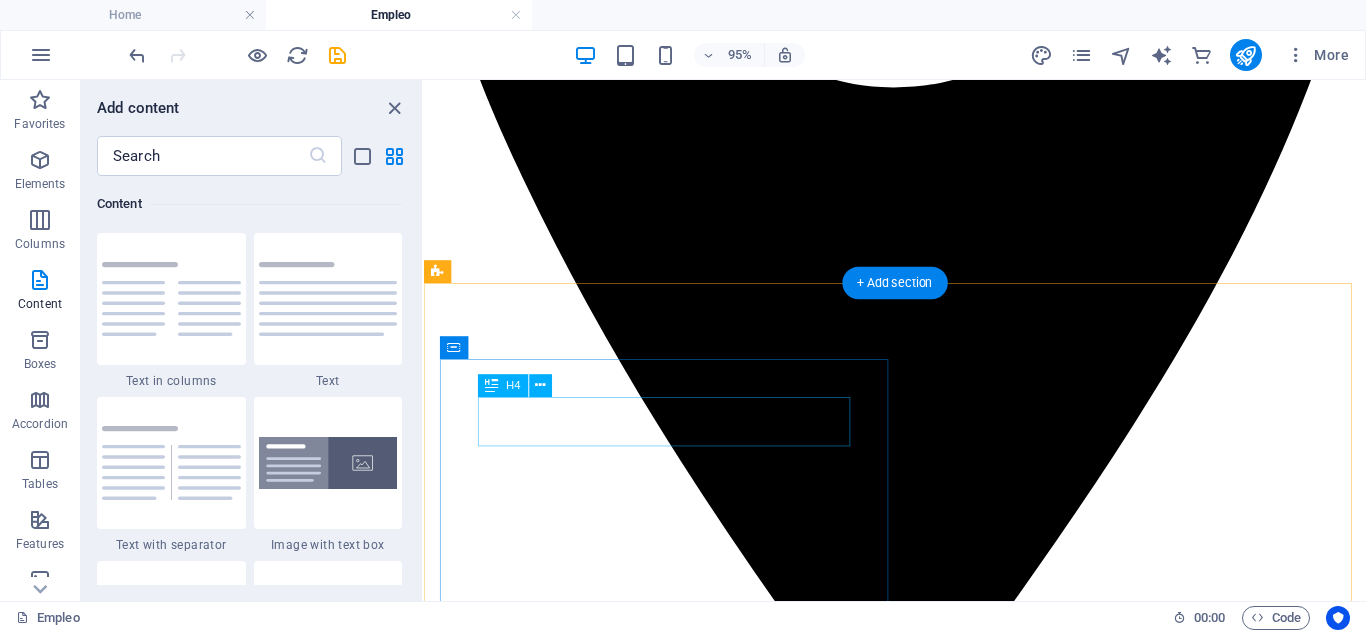 scroll, scrollTop: 1067, scrollLeft: 0, axis: vertical 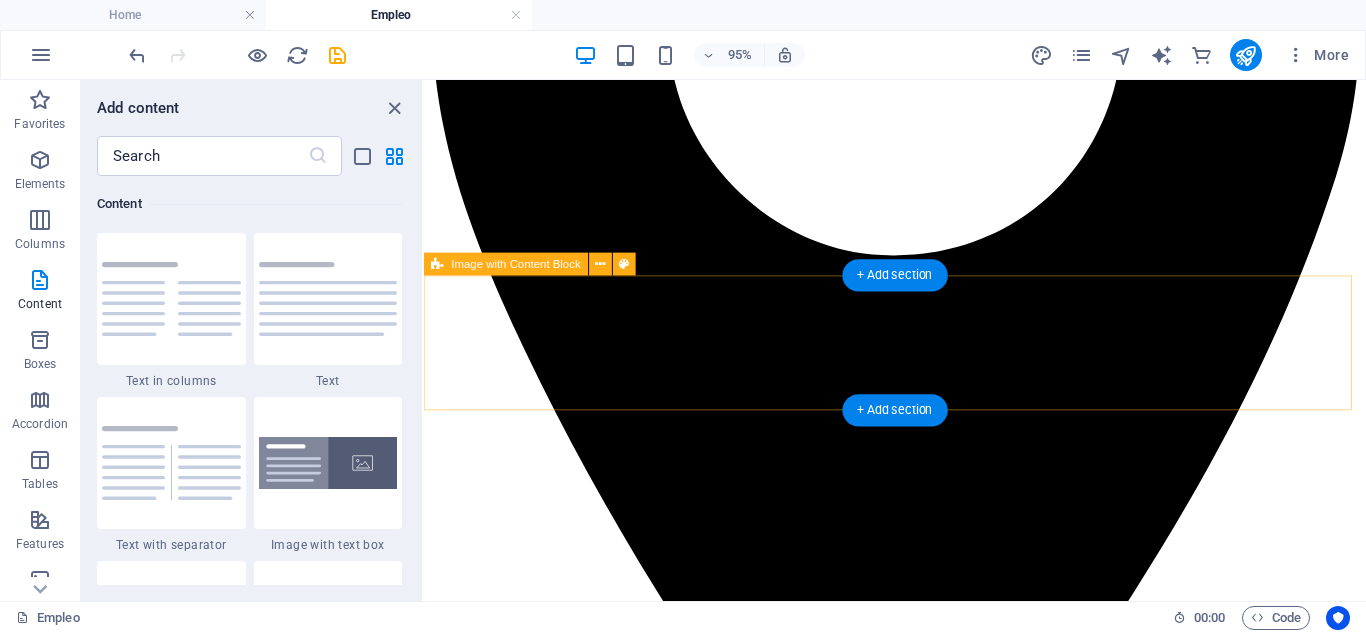 click on "Drop content here or  Add elements  Paste clipboard" at bounding box center (920, 6385) 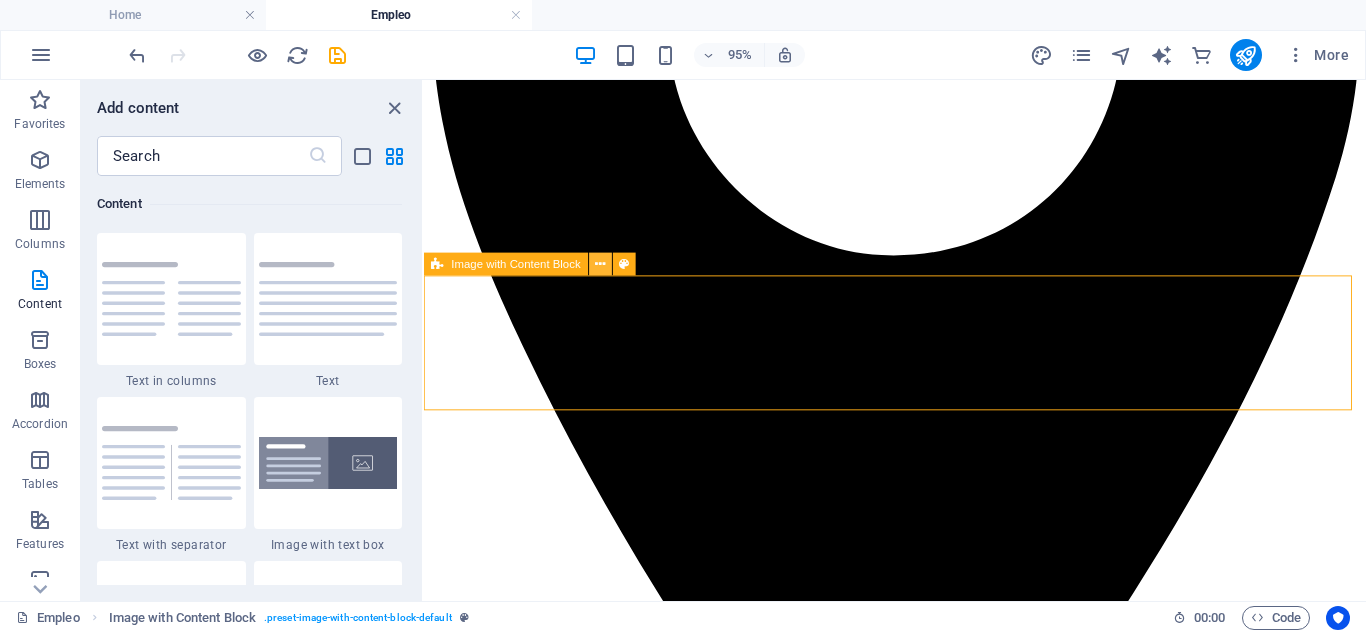 click at bounding box center [601, 265] 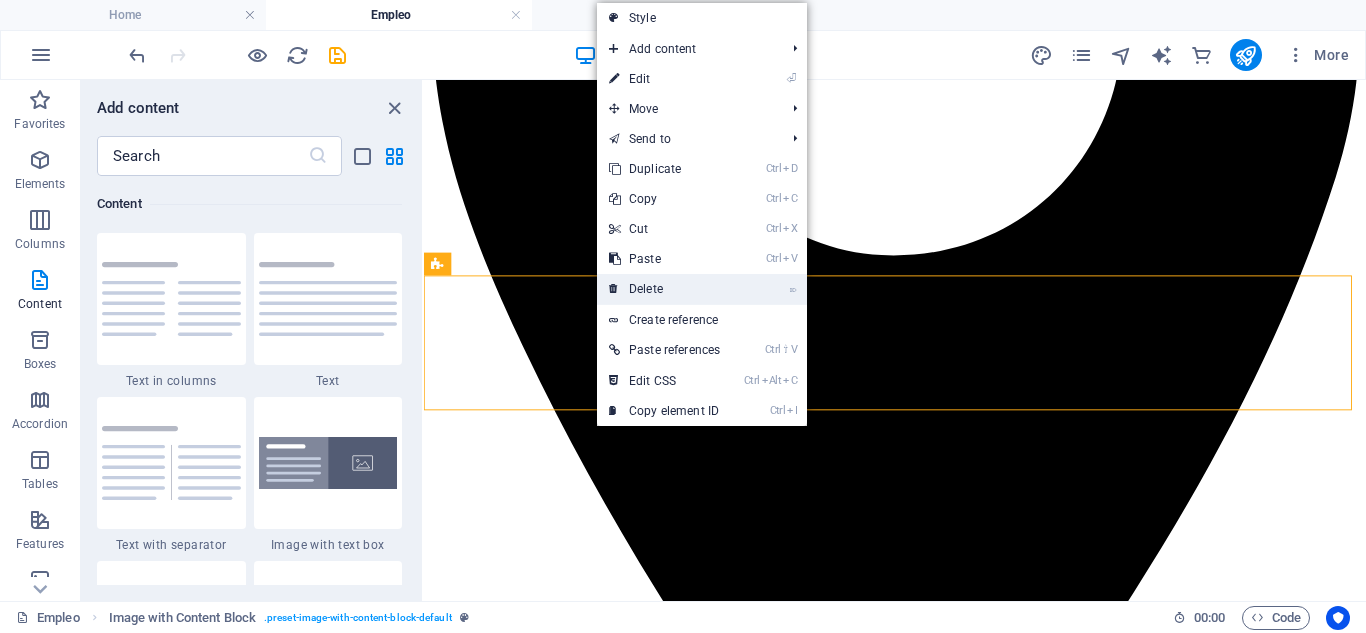 click on "⌦  Delete" at bounding box center (664, 289) 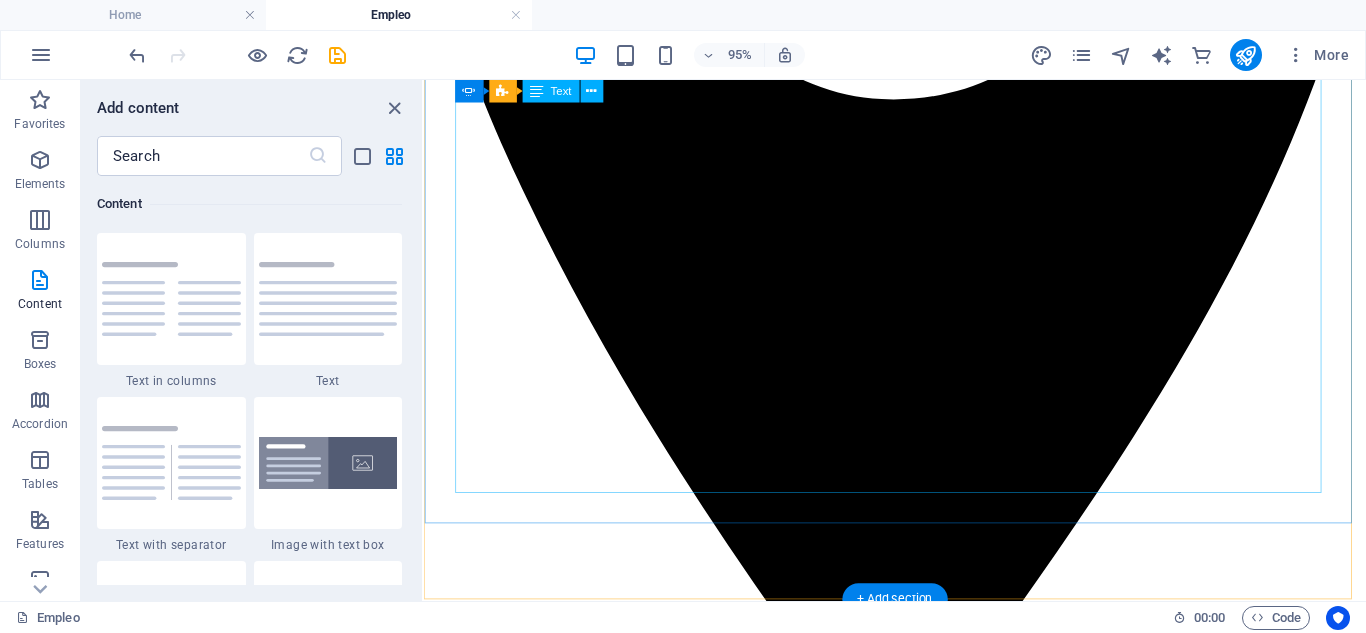 scroll, scrollTop: 1333, scrollLeft: 0, axis: vertical 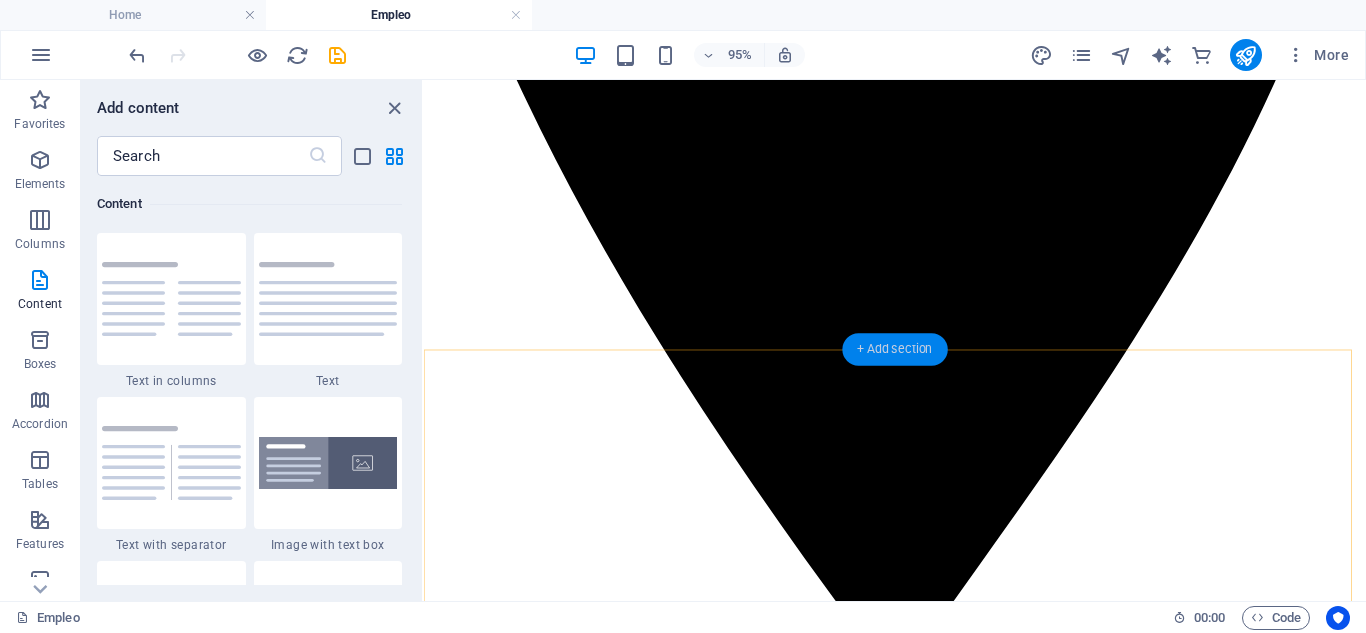 click on "+ Add section" at bounding box center (894, 349) 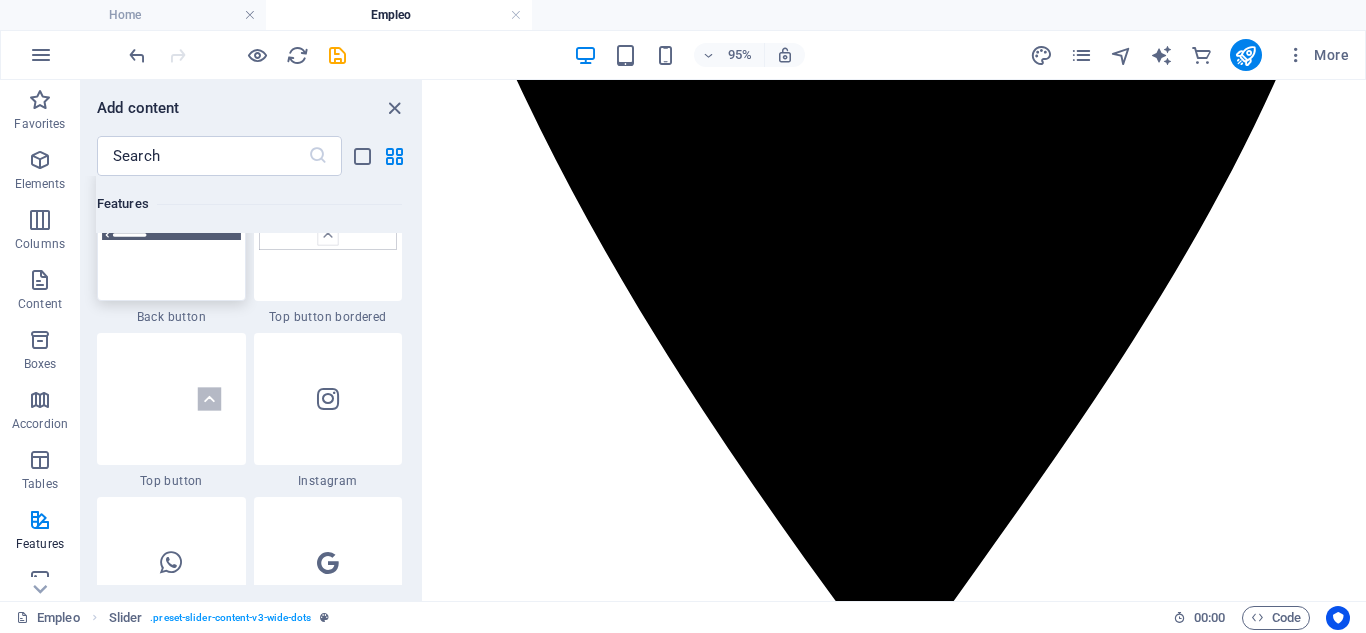 scroll, scrollTop: 9632, scrollLeft: 0, axis: vertical 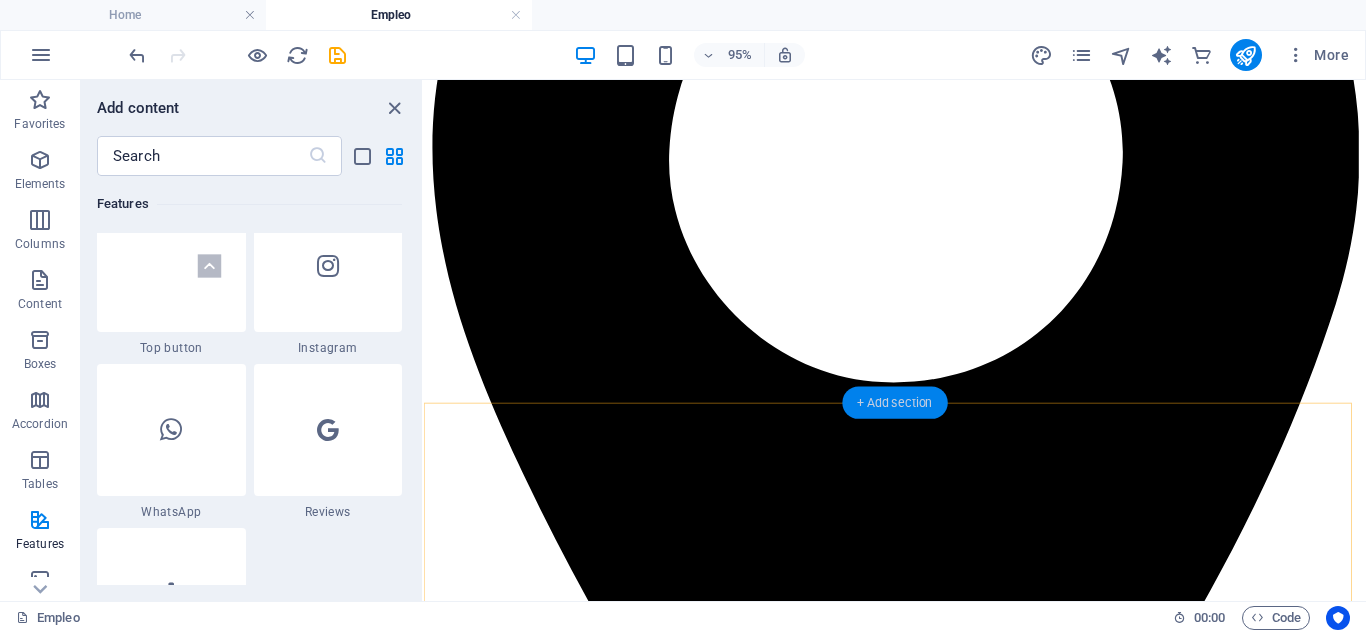 click on "+ Add section" at bounding box center [894, 403] 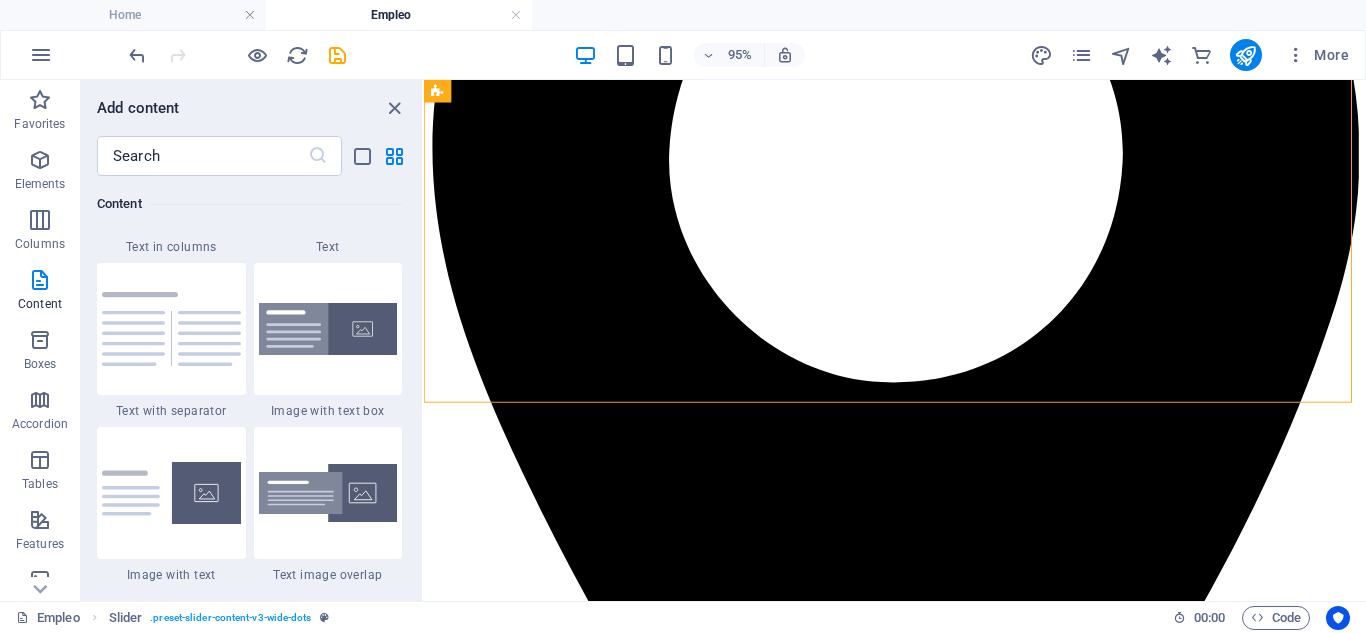 scroll, scrollTop: 3766, scrollLeft: 0, axis: vertical 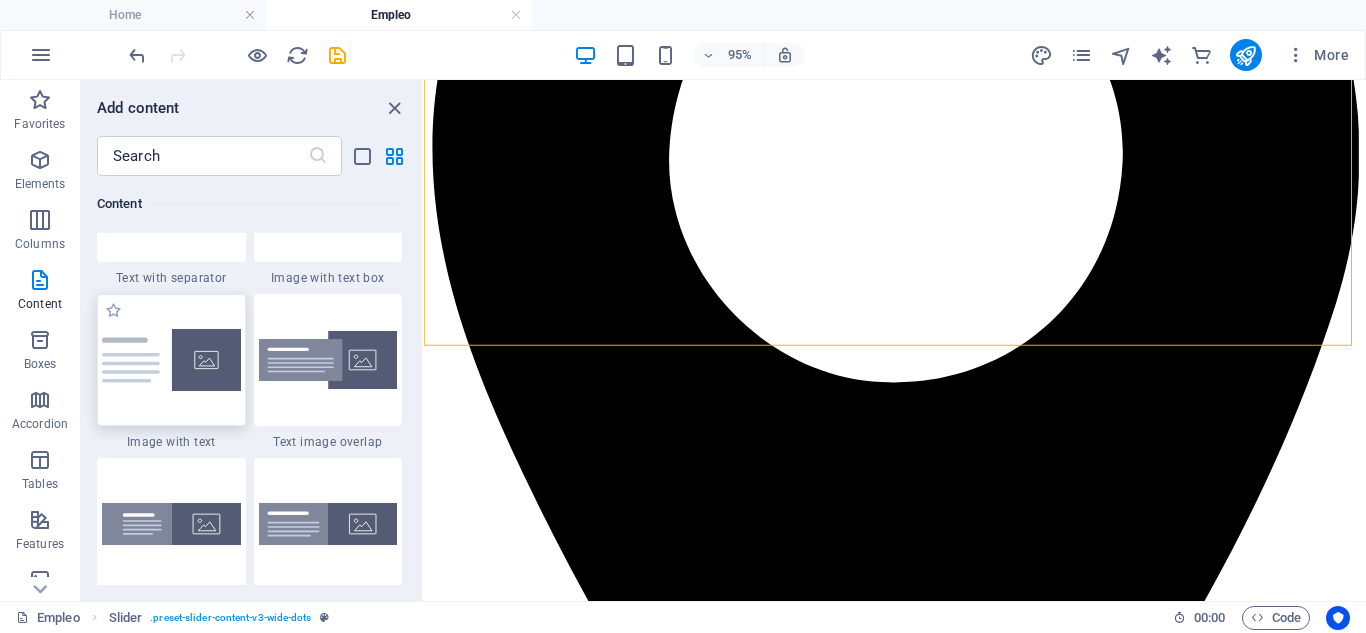 drag, startPoint x: 197, startPoint y: 366, endPoint x: 158, endPoint y: 305, distance: 72.40166 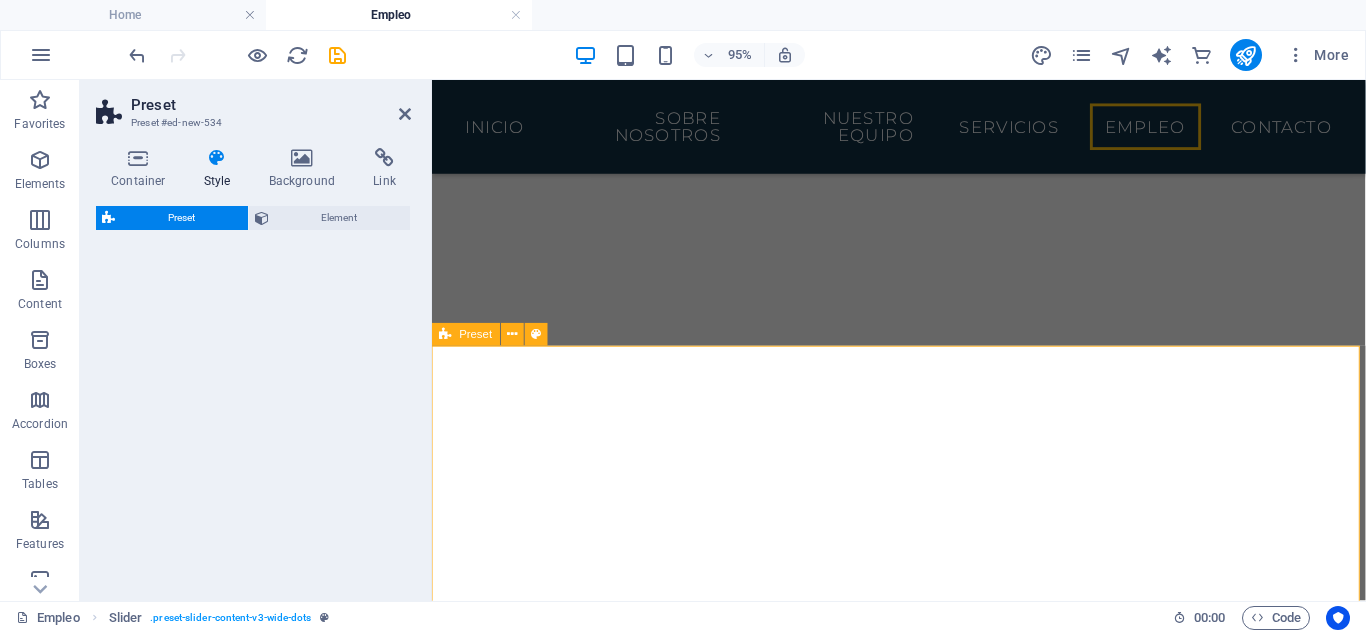 select on "rem" 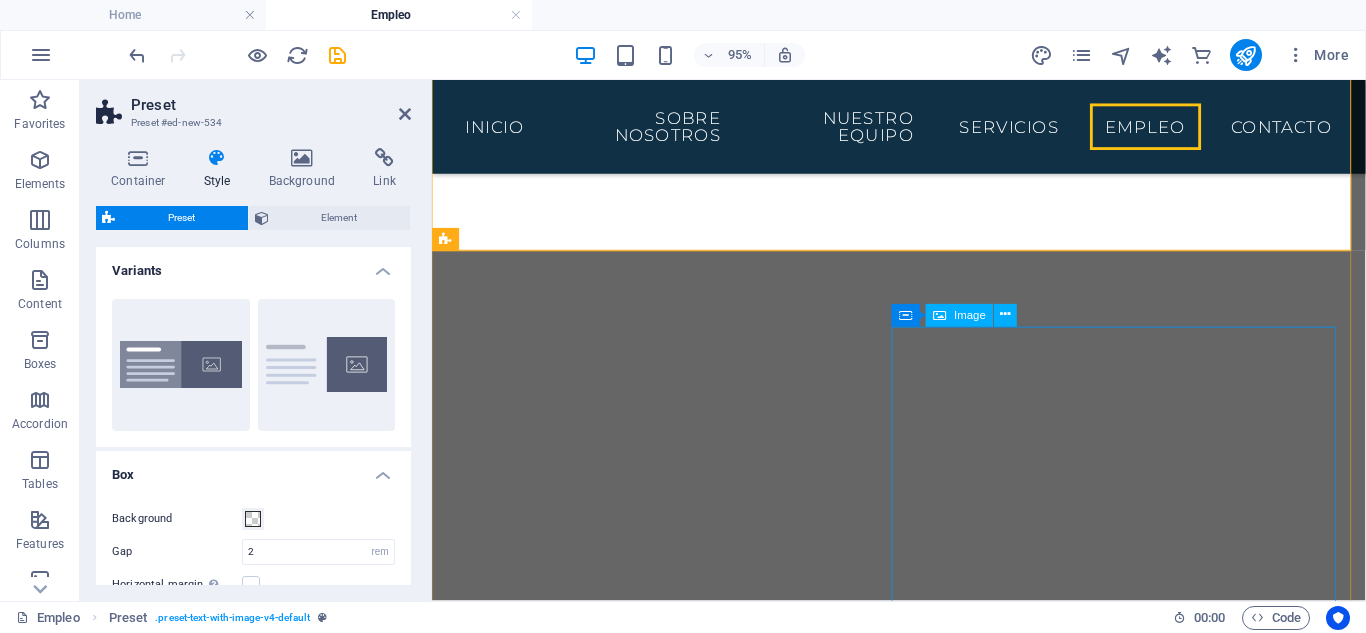 scroll, scrollTop: 1200, scrollLeft: 0, axis: vertical 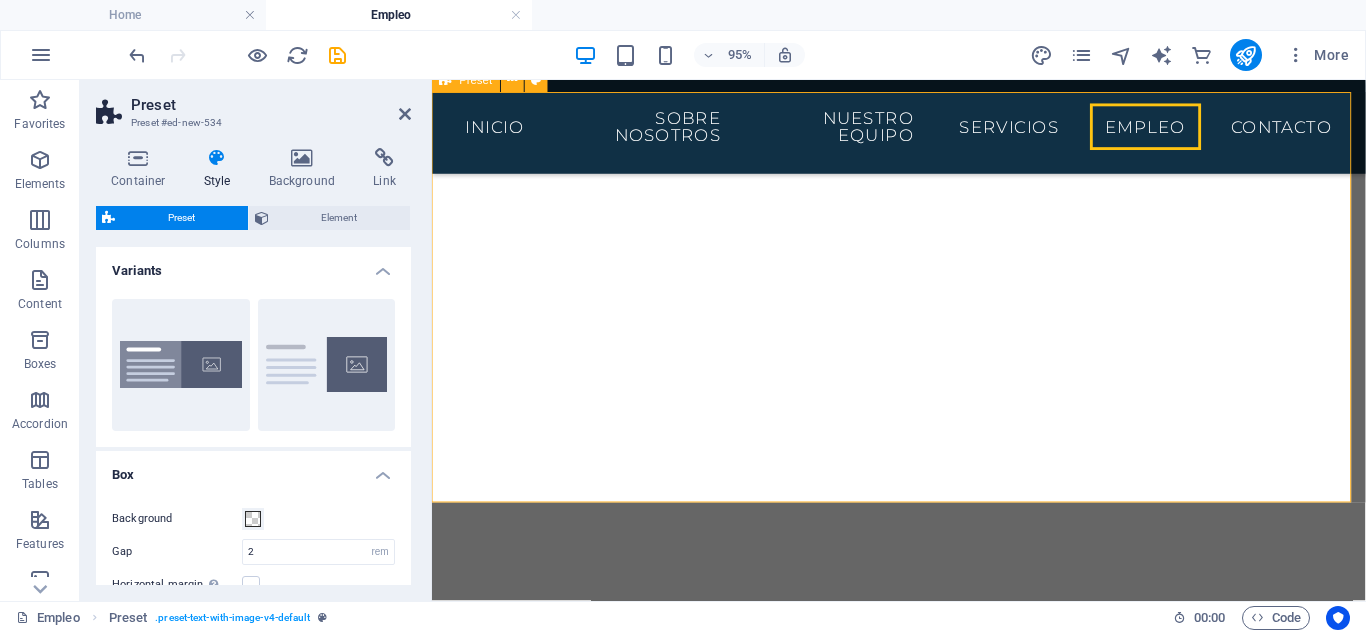click at bounding box center [920, 1027] 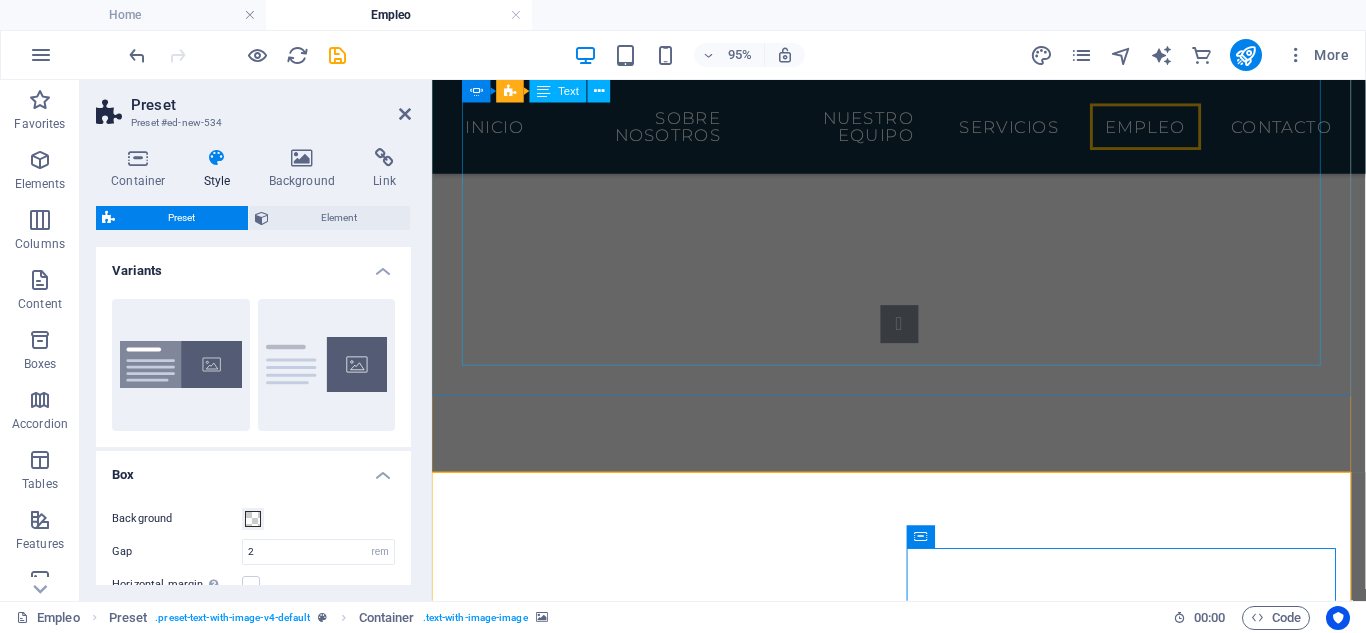 scroll, scrollTop: 1067, scrollLeft: 0, axis: vertical 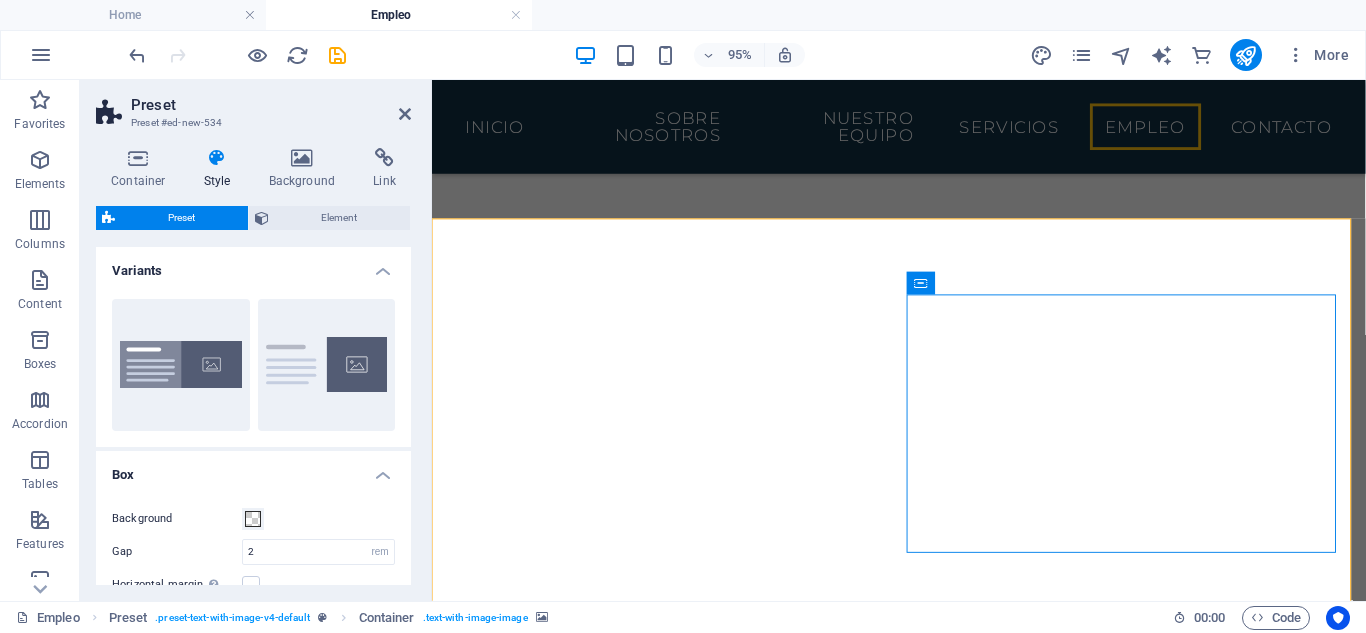 click at bounding box center [920, 1160] 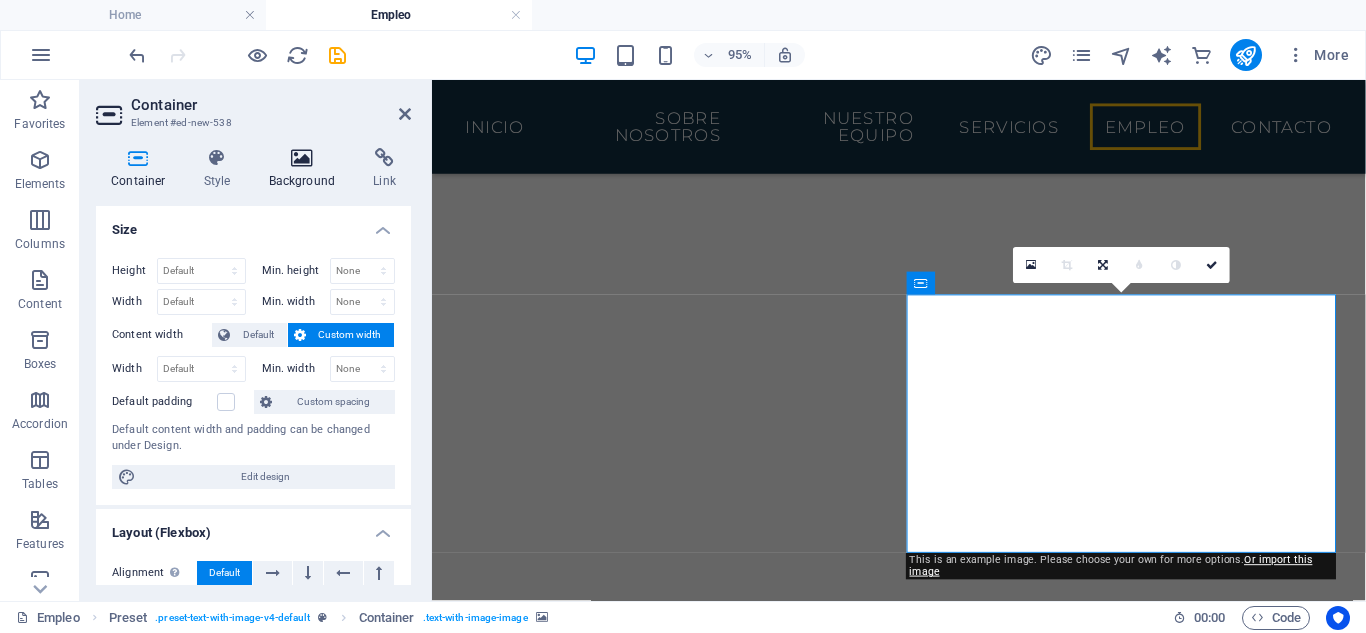 click at bounding box center (302, 158) 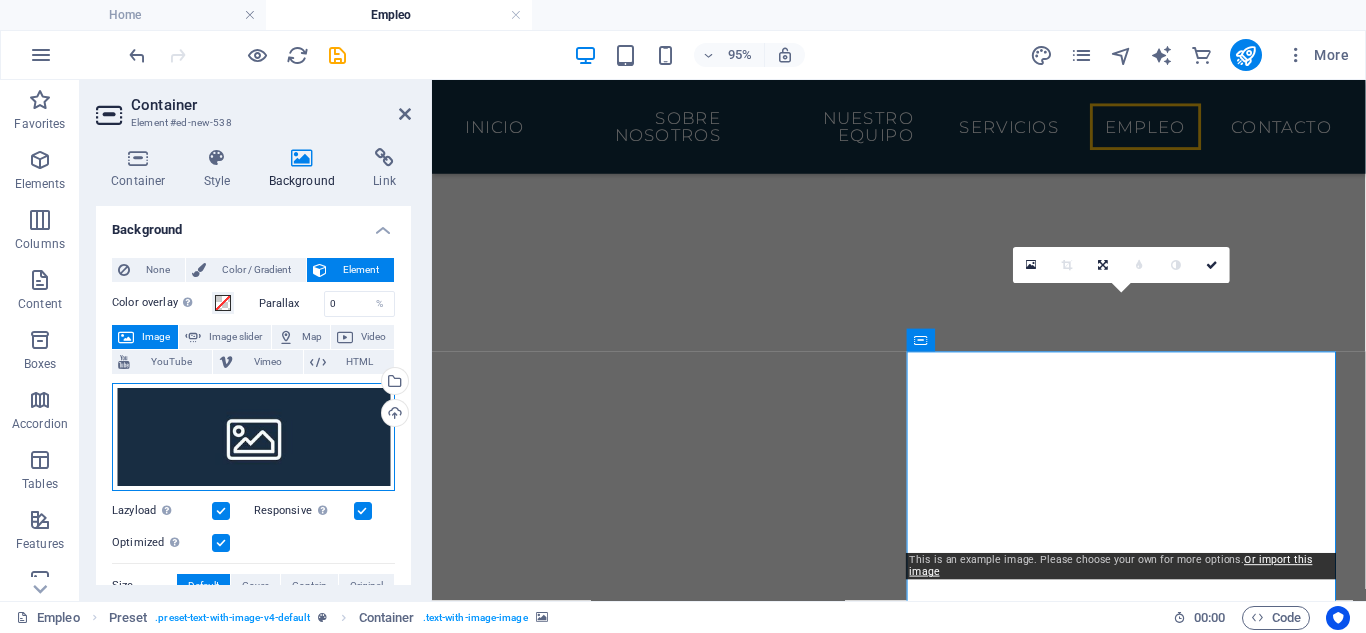 click on "Drag files here, click to choose files or select files from Files or our free stock photos & videos" at bounding box center [253, 437] 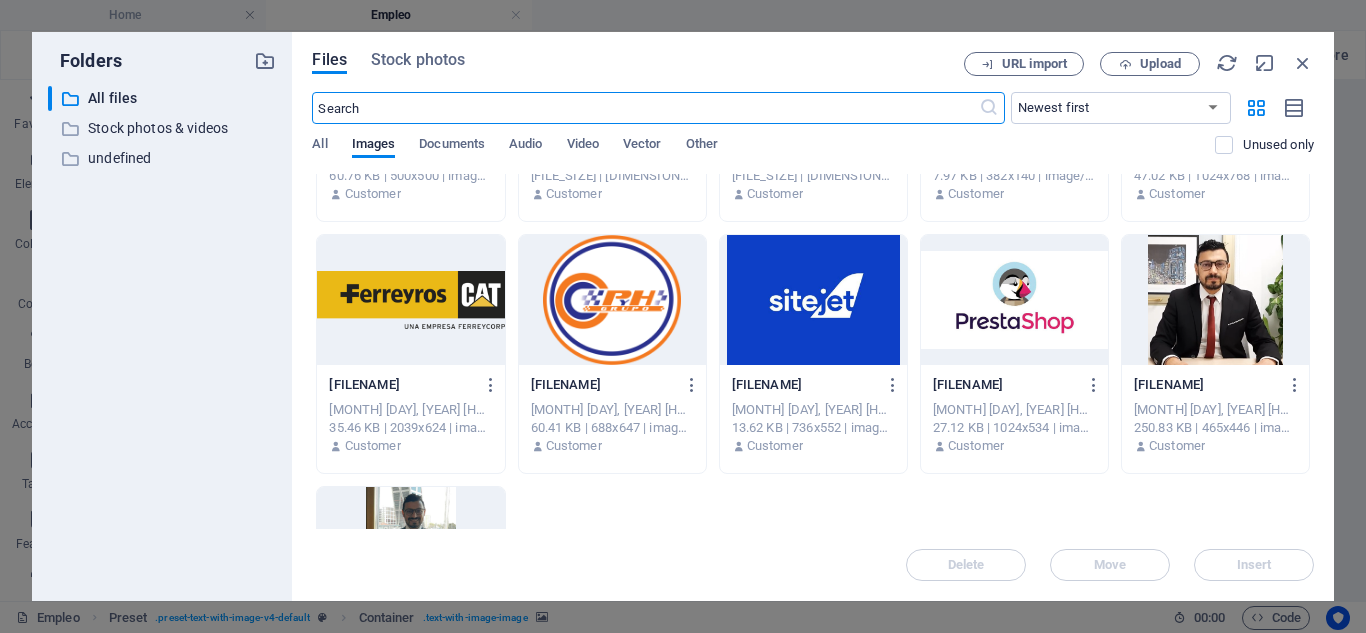 scroll, scrollTop: 0, scrollLeft: 0, axis: both 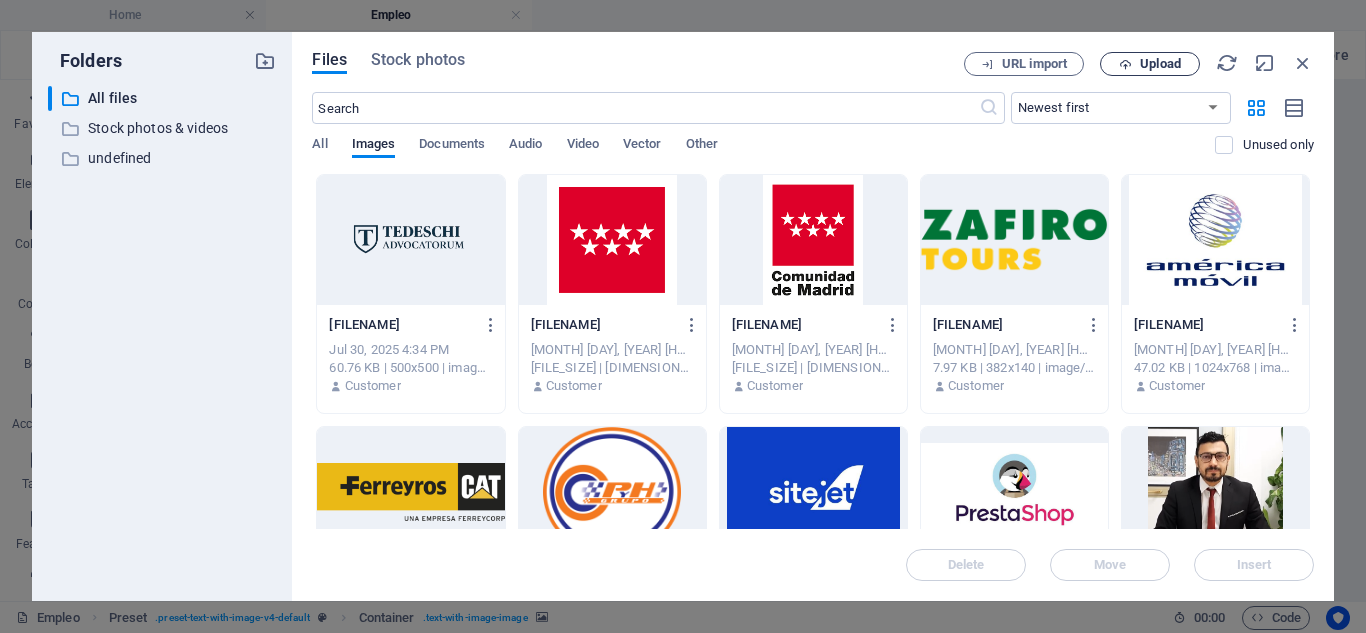 click on "Upload" at bounding box center [1160, 64] 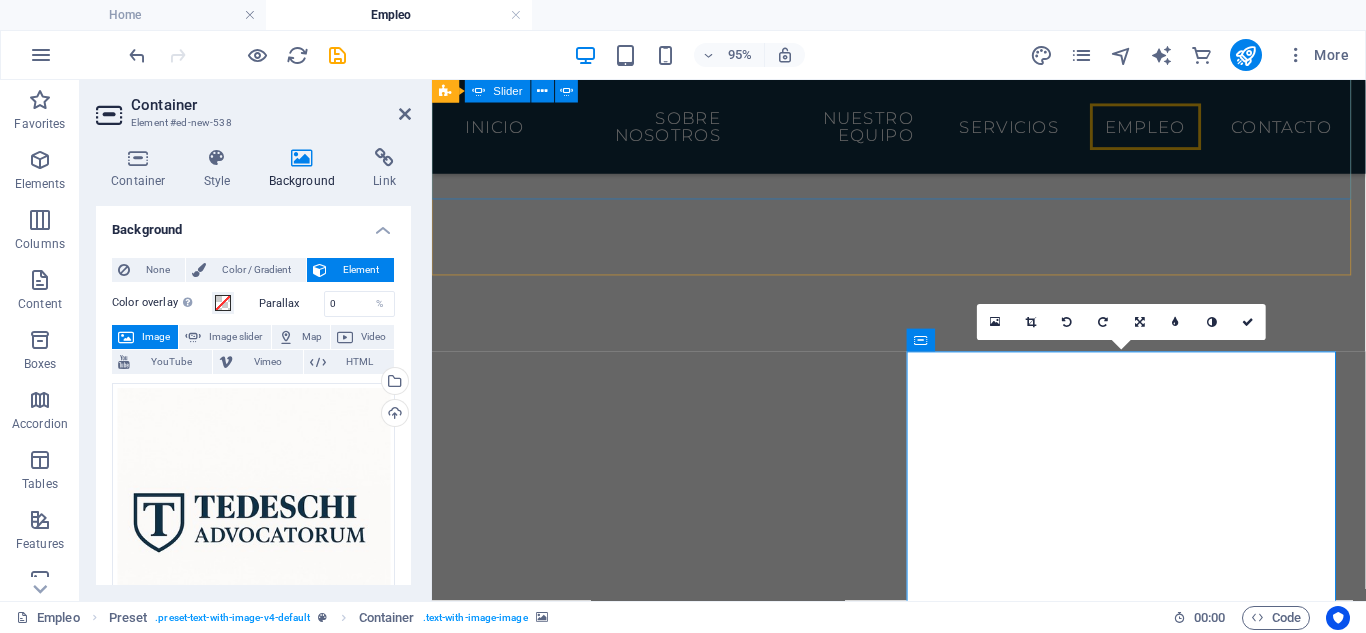 click on "Consultor/a Financiero/a de Empresas (Madrid o modalidad híbrida) Descripción del puesto: Buscamos un/a profesional con experiencia en consultoría financiera para empresas nacionales e internacionales. Trabajarás junto a nuestro equipo jurídico y contable en el diseño e implementación de estrategias de financiación, reestructuración y planificación fiscal eficiente. Funciones: Análisis financiero y evaluación de riesgos Asesoramiento en estructuras societarias y planes de negocio Optimización de costes fiscales y financieros Preparación de informes para toma de decisiones Apoyo en procesos de inversión, fusiones o adquisiciones Requisitos: Titulación en ADE, Economía, Finanzas o similar Experiencia mínima de 3 años en asesoría financiera o consultoría de empresas Dominio de herramientas financieras (Excel, Power BI, etc.) Nivel avanzado de inglés (se valorará italiano) Perfil analítico, proactivo y orientado a resultados Ofrecemos: Contrato indefinido con horario flexible Requisitos: 1" at bounding box center [924, 396] 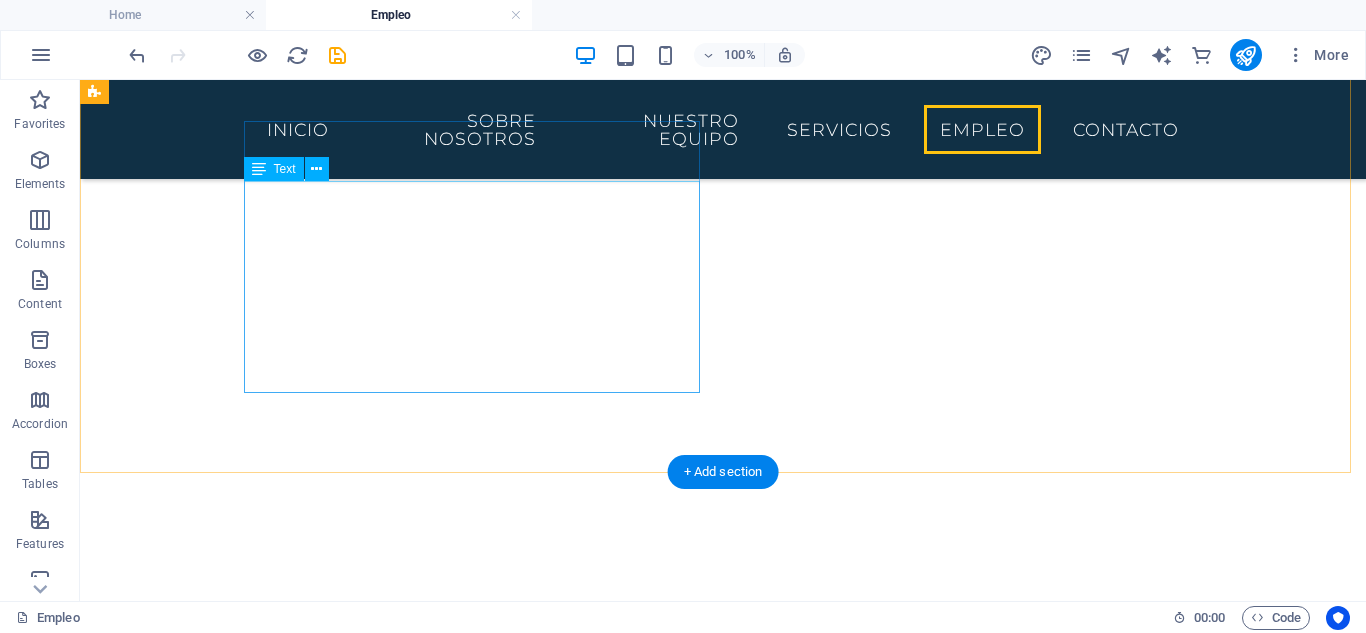 scroll, scrollTop: 1200, scrollLeft: 0, axis: vertical 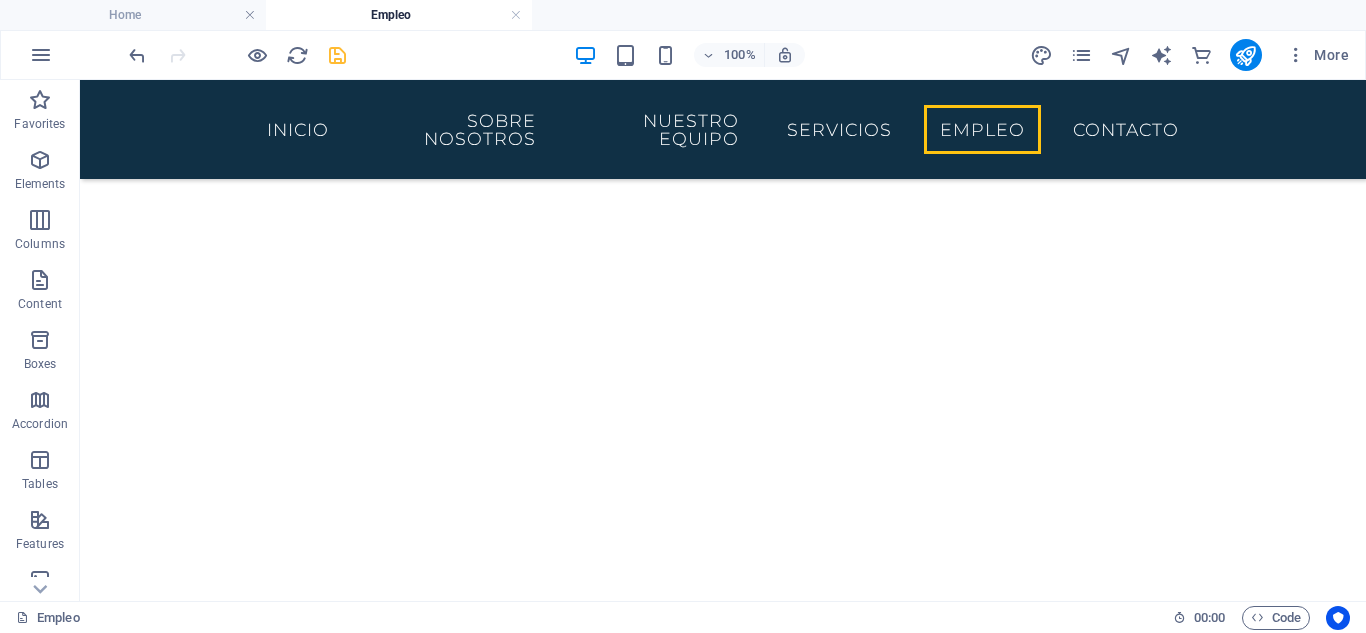 click at bounding box center [337, 55] 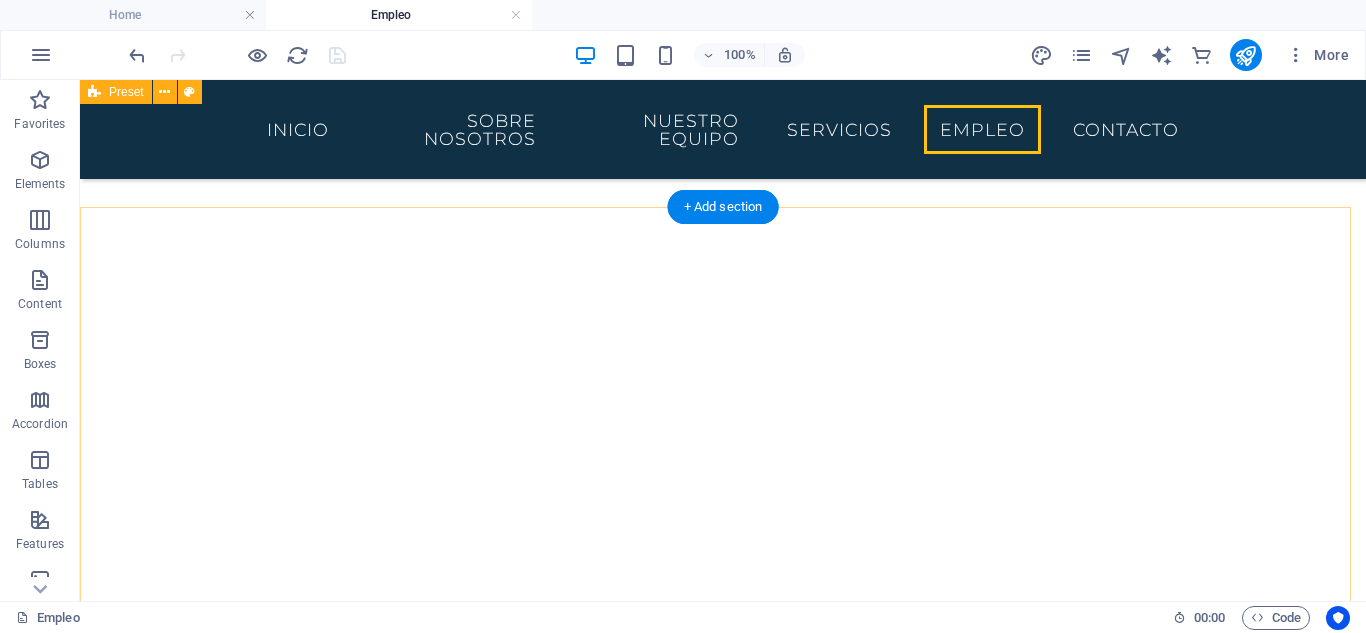 scroll, scrollTop: 1067, scrollLeft: 0, axis: vertical 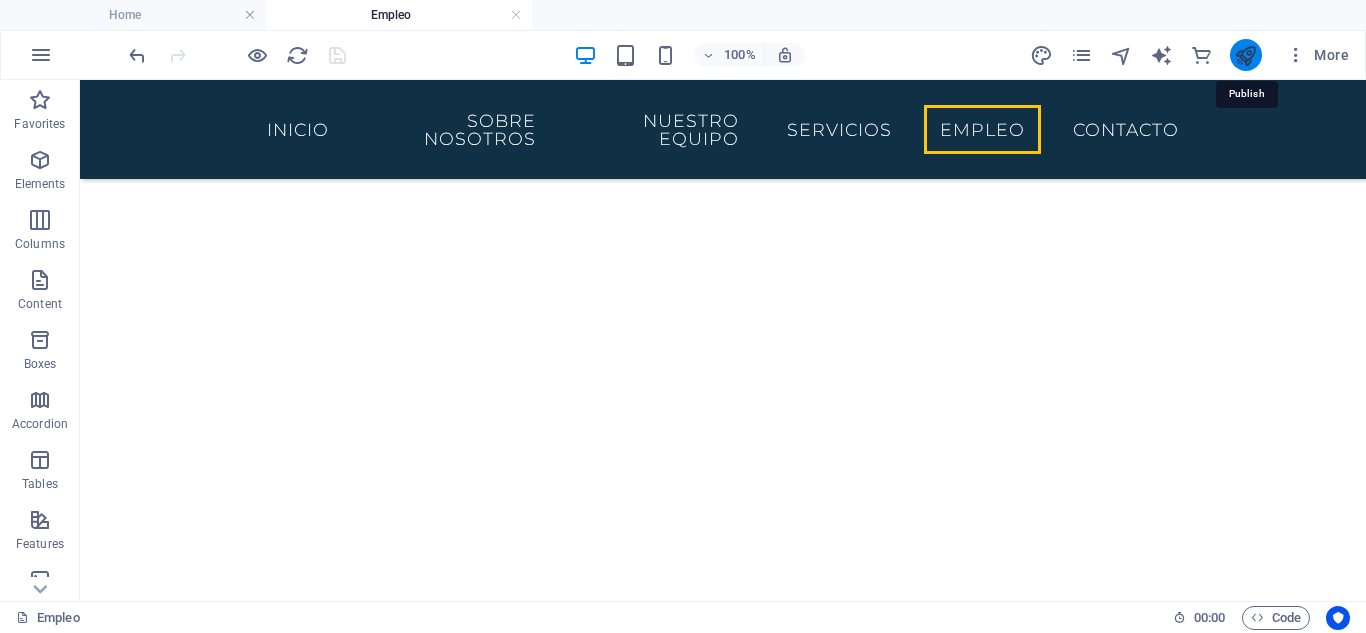 click at bounding box center (1245, 55) 